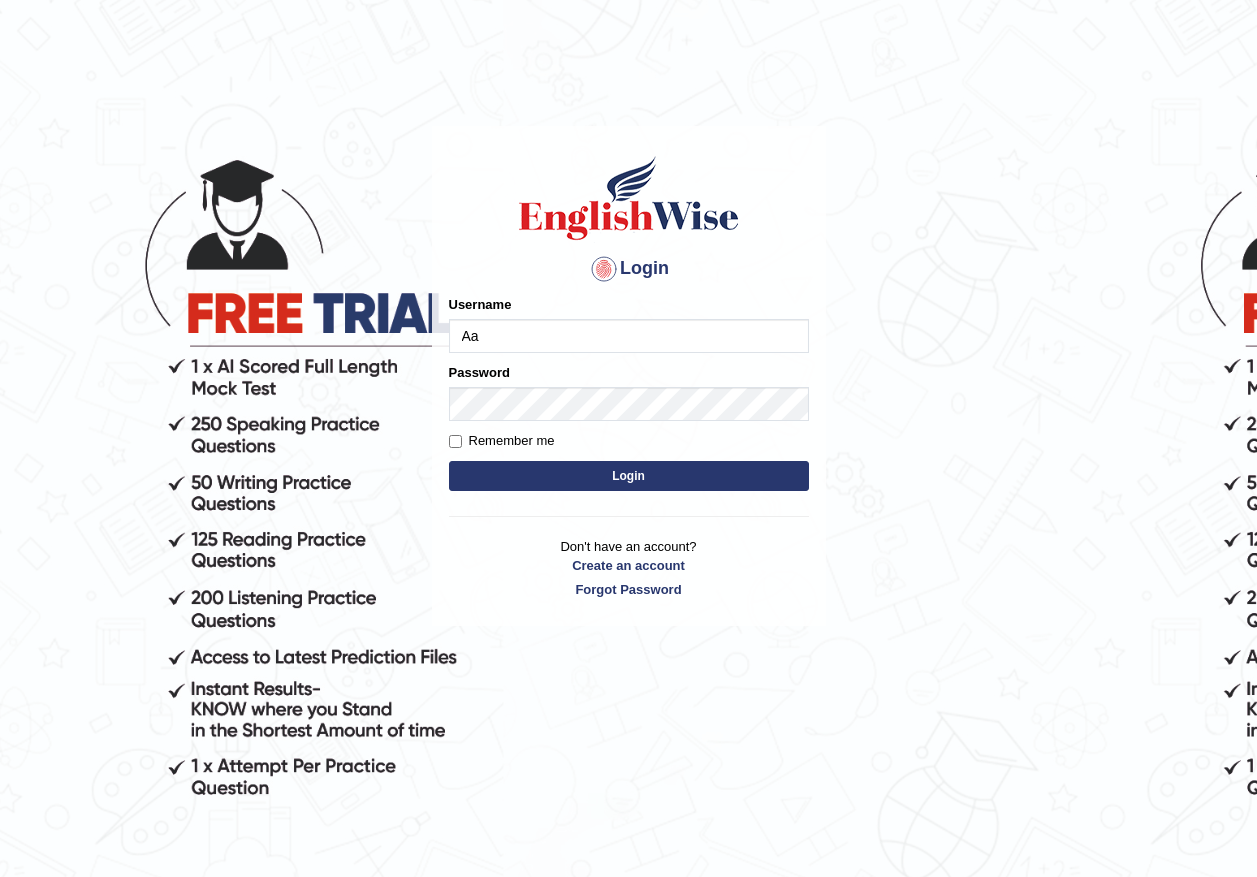 scroll, scrollTop: 0, scrollLeft: 0, axis: both 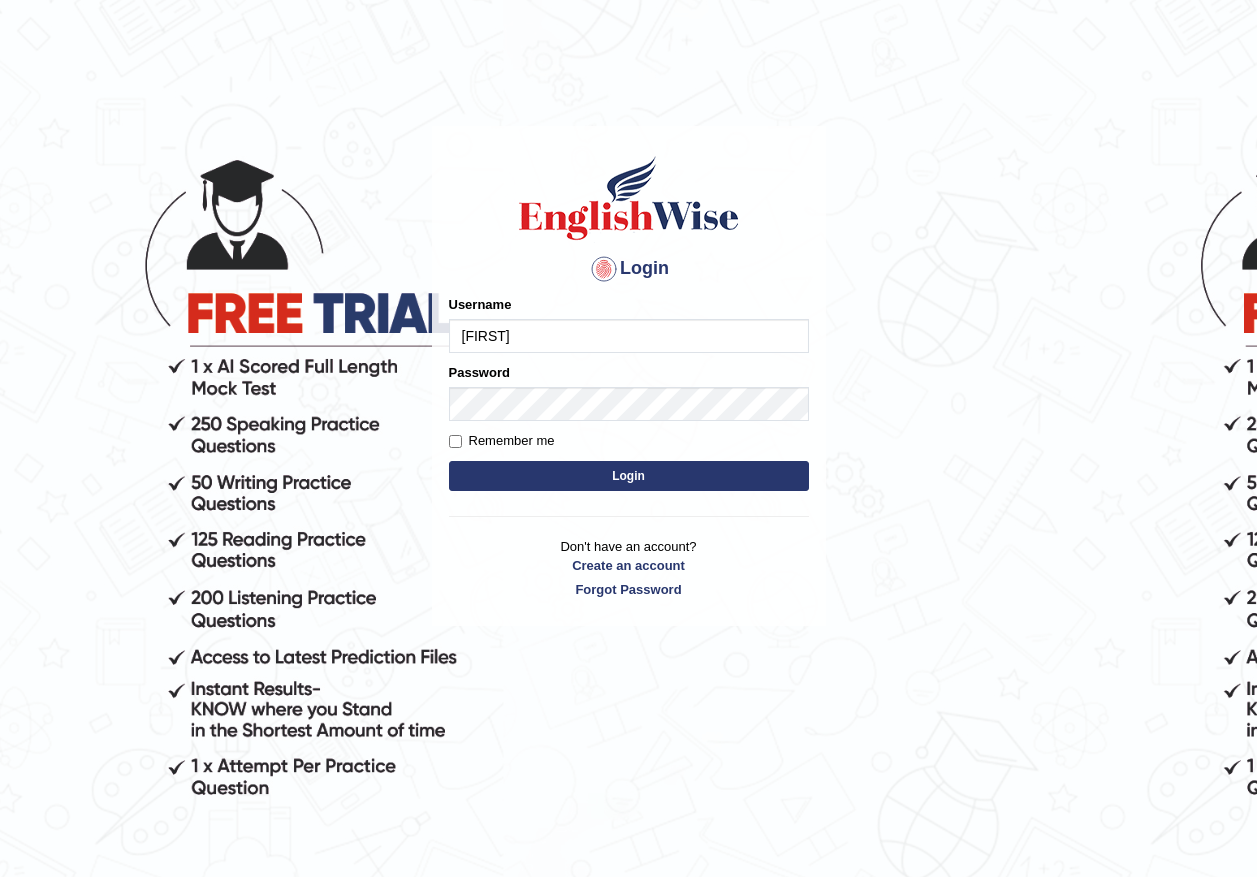type on "Aaron2025" 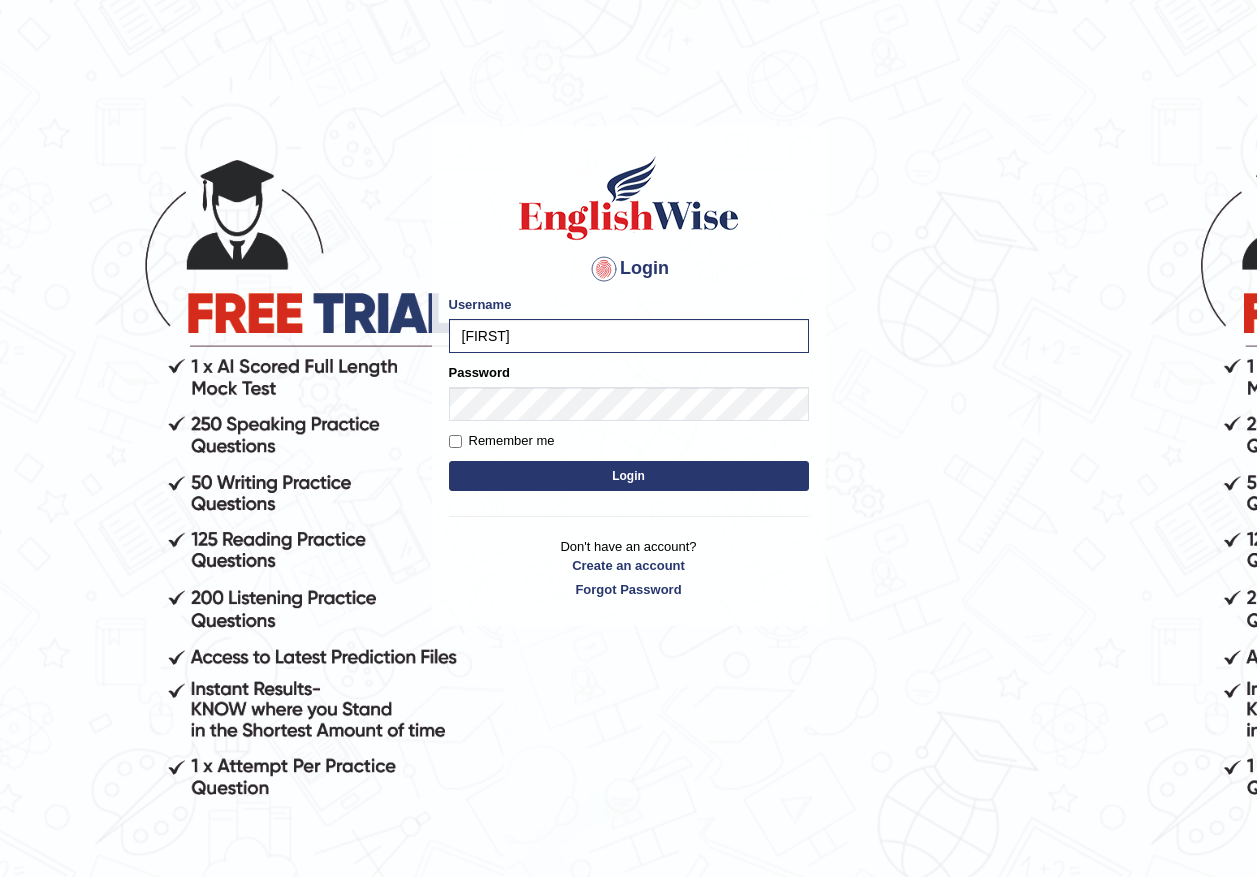 click on "Login" at bounding box center [629, 476] 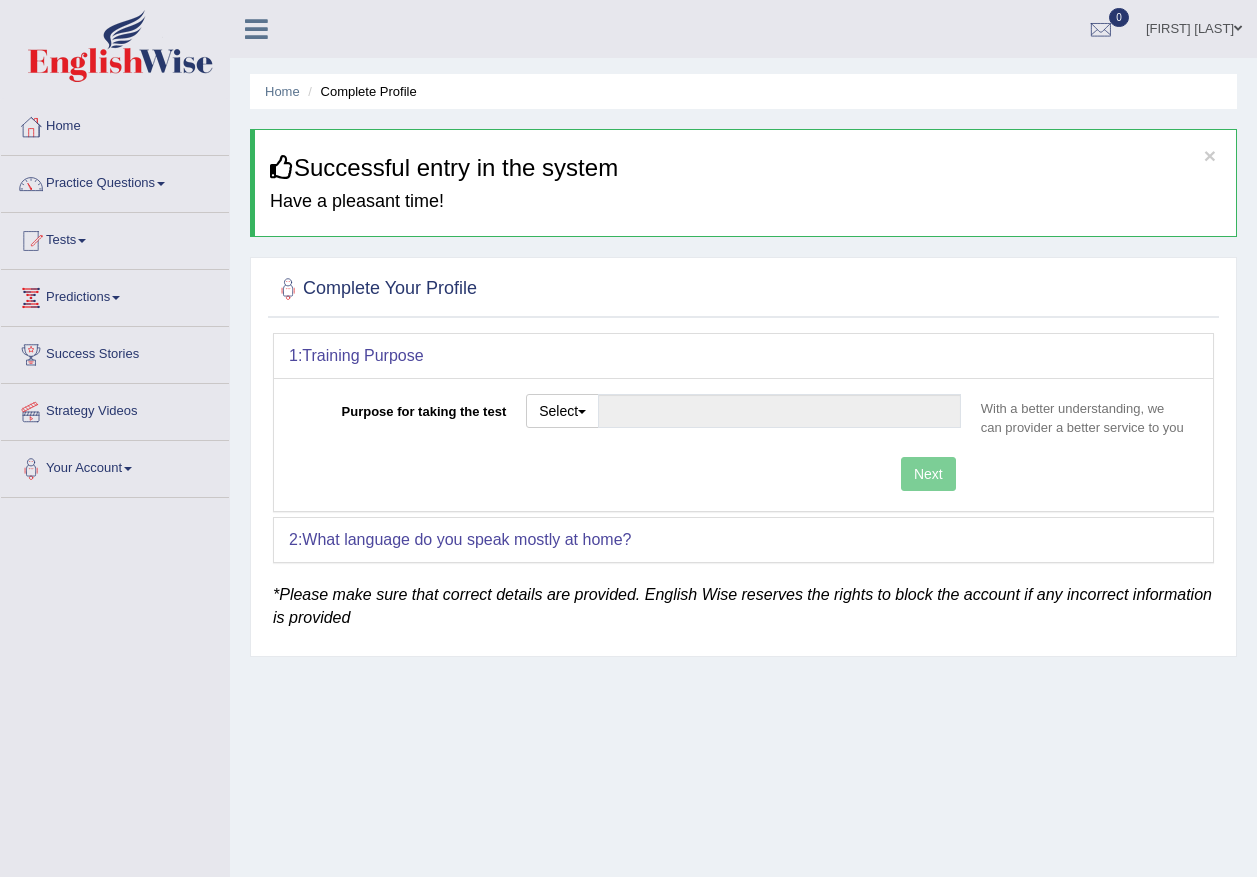 scroll, scrollTop: 0, scrollLeft: 0, axis: both 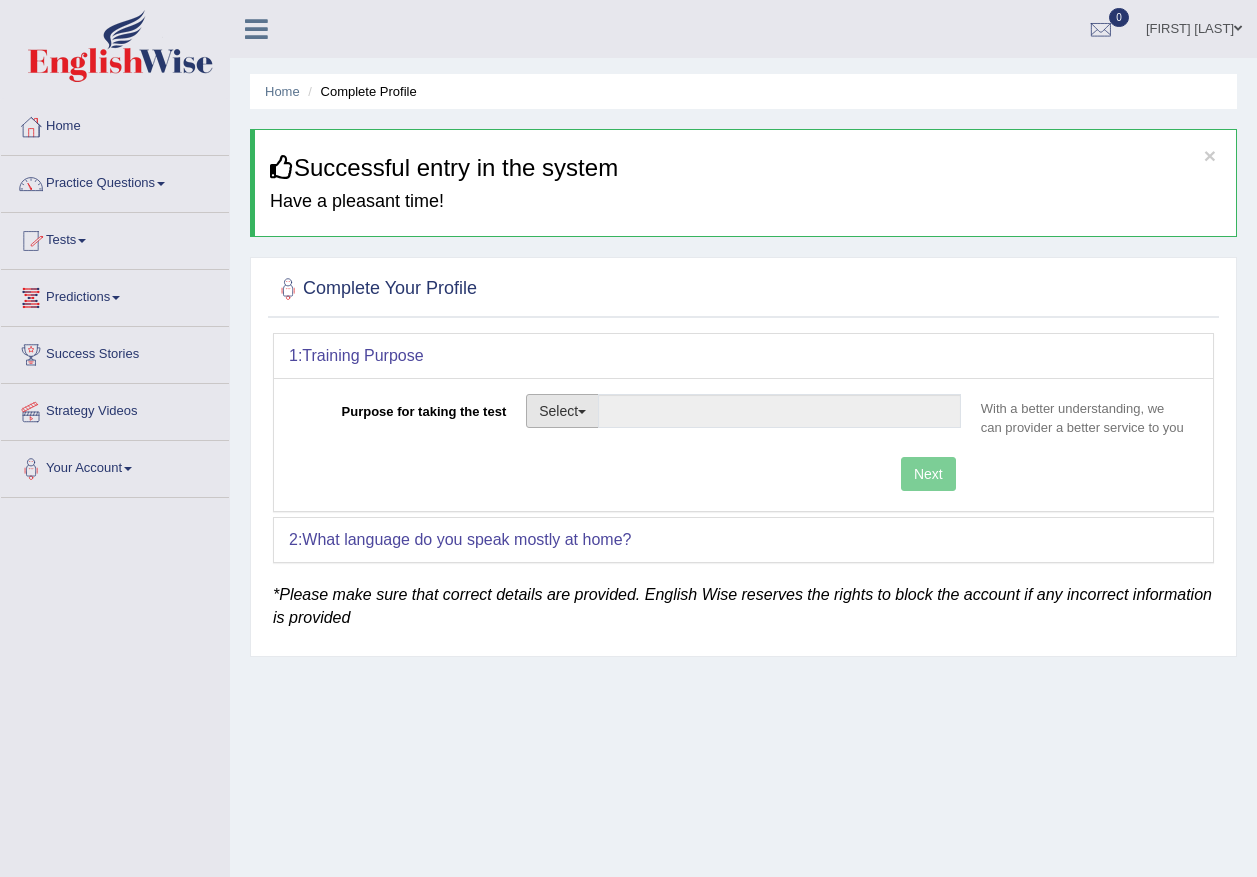 click on "Select" at bounding box center [562, 411] 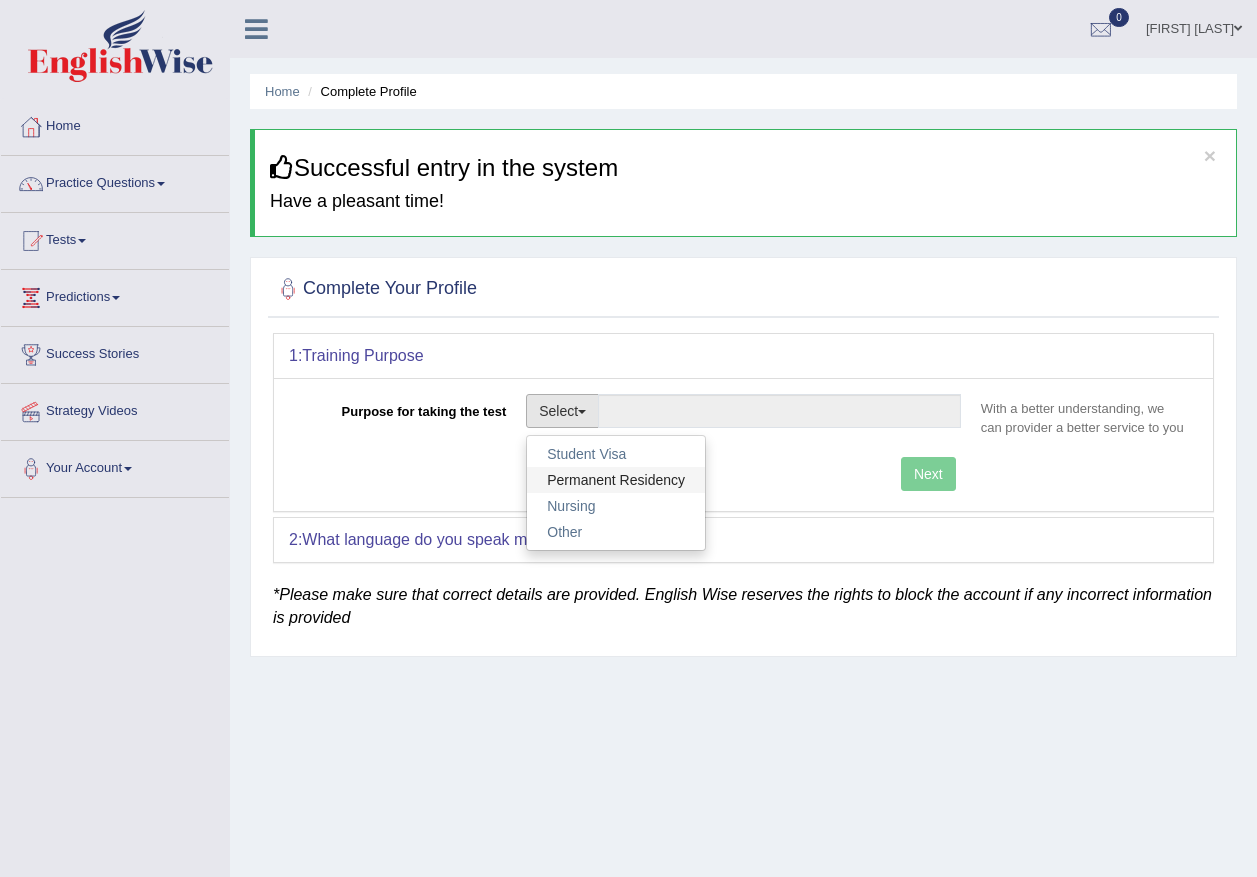 click on "Permanent Residency" at bounding box center (616, 480) 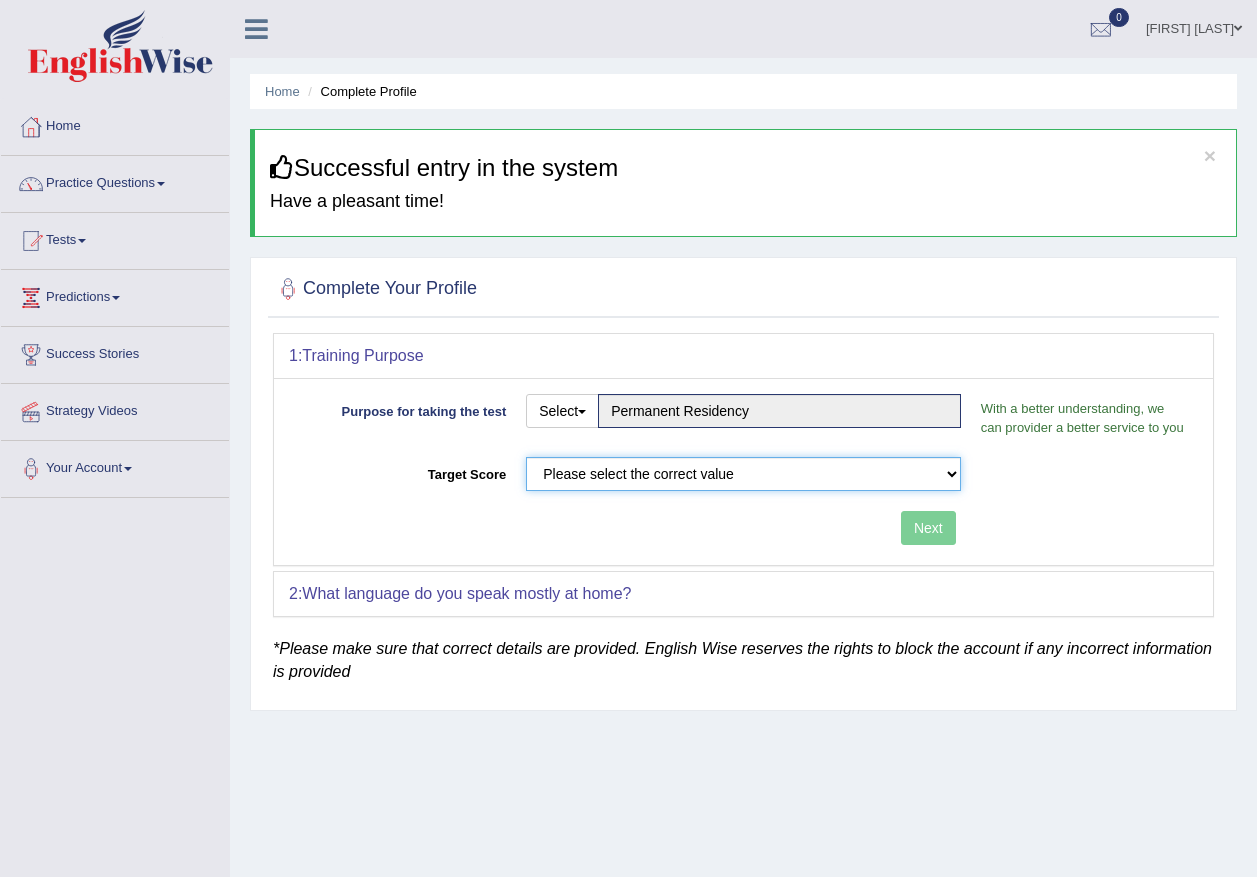 click on "Please select the correct value
50 (6 bands)
58 (6.5 bands)
65 (7 bands)
79 (8 bands)" at bounding box center (743, 474) 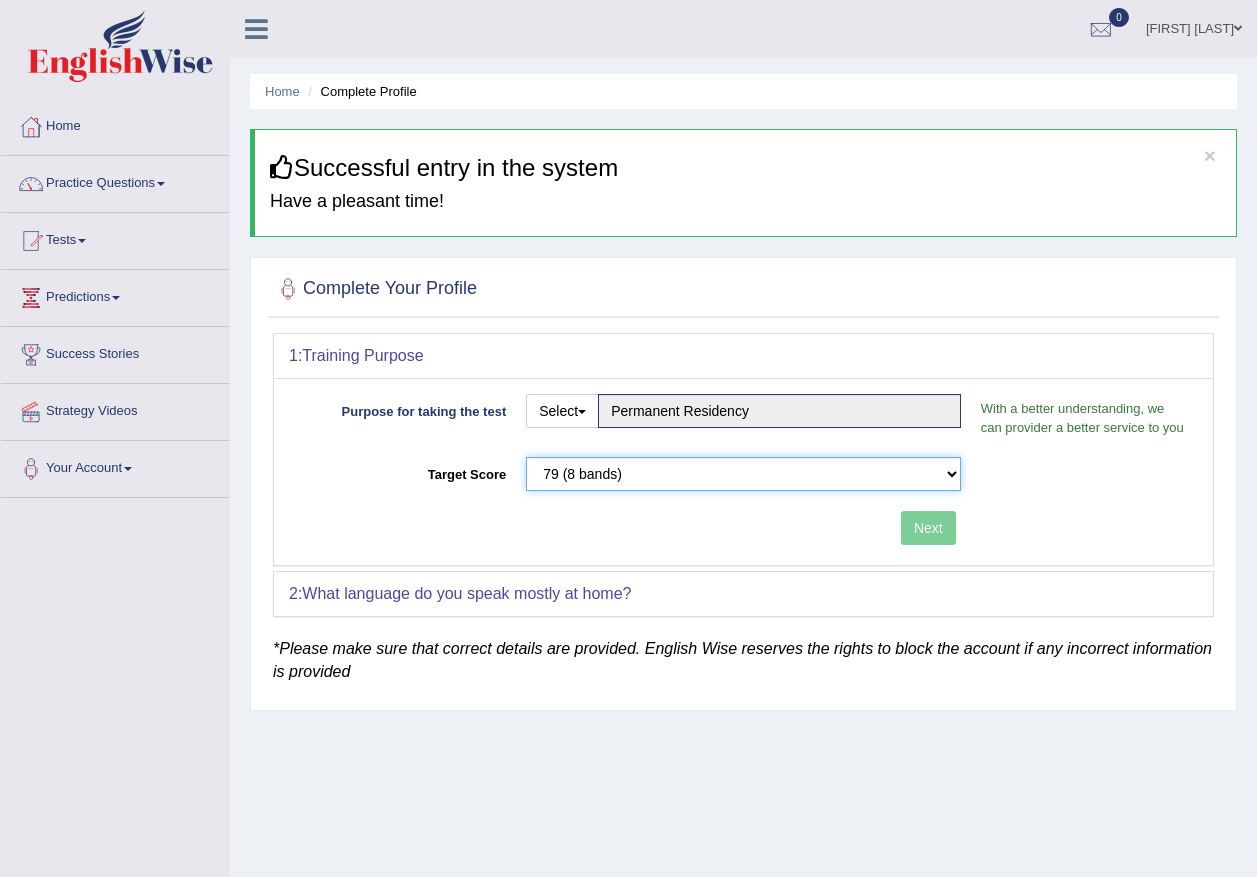 click on "Please select the correct value
50 (6 bands)
58 (6.5 bands)
65 (7 bands)
79 (8 bands)" at bounding box center (743, 474) 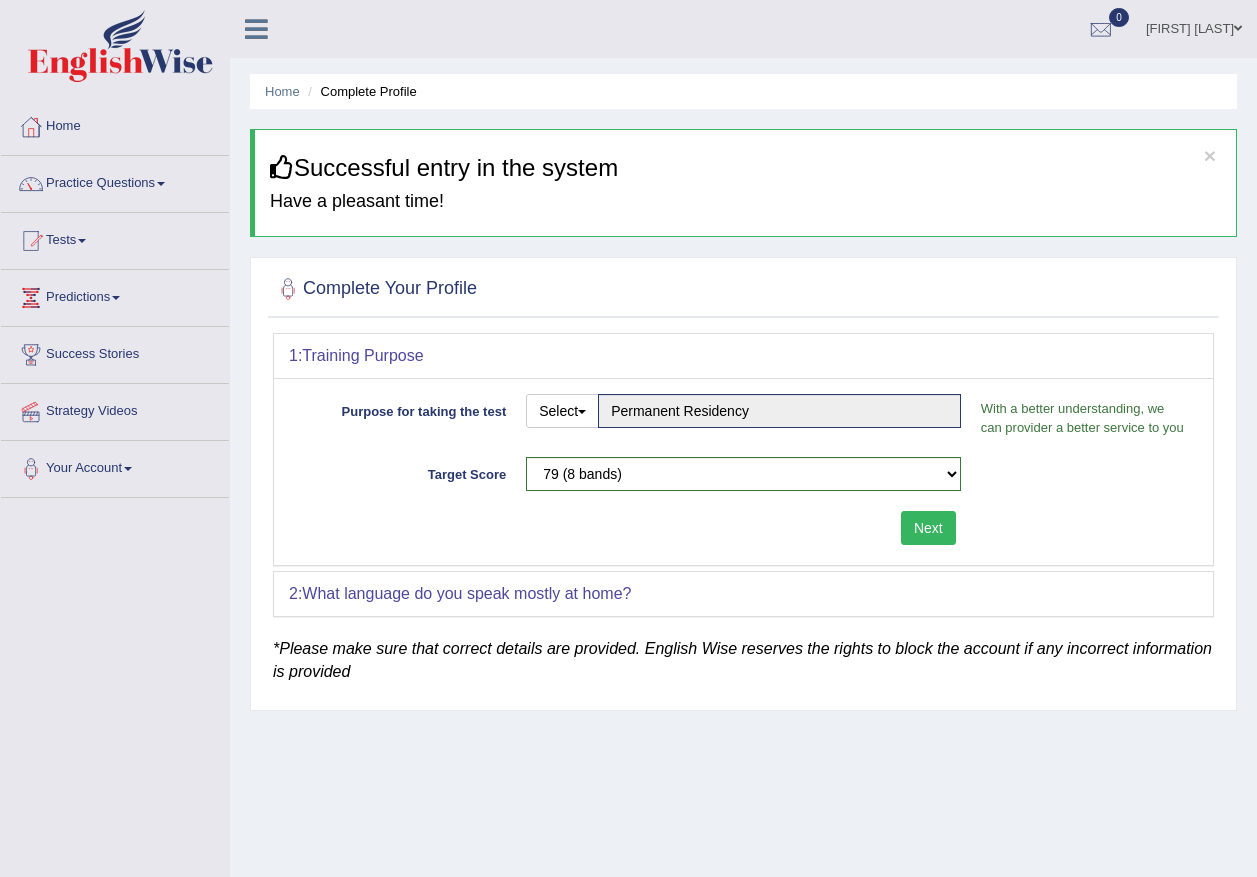 click on "2:  What language do you speak mostly at home?" at bounding box center (743, 594) 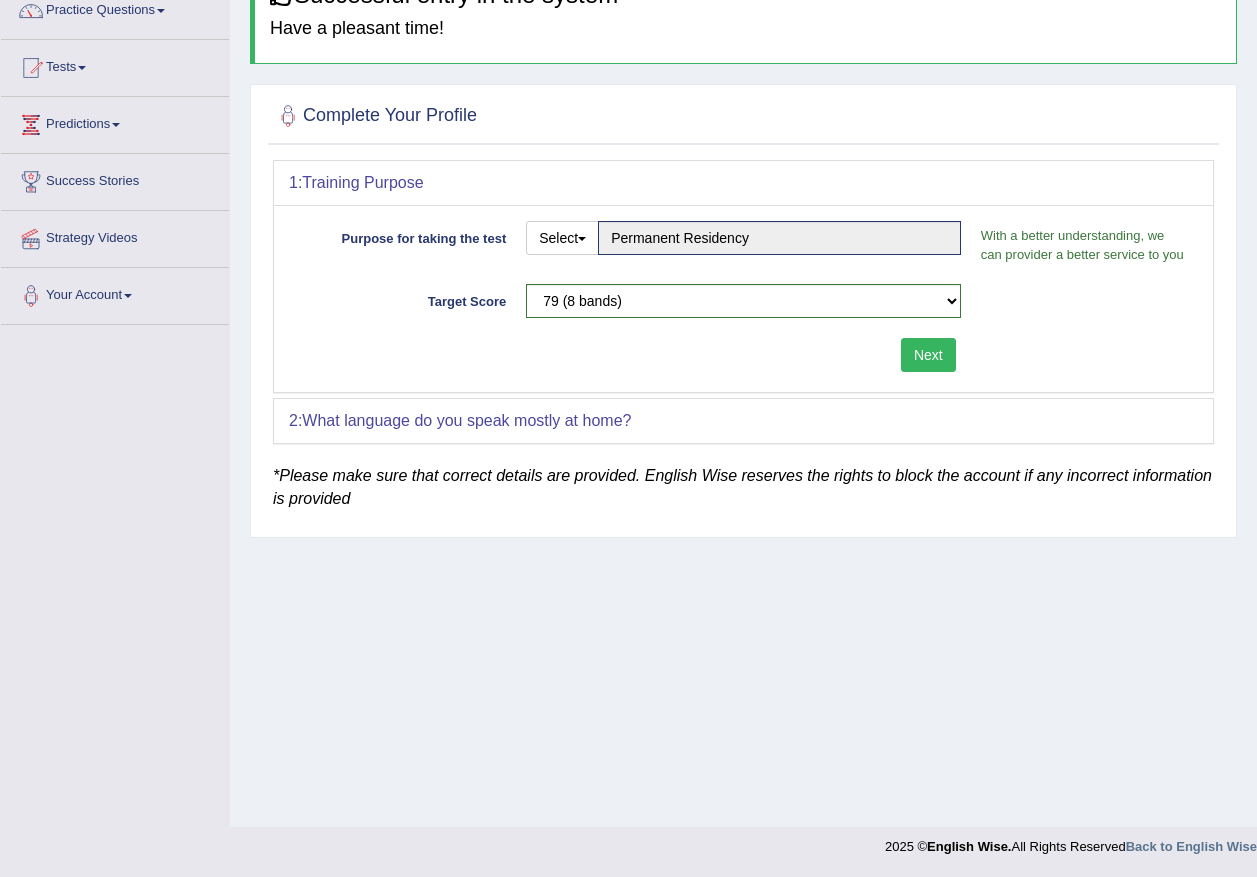 click on "*Please make sure that correct details are provided. English Wise reserves the rights to block the account if any incorrect information is provided" at bounding box center [743, 487] 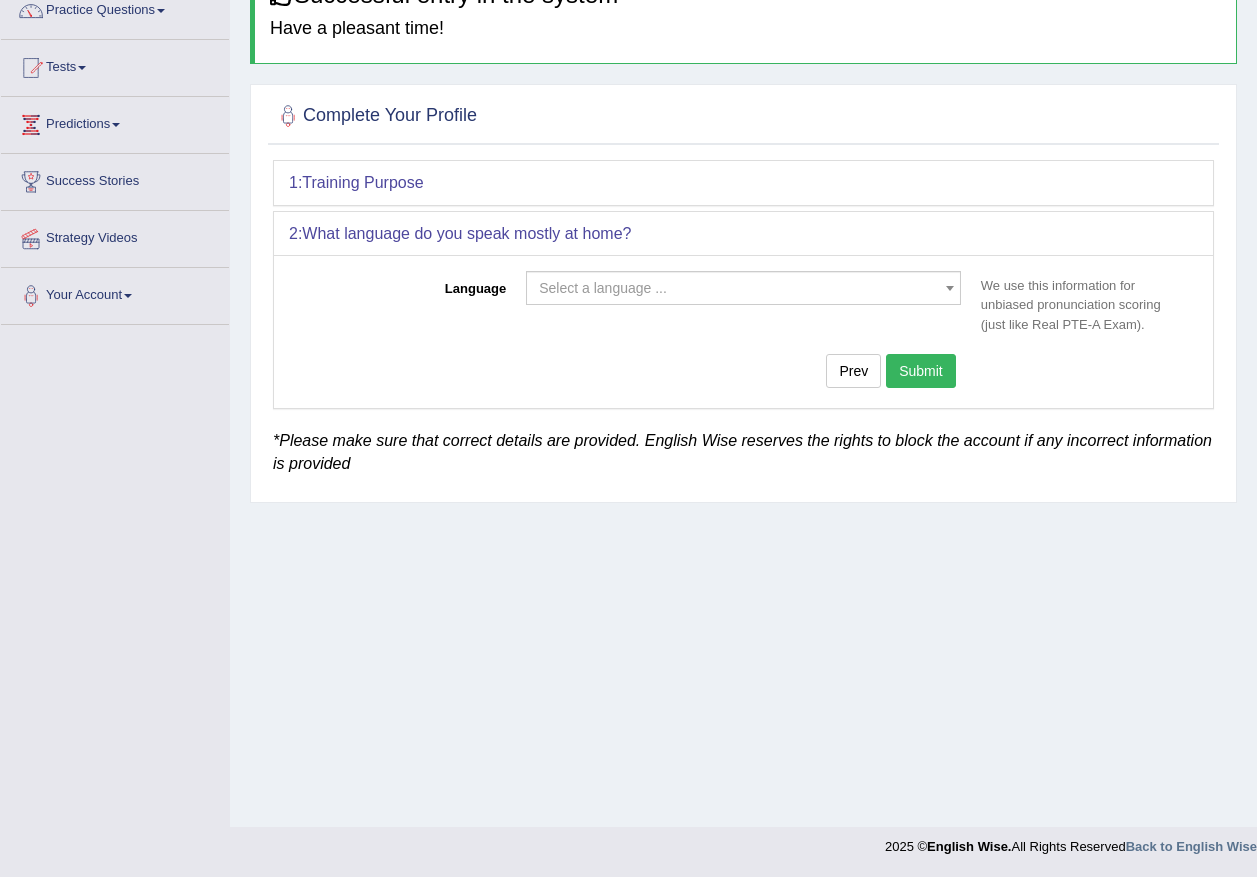 click on "Select a language ..." at bounding box center (737, 288) 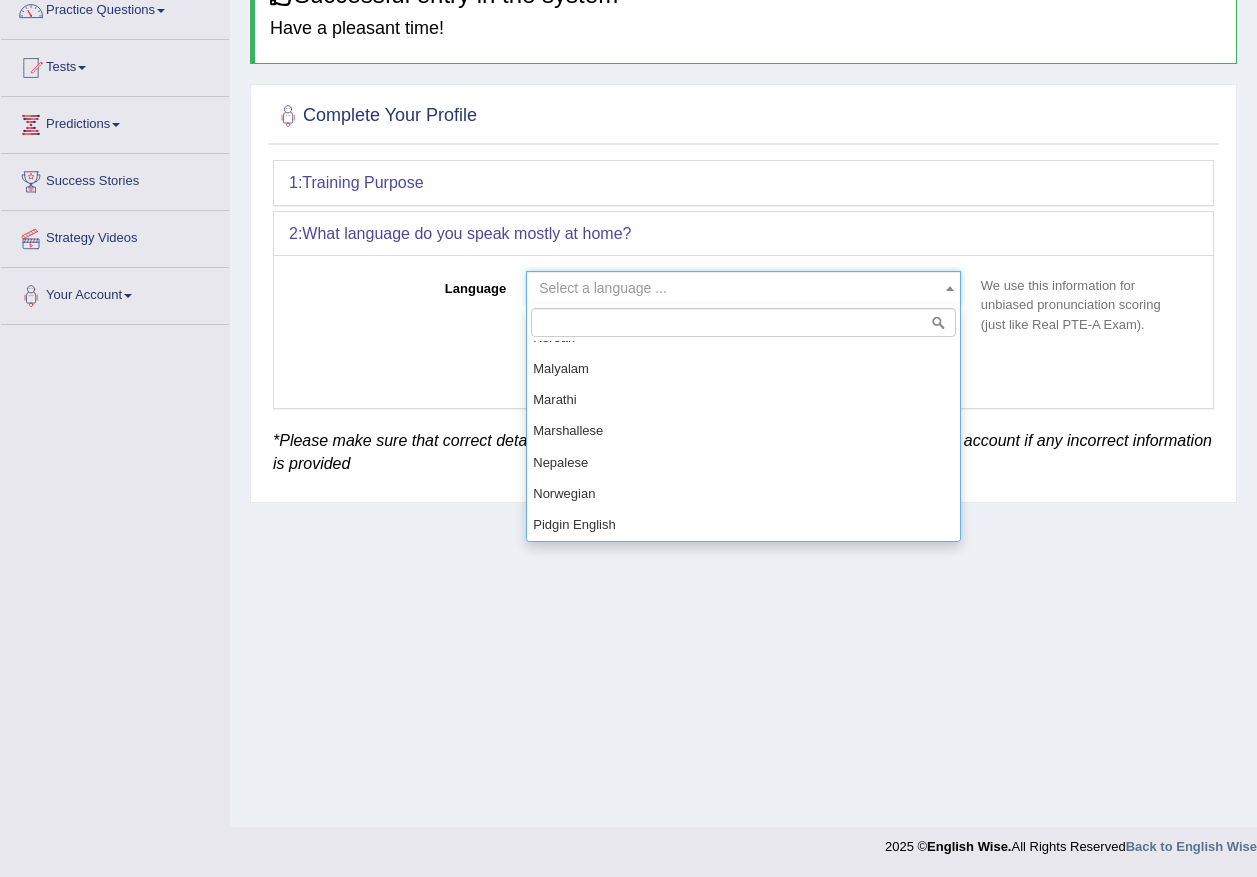 scroll, scrollTop: 1000, scrollLeft: 0, axis: vertical 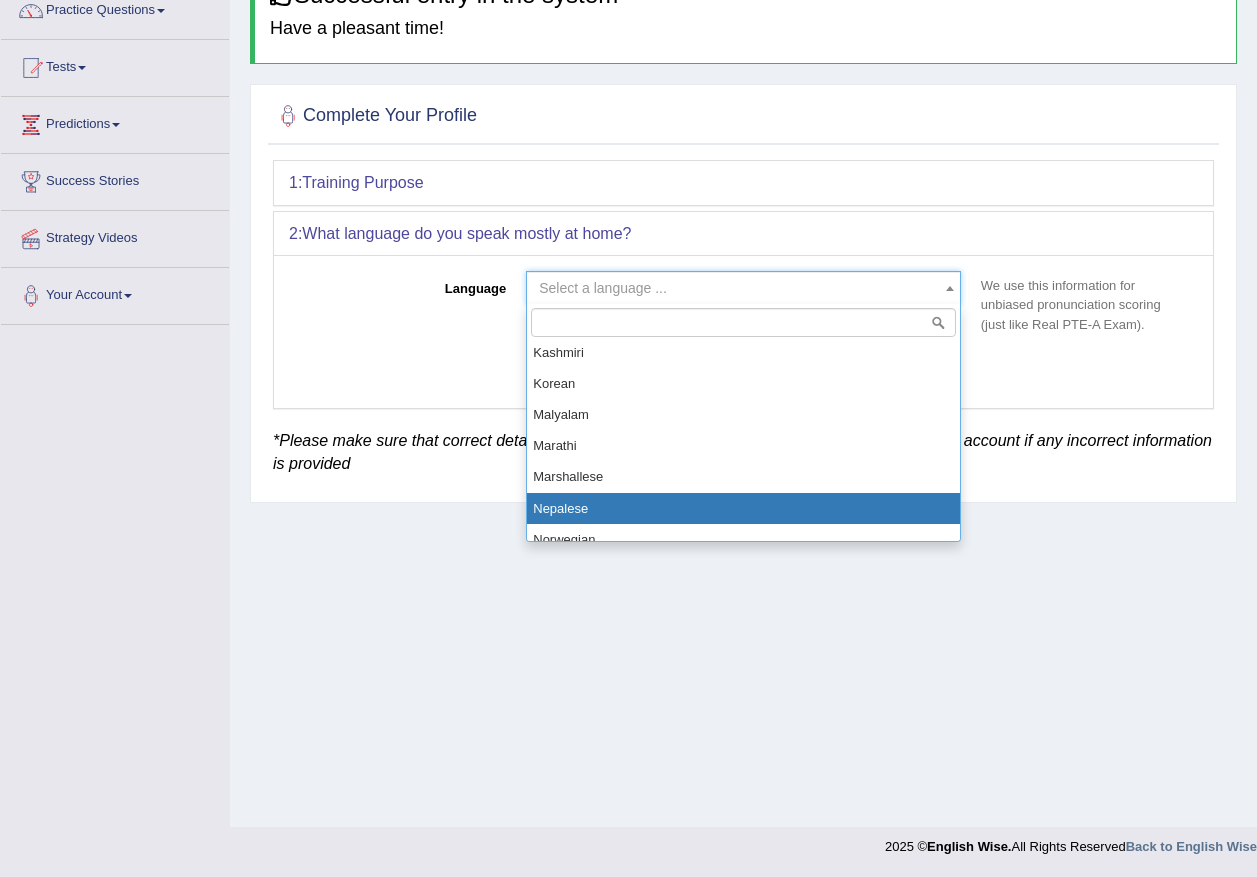 select on "Nepalese" 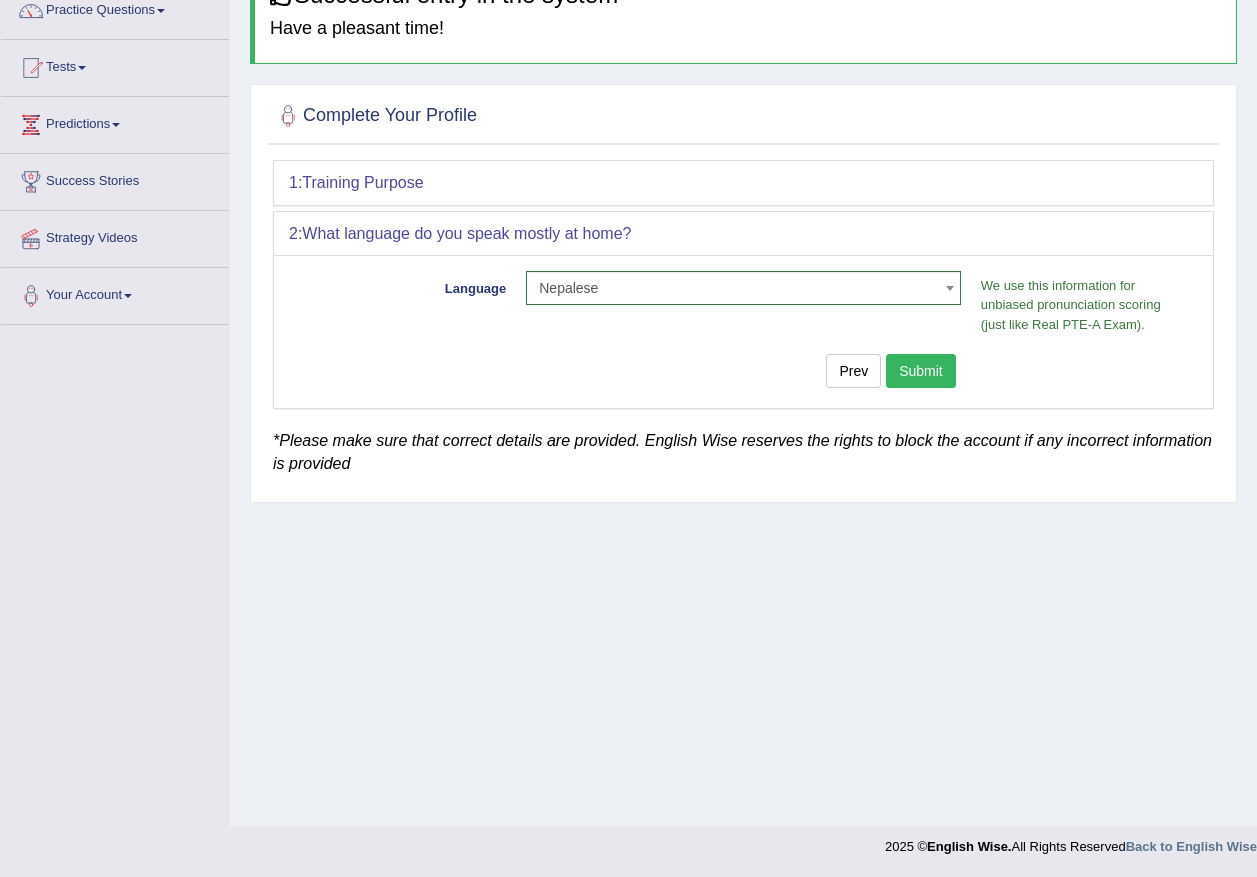 click on "Submit" at bounding box center [921, 371] 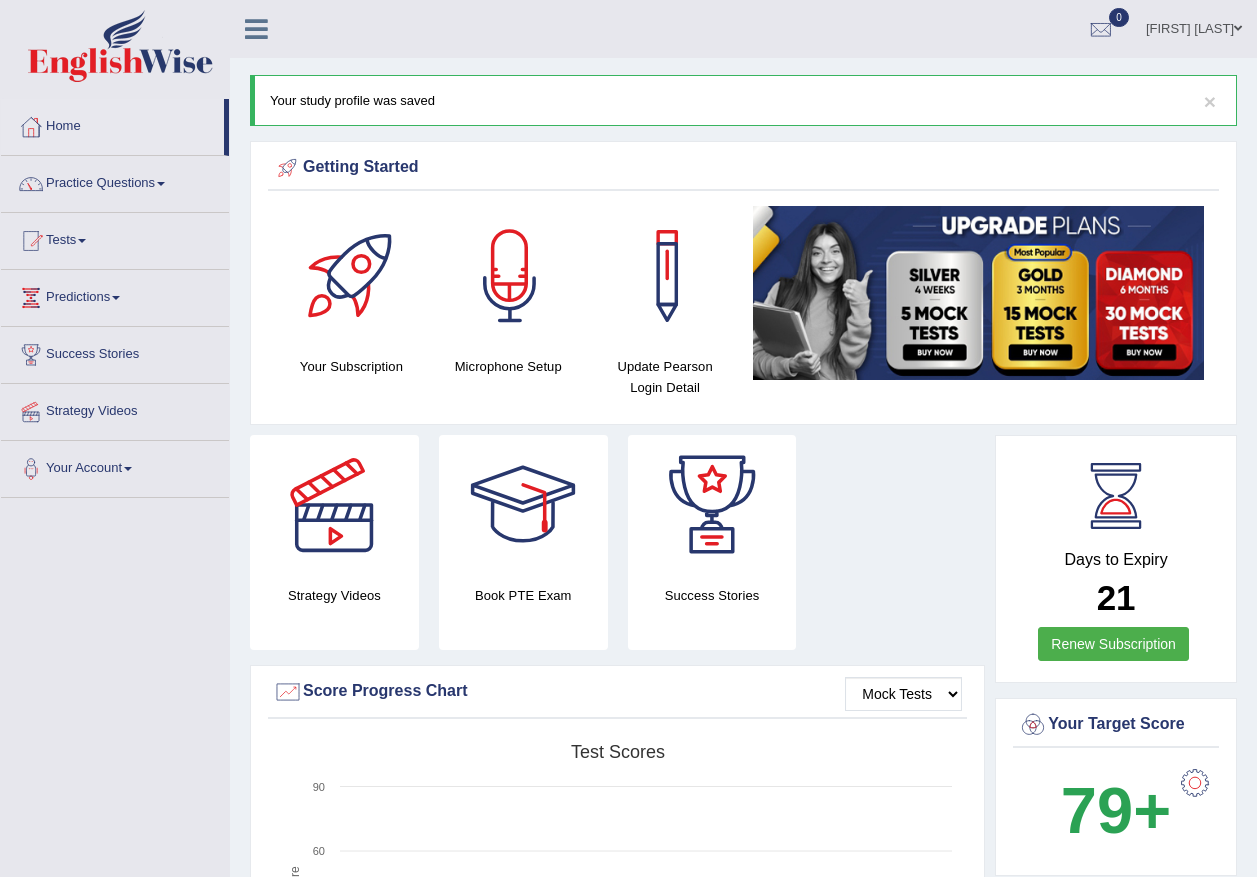 scroll, scrollTop: 0, scrollLeft: 0, axis: both 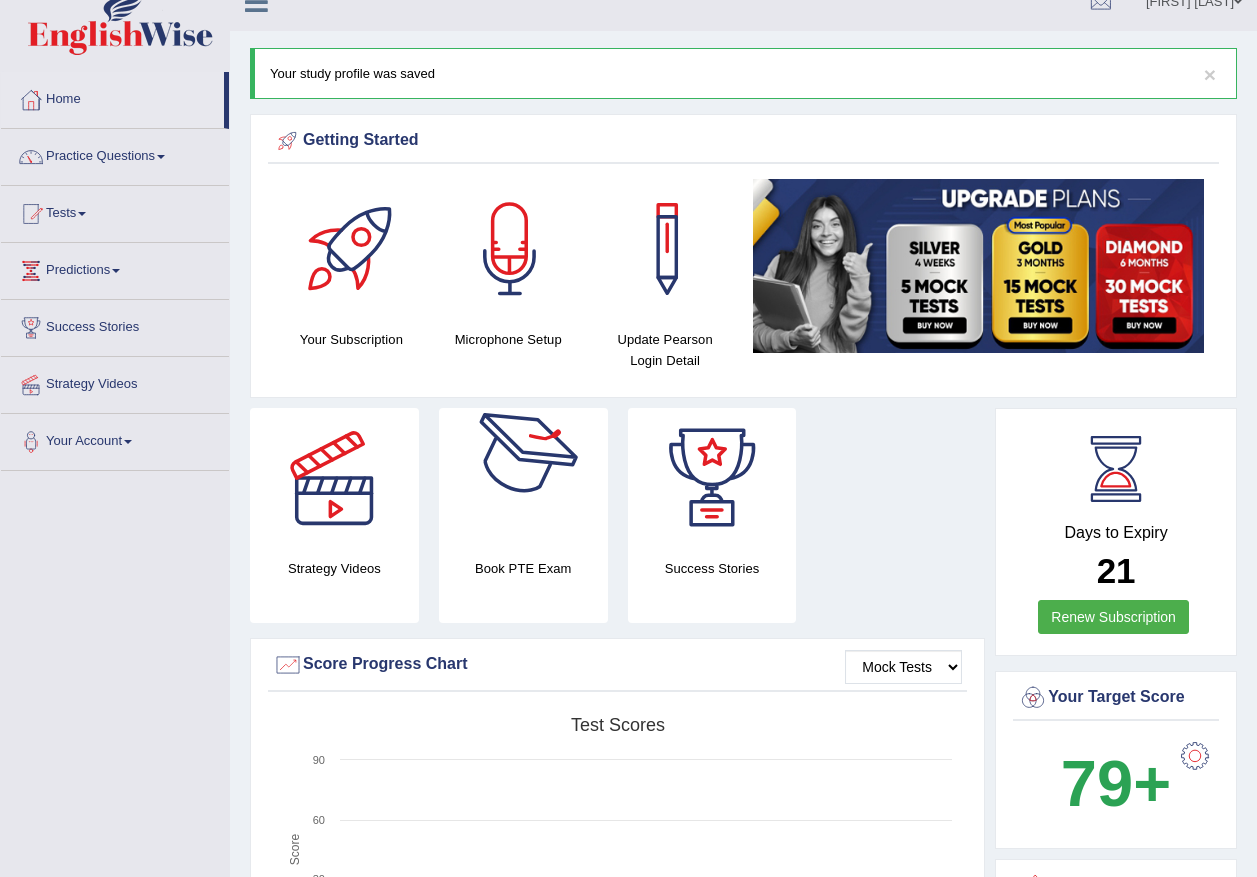 click at bounding box center [523, 478] 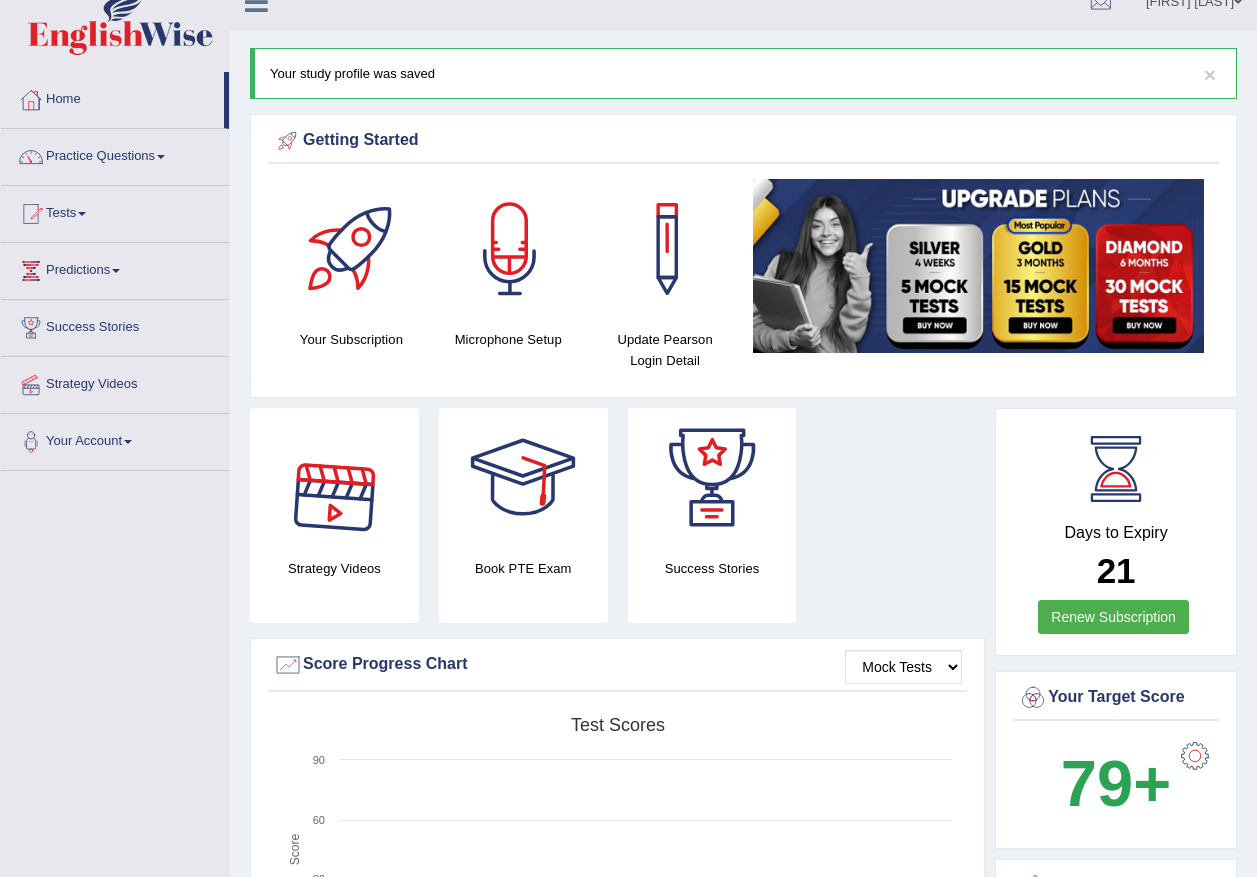 click at bounding box center [334, 478] 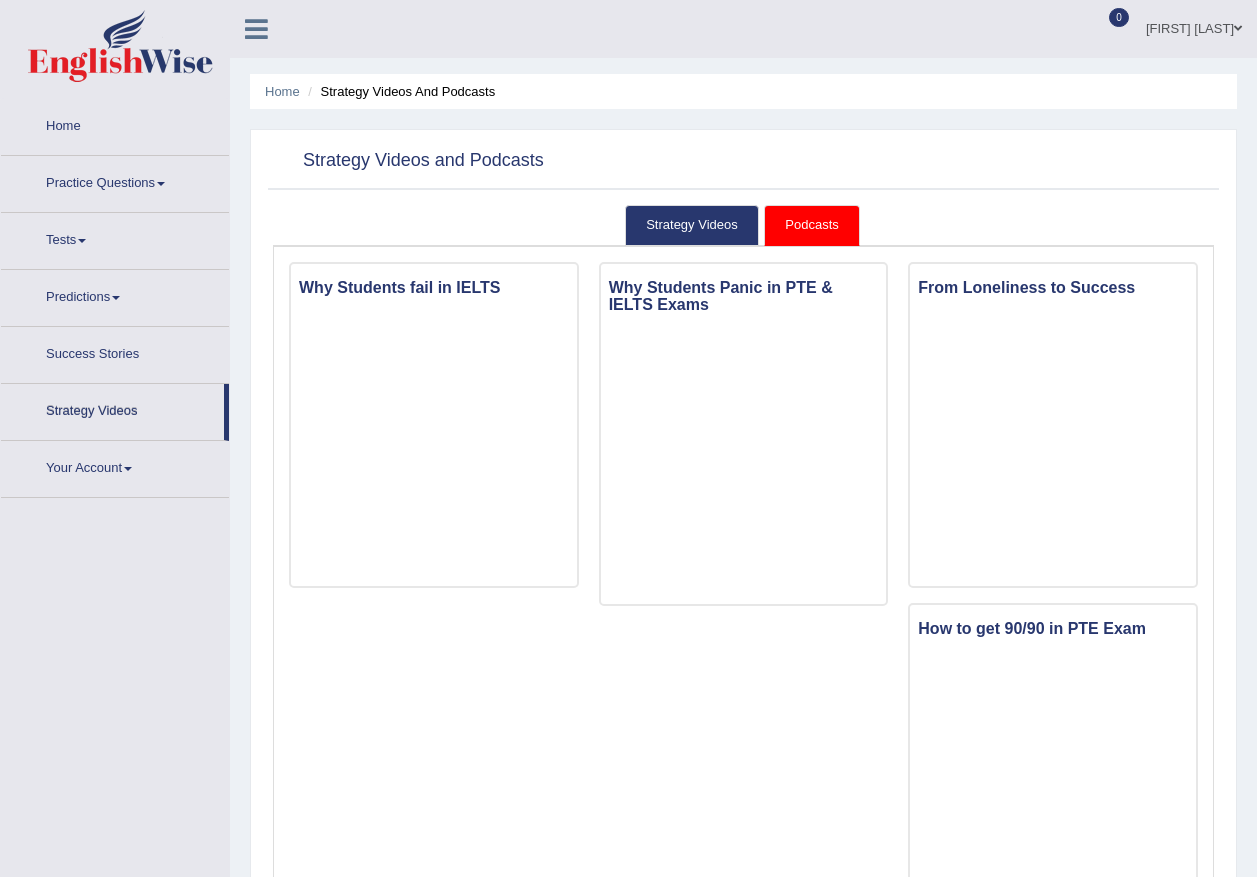 scroll, scrollTop: 0, scrollLeft: 0, axis: both 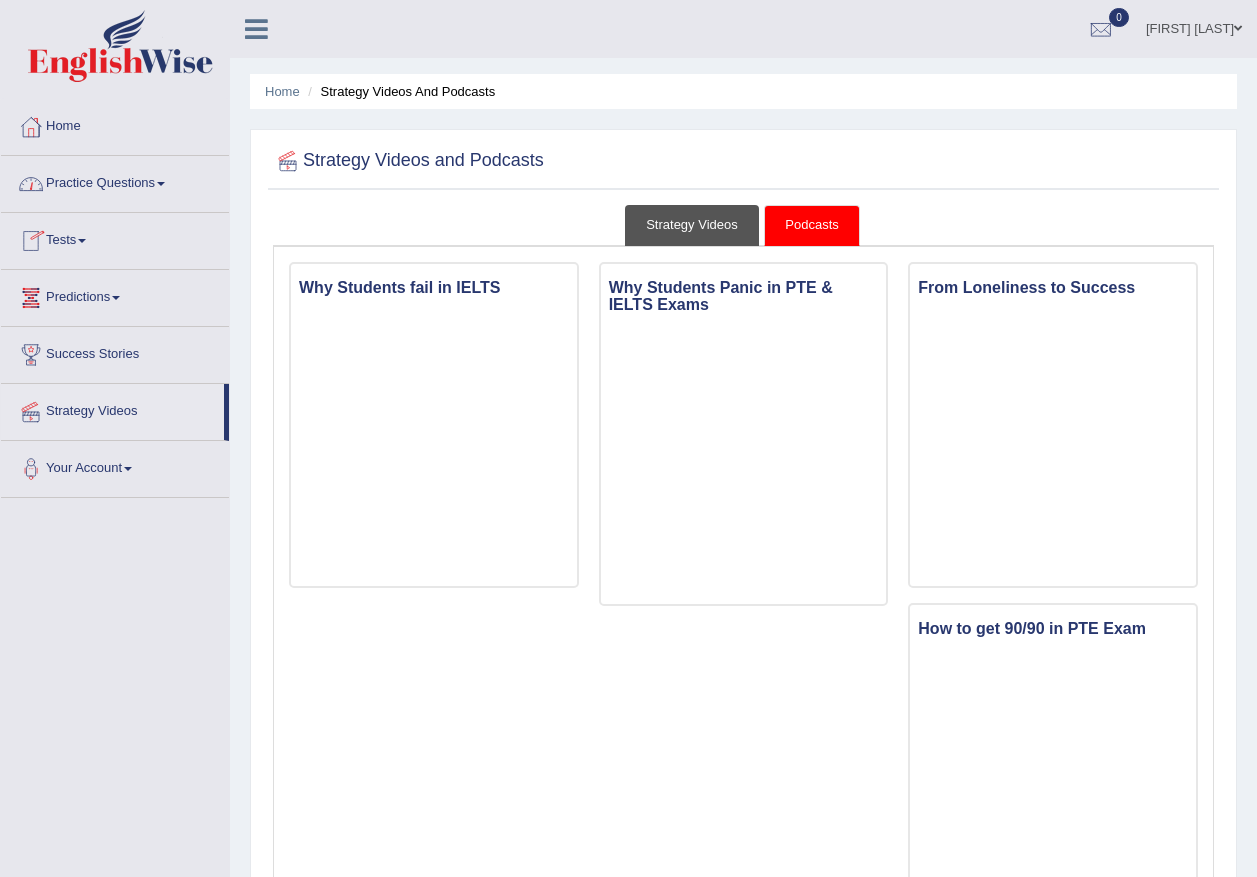click on "Strategy Videos" at bounding box center (692, 225) 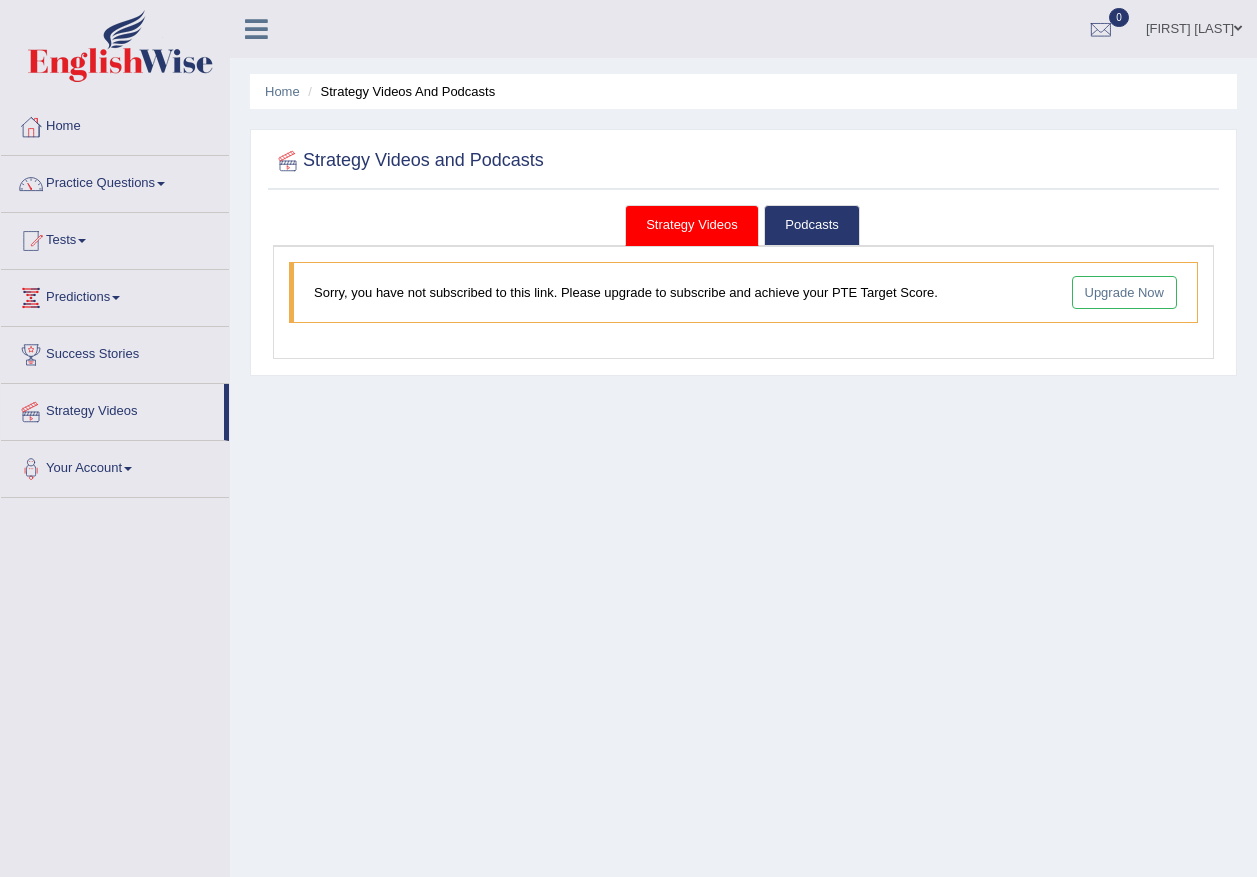click on "Upgrade Now" at bounding box center (1125, 292) 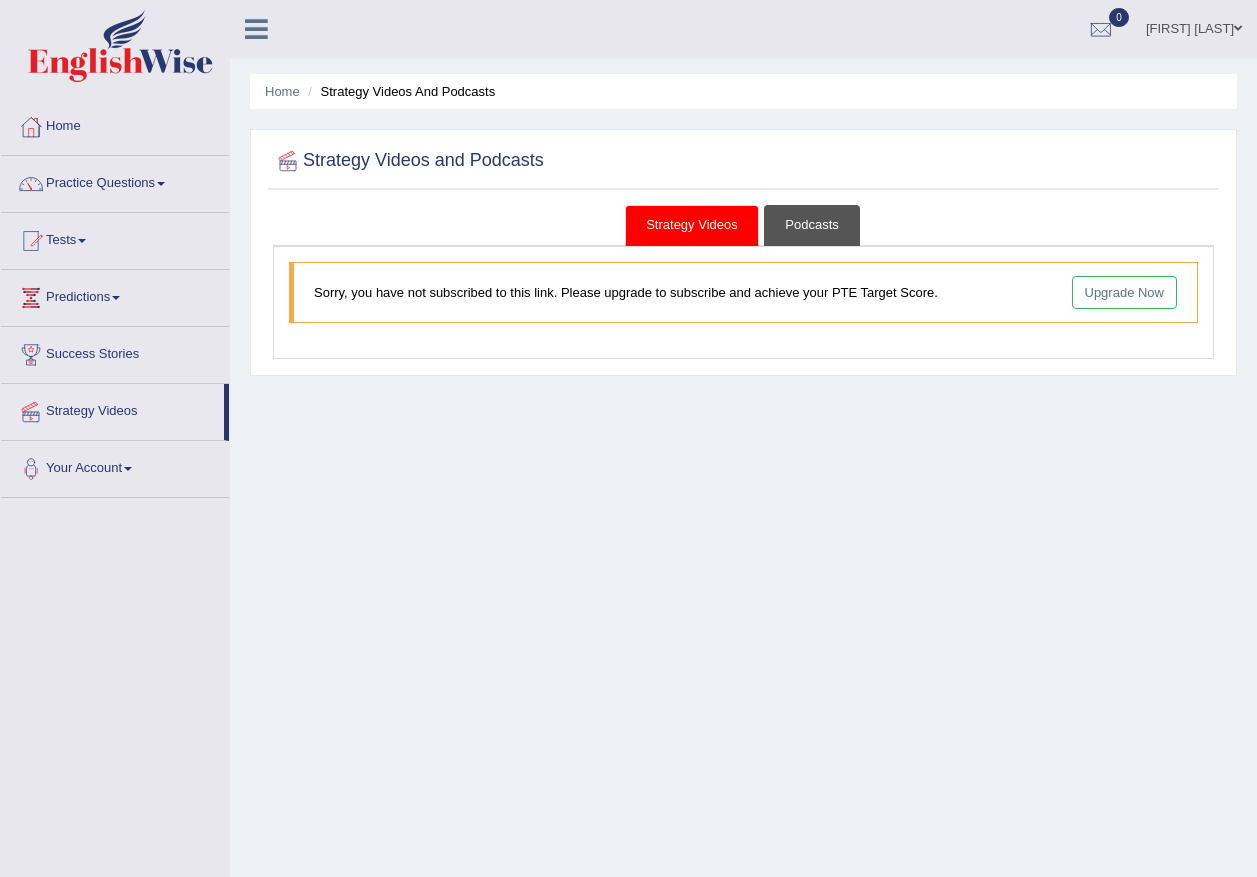 click on "Podcasts" at bounding box center [811, 225] 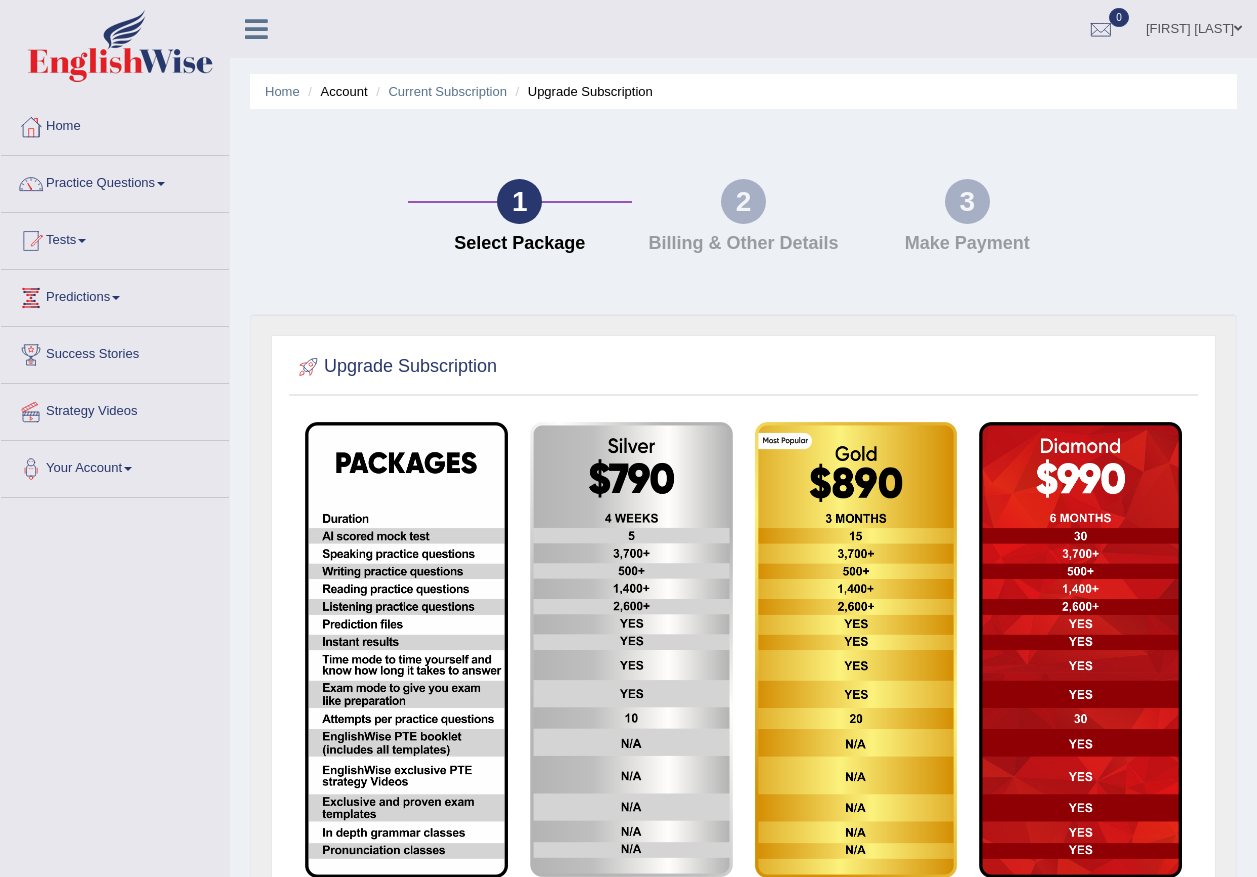 scroll, scrollTop: 0, scrollLeft: 0, axis: both 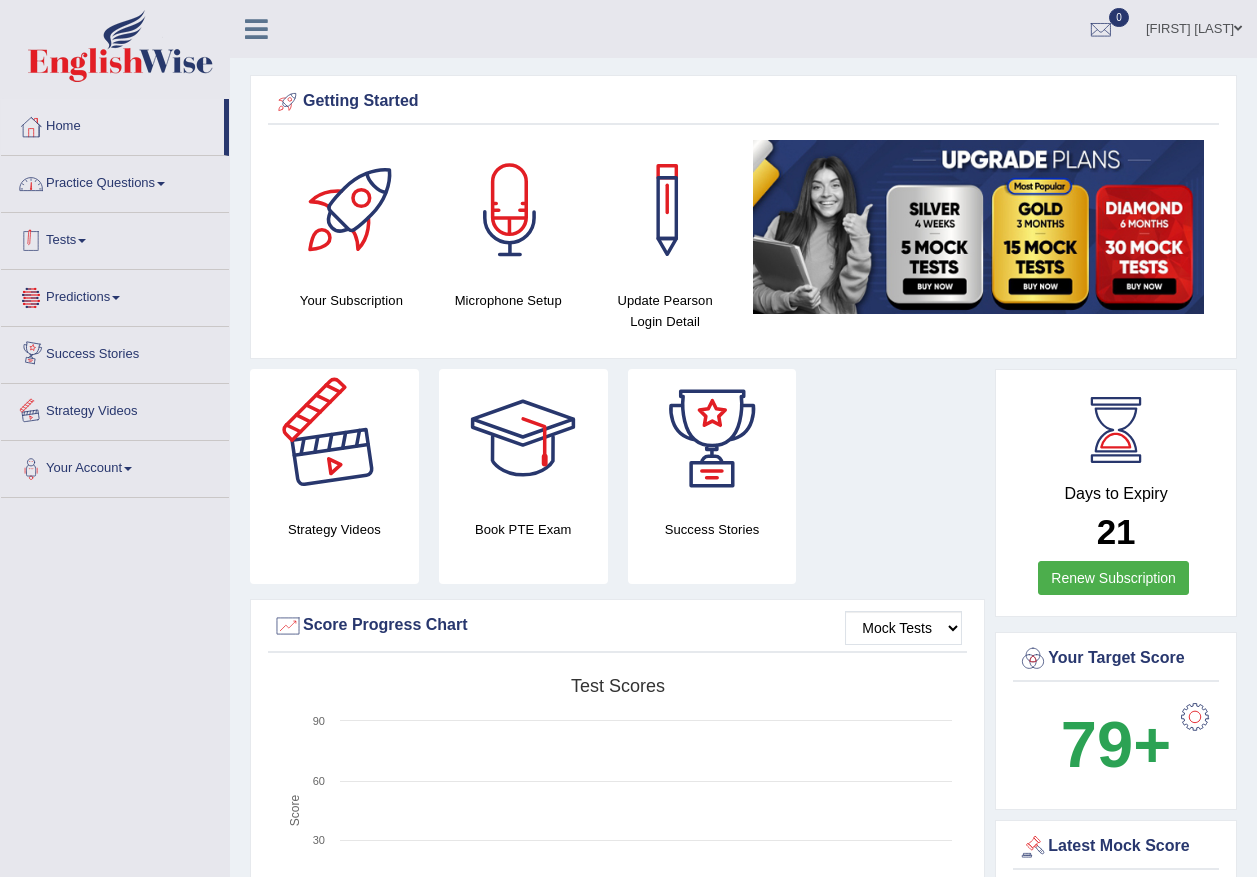 click on "Practice Questions" at bounding box center (115, 181) 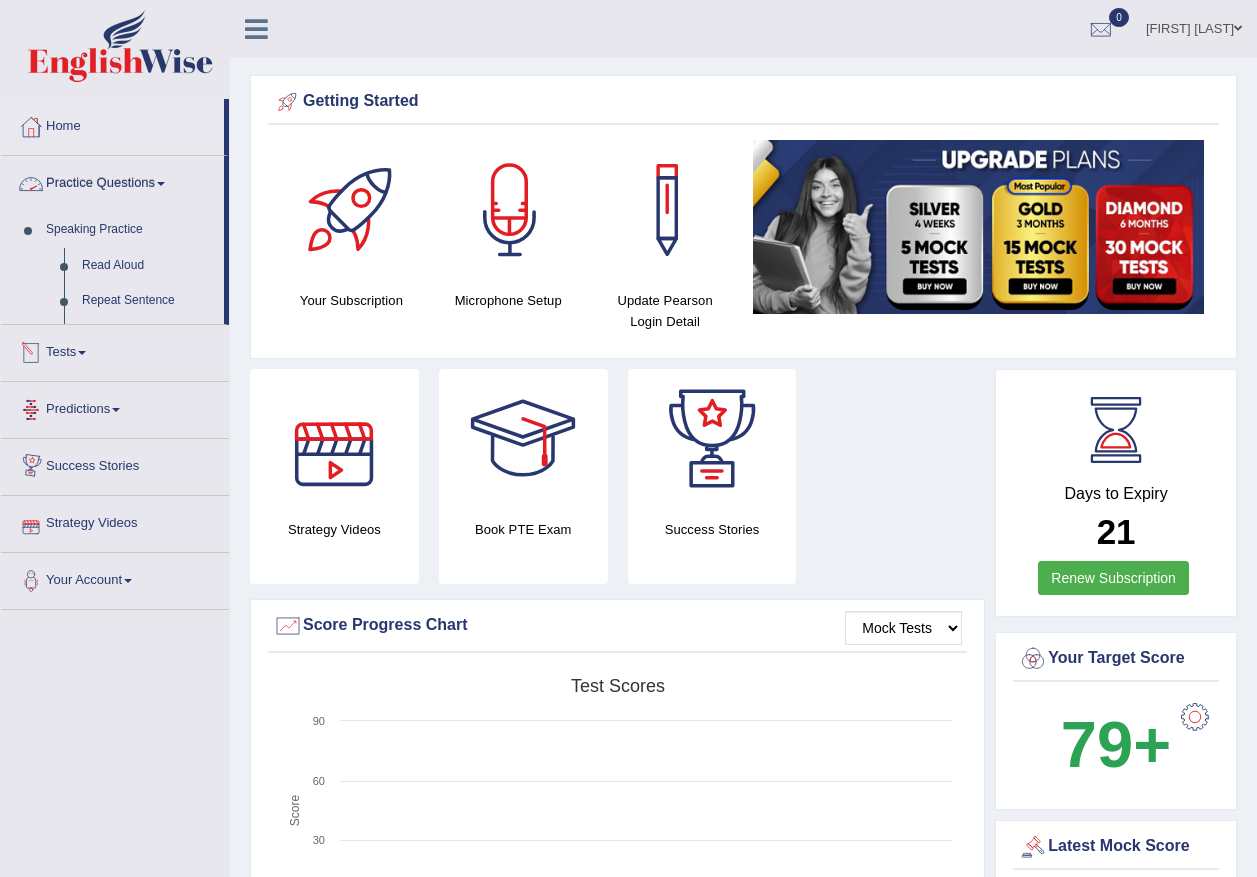 click on "Practice Questions" at bounding box center (112, 181) 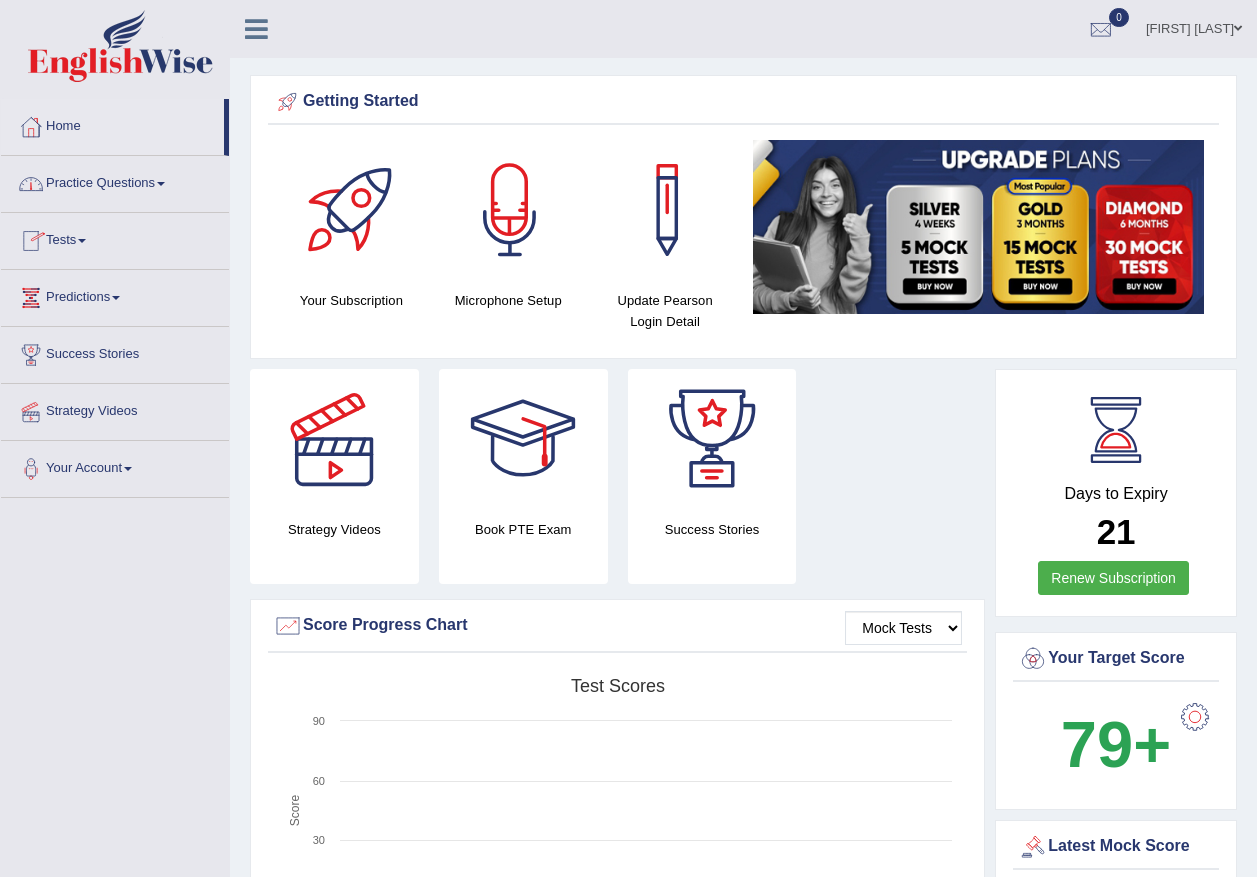 click on "Practice Questions" at bounding box center (115, 181) 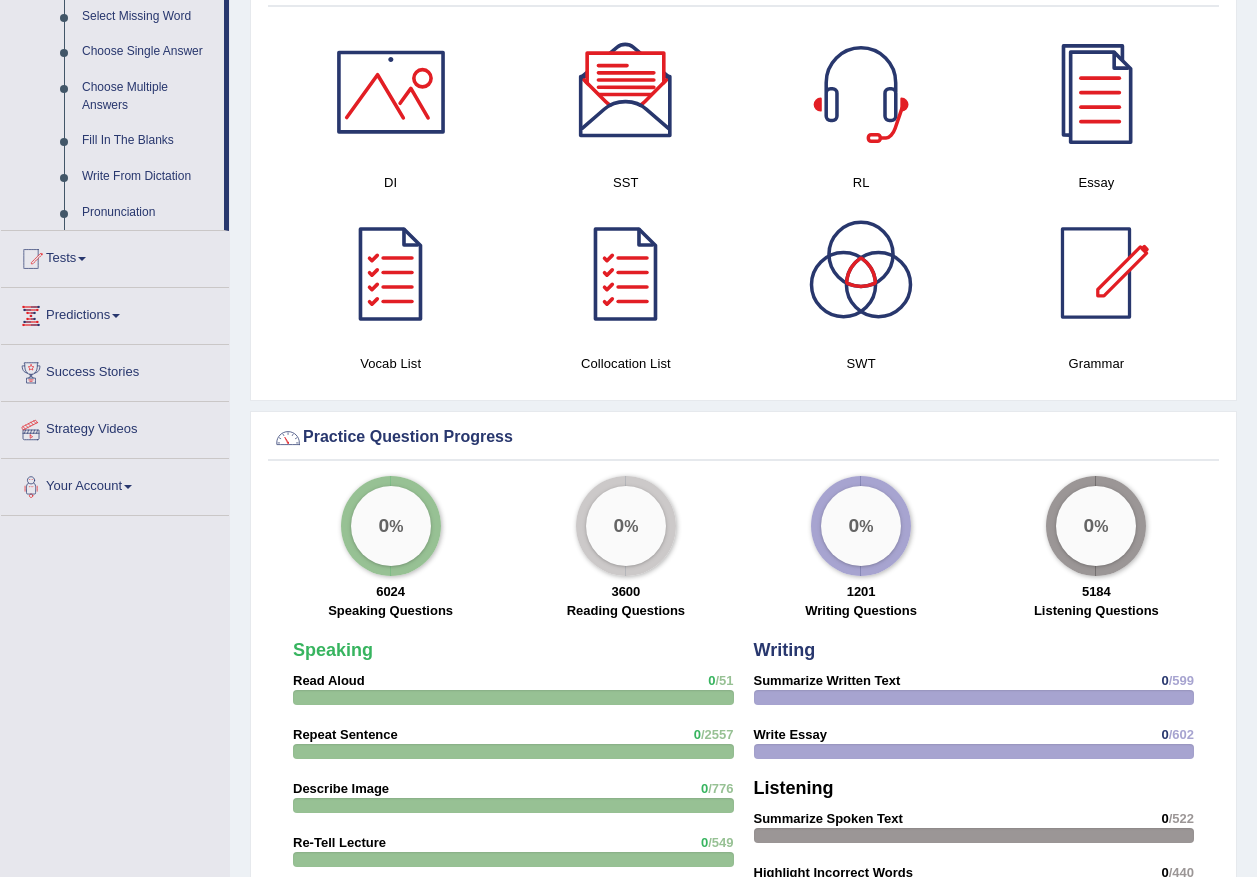 scroll, scrollTop: 1100, scrollLeft: 0, axis: vertical 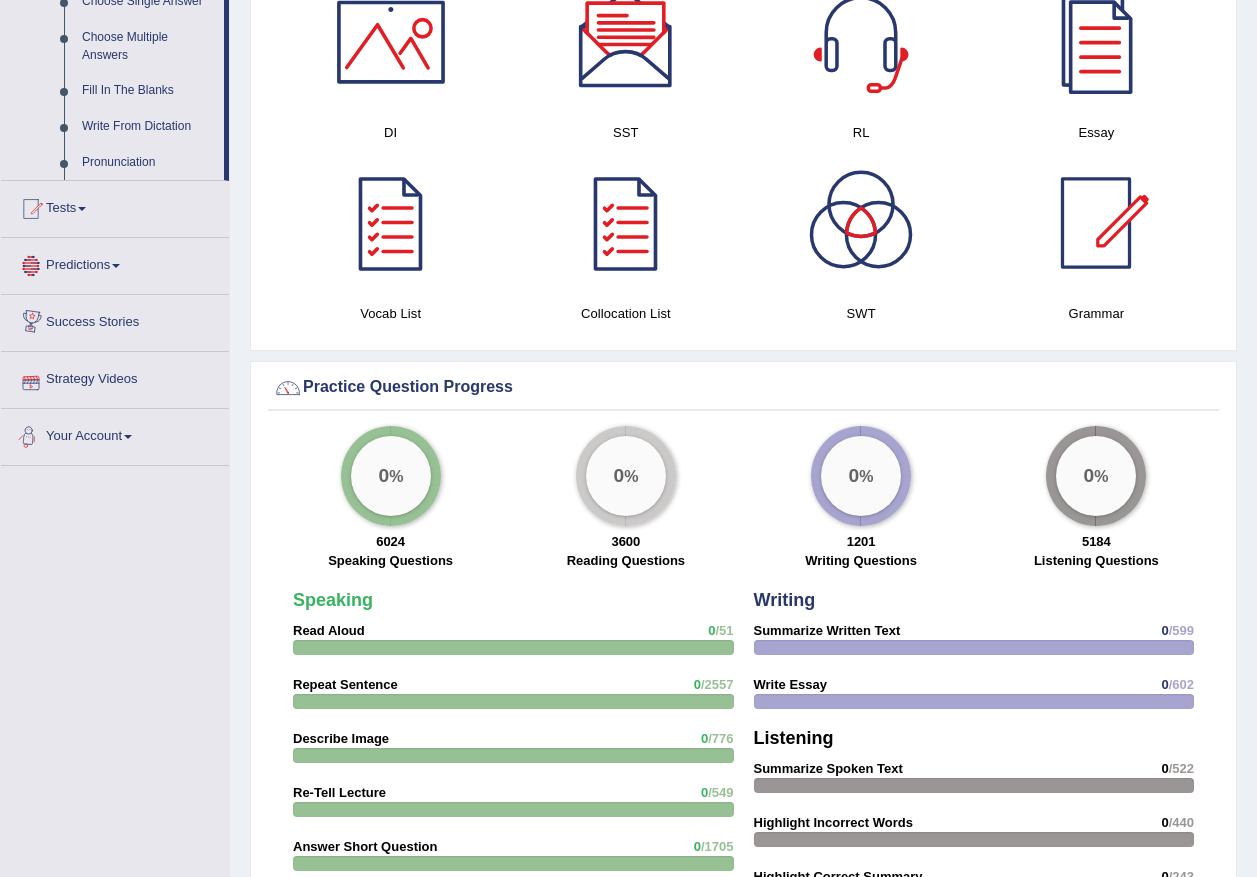 click on "Your Account" at bounding box center [115, 434] 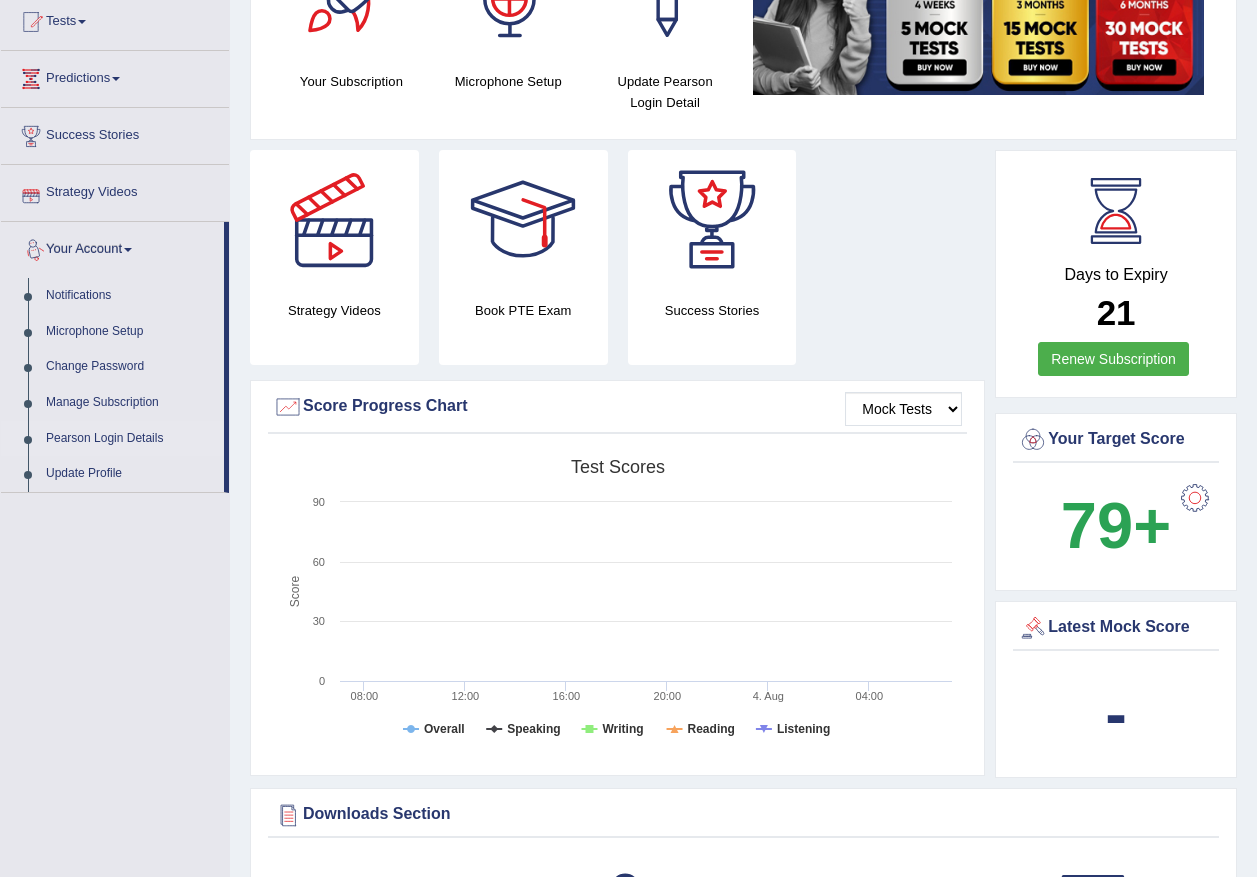 scroll, scrollTop: 214, scrollLeft: 0, axis: vertical 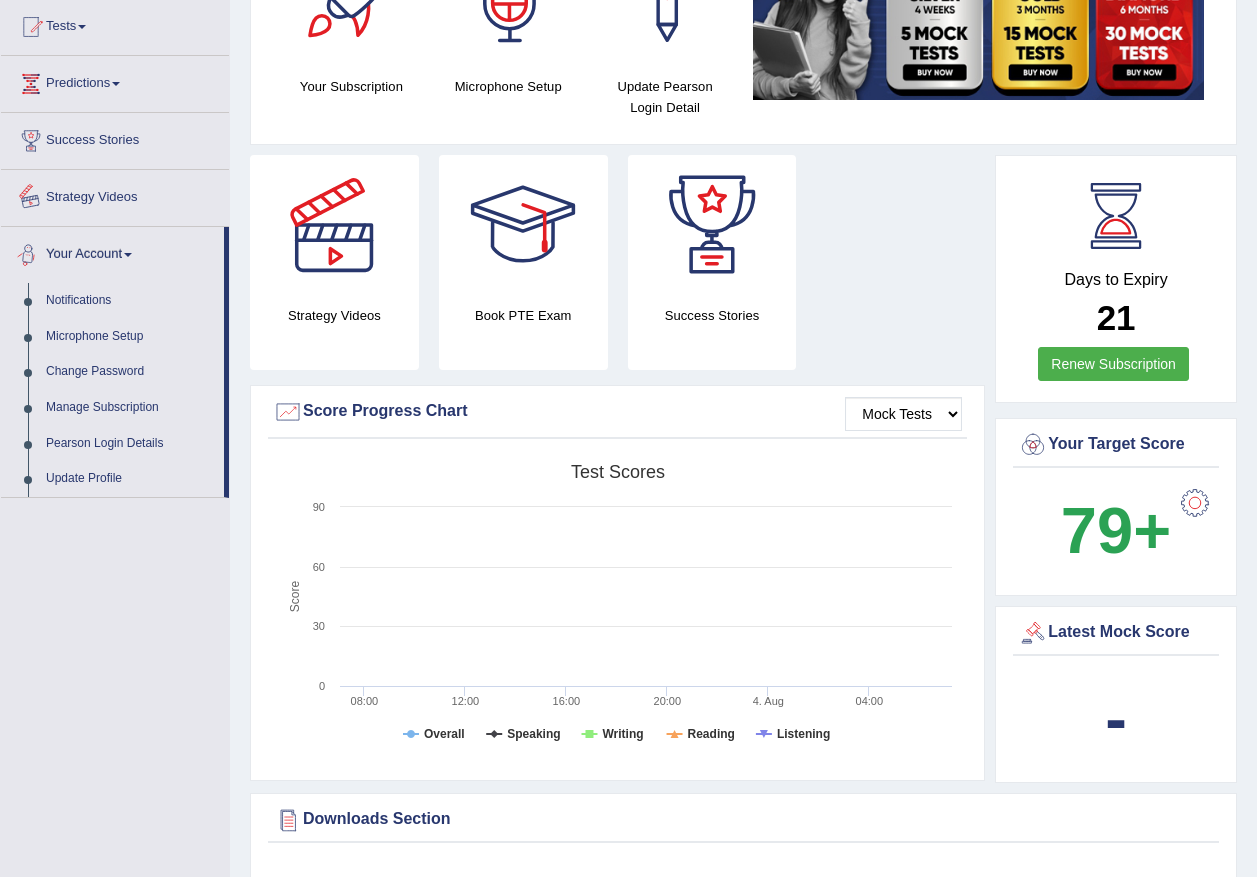 click on "Your Account" at bounding box center (112, 252) 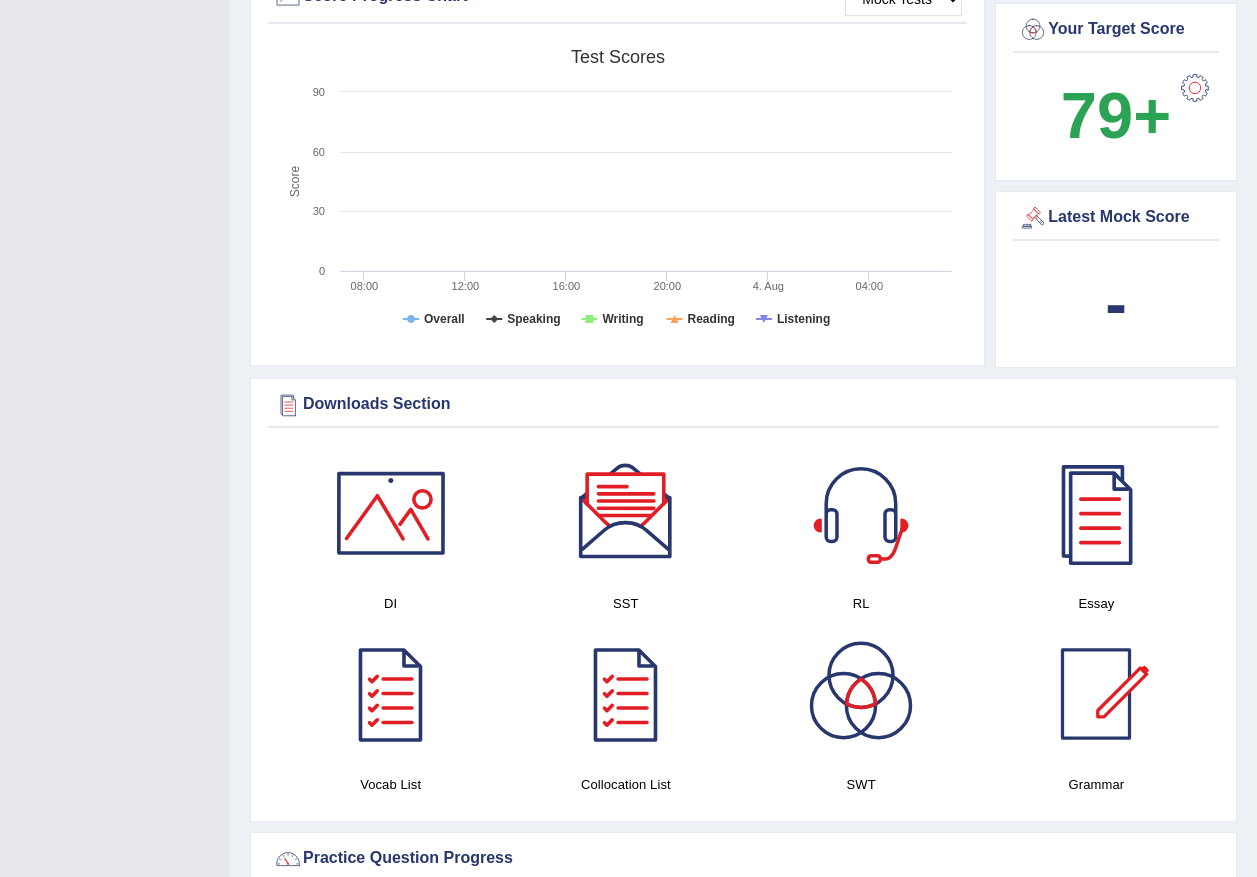 scroll, scrollTop: 814, scrollLeft: 0, axis: vertical 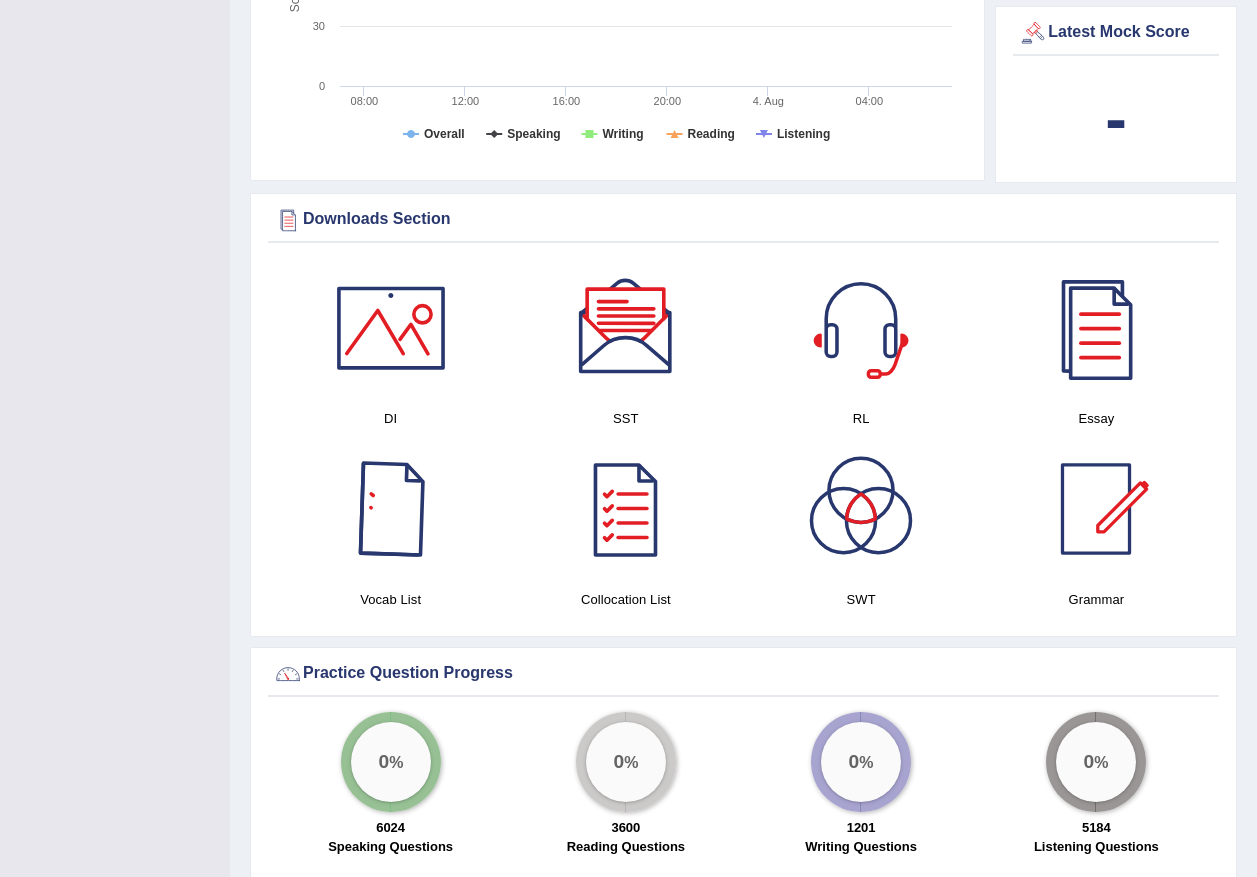 click at bounding box center [391, 328] 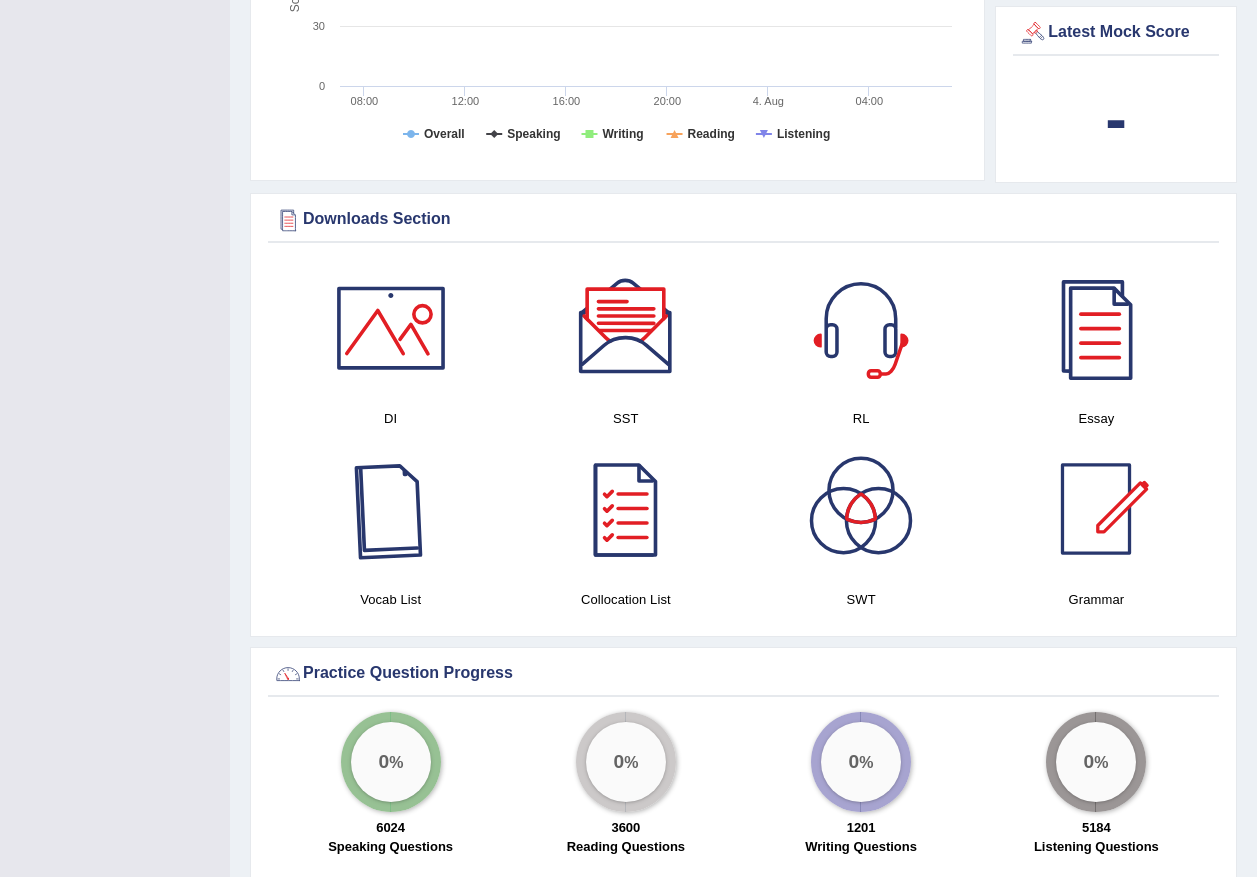 click at bounding box center [391, 509] 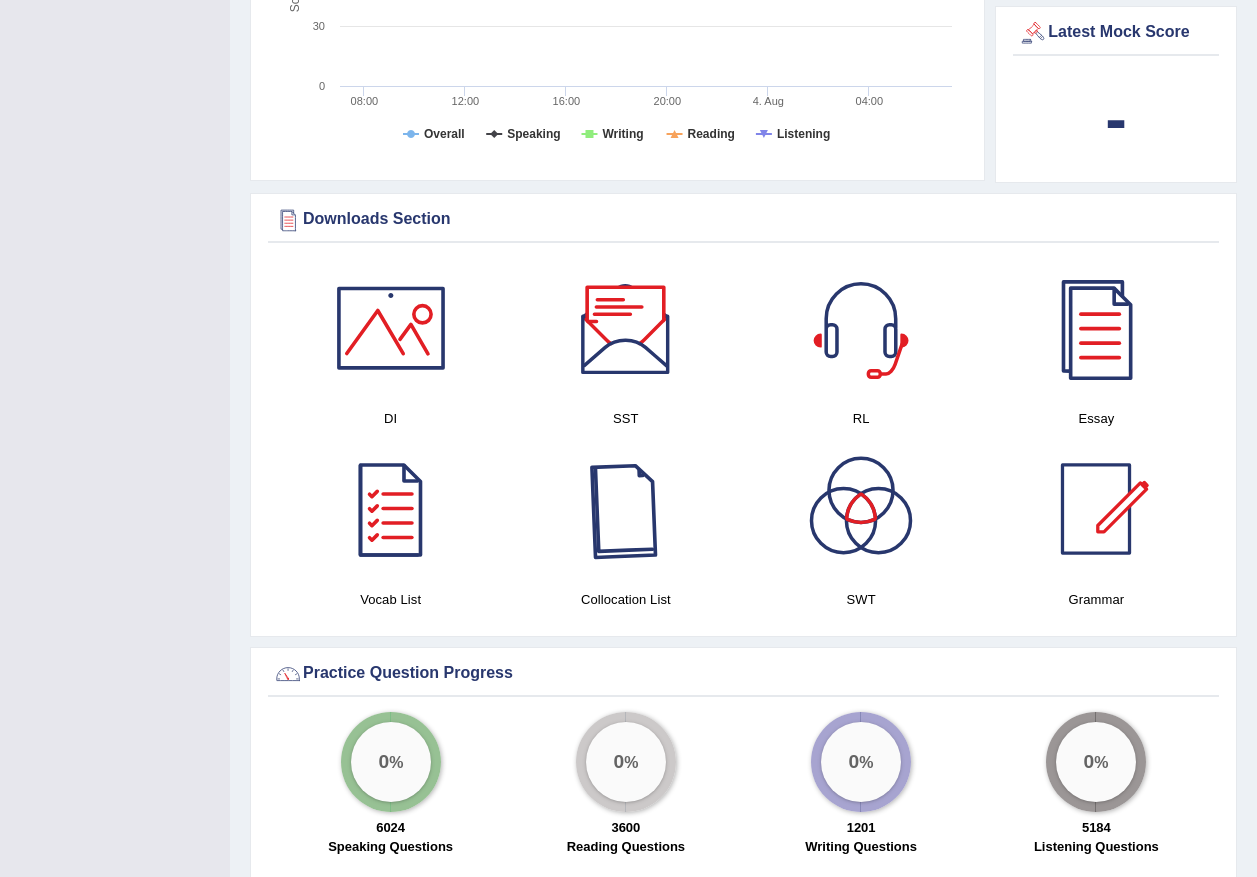 click at bounding box center [626, 509] 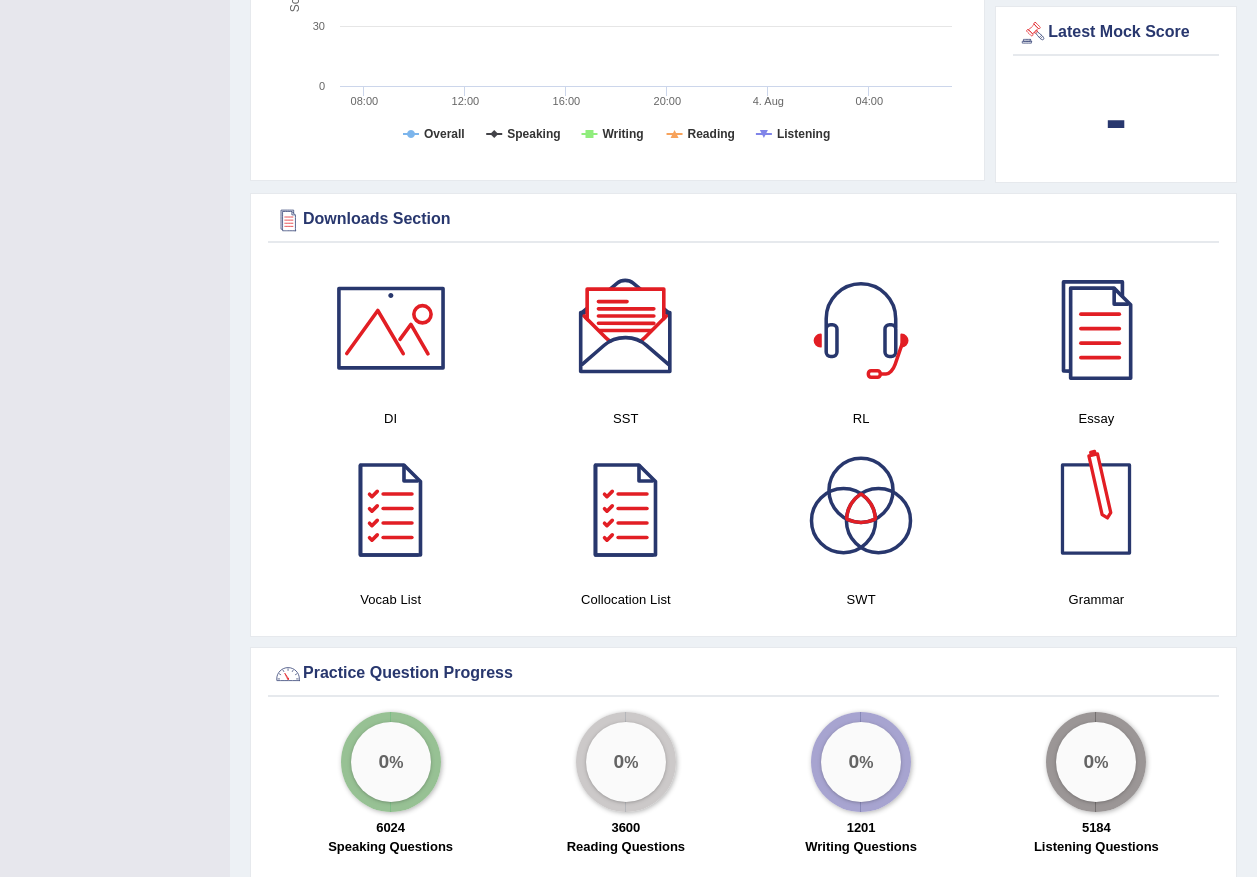 click at bounding box center (1096, 509) 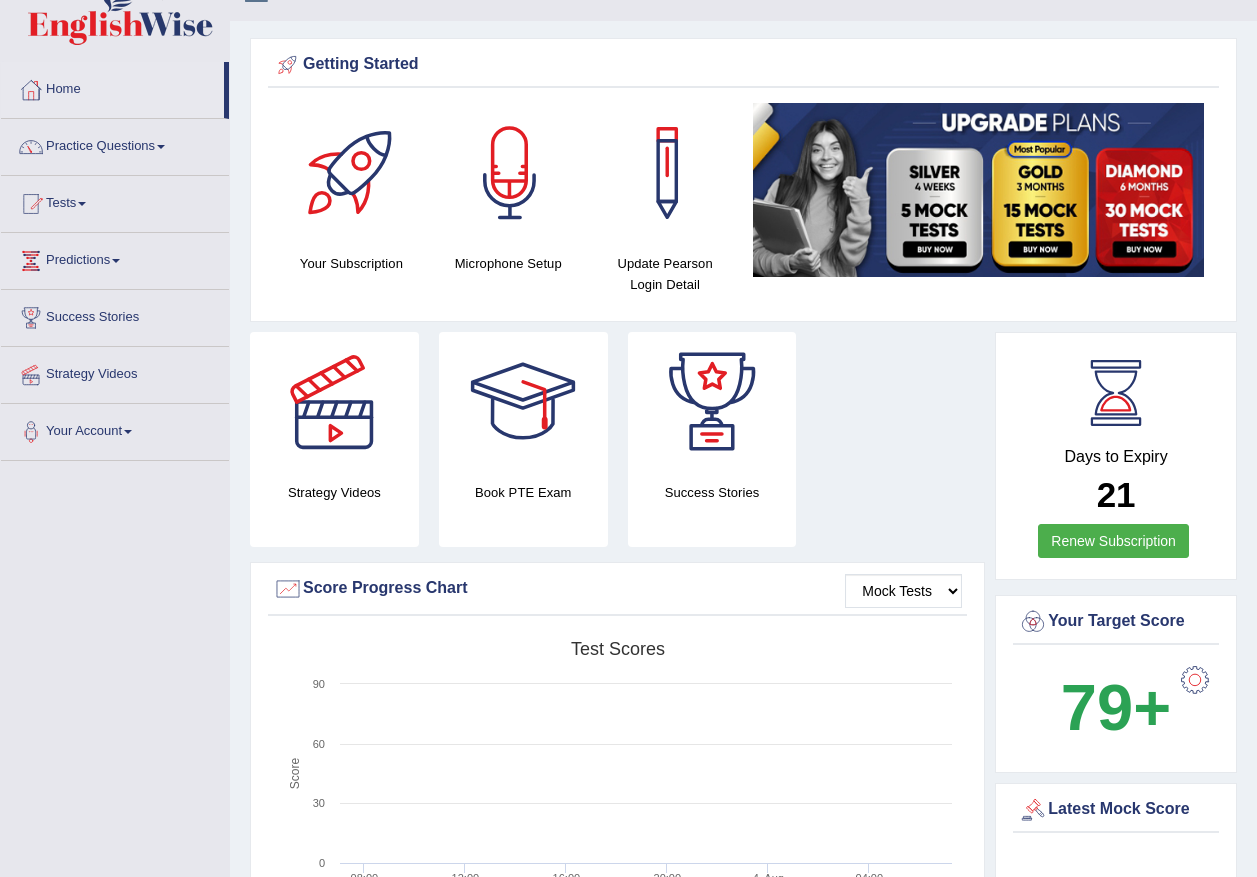 scroll, scrollTop: 0, scrollLeft: 0, axis: both 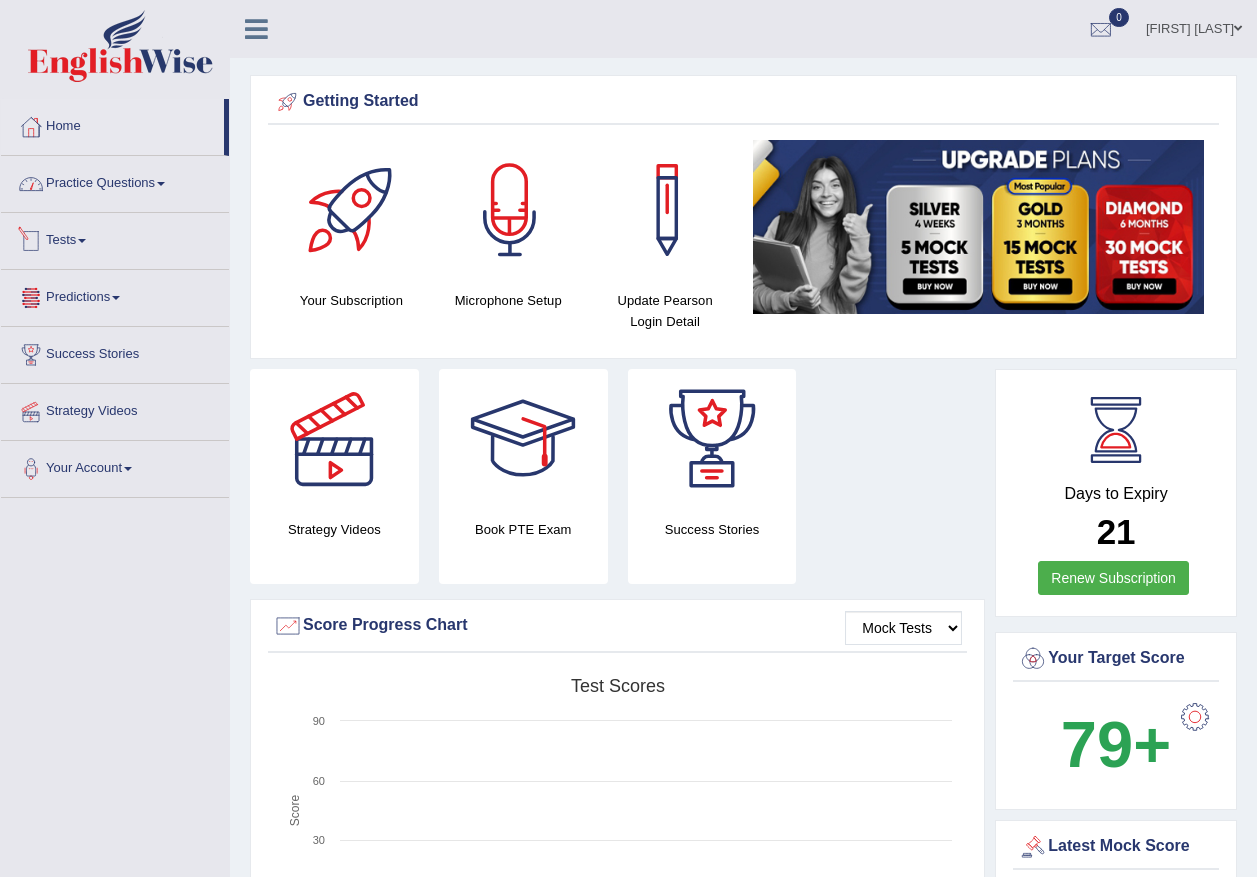 click on "Practice Questions" at bounding box center (115, 181) 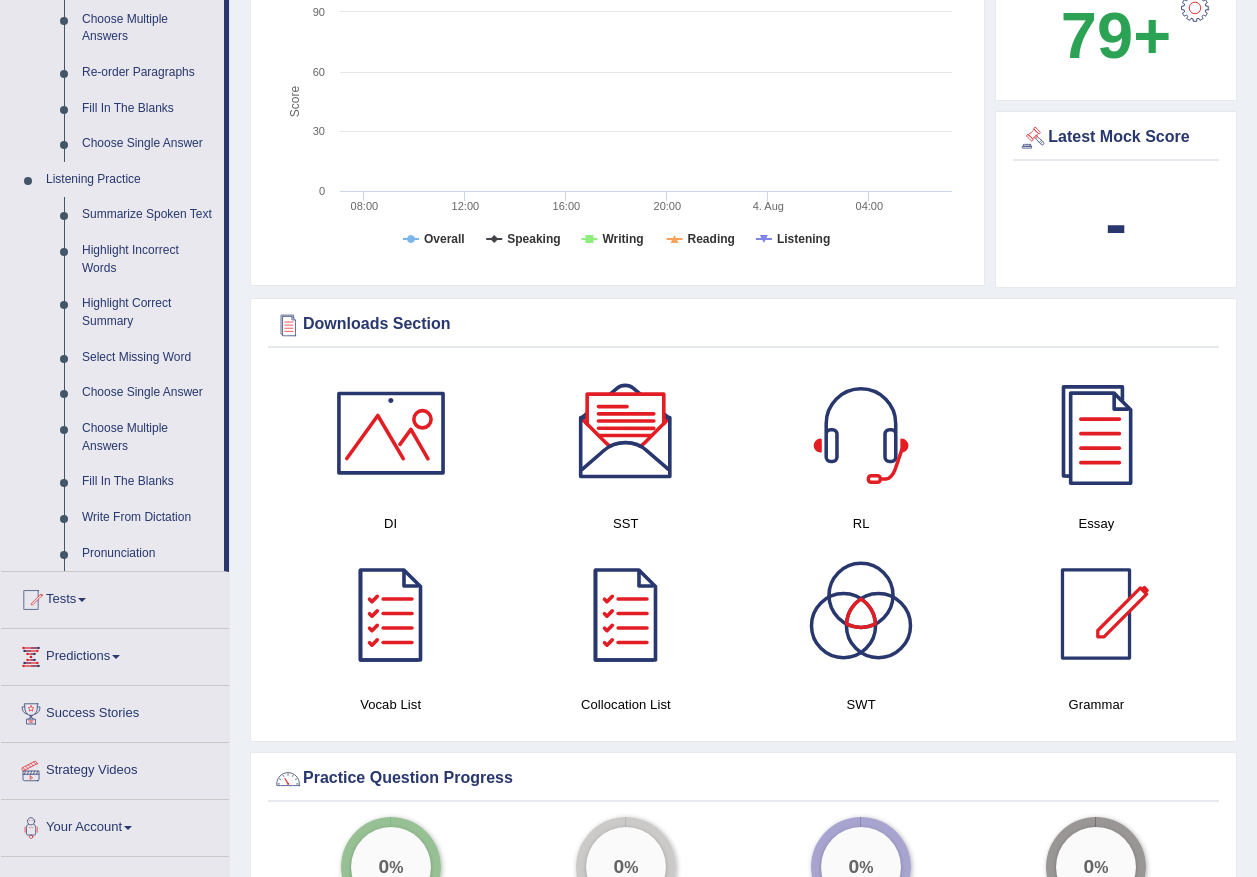 scroll, scrollTop: 700, scrollLeft: 0, axis: vertical 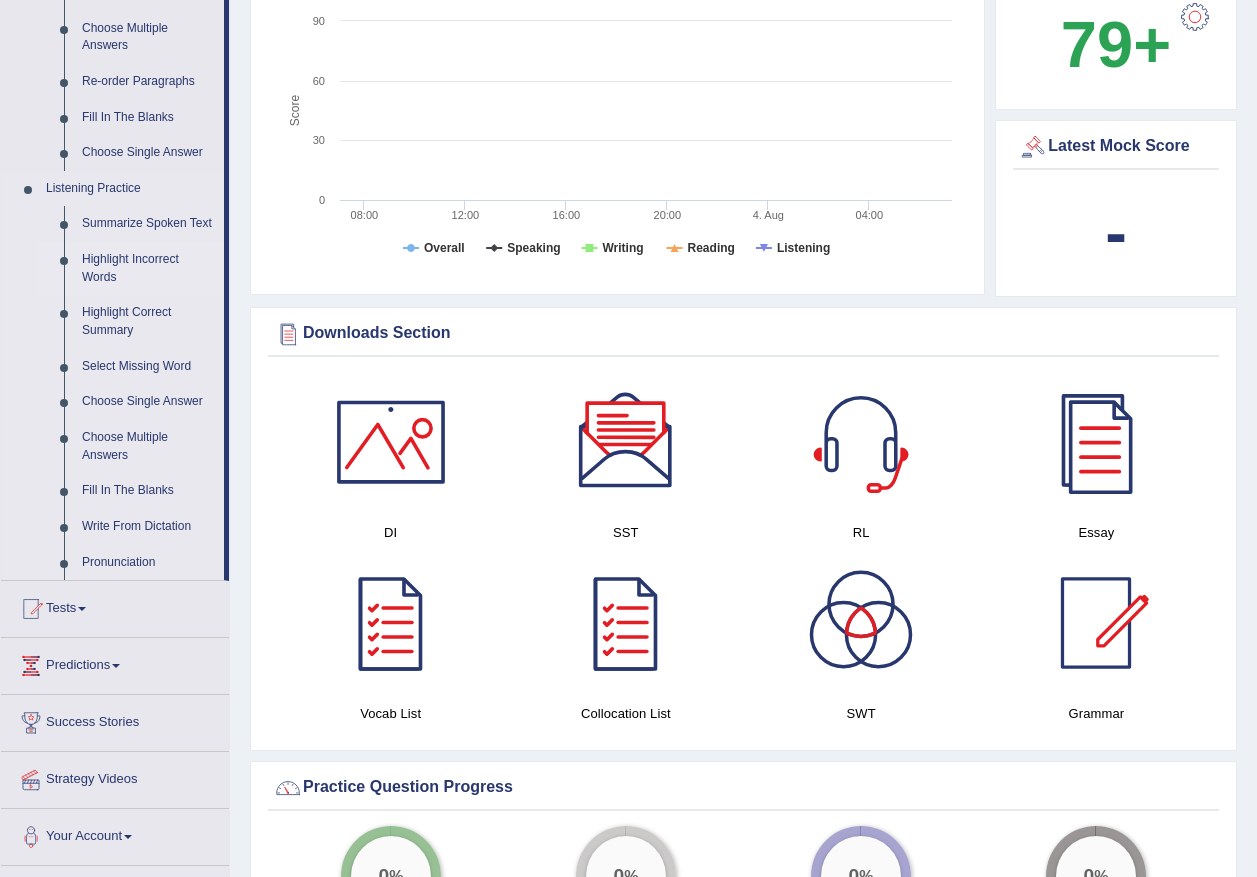 click on "Highlight Incorrect Words" at bounding box center [148, 268] 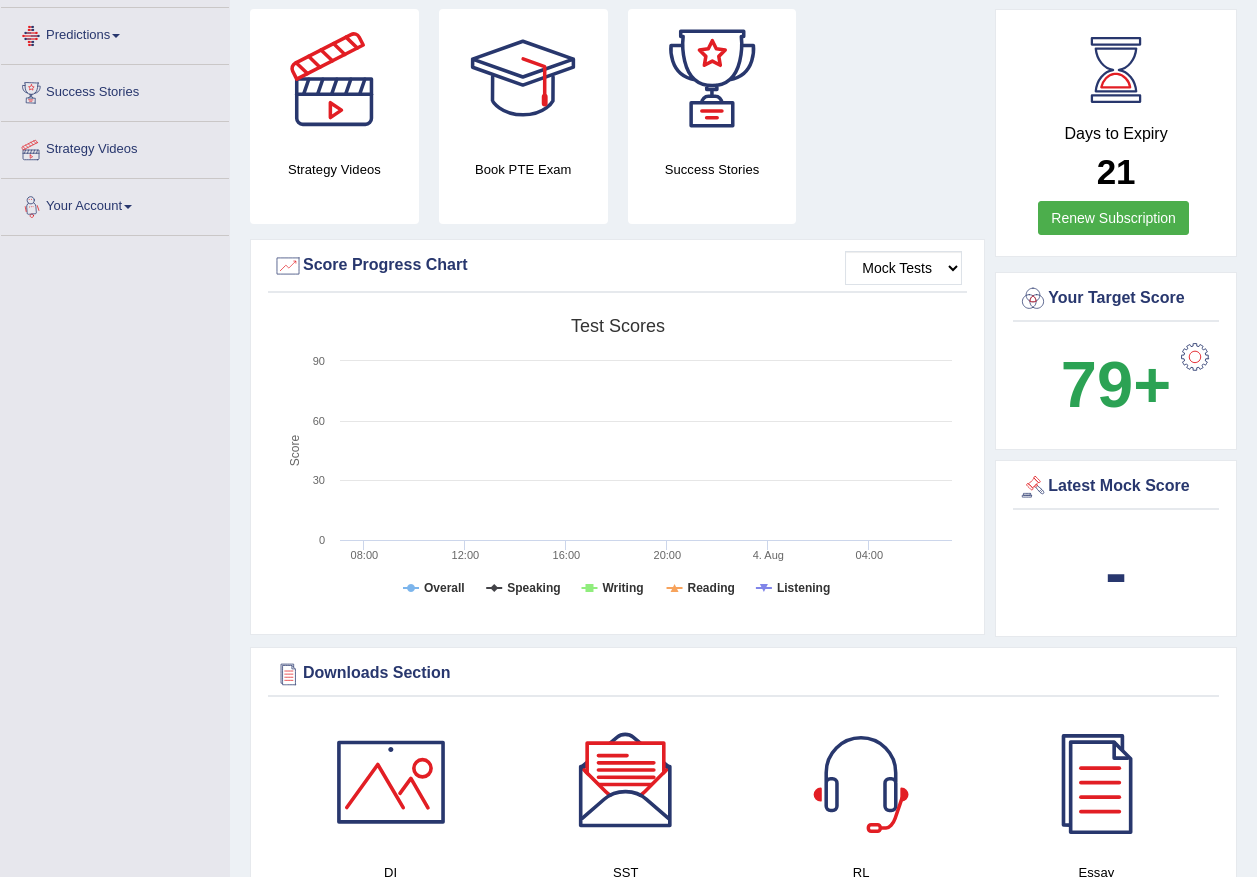 scroll, scrollTop: 597, scrollLeft: 0, axis: vertical 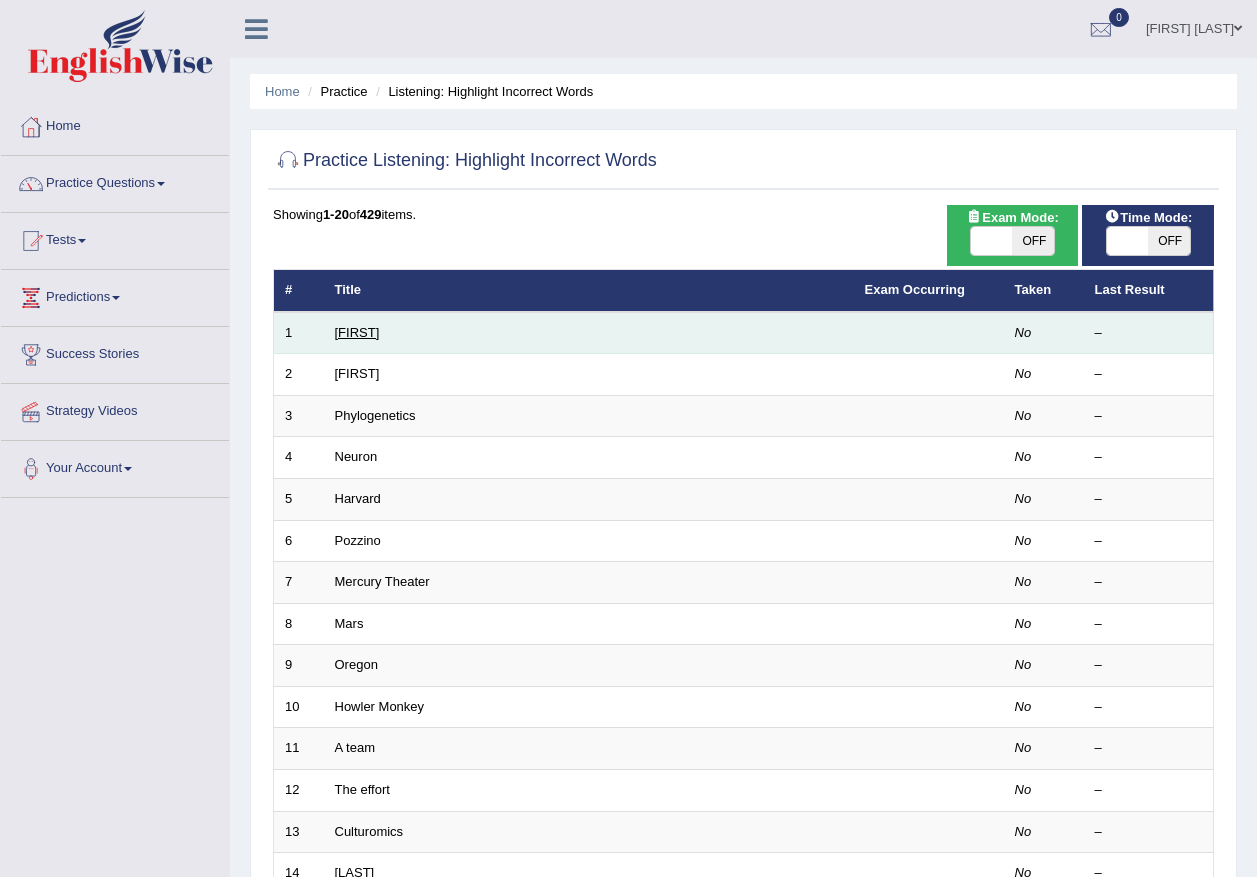 click on "[FIRST]" at bounding box center (357, 332) 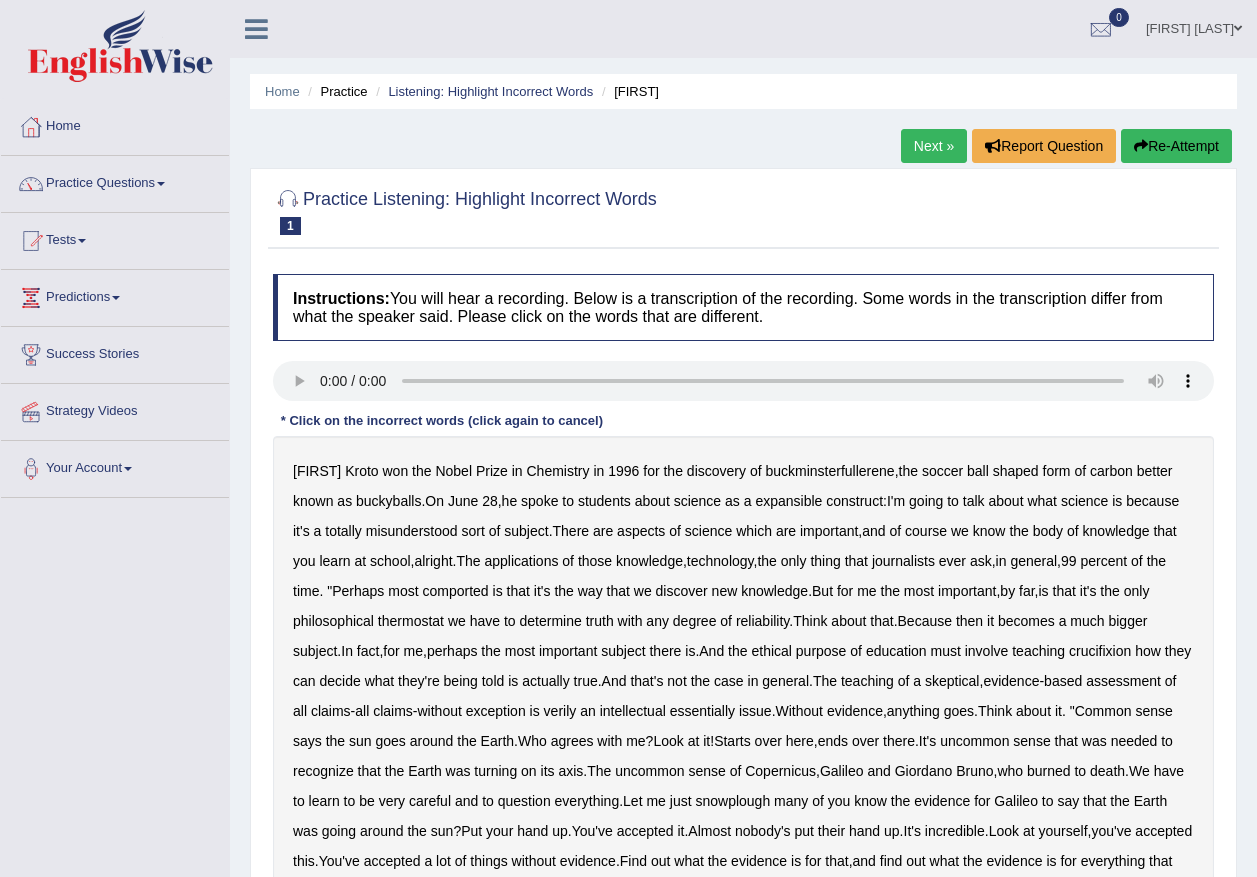 scroll, scrollTop: 0, scrollLeft: 0, axis: both 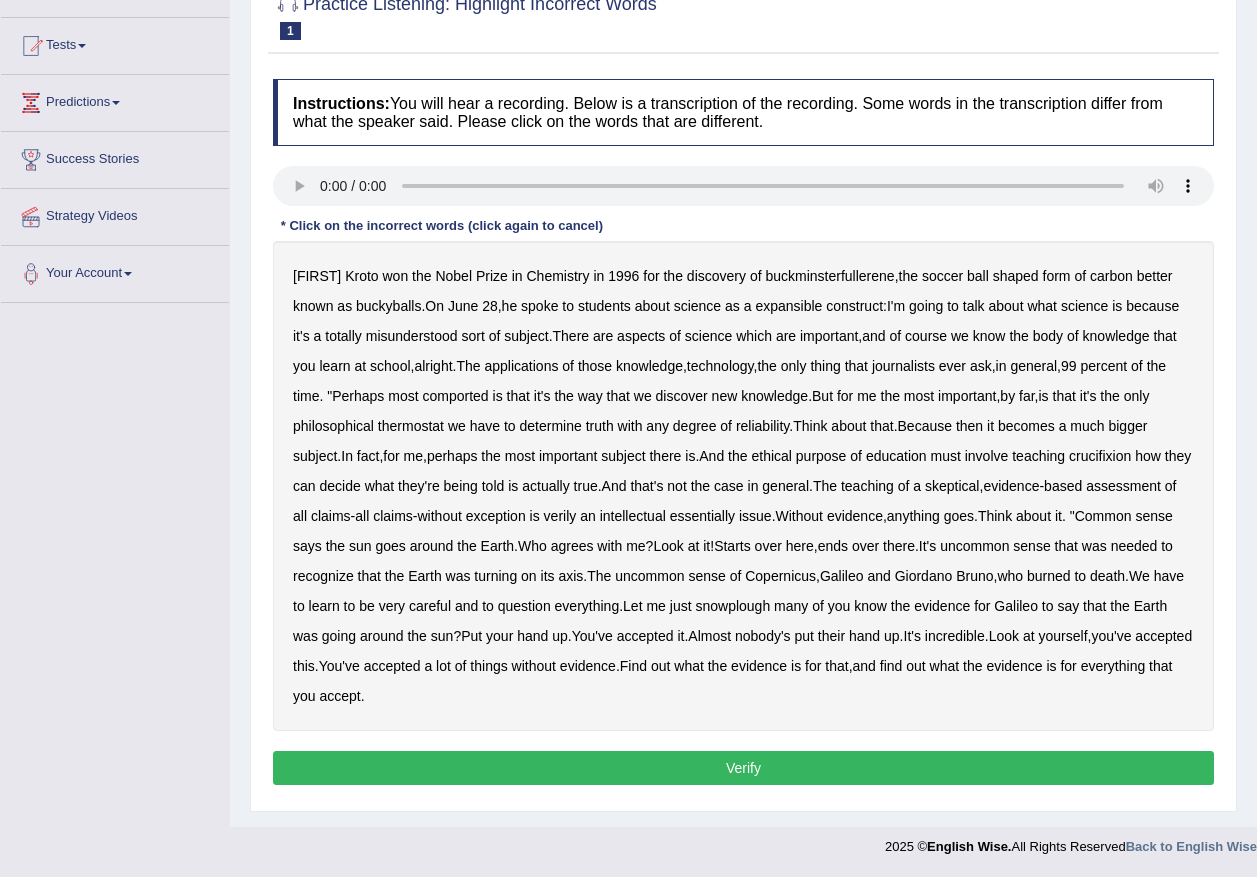 click on "expansible" at bounding box center (788, 306) 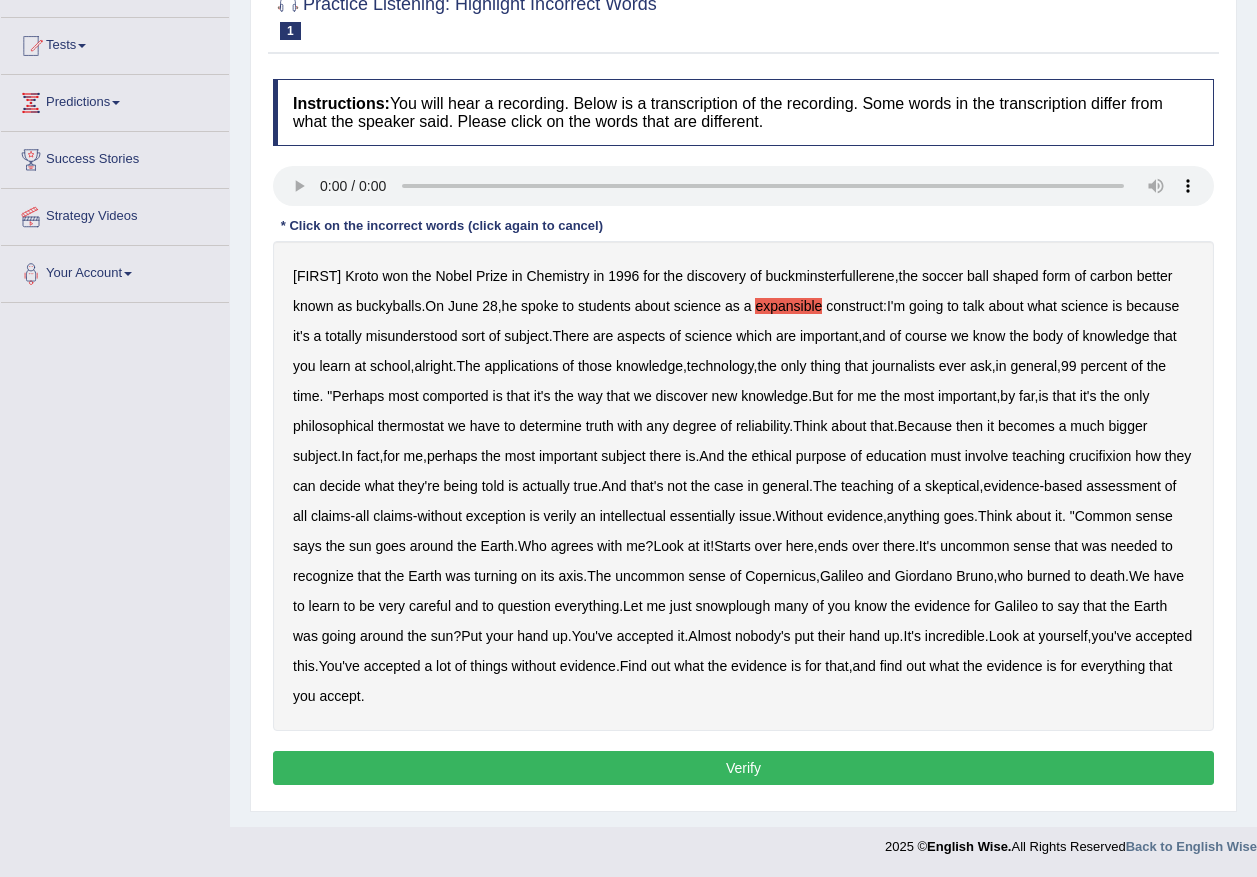 click on "aspects" at bounding box center (641, 336) 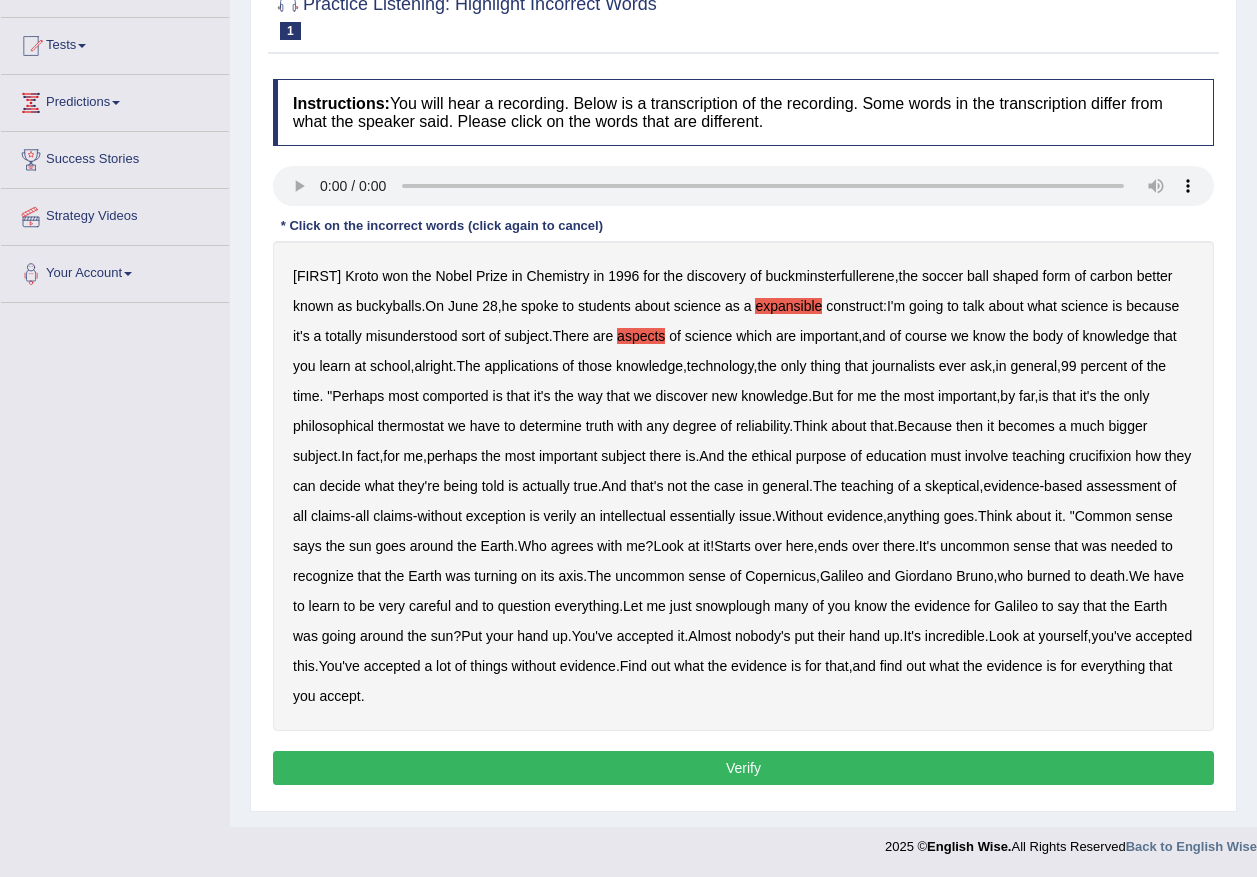 click on "about" at bounding box center [652, 306] 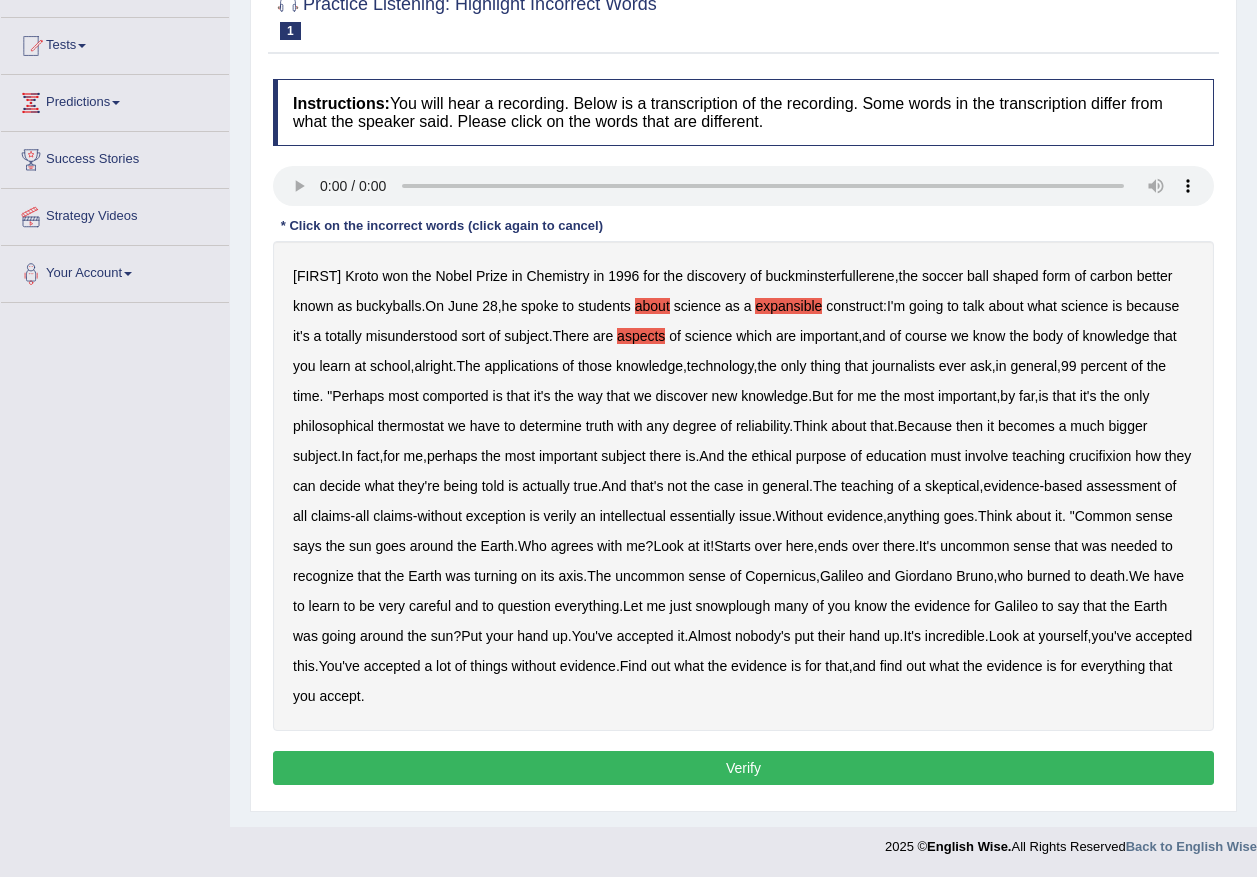click on "students" at bounding box center (604, 306) 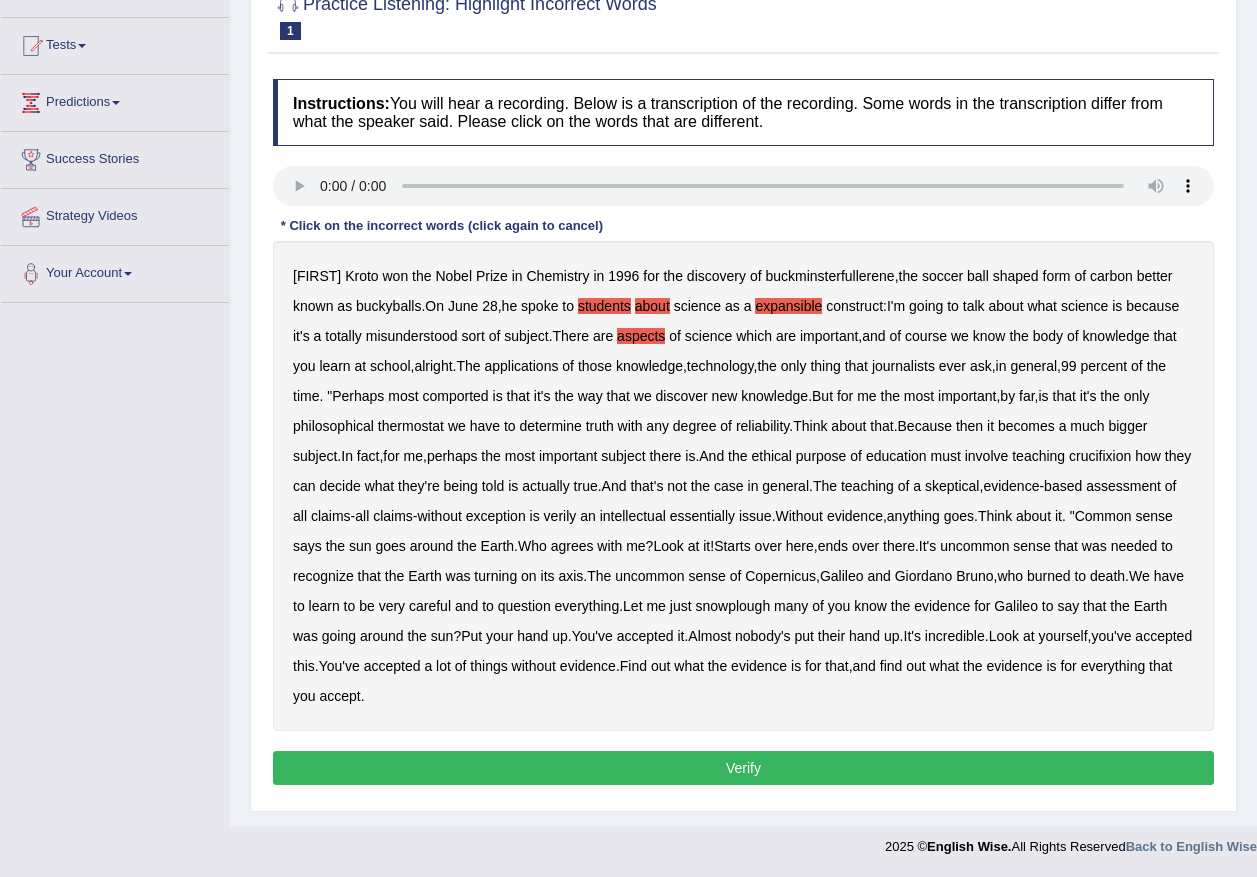 click on "students" at bounding box center [604, 306] 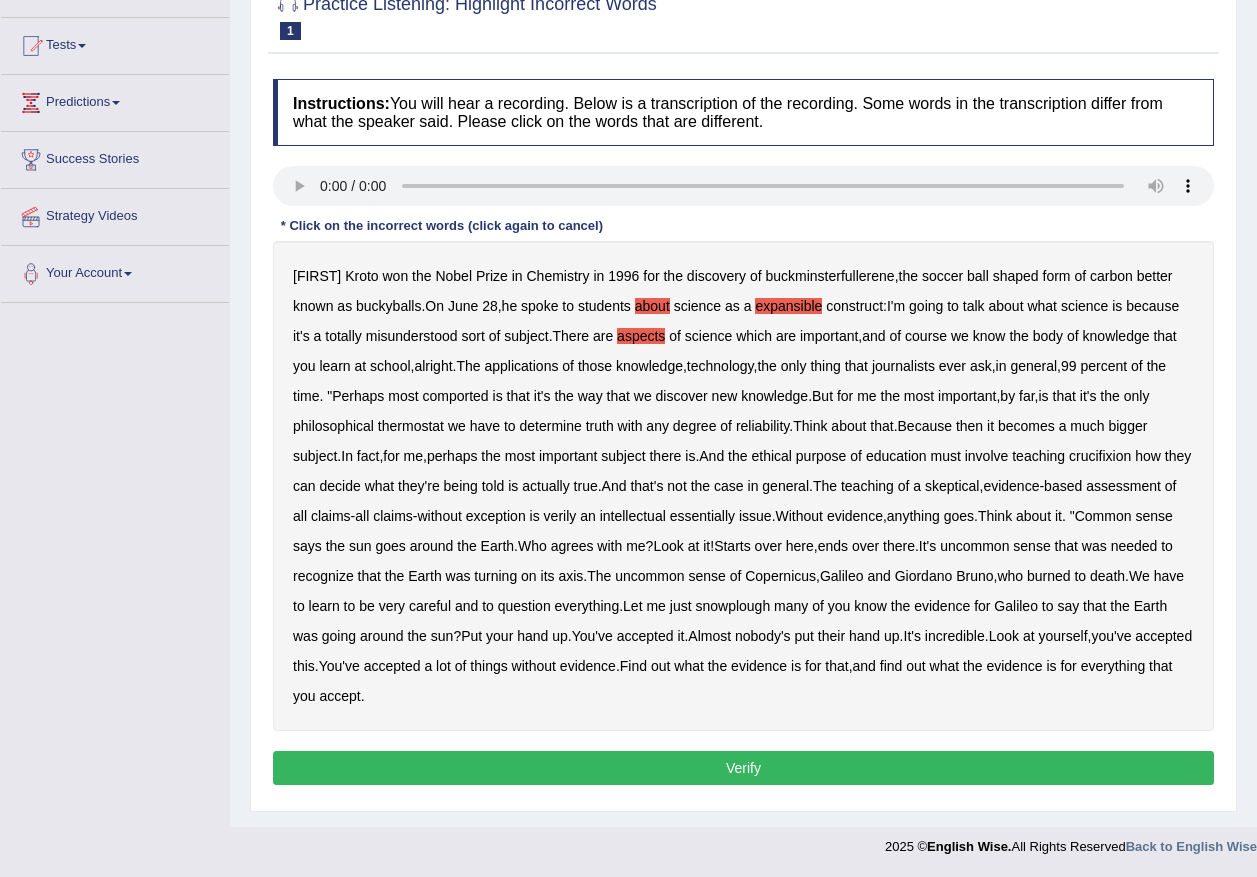 click on "aspects" at bounding box center (641, 336) 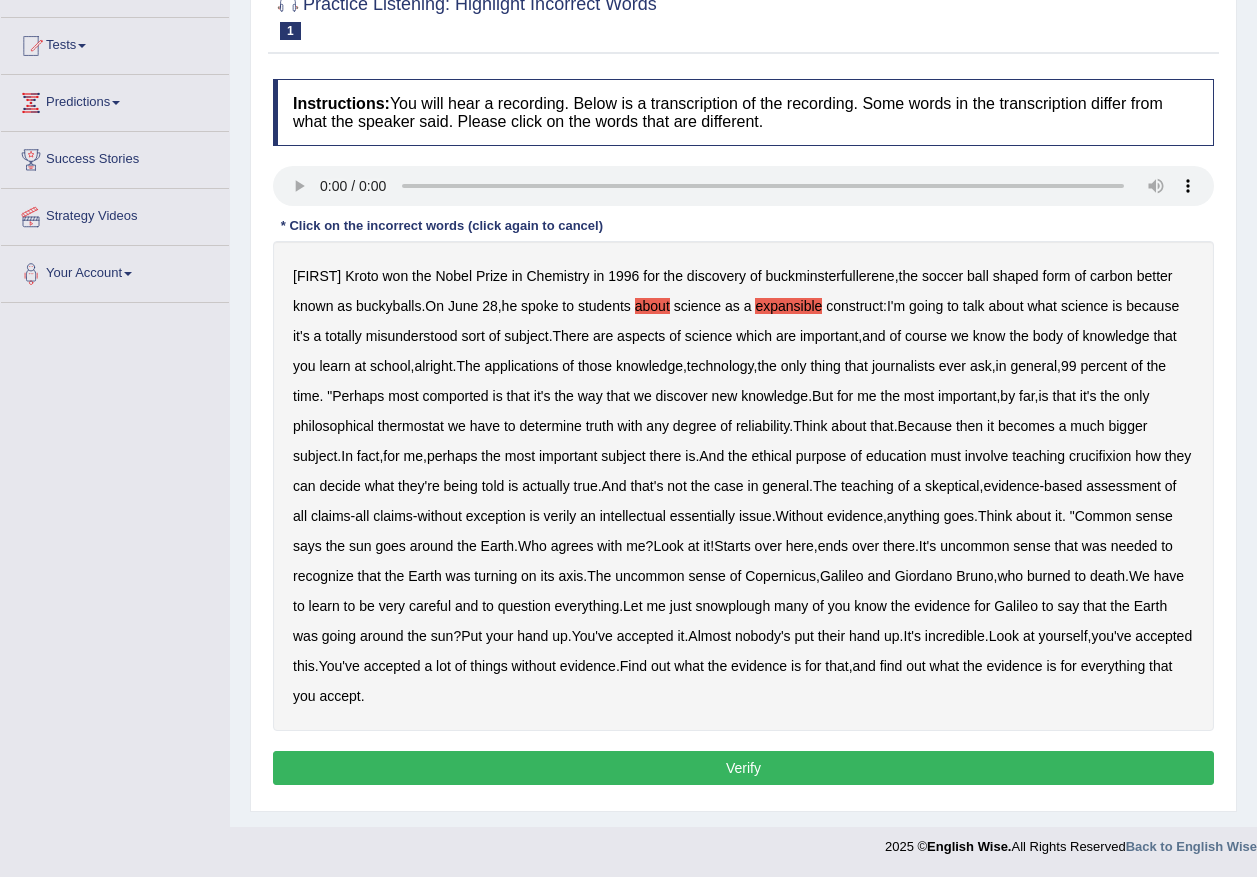click on "about" at bounding box center (652, 306) 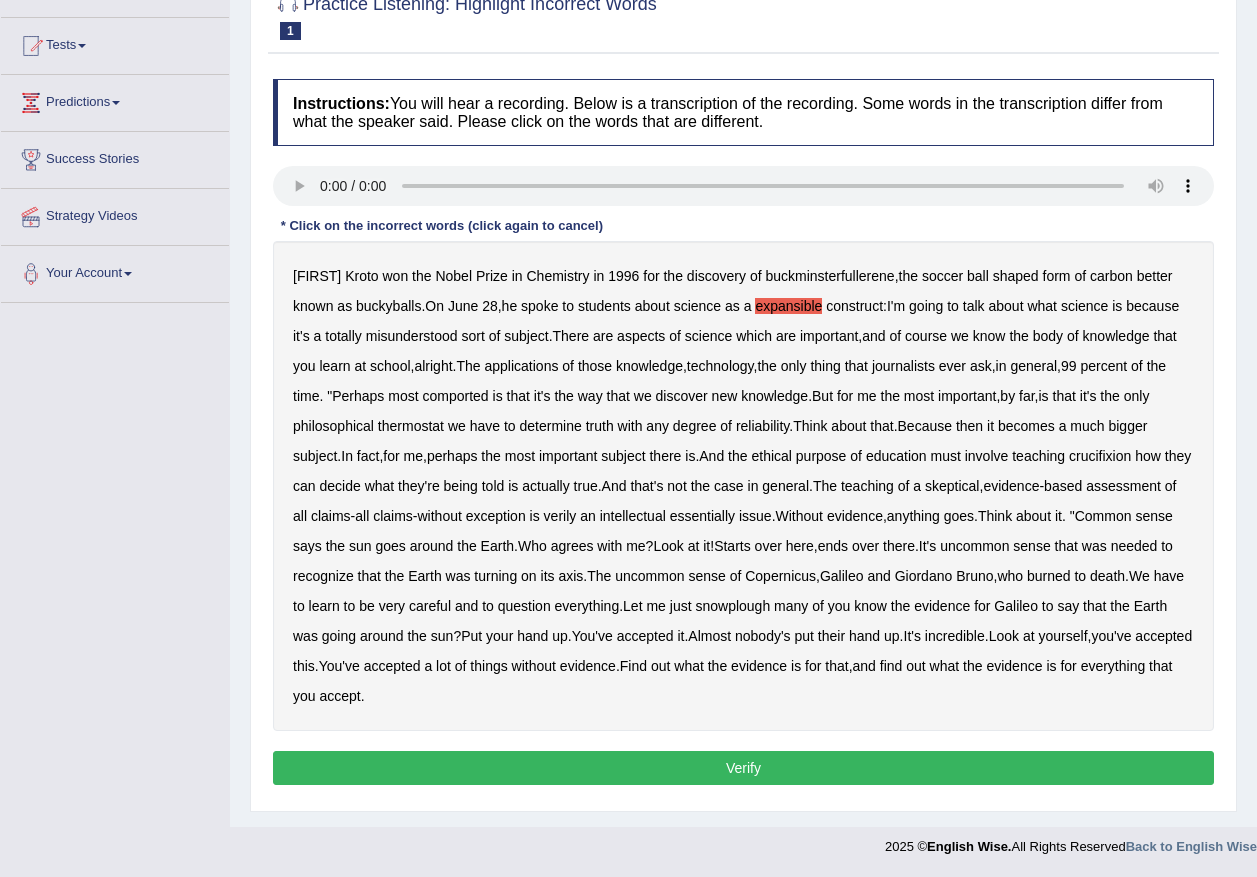 click on "expansible" at bounding box center [788, 306] 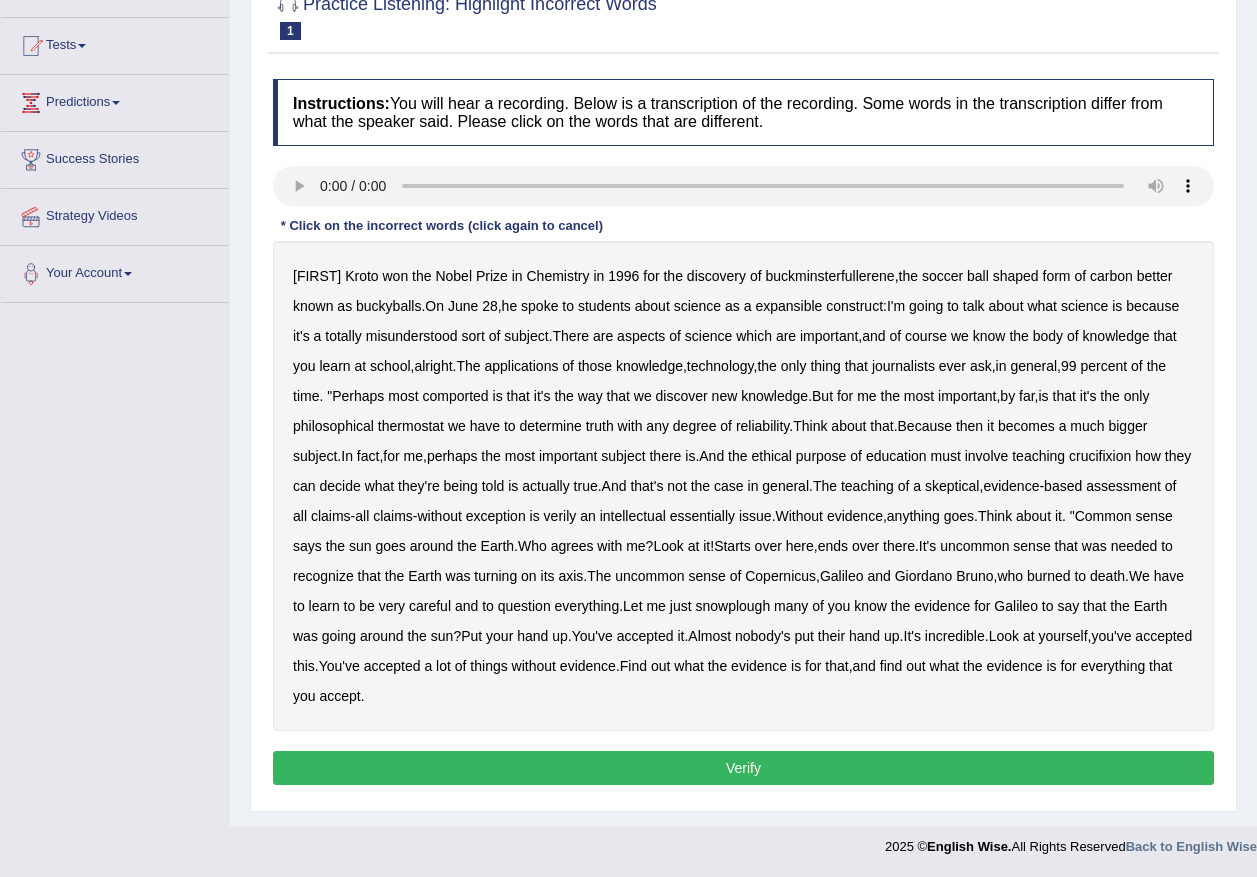 click on "expansible" at bounding box center [788, 306] 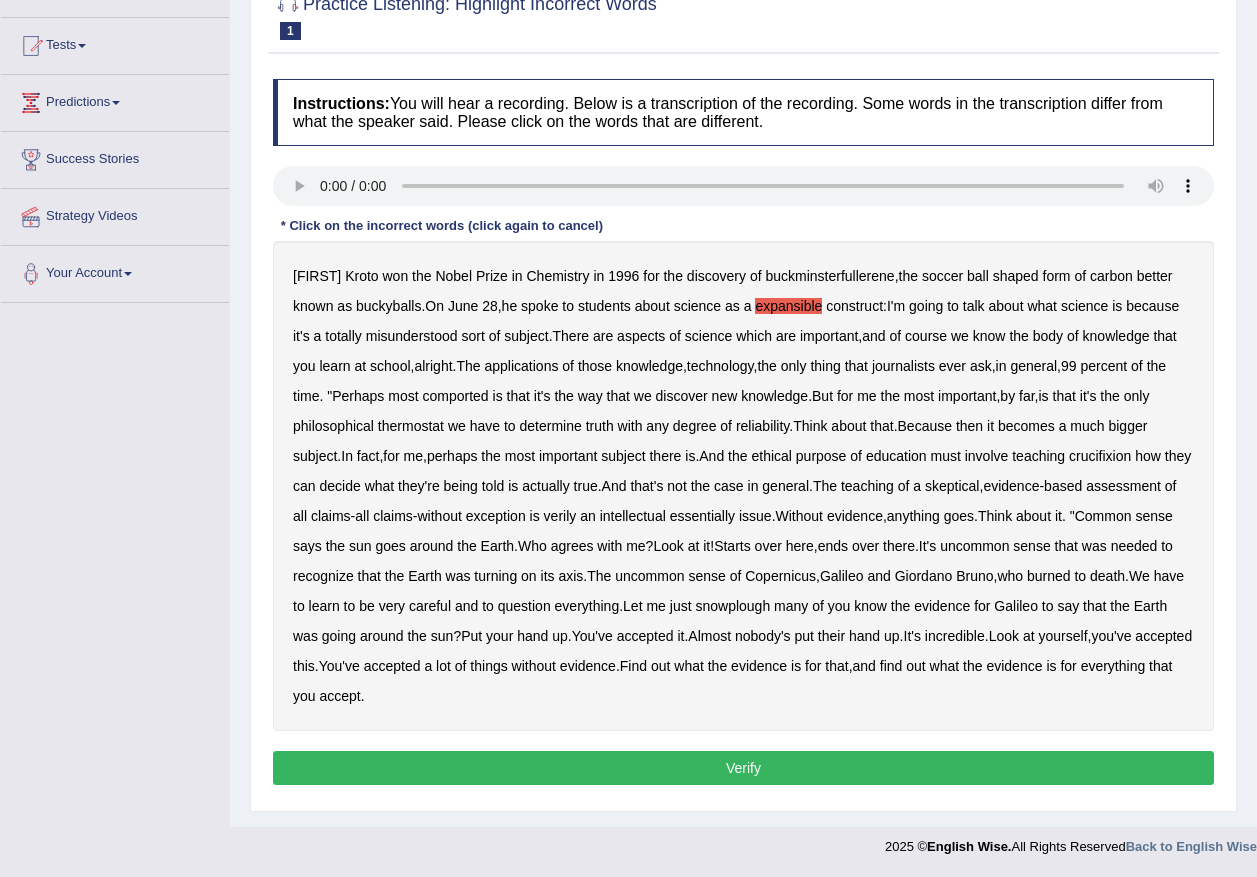 click on "comported" at bounding box center [455, 396] 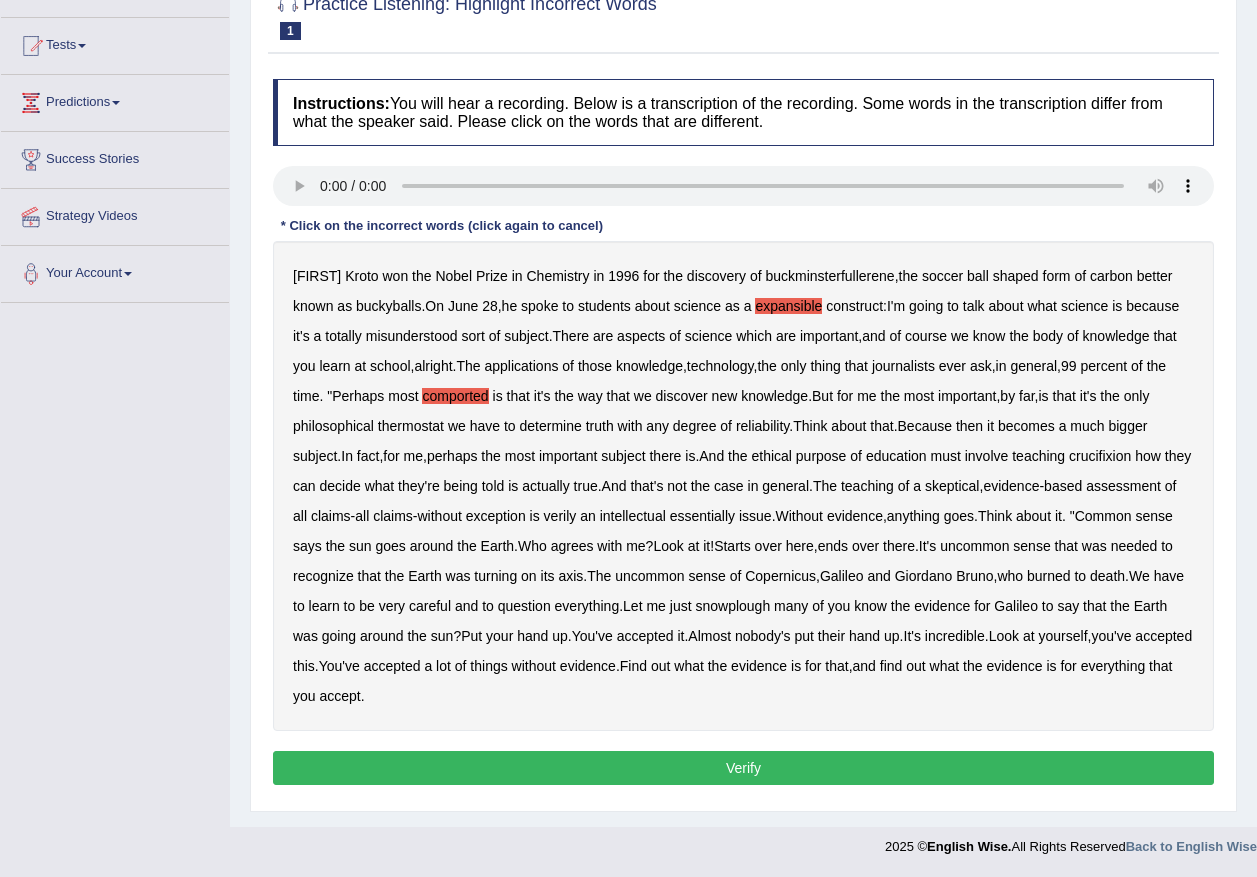click on "thermostat" at bounding box center [411, 426] 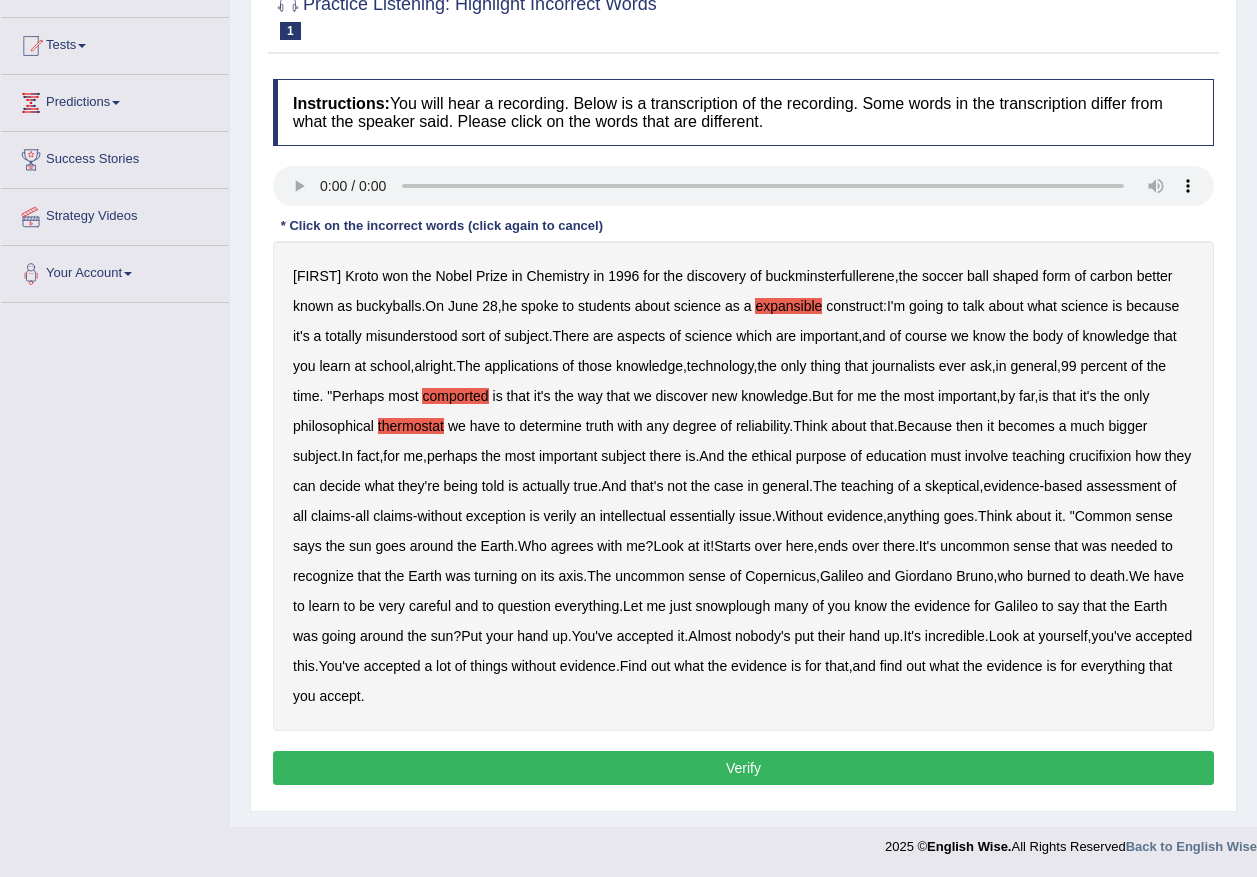 click on "crucifixion" at bounding box center [1100, 456] 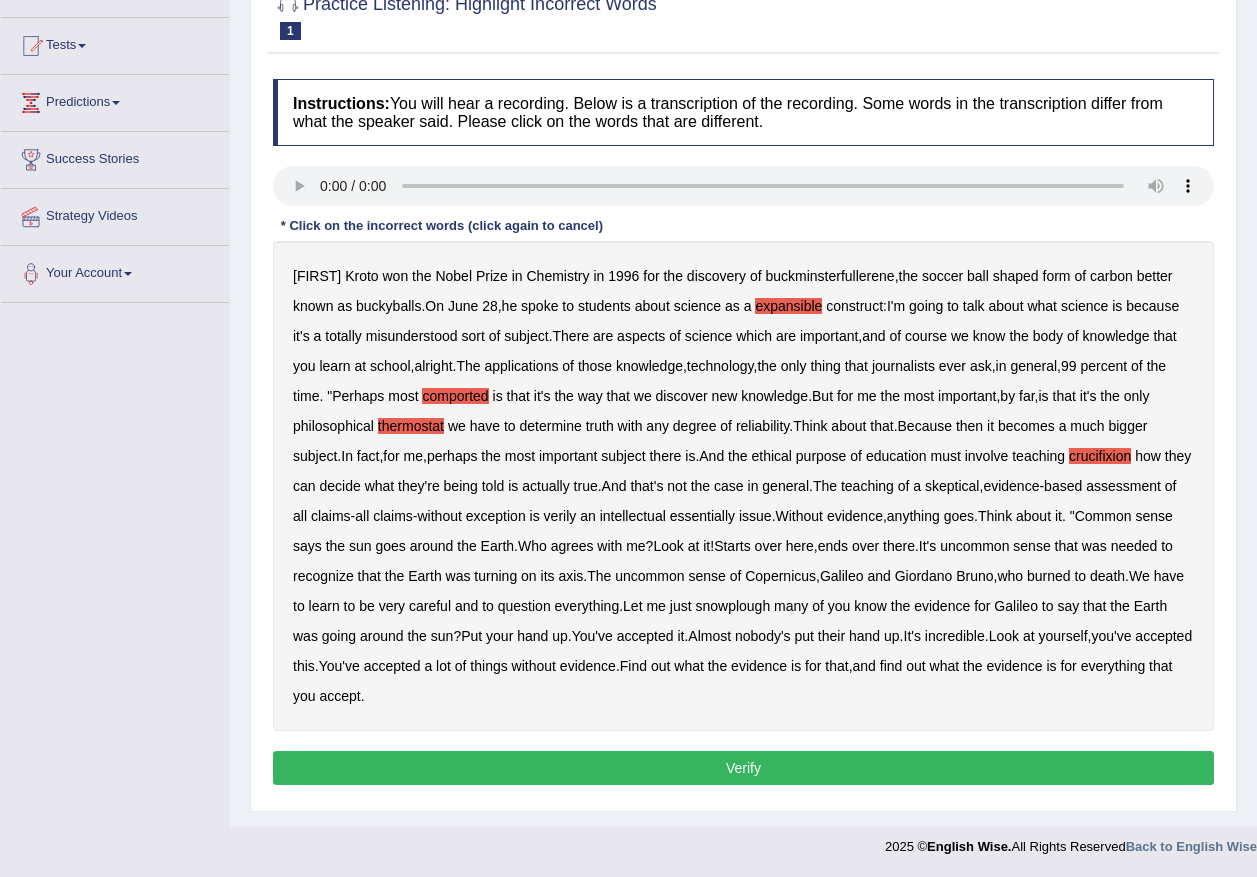 click on "verily" at bounding box center [560, 516] 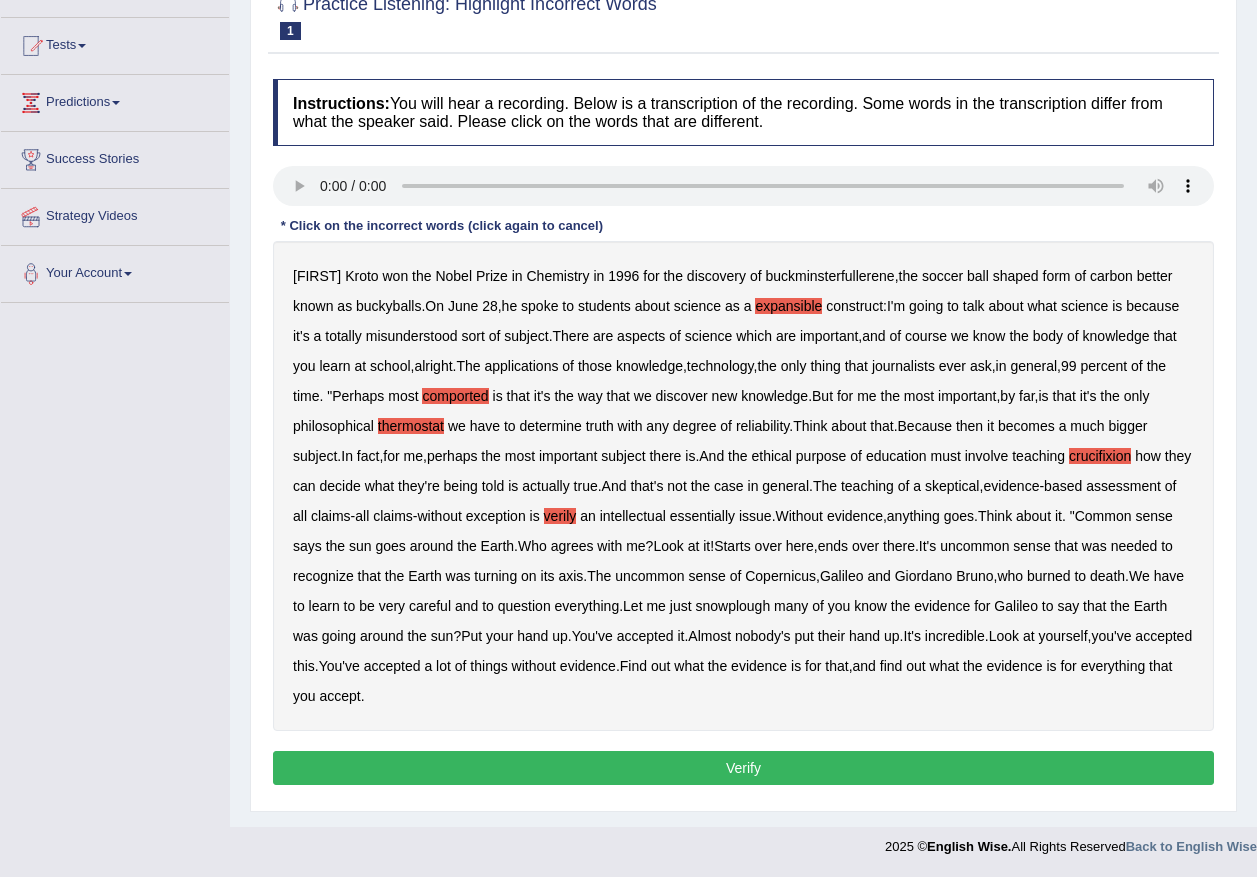 click on "essentially" at bounding box center [702, 516] 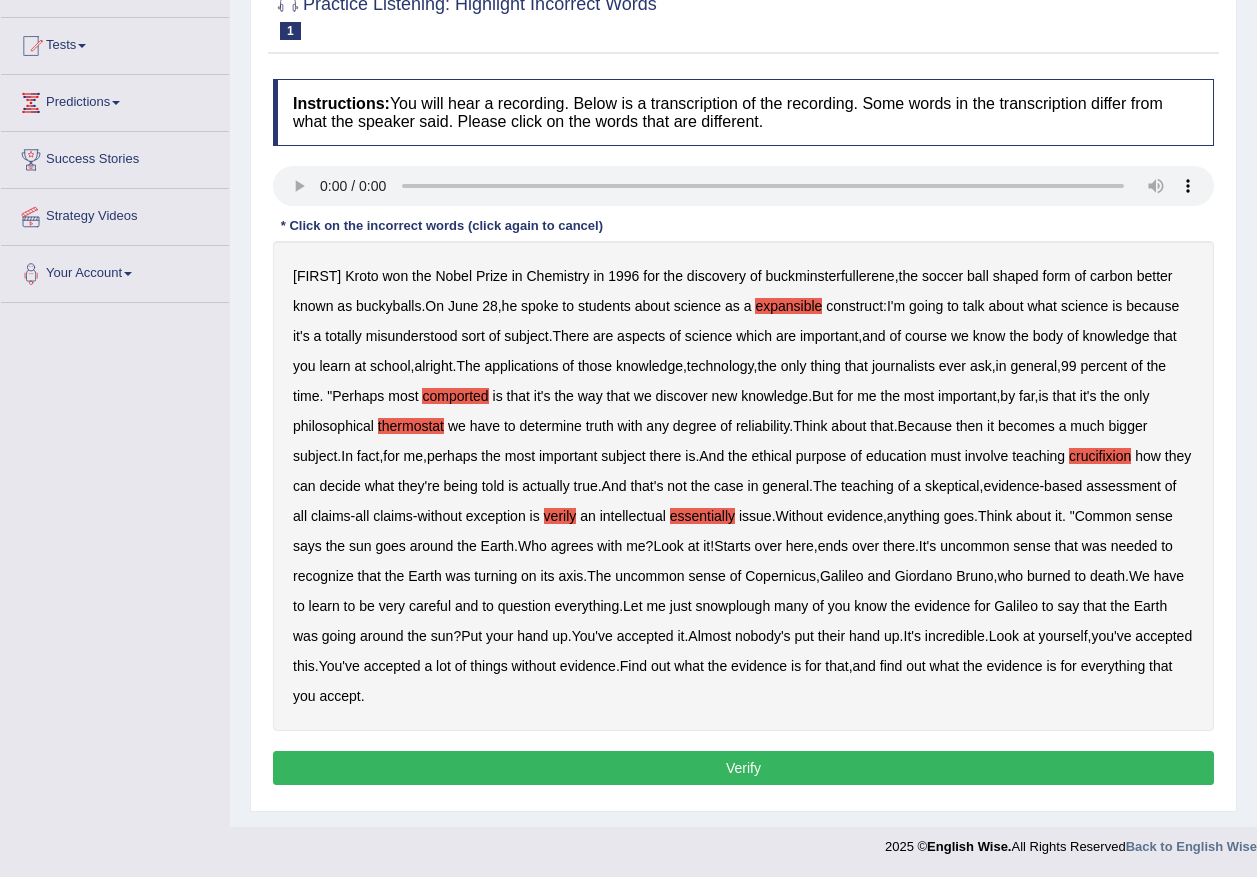 click on "snowplough" at bounding box center (732, 606) 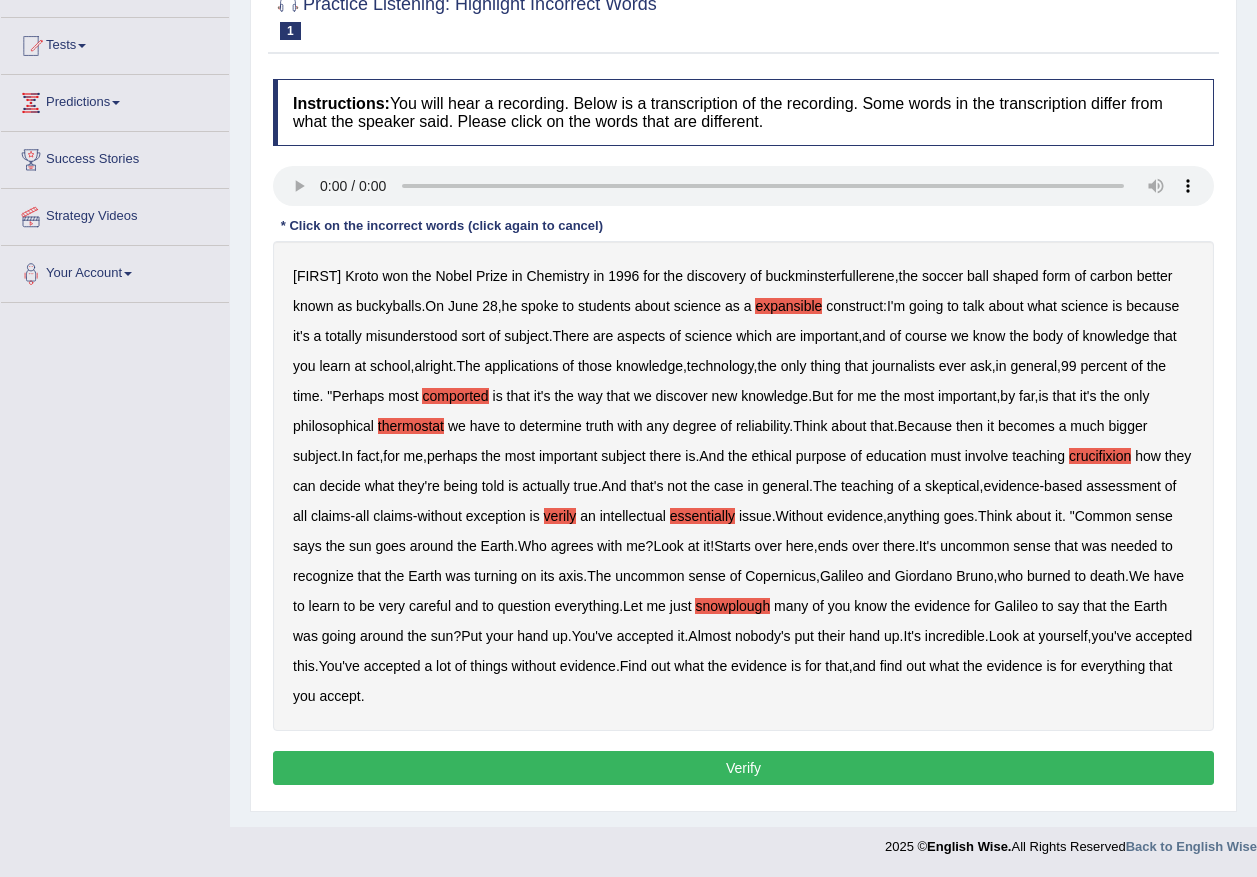 click on "Verify" at bounding box center (743, 768) 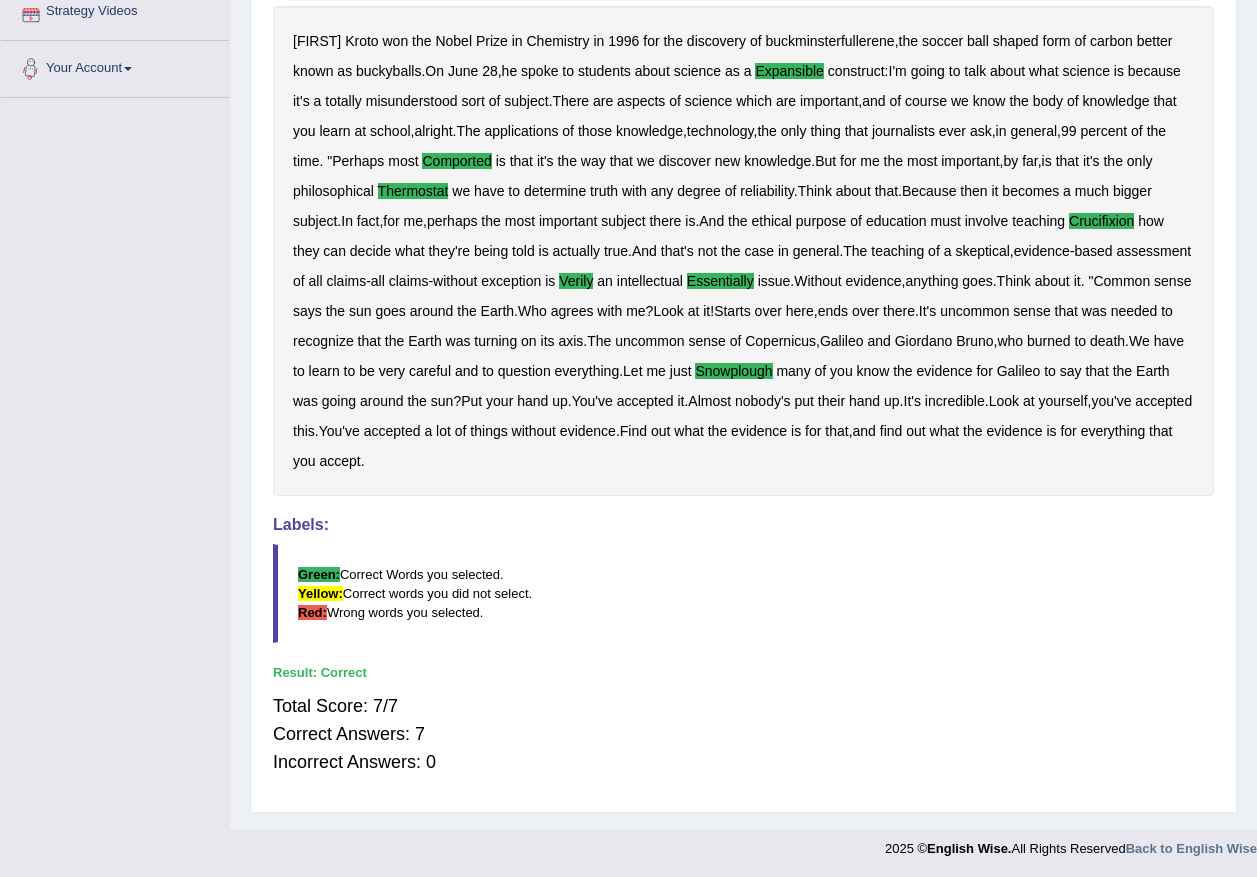 scroll, scrollTop: 0, scrollLeft: 0, axis: both 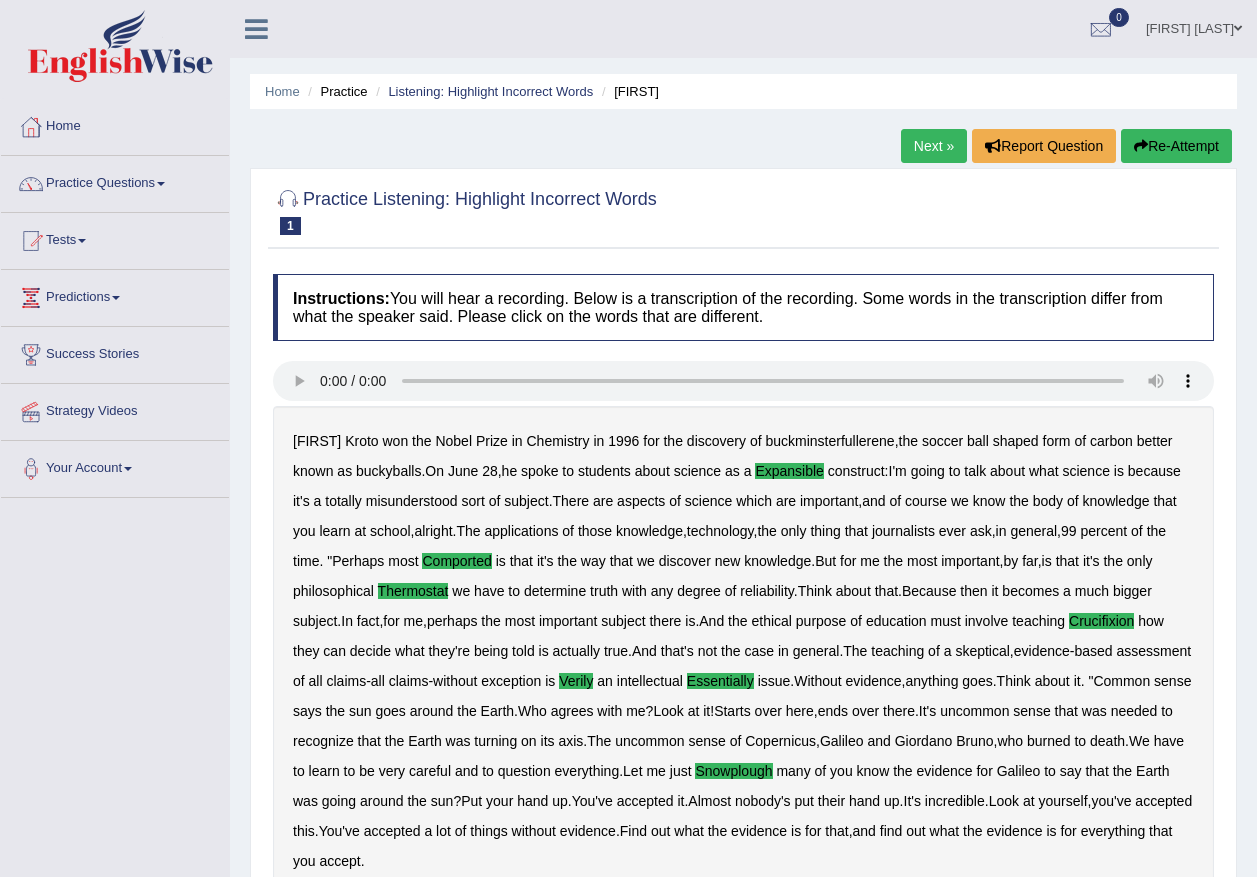 click on "Next »" at bounding box center (934, 146) 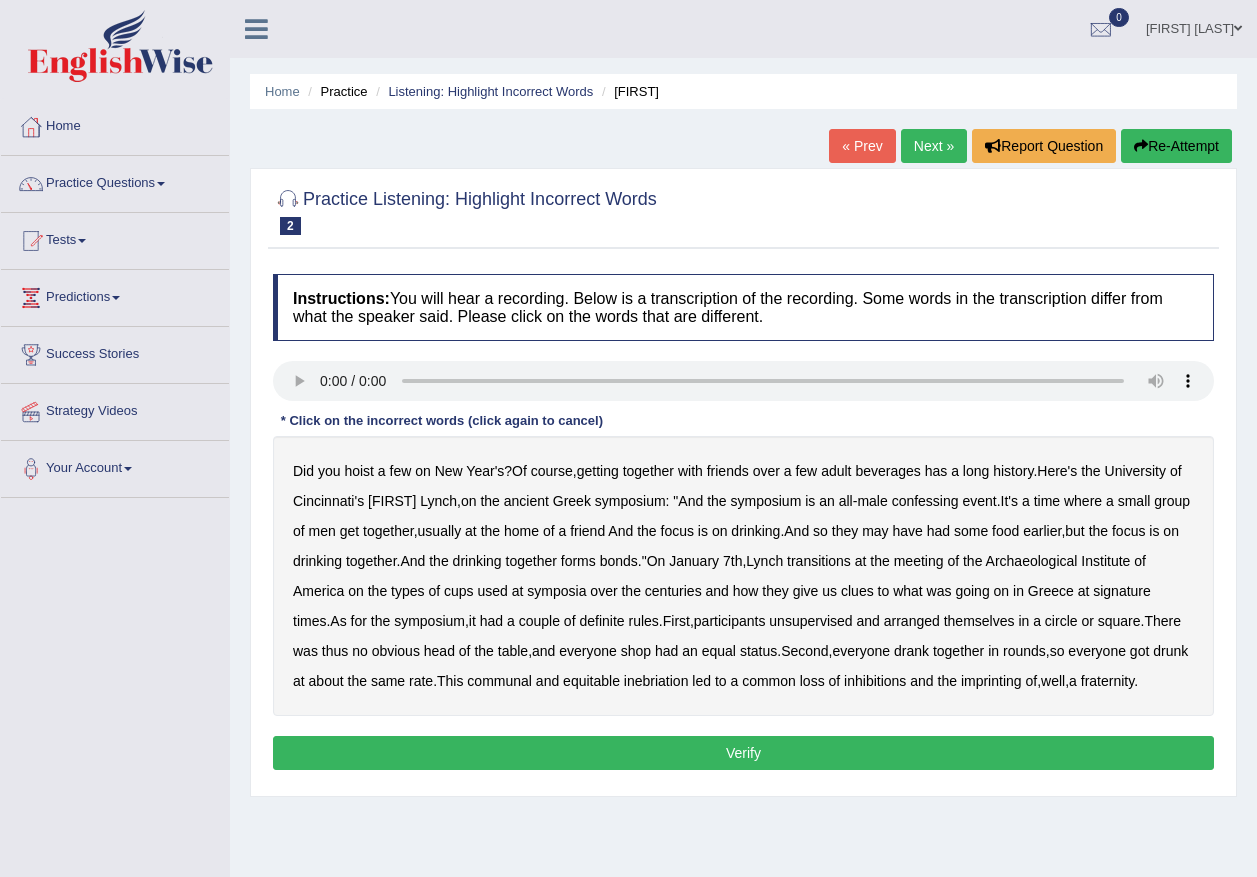 scroll, scrollTop: 0, scrollLeft: 0, axis: both 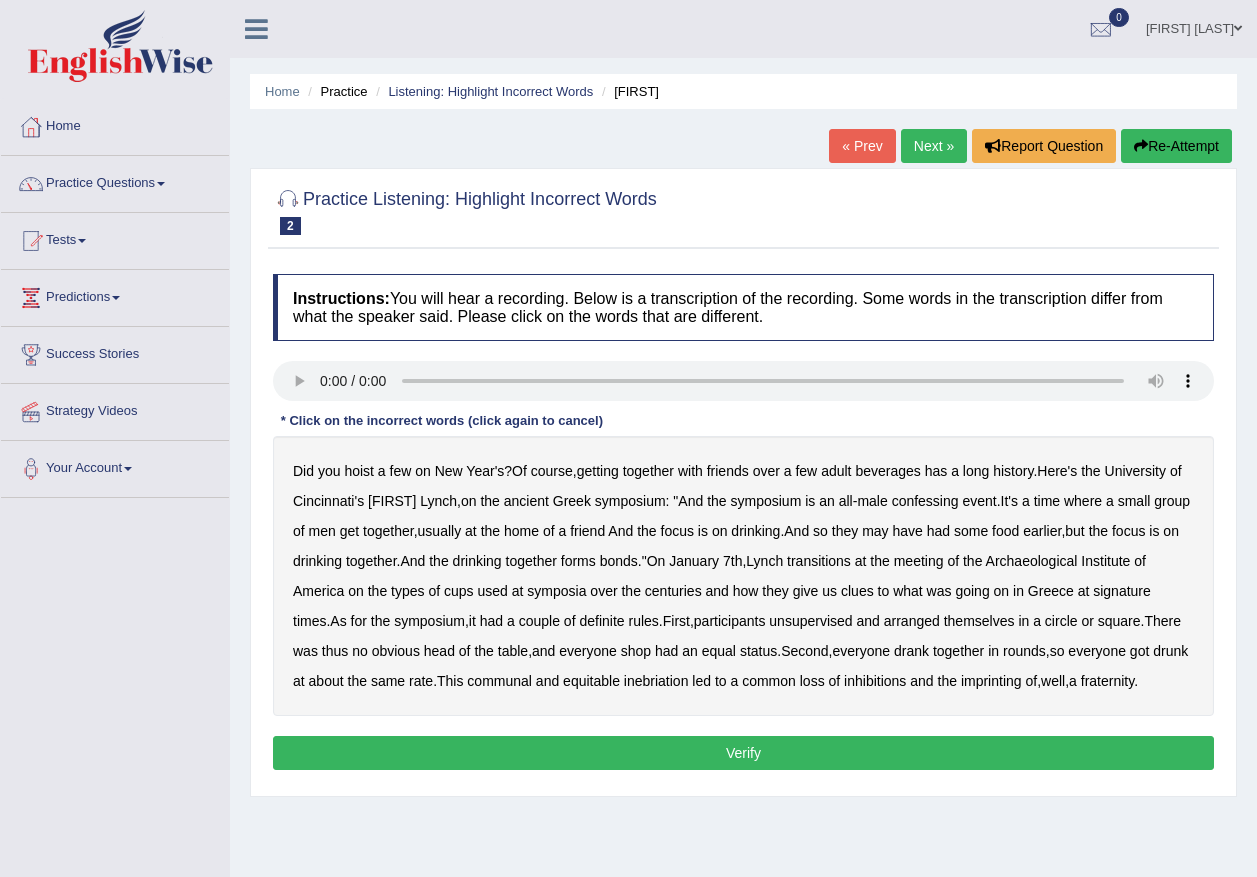click on "confessing" at bounding box center [925, 501] 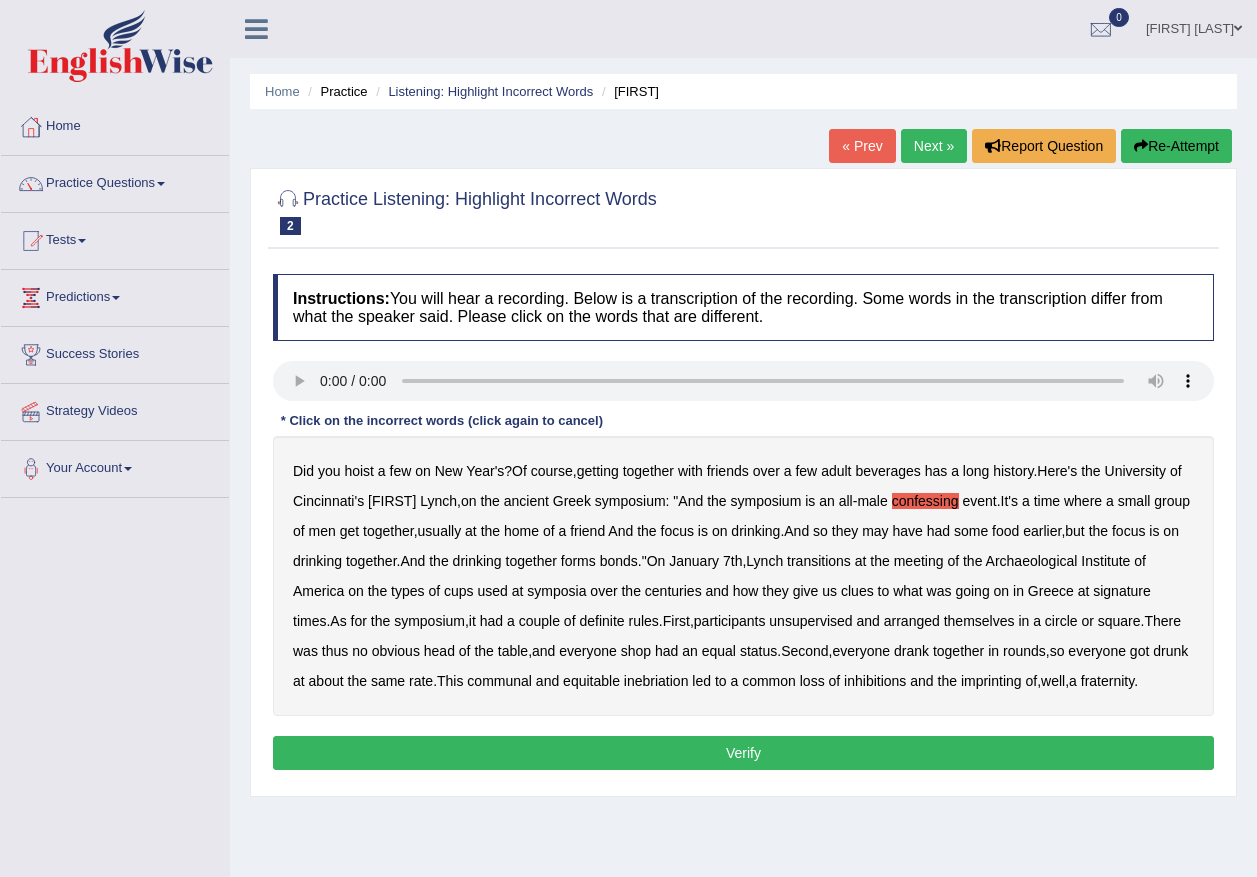 click on "transitions" at bounding box center [819, 561] 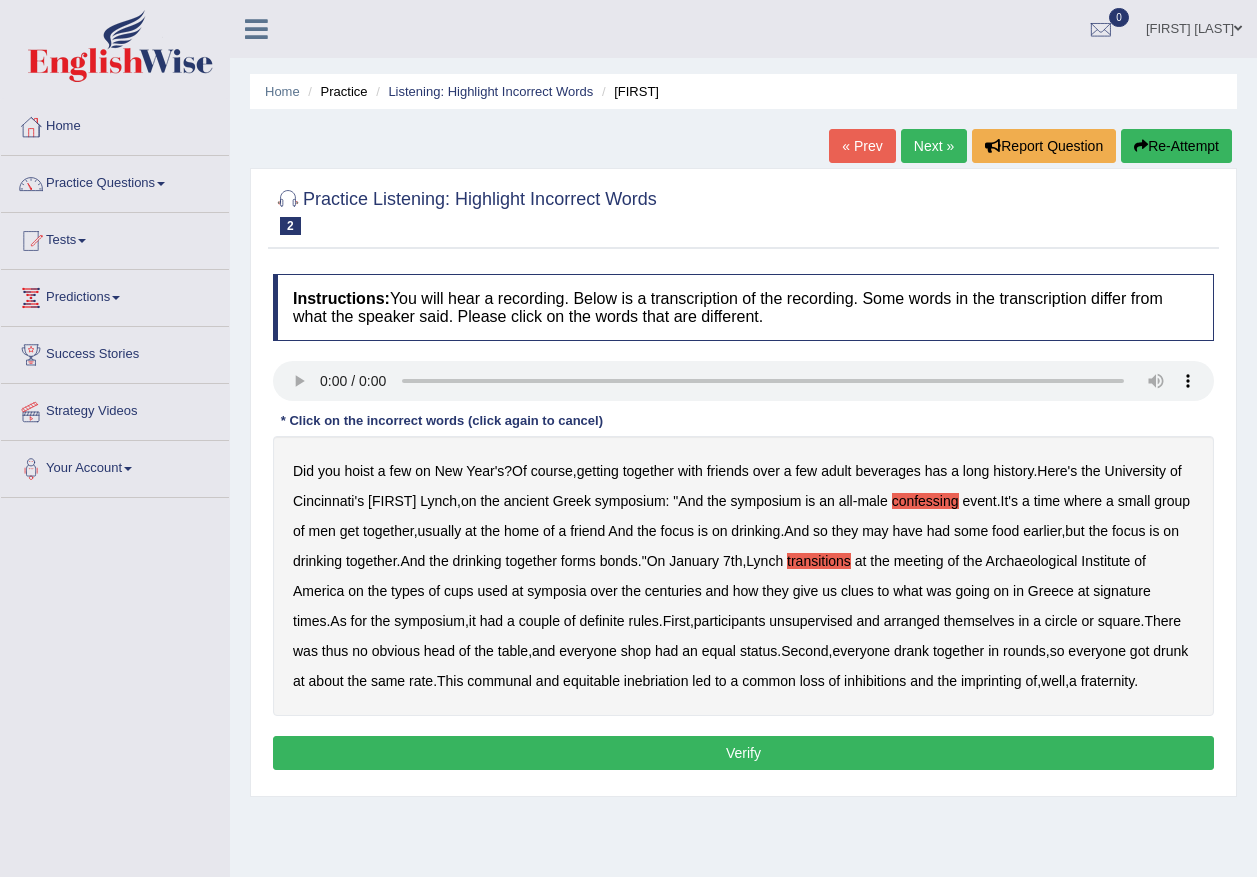 click on "signature" at bounding box center [1122, 591] 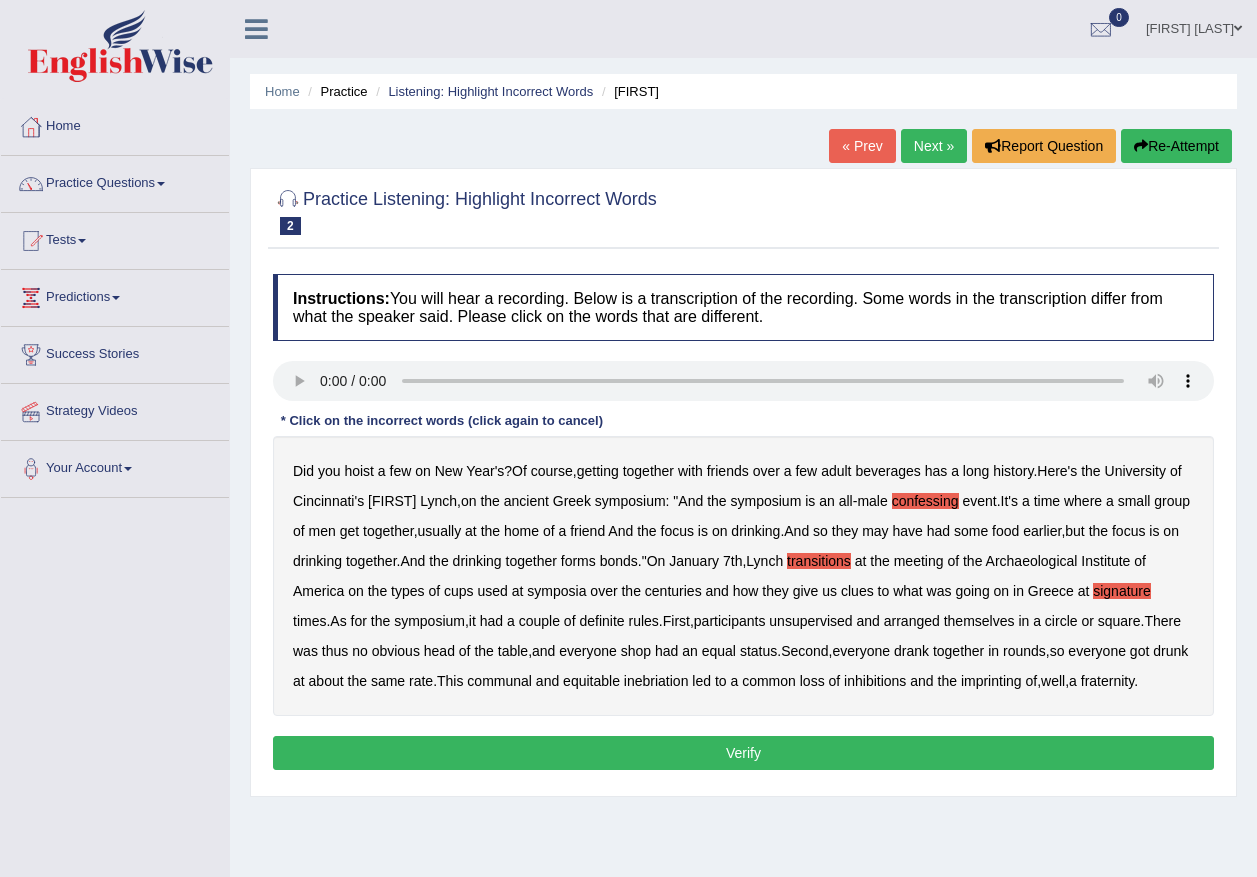 click on "unsupervised" at bounding box center [810, 621] 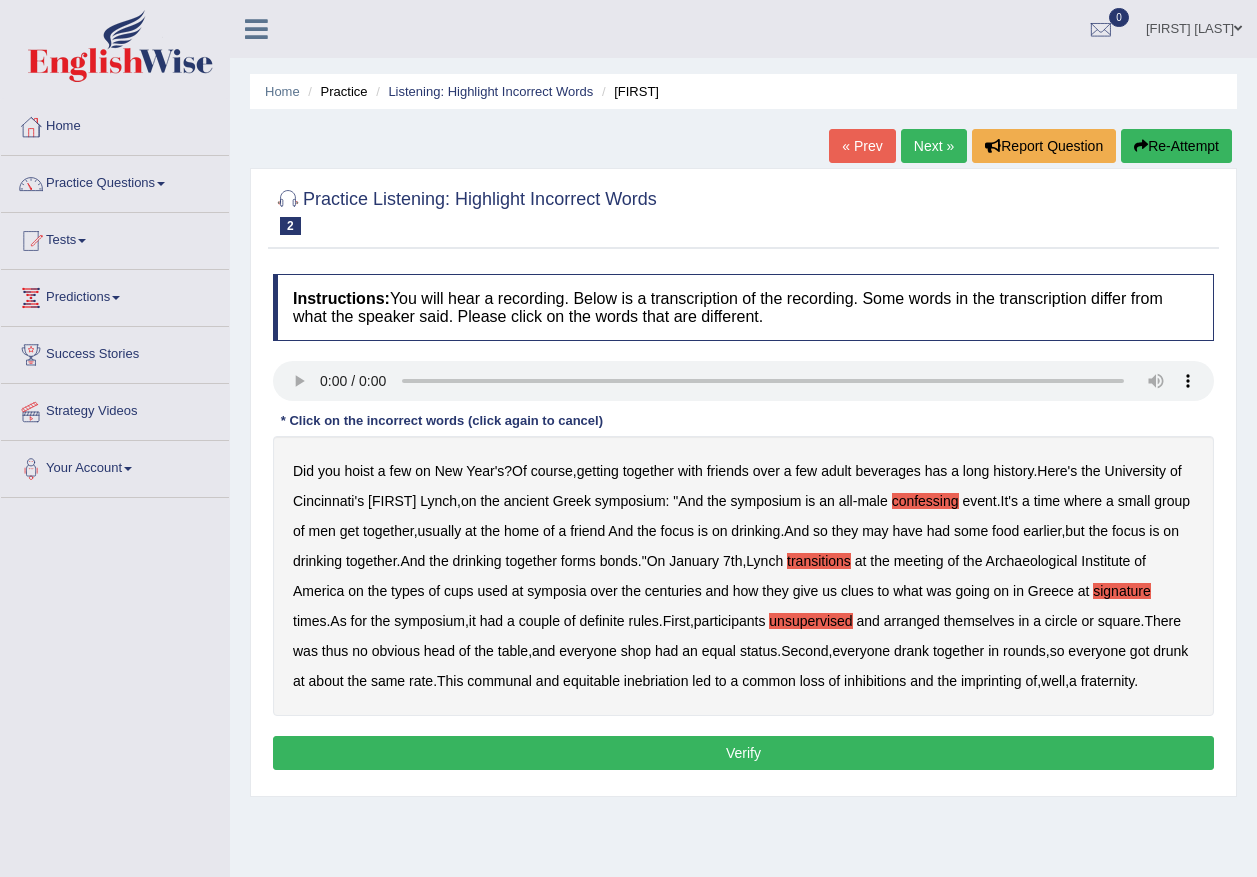 click on "everyone" at bounding box center [588, 651] 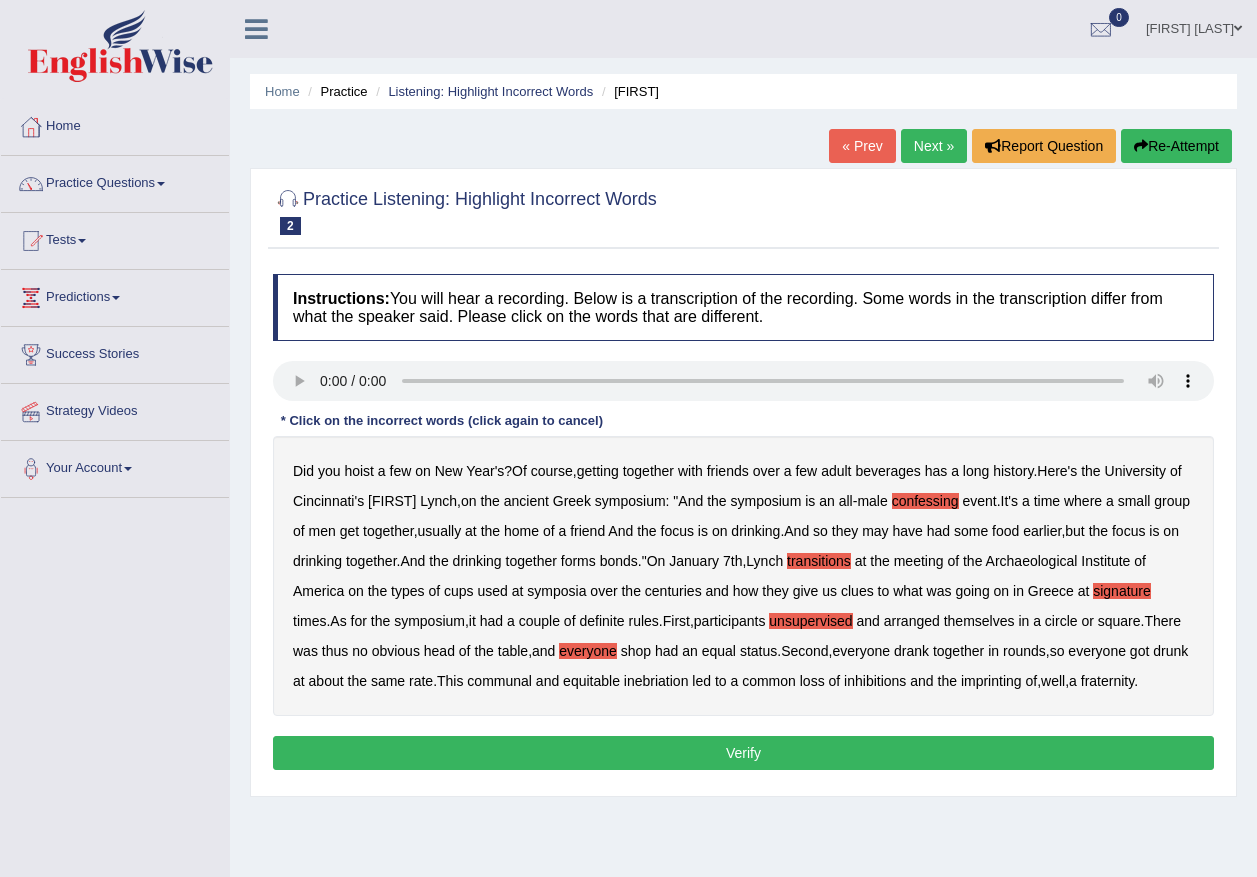 click on "shop" at bounding box center [636, 651] 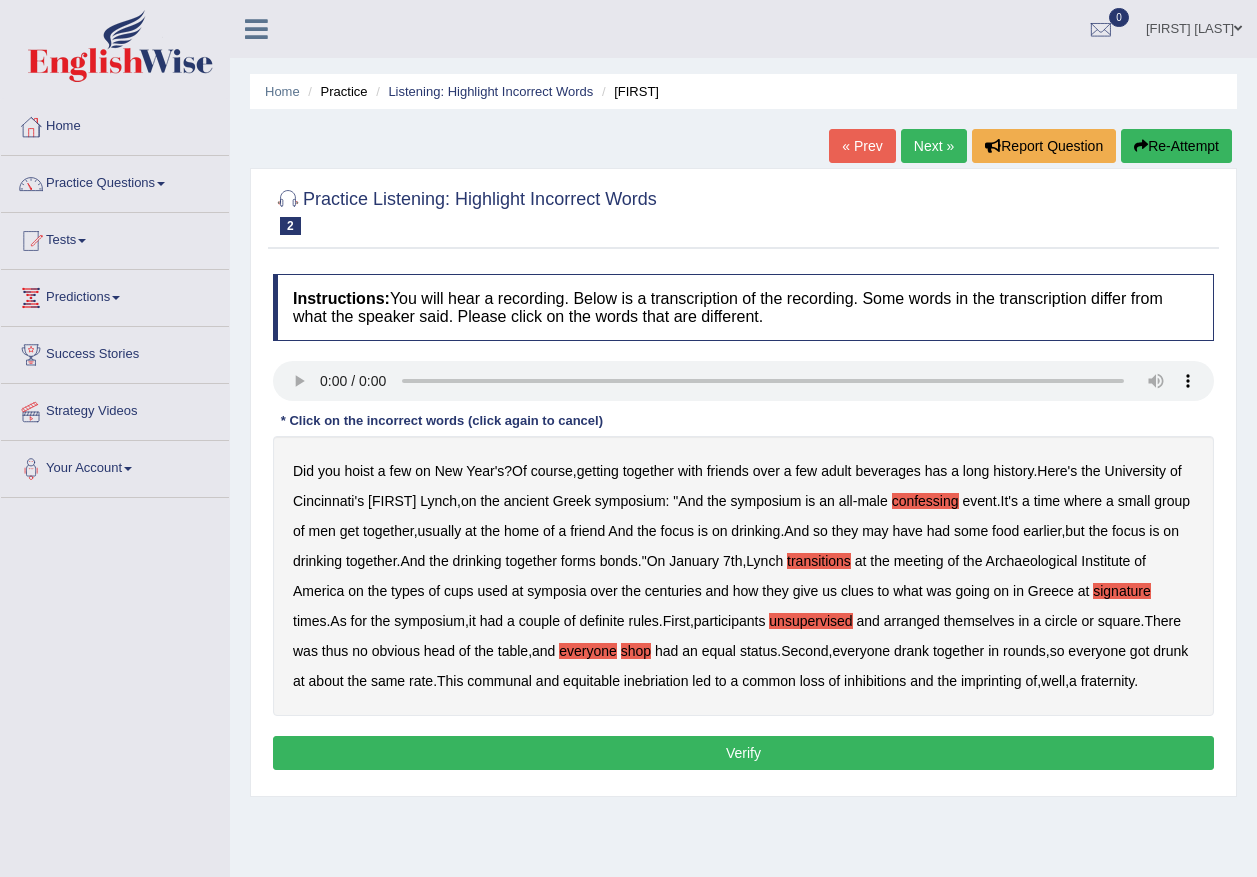 click on "everyone" at bounding box center (588, 651) 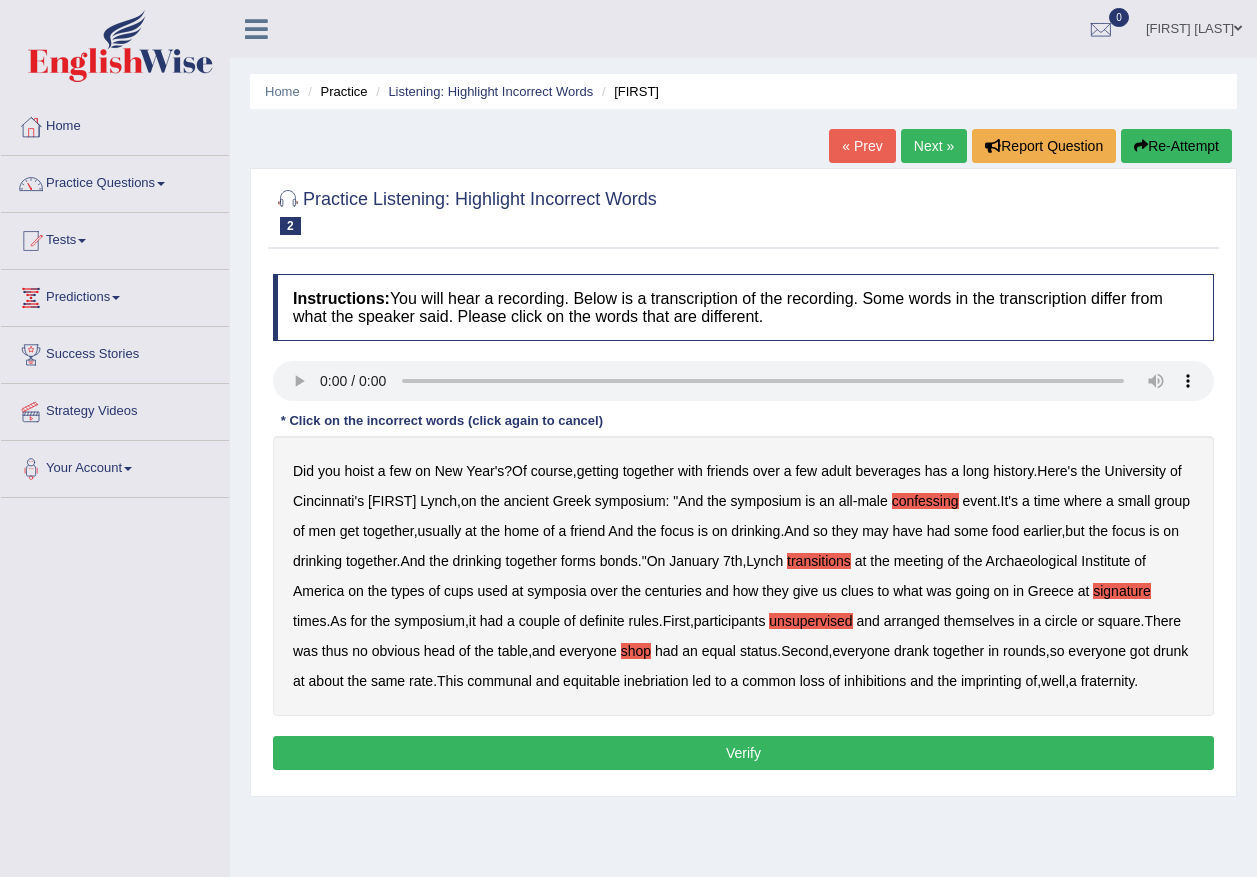 type 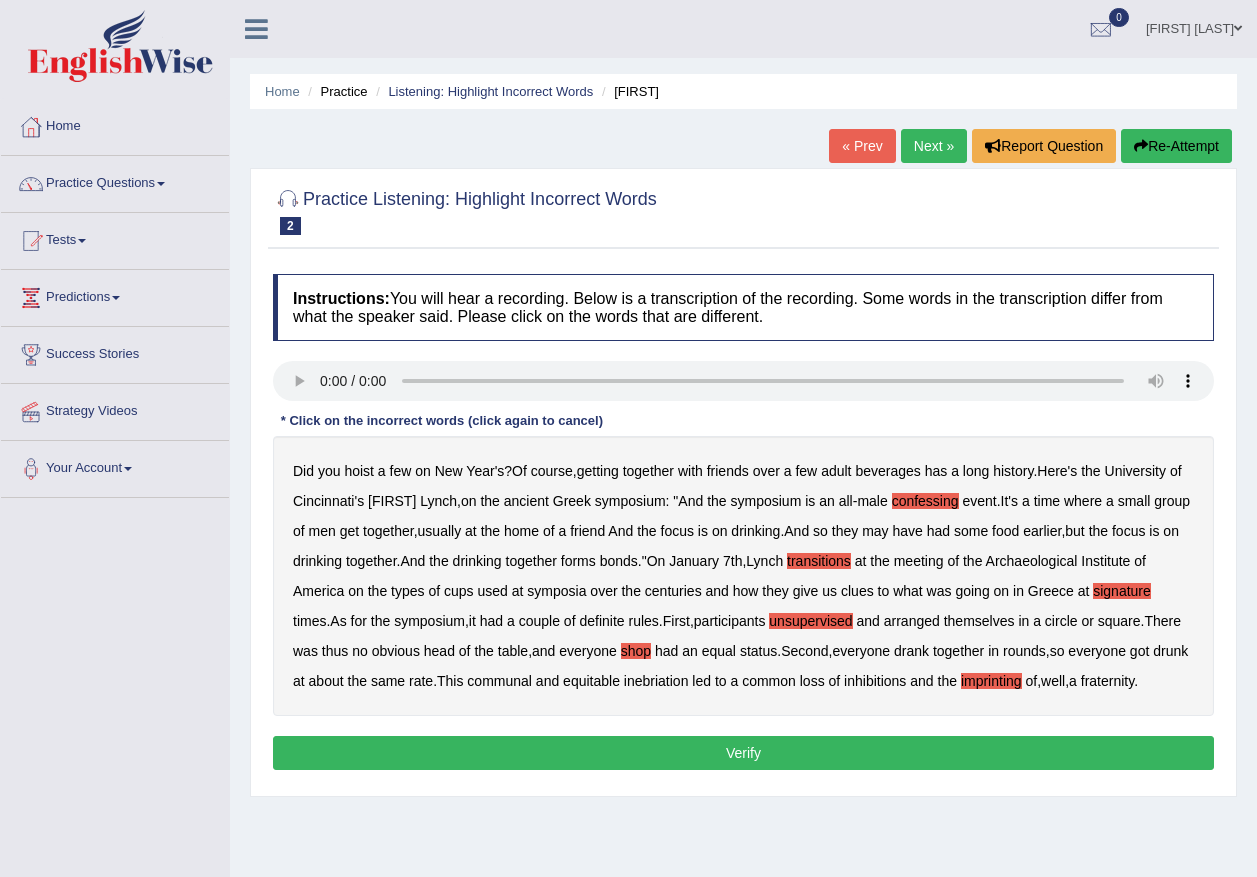 click on "Verify" at bounding box center [743, 753] 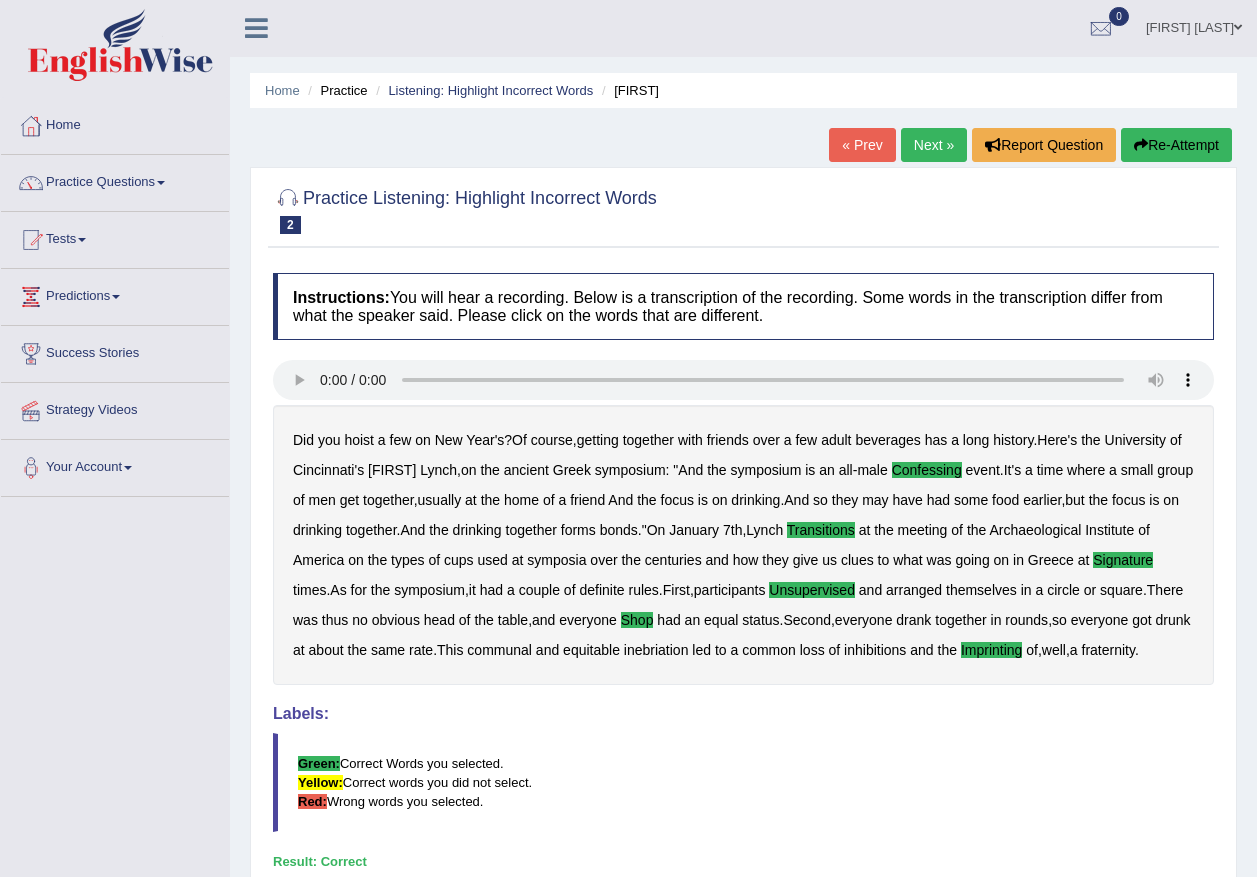 scroll, scrollTop: 0, scrollLeft: 0, axis: both 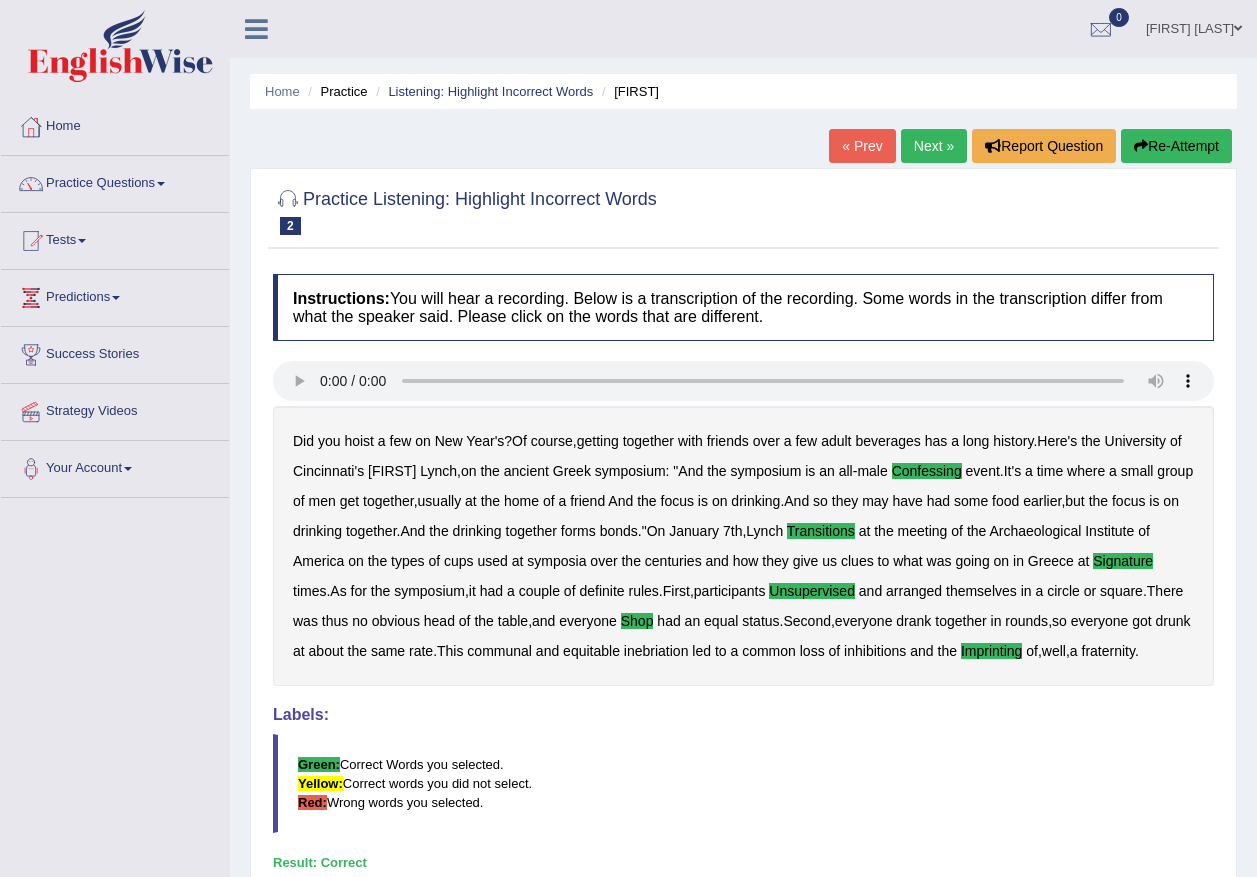 click on "Next »" at bounding box center (934, 146) 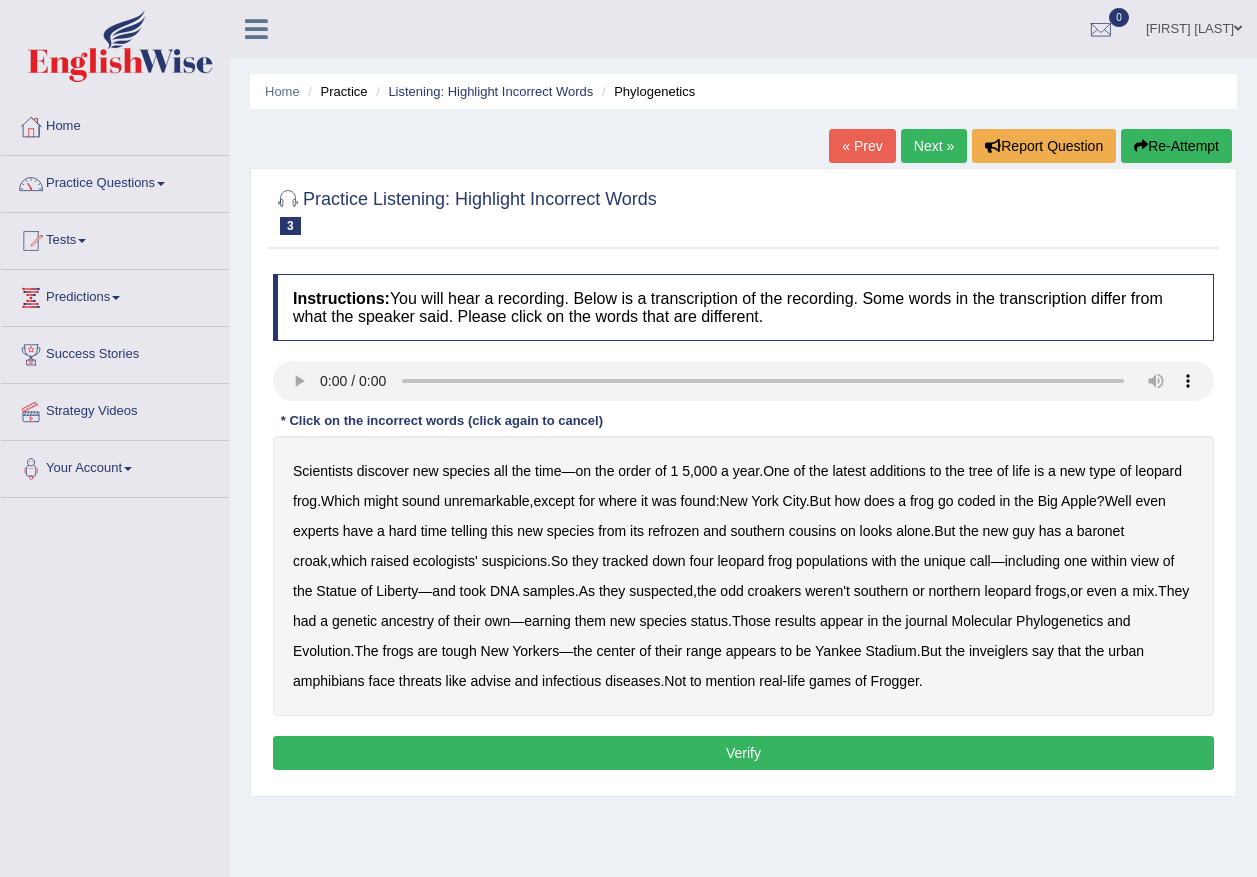 scroll, scrollTop: 0, scrollLeft: 0, axis: both 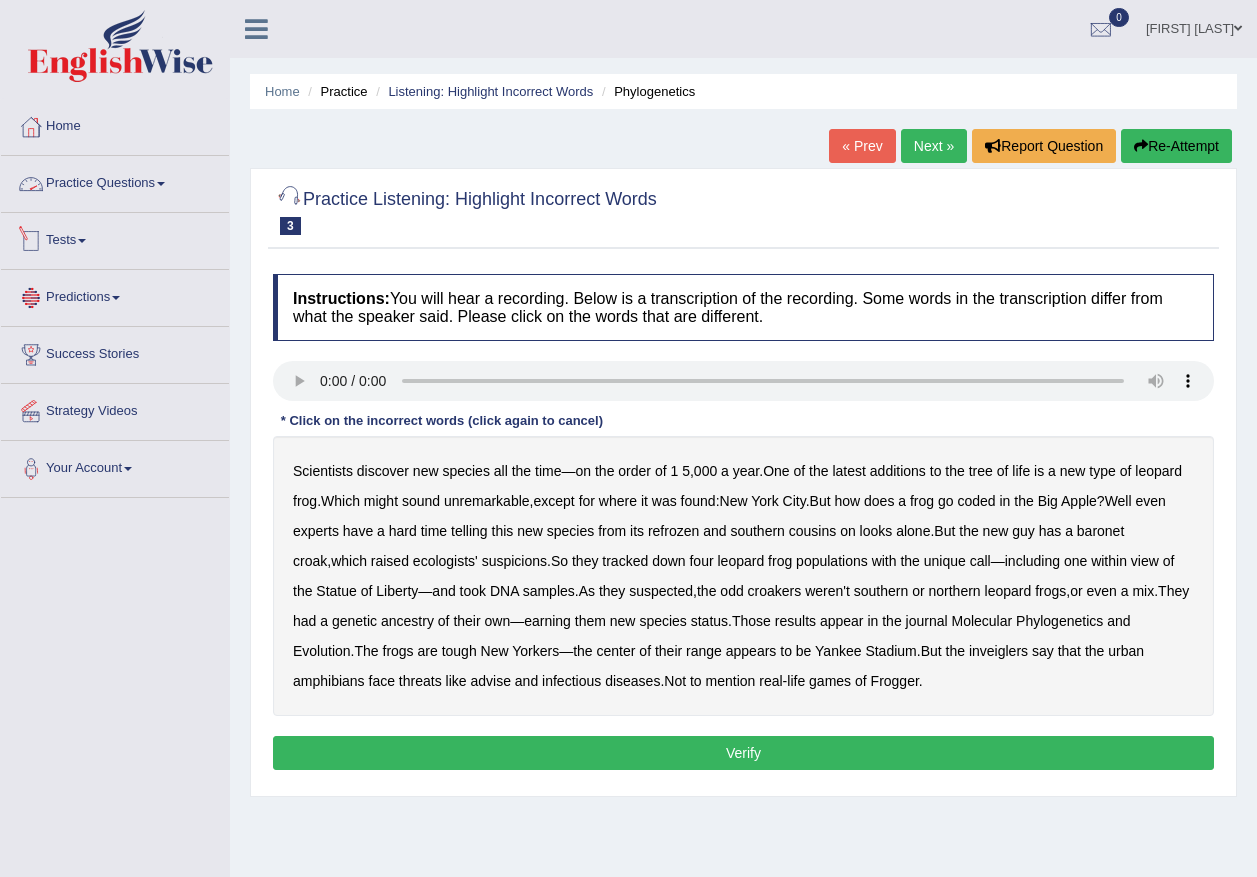 click on "Practice Questions" at bounding box center (115, 181) 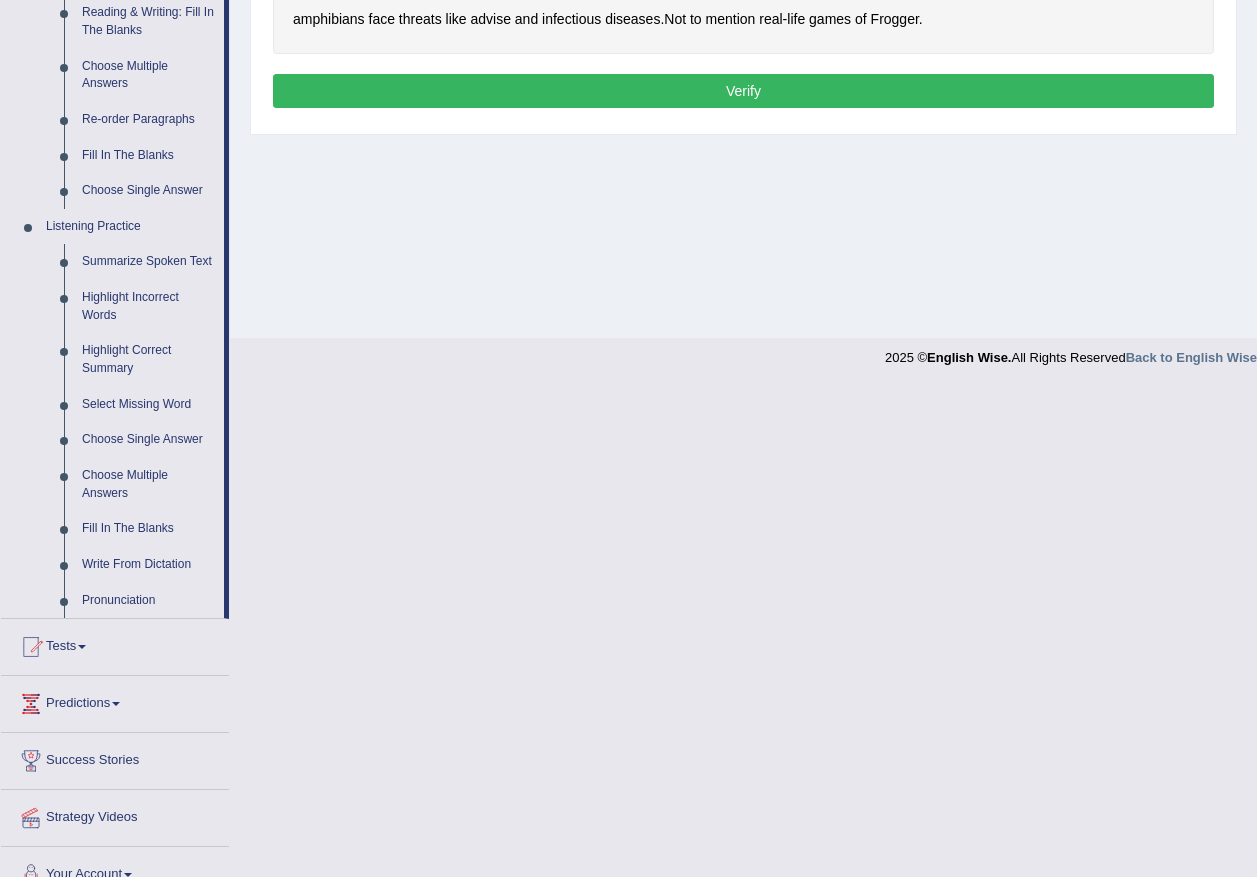 scroll, scrollTop: 690, scrollLeft: 0, axis: vertical 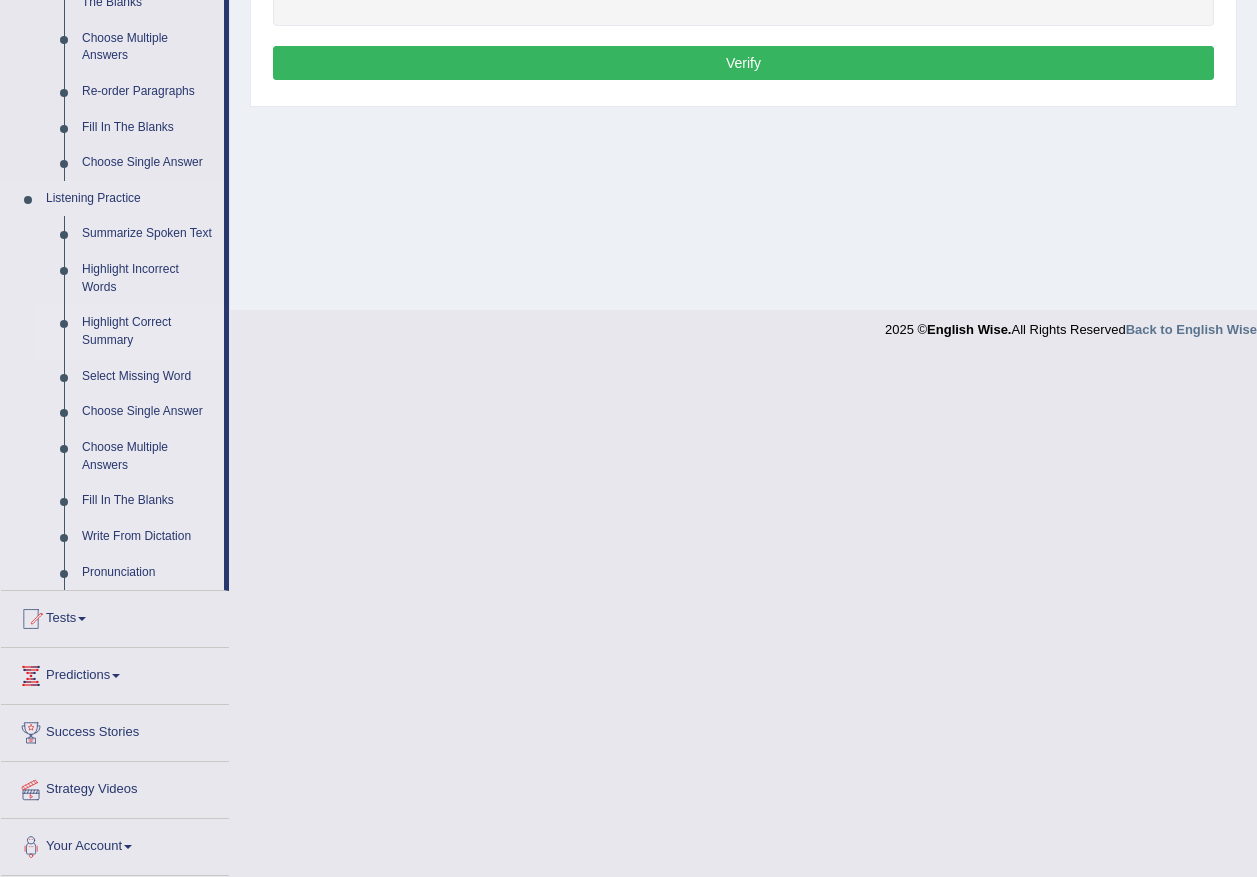 click on "Highlight Correct Summary" at bounding box center [148, 331] 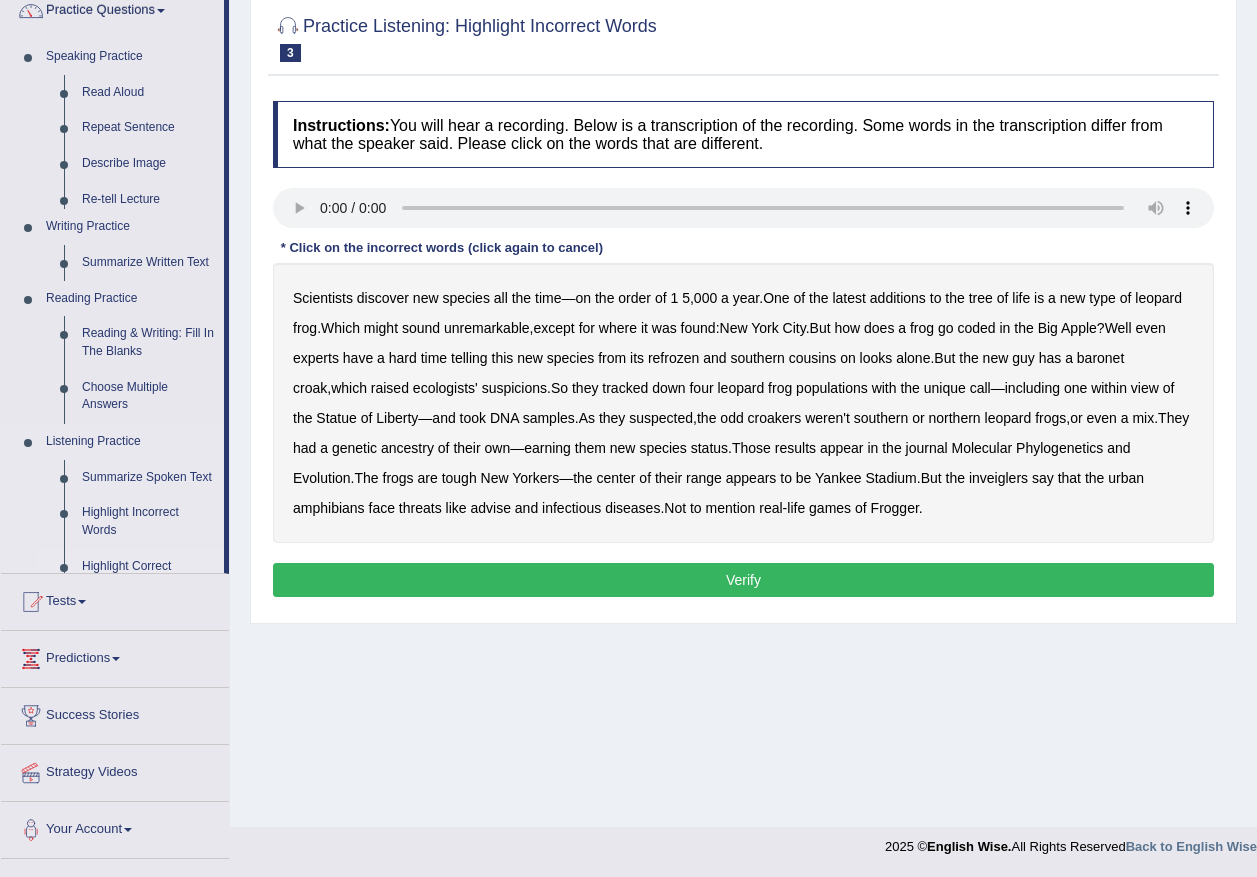 scroll, scrollTop: 173, scrollLeft: 0, axis: vertical 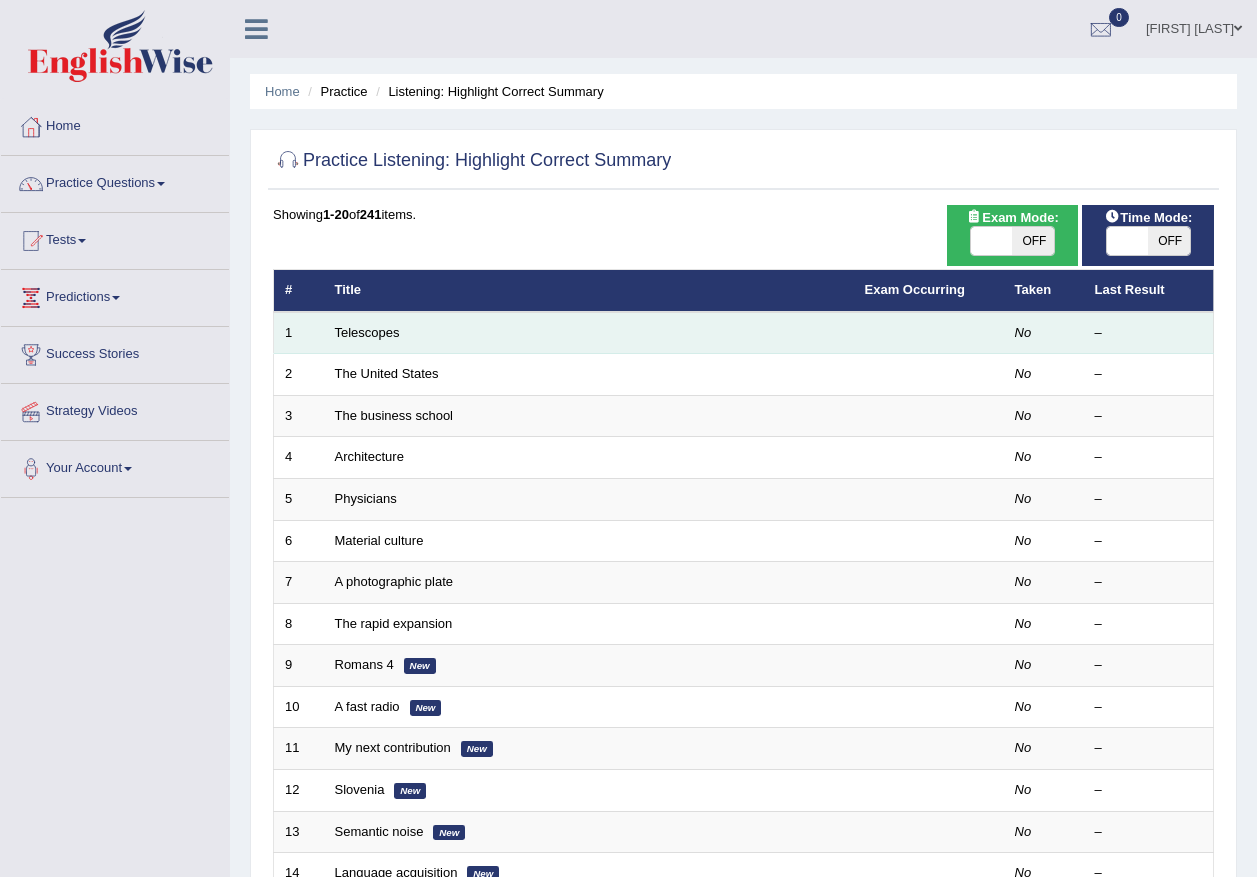 click on "Telescopes" at bounding box center [589, 333] 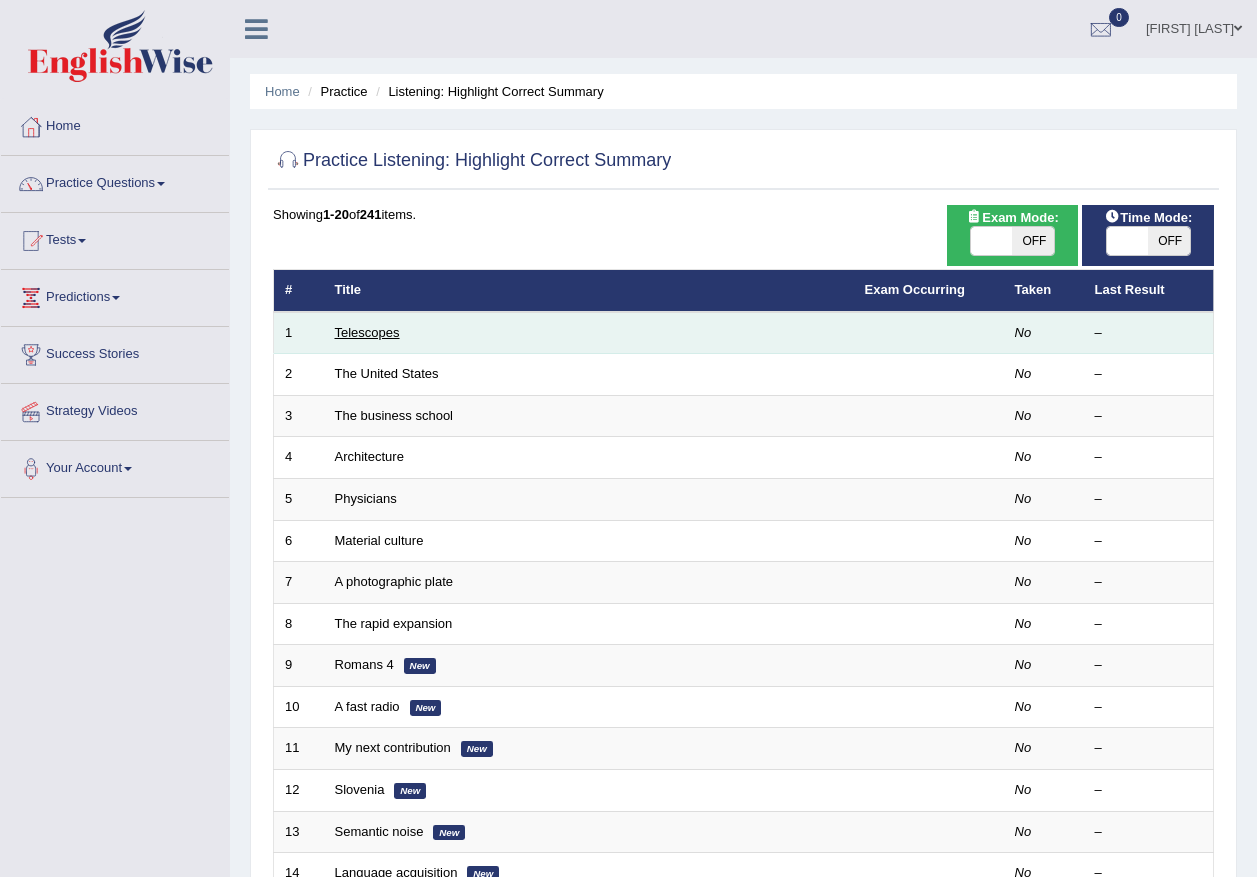 click on "Telescopes" at bounding box center (367, 332) 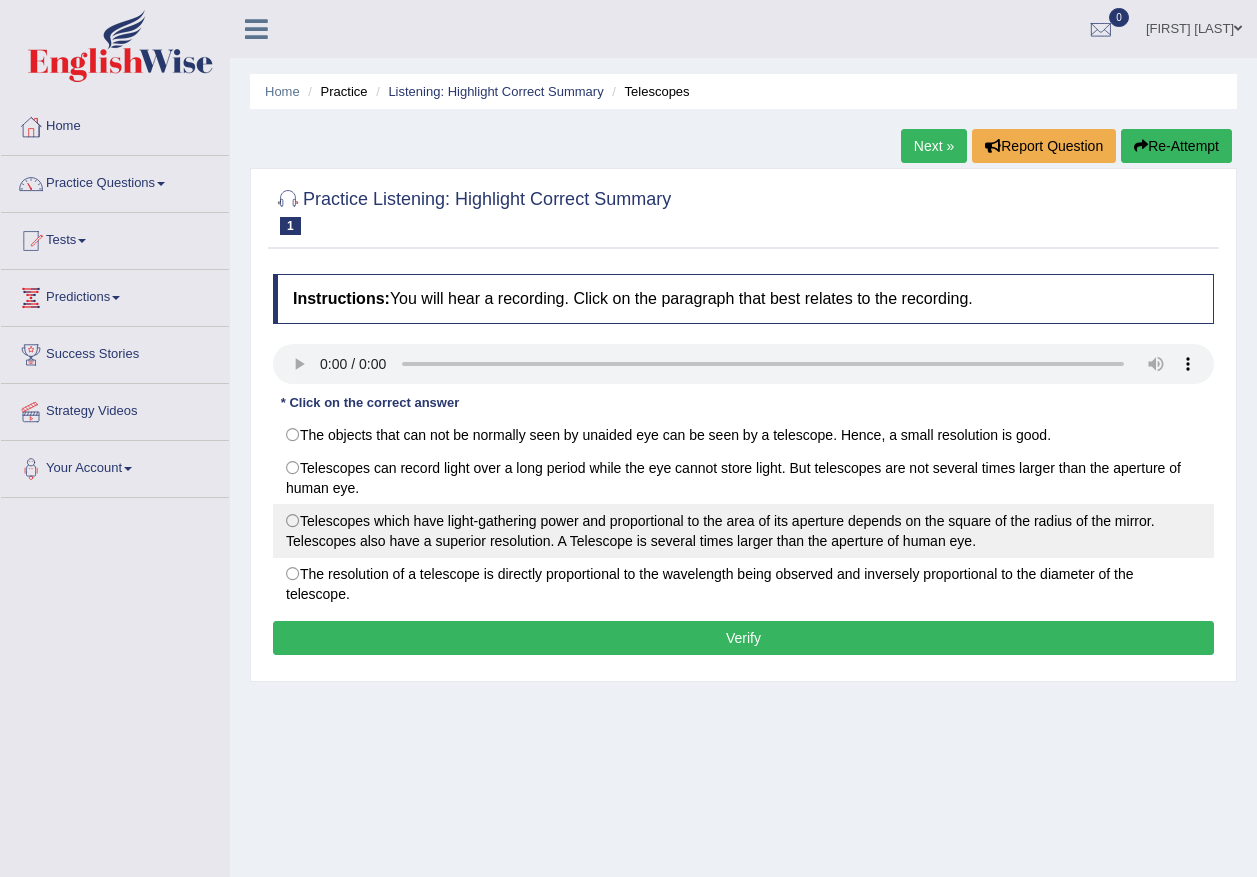 scroll, scrollTop: 0, scrollLeft: 0, axis: both 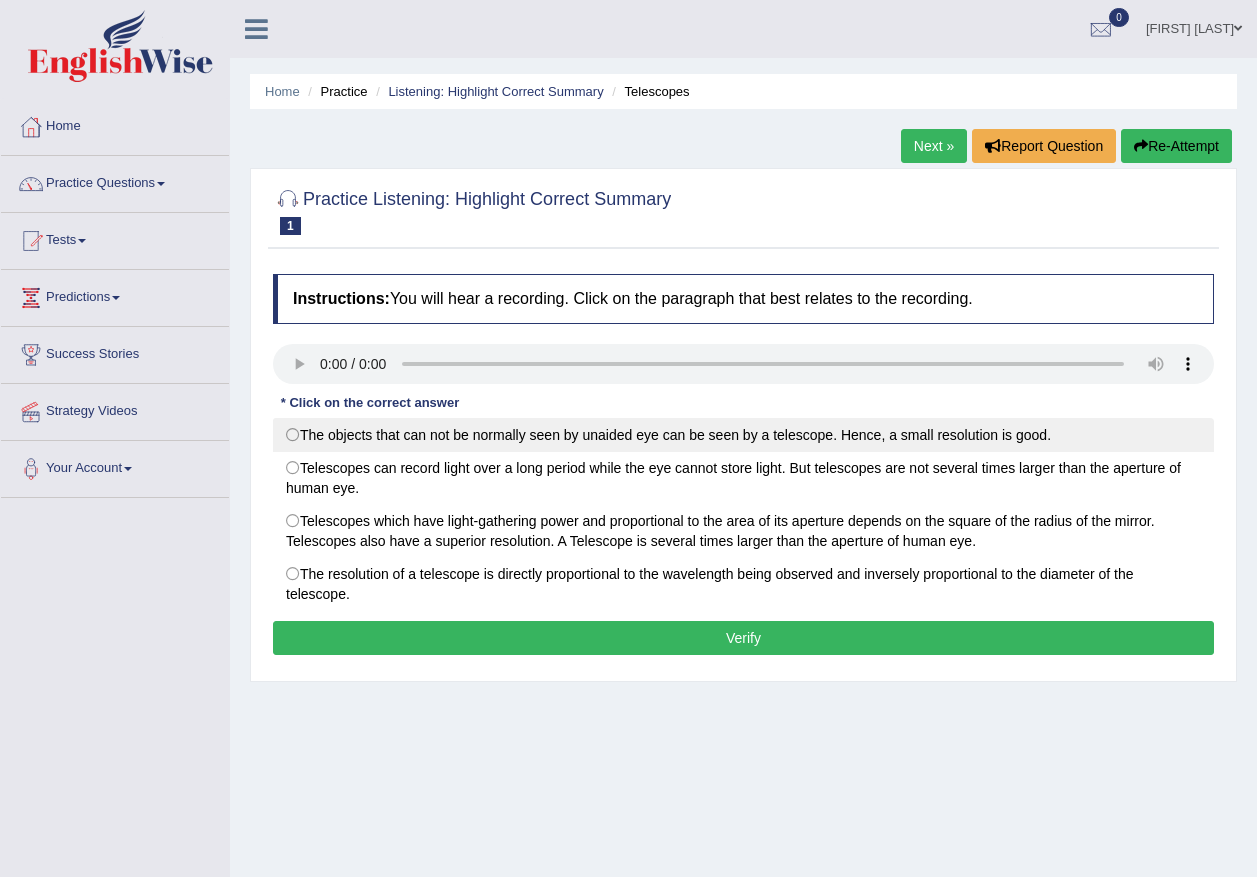 click on "The objects that can not be normally seen by unaided eye can be seen by a telescope. Hence, a small resolution is good." at bounding box center [743, 435] 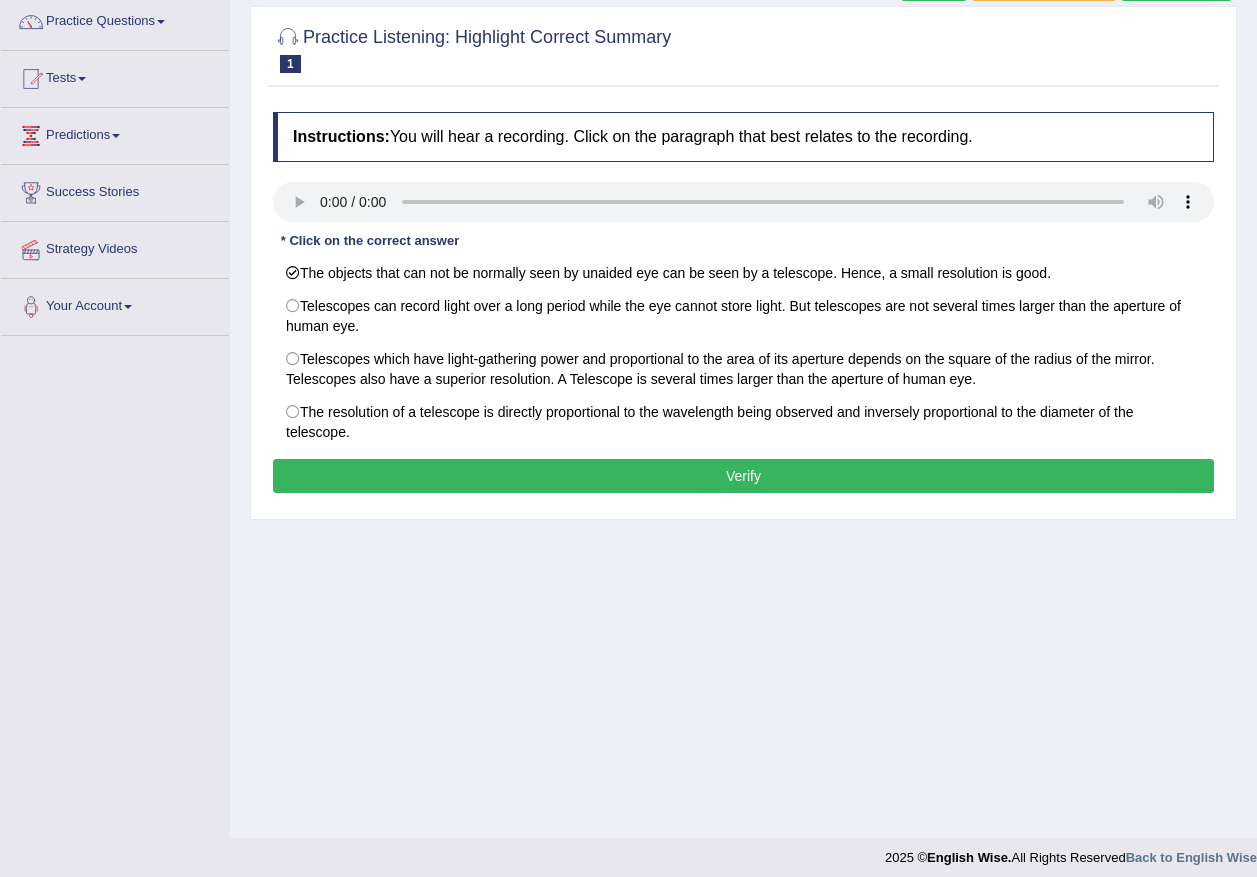 scroll, scrollTop: 173, scrollLeft: 0, axis: vertical 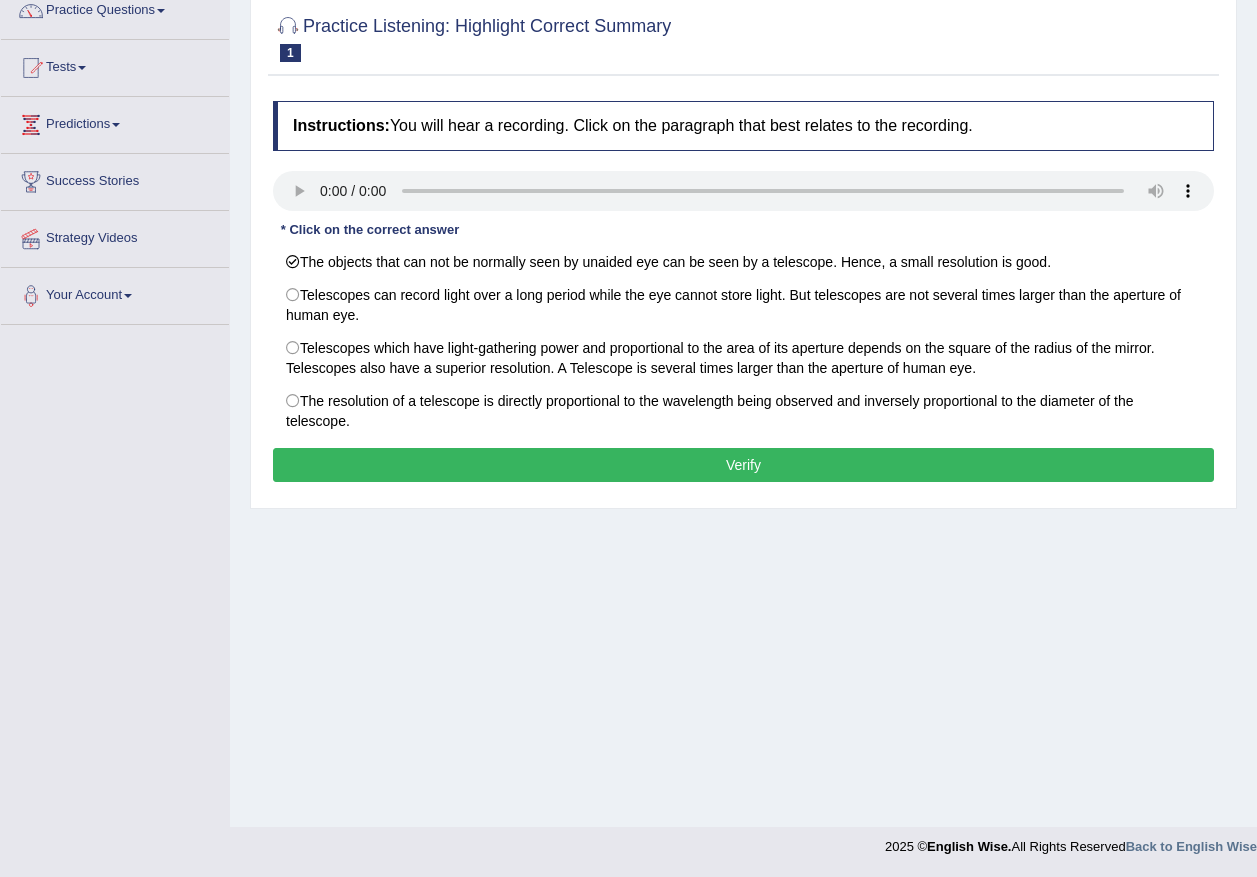 click on "Verify" at bounding box center [743, 465] 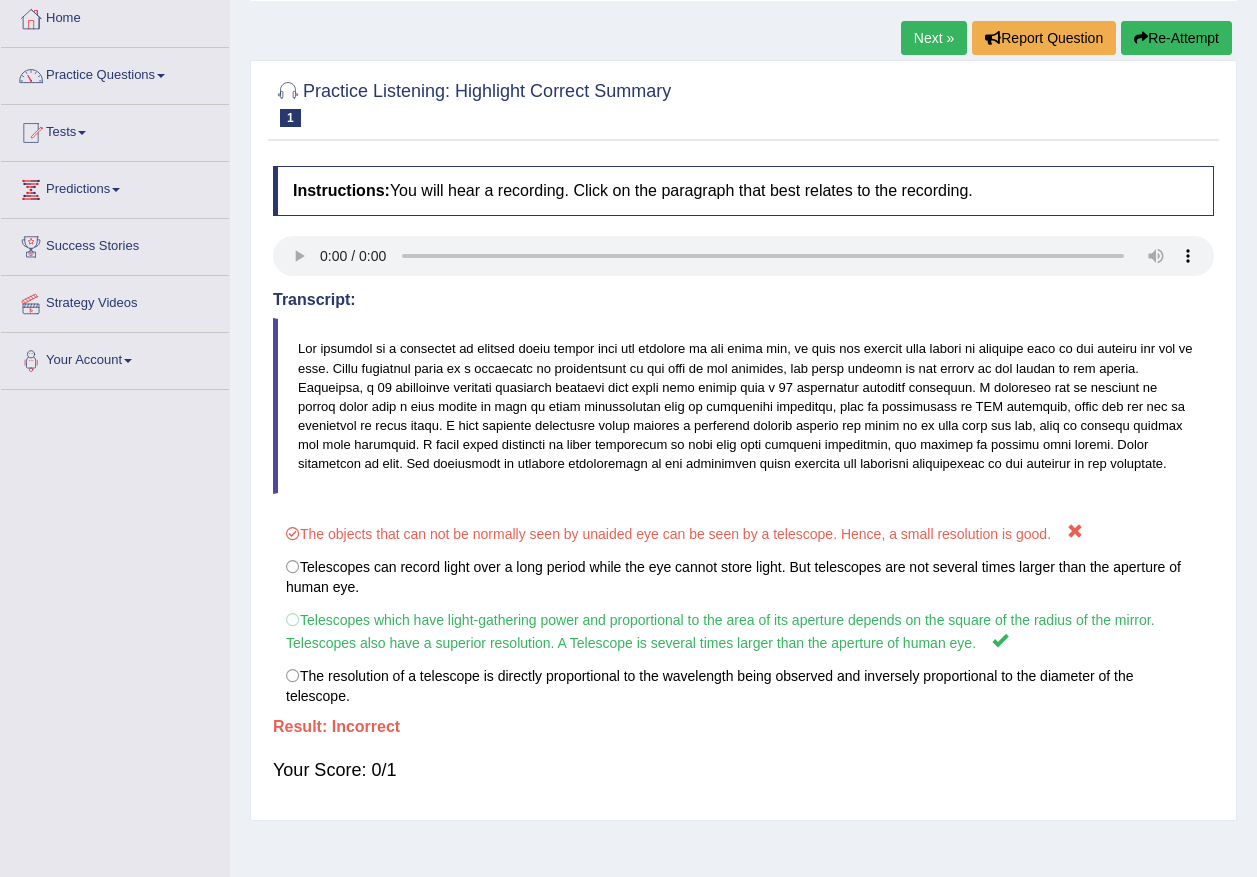 scroll, scrollTop: 0, scrollLeft: 0, axis: both 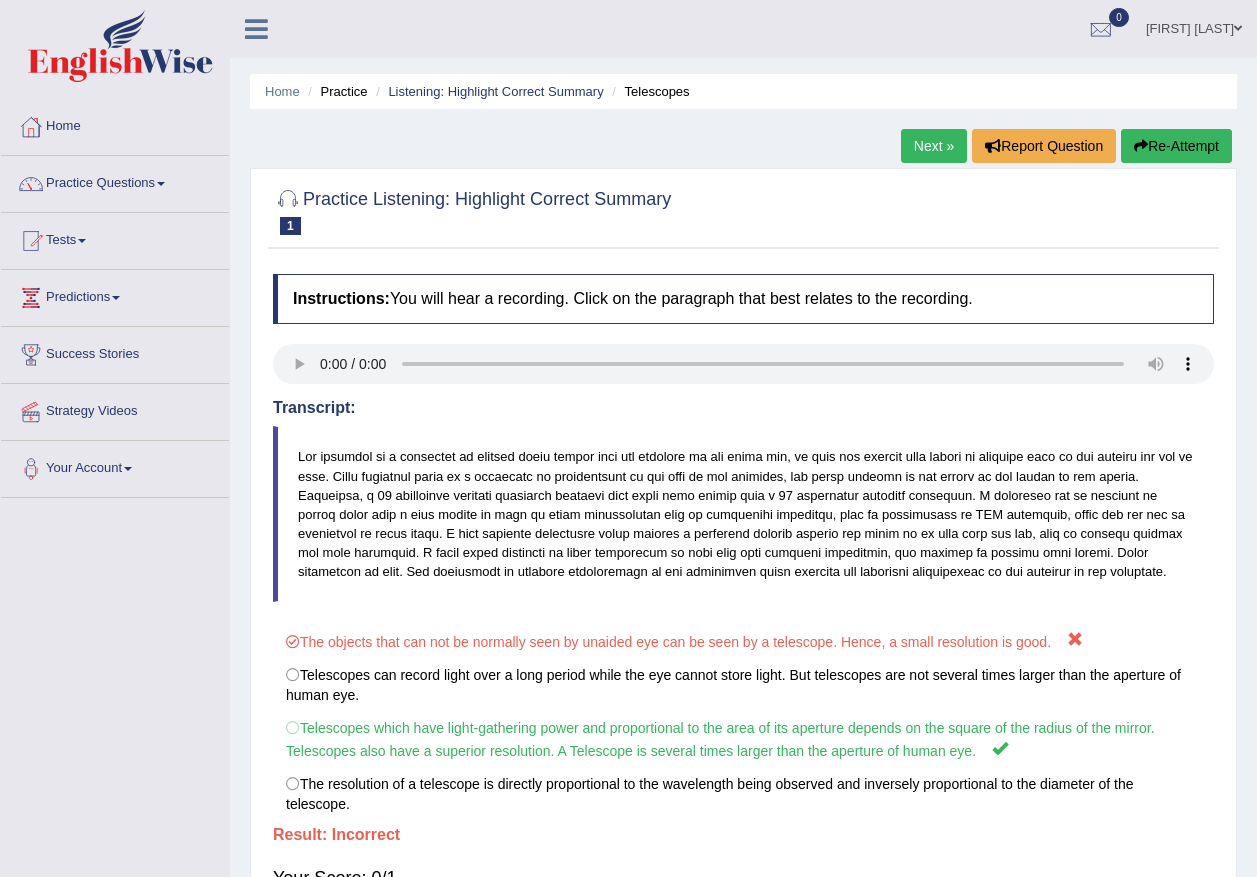 click on "Next »" at bounding box center [934, 146] 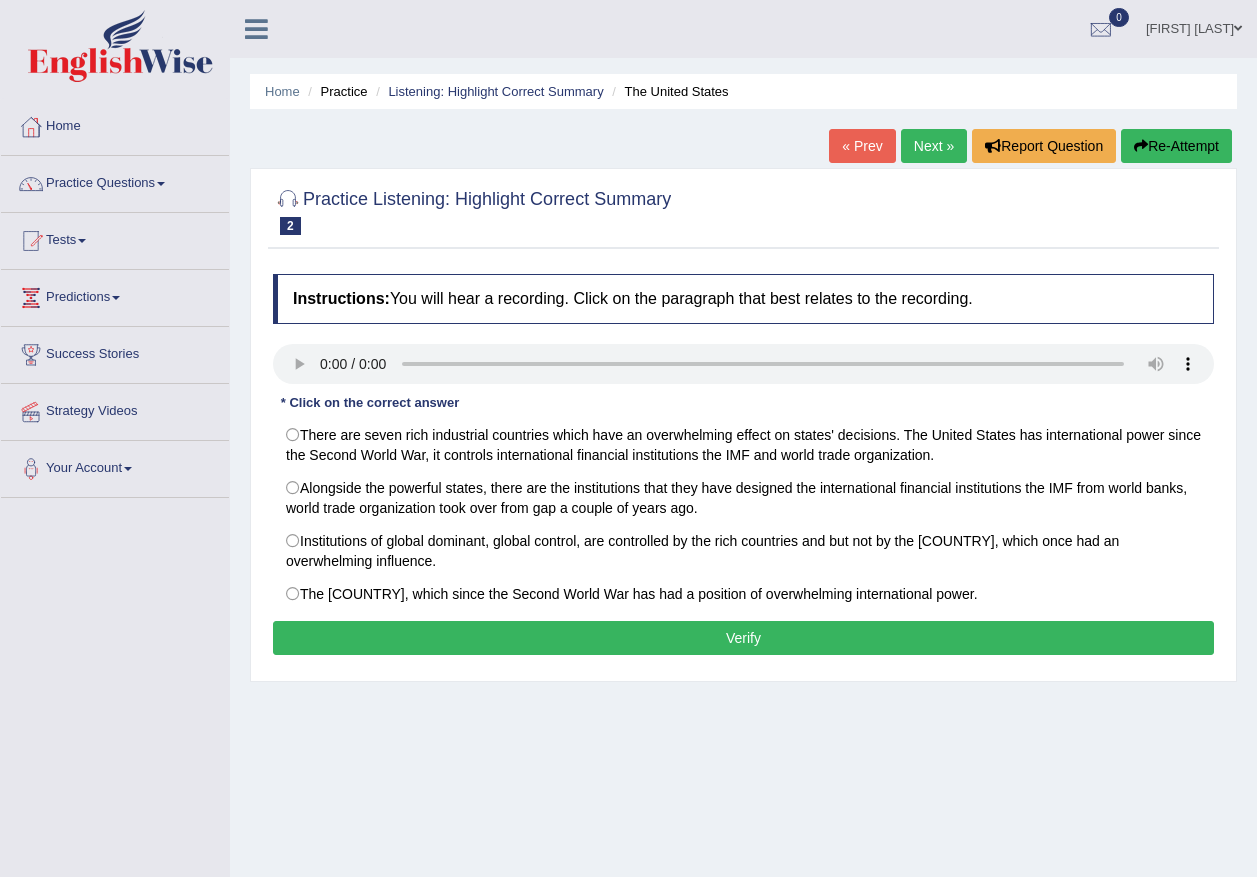 scroll, scrollTop: 0, scrollLeft: 0, axis: both 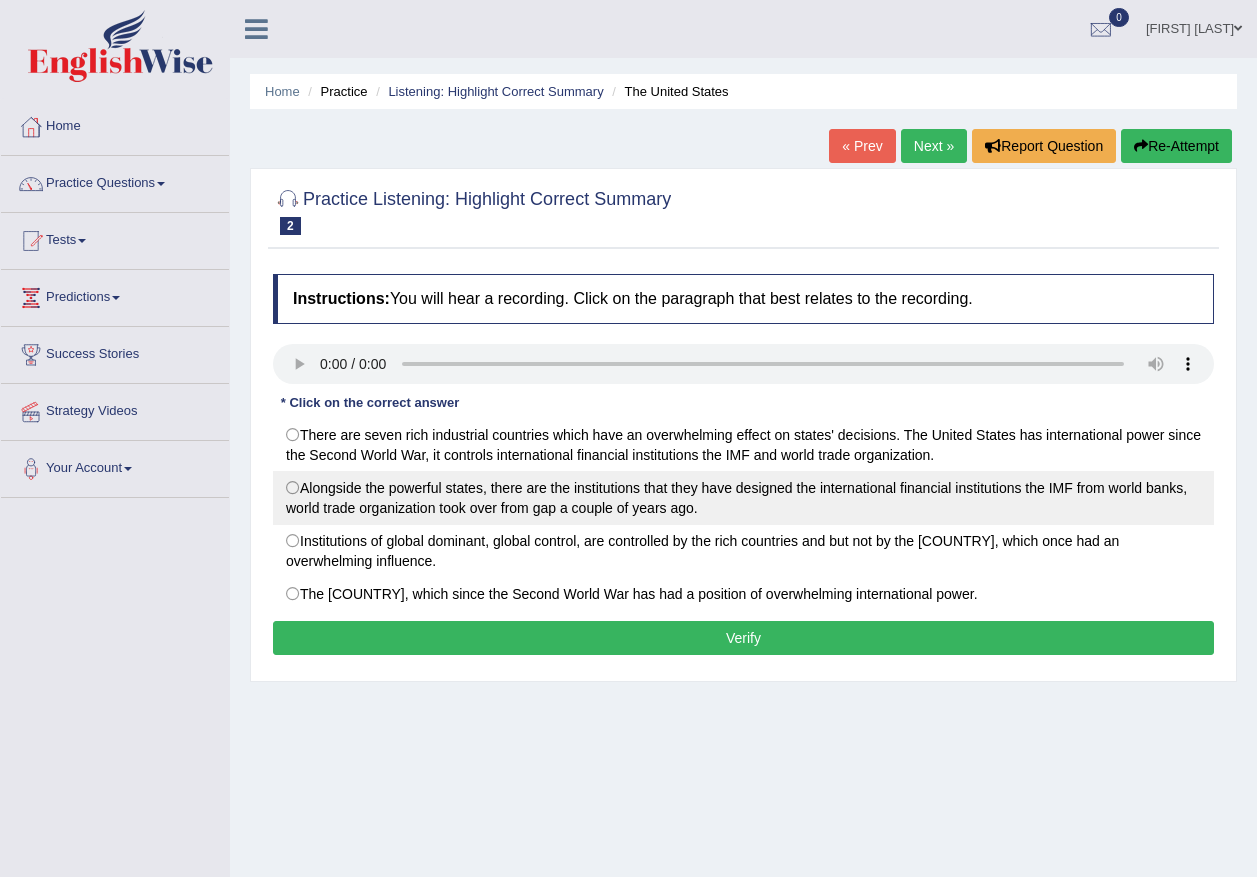click on "Alongside the powerful states, there are the institutions that they have designed the international financial institutions the IMF from world banks, world trade organization took over from gap a couple of years ago." at bounding box center [743, 498] 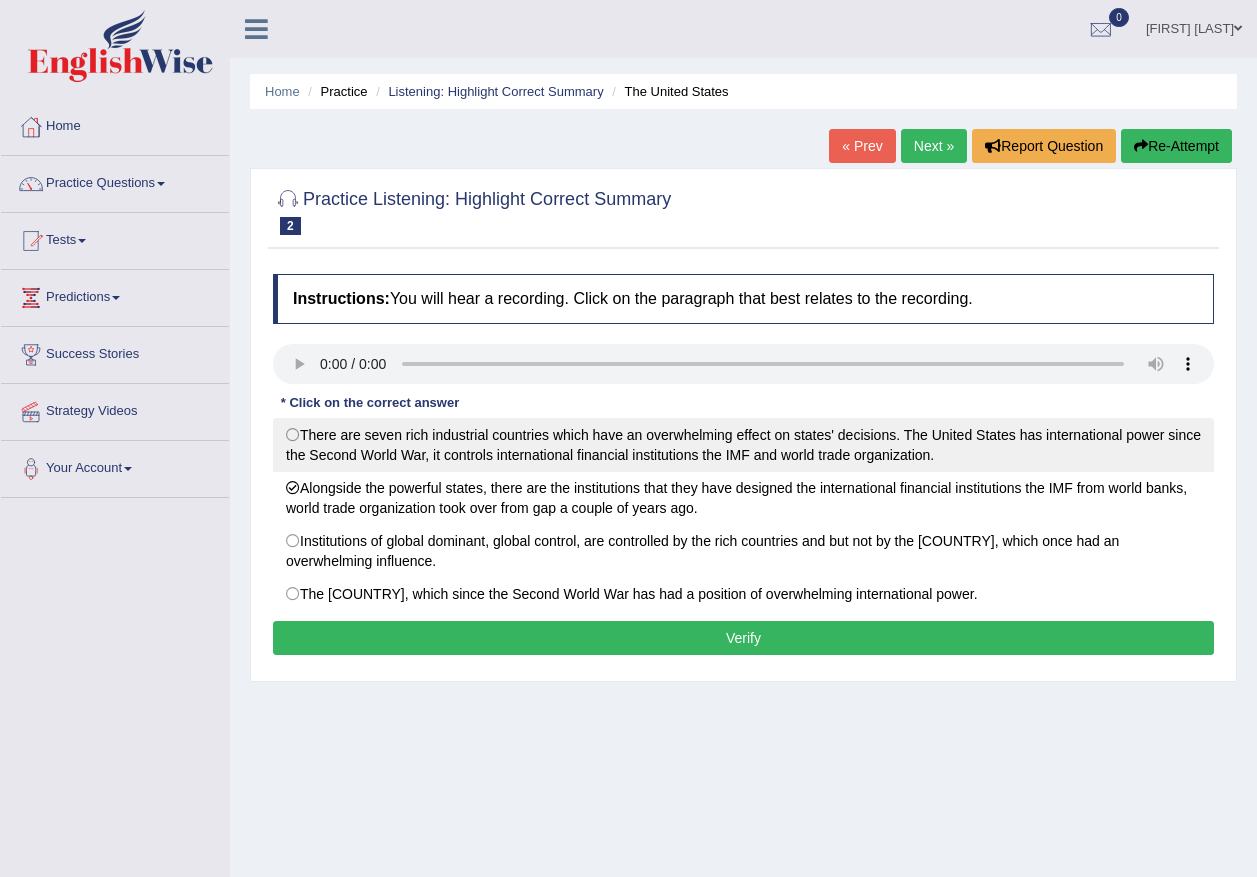 click on "There are seven rich industrial countries which have an overwhelming effect on states' decisions. The United States has international power since the Second World War, it controls international financial institutions the IMF and world trade organization." at bounding box center (743, 445) 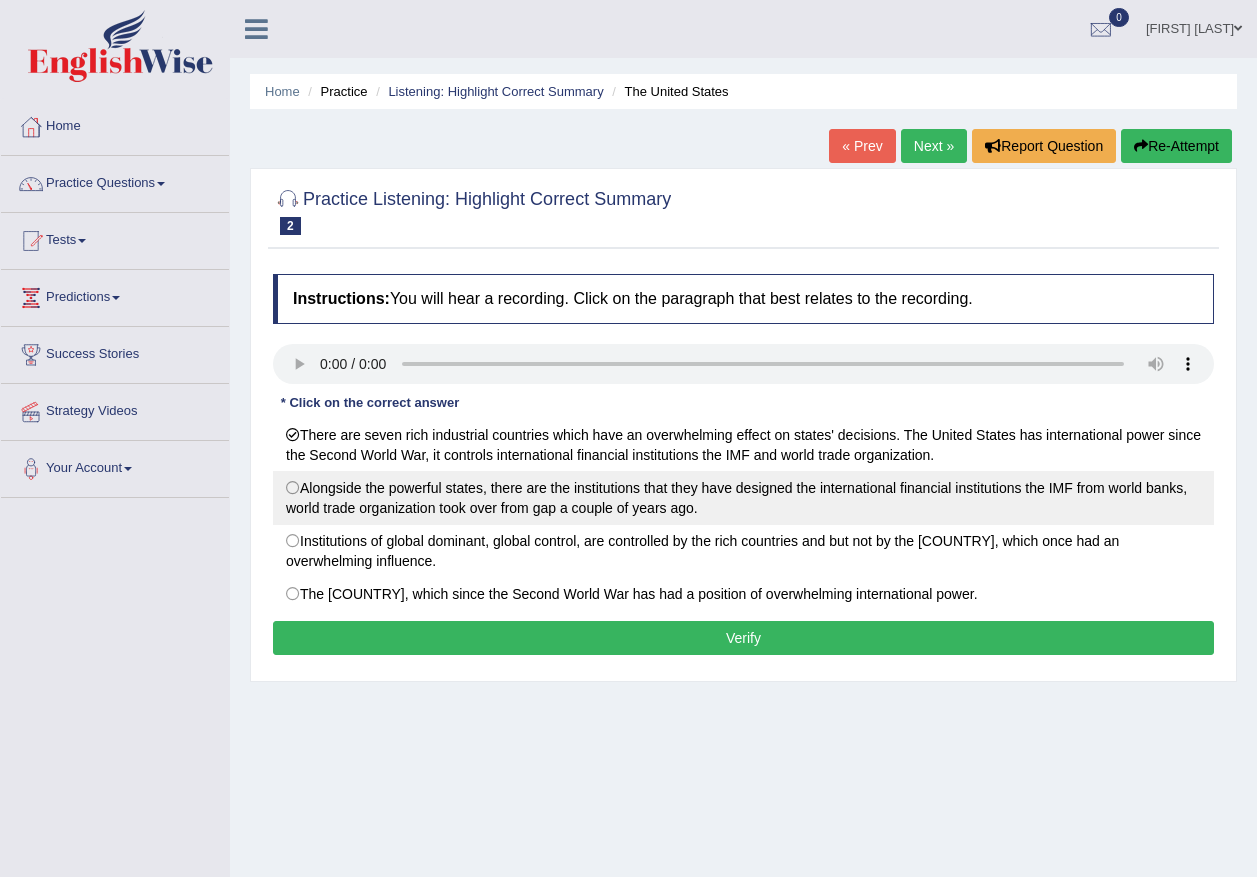 click on "Alongside the powerful states, there are the institutions that they have designed the international financial institutions the IMF from world banks, world trade organization took over from gap a couple of years ago." at bounding box center (743, 498) 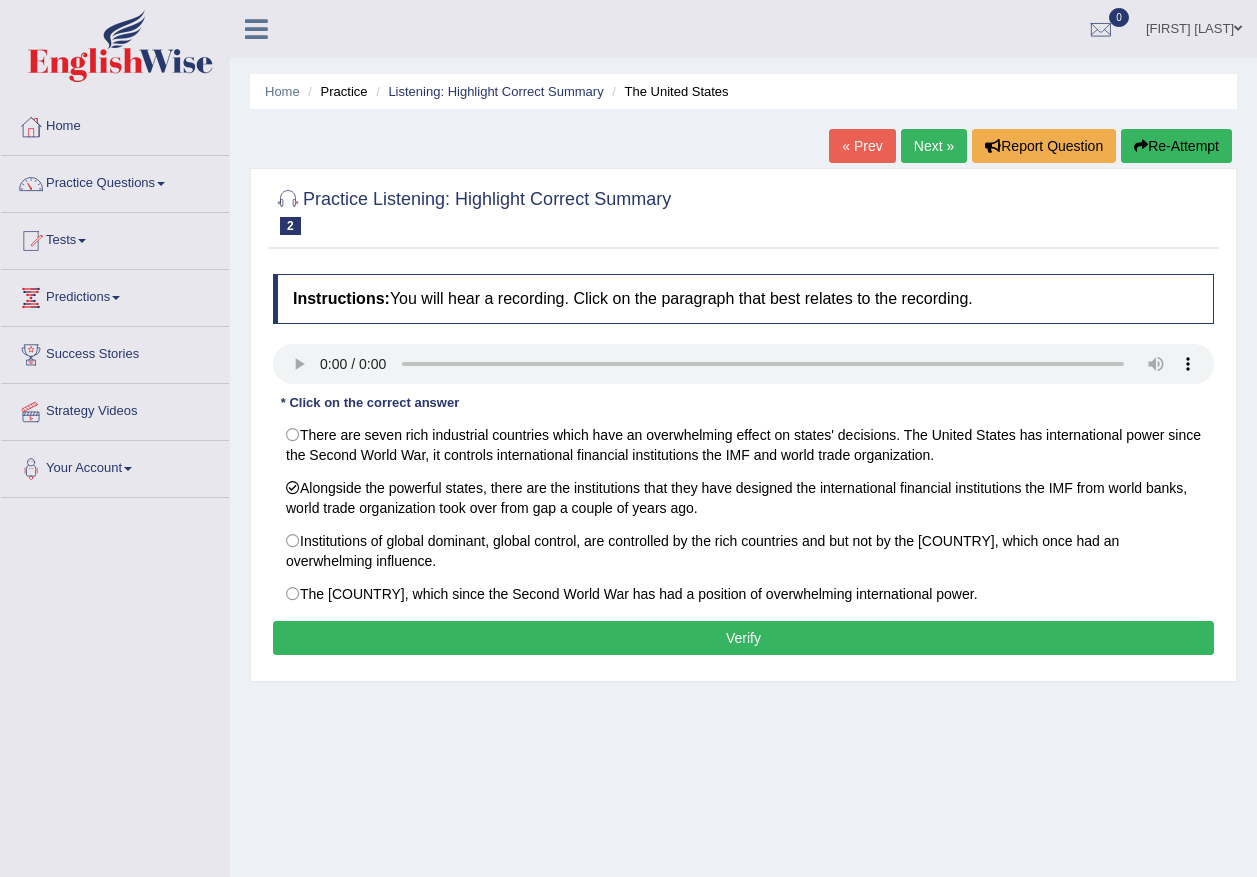 click on "Verify" at bounding box center [743, 638] 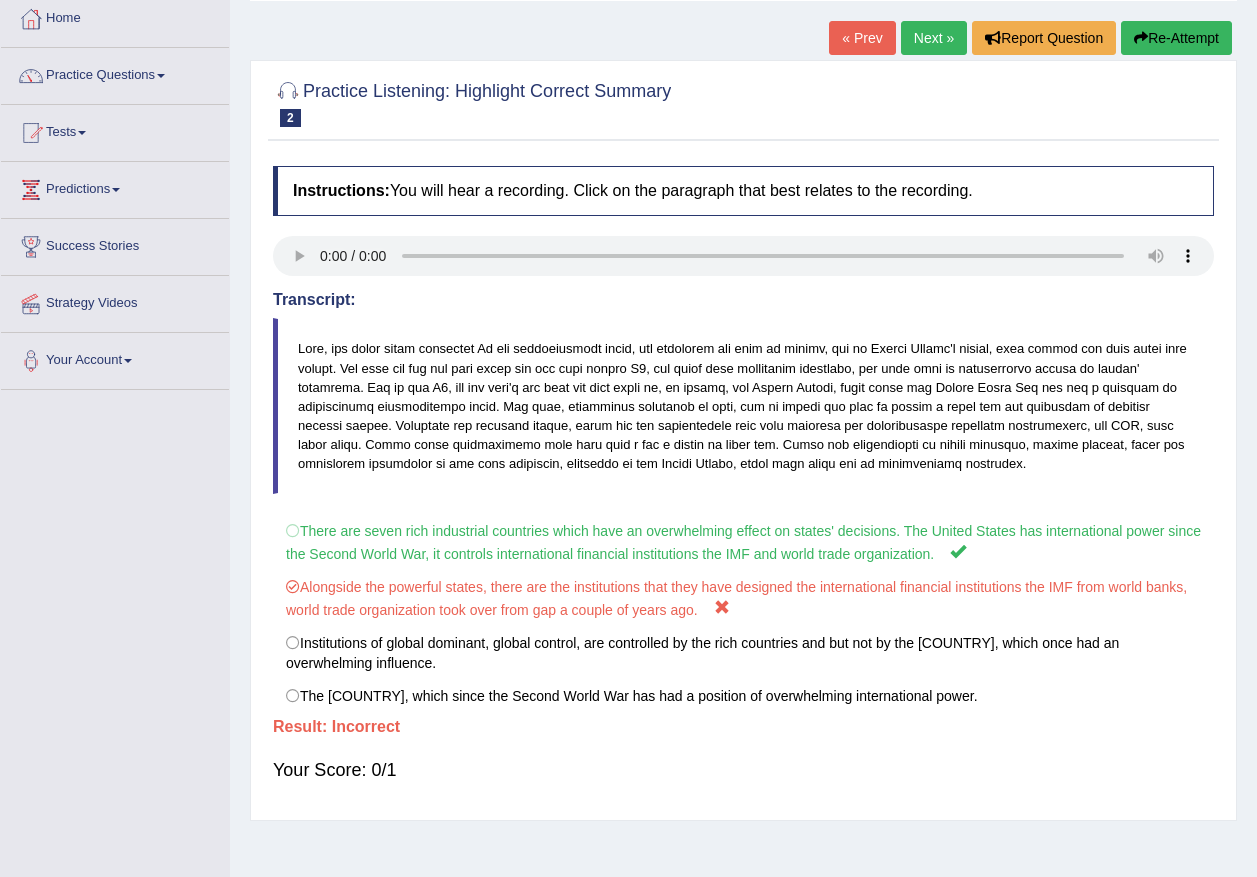 scroll, scrollTop: 0, scrollLeft: 0, axis: both 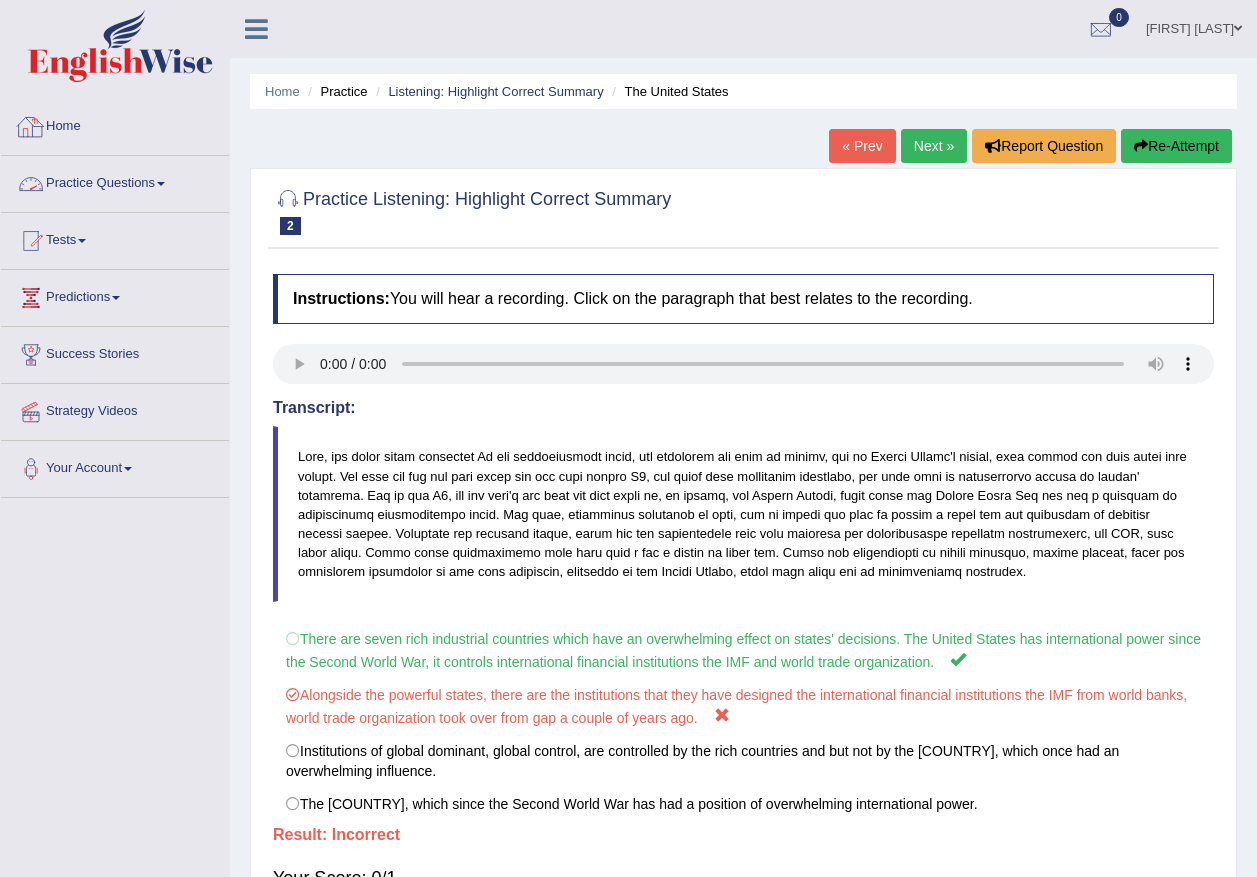 click on "Practice Questions" at bounding box center (115, 181) 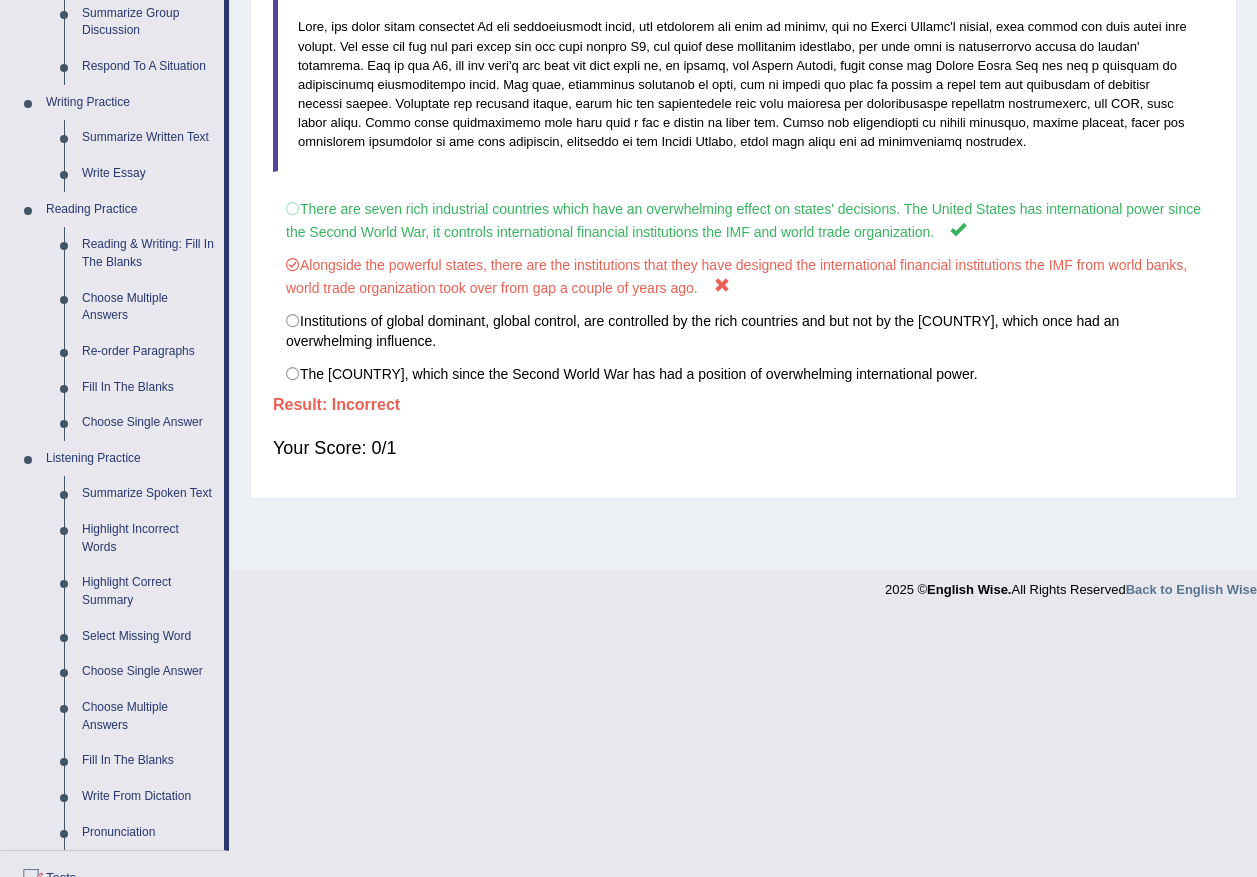 scroll, scrollTop: 600, scrollLeft: 0, axis: vertical 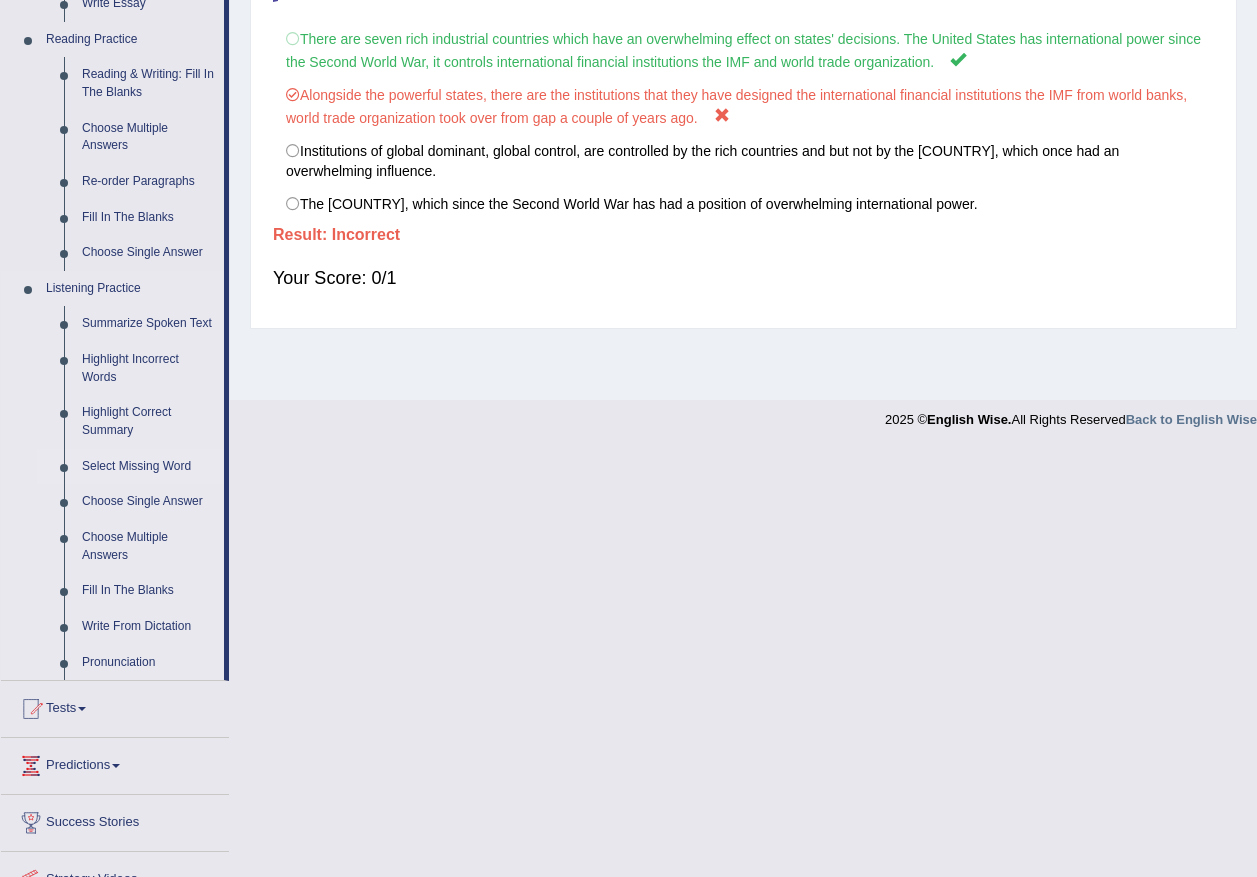 click on "Select Missing Word" at bounding box center [148, 467] 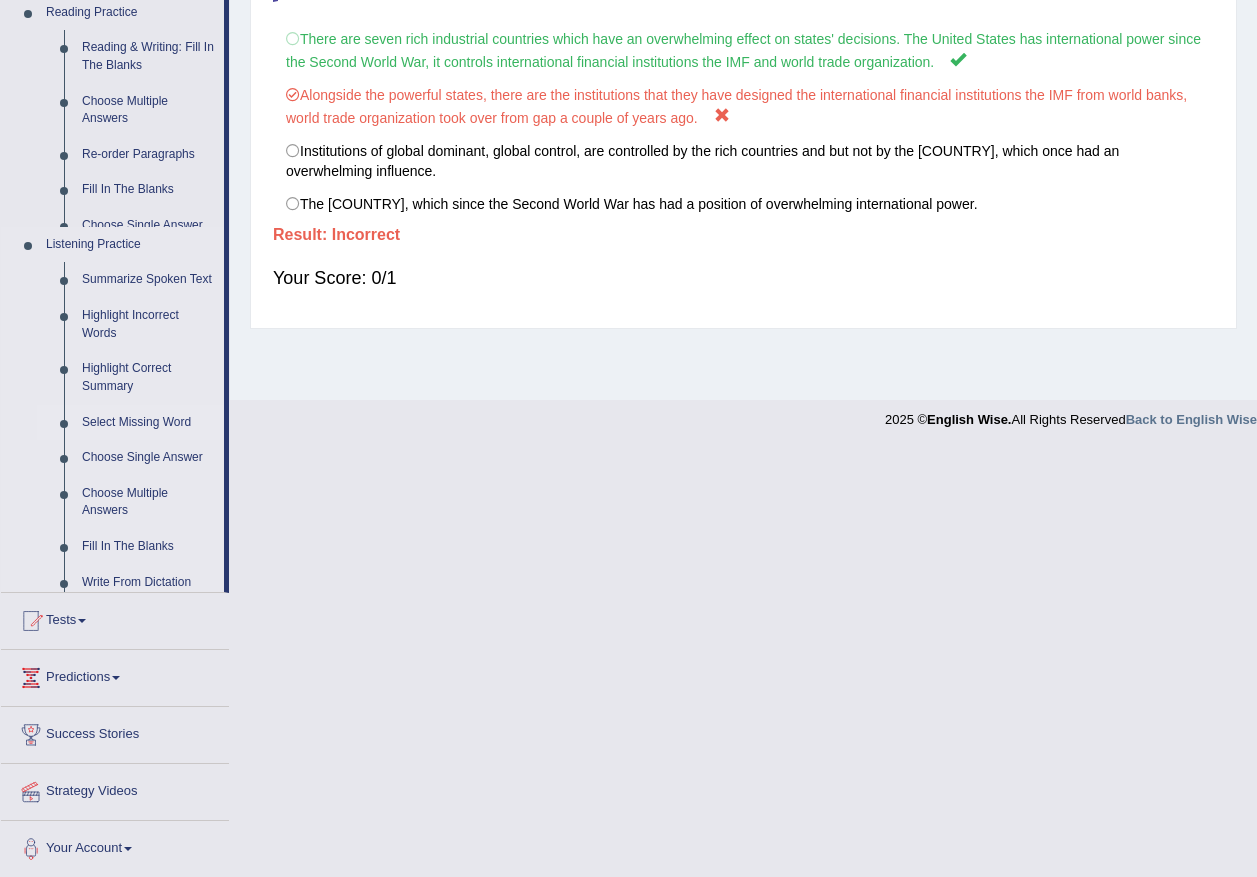scroll, scrollTop: 173, scrollLeft: 0, axis: vertical 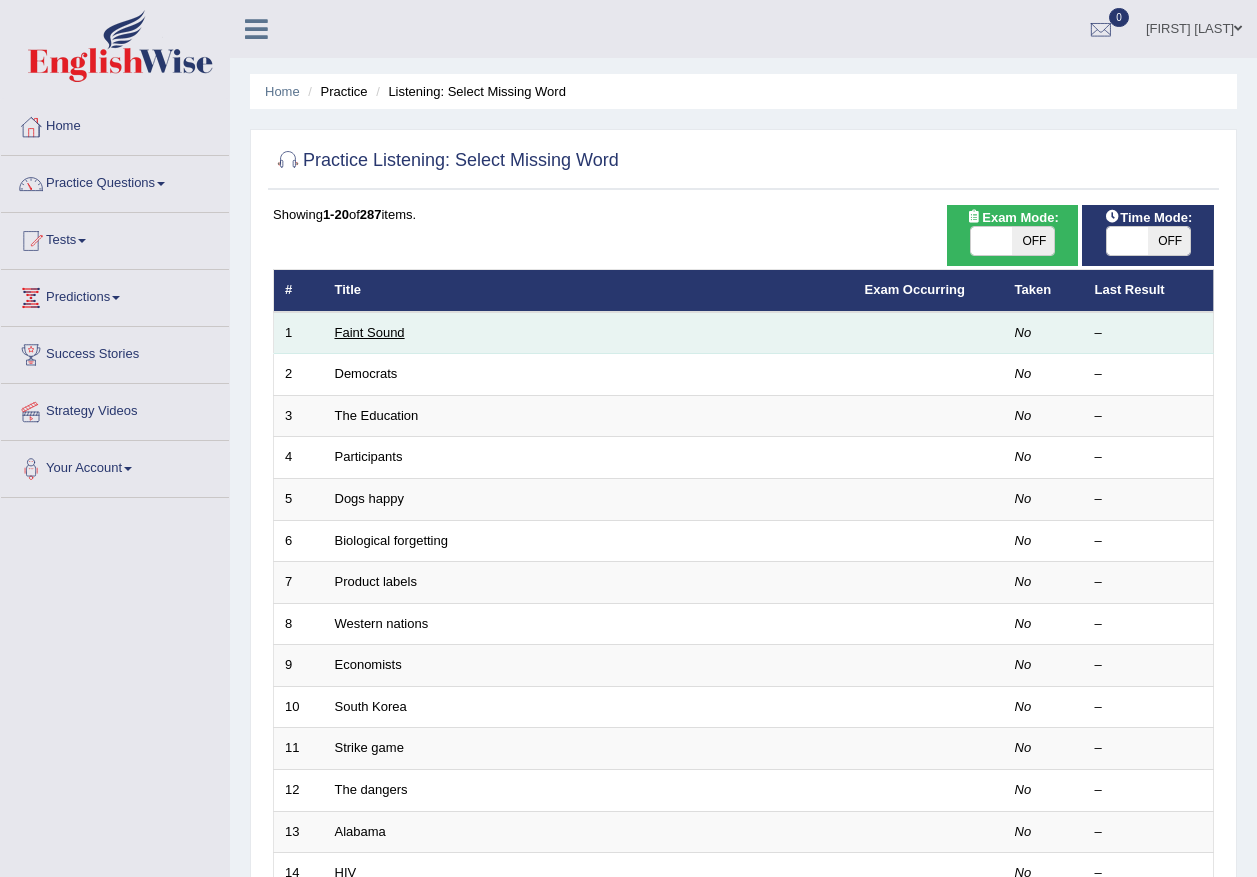 click on "Faint Sound" at bounding box center (370, 332) 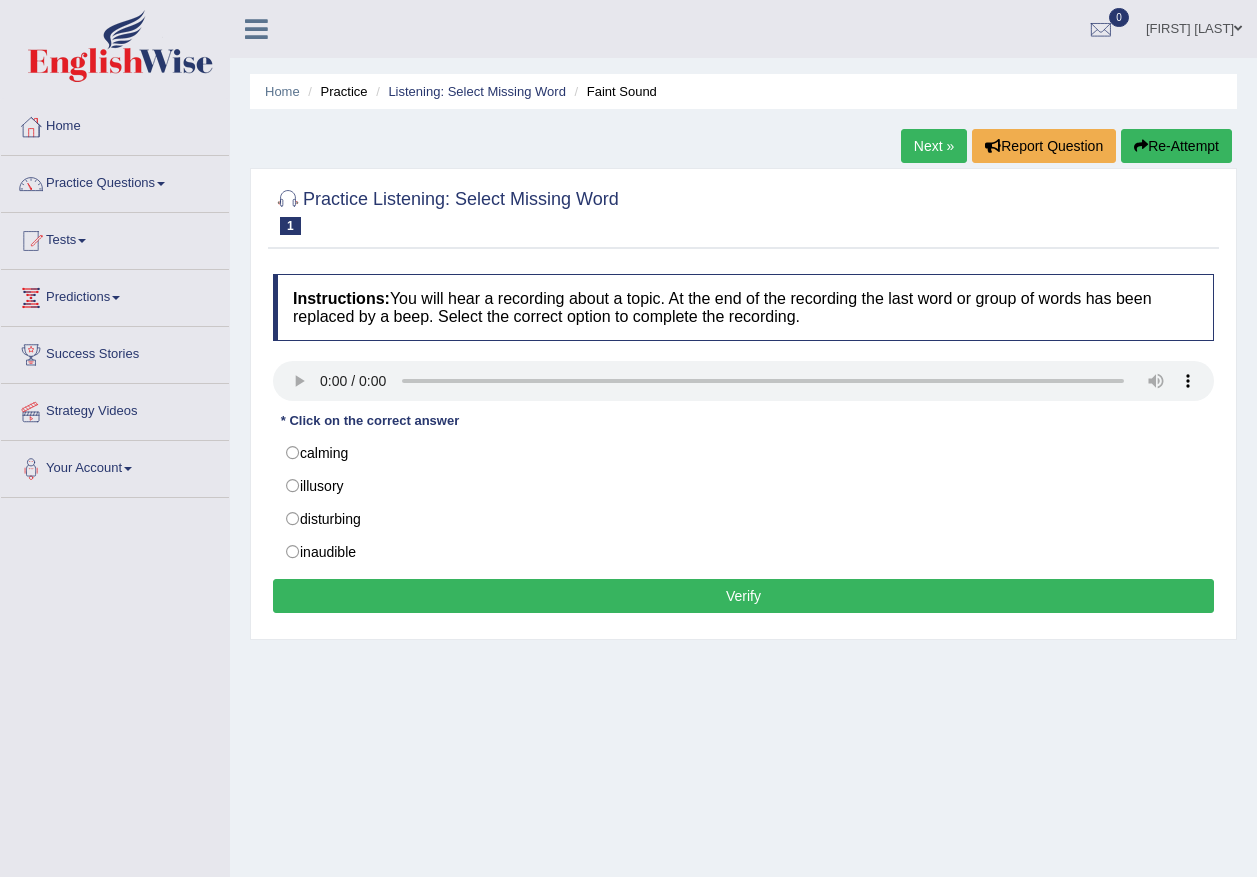 scroll, scrollTop: 0, scrollLeft: 0, axis: both 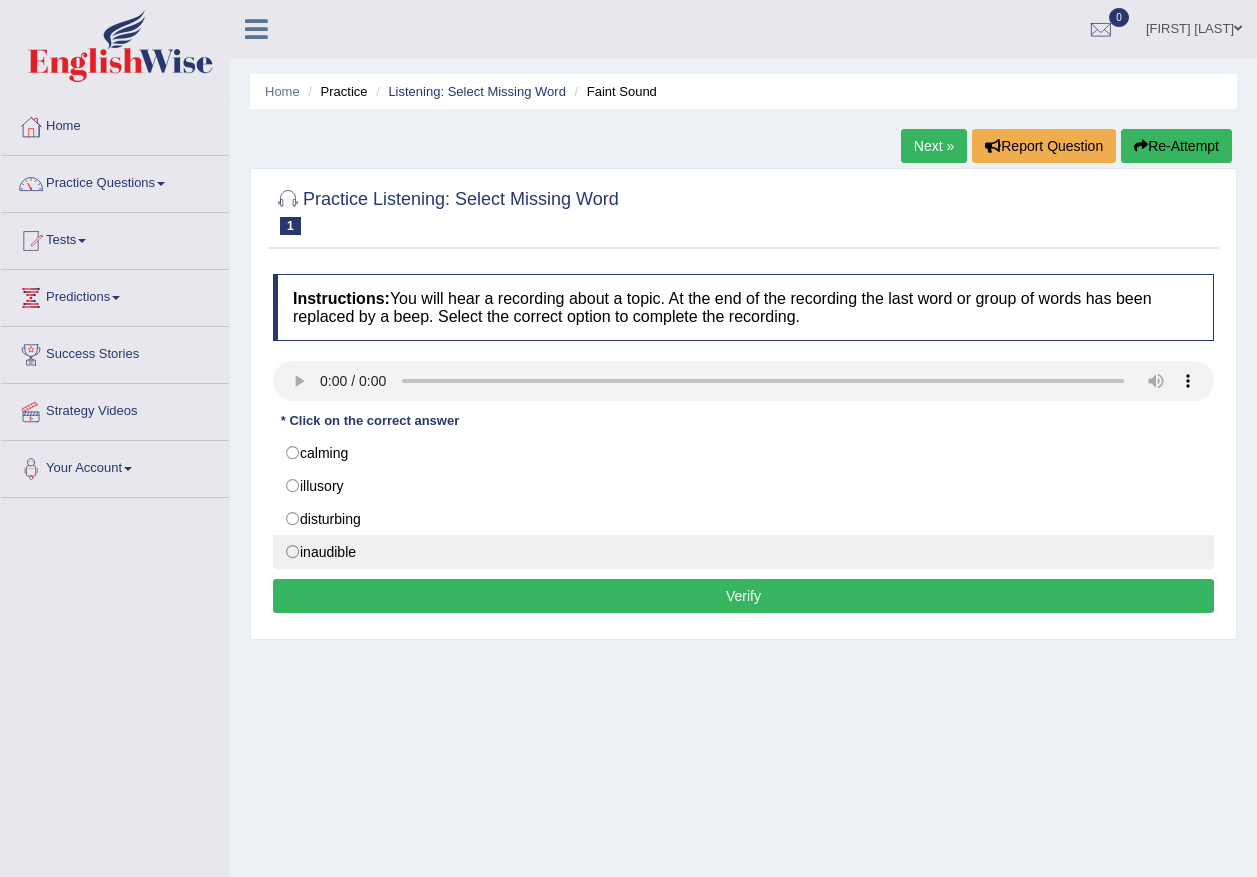 click on "inaudible" at bounding box center [743, 552] 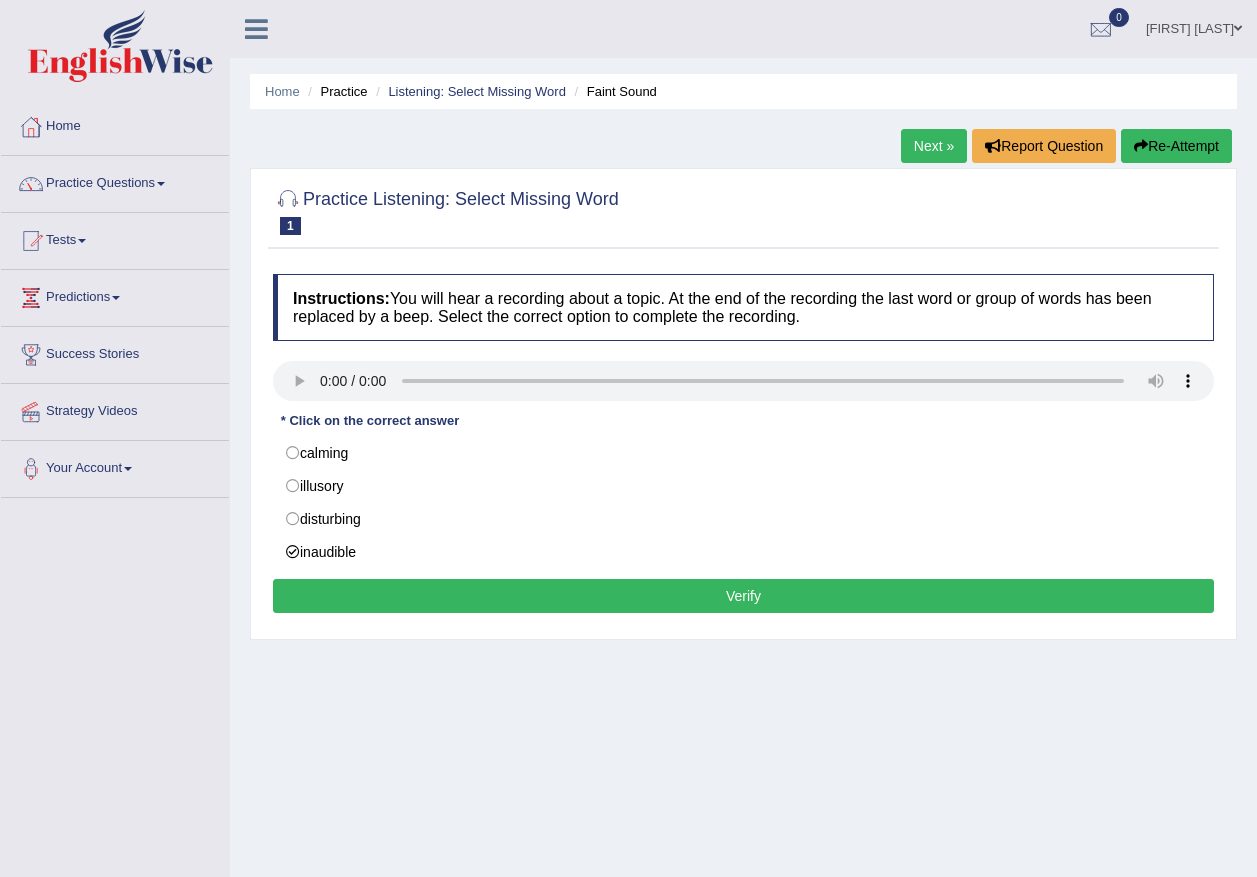 click on "Verify" at bounding box center [743, 596] 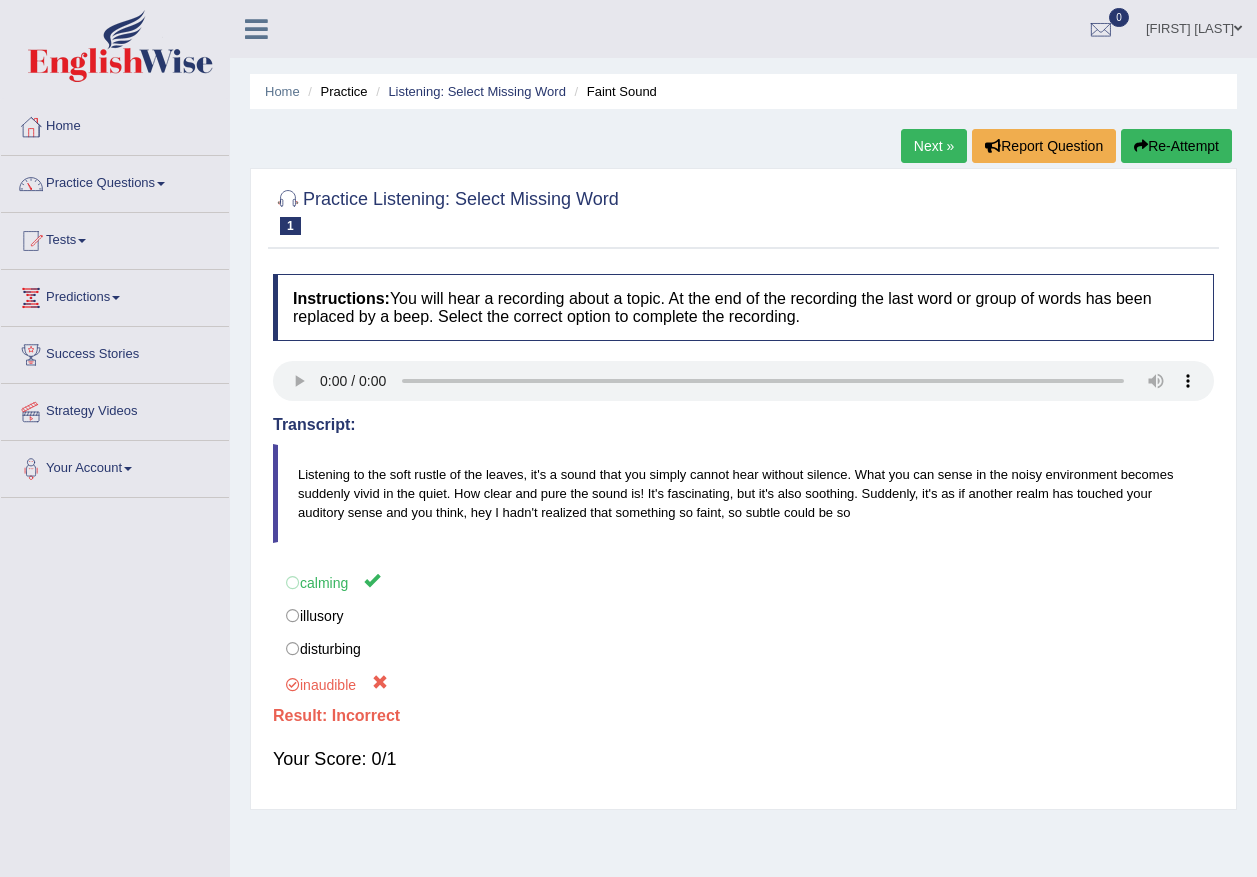 click on "Next »" at bounding box center (934, 146) 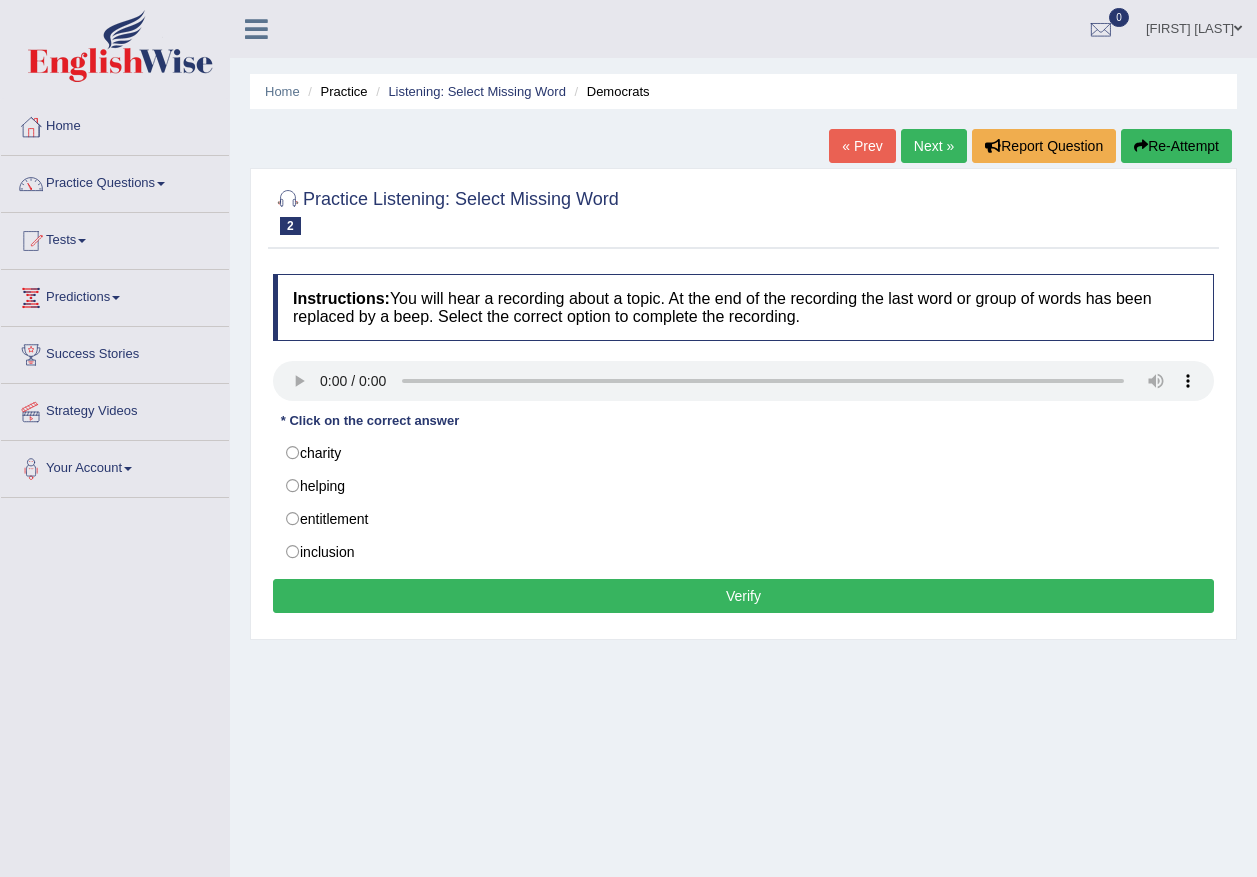 scroll, scrollTop: 0, scrollLeft: 0, axis: both 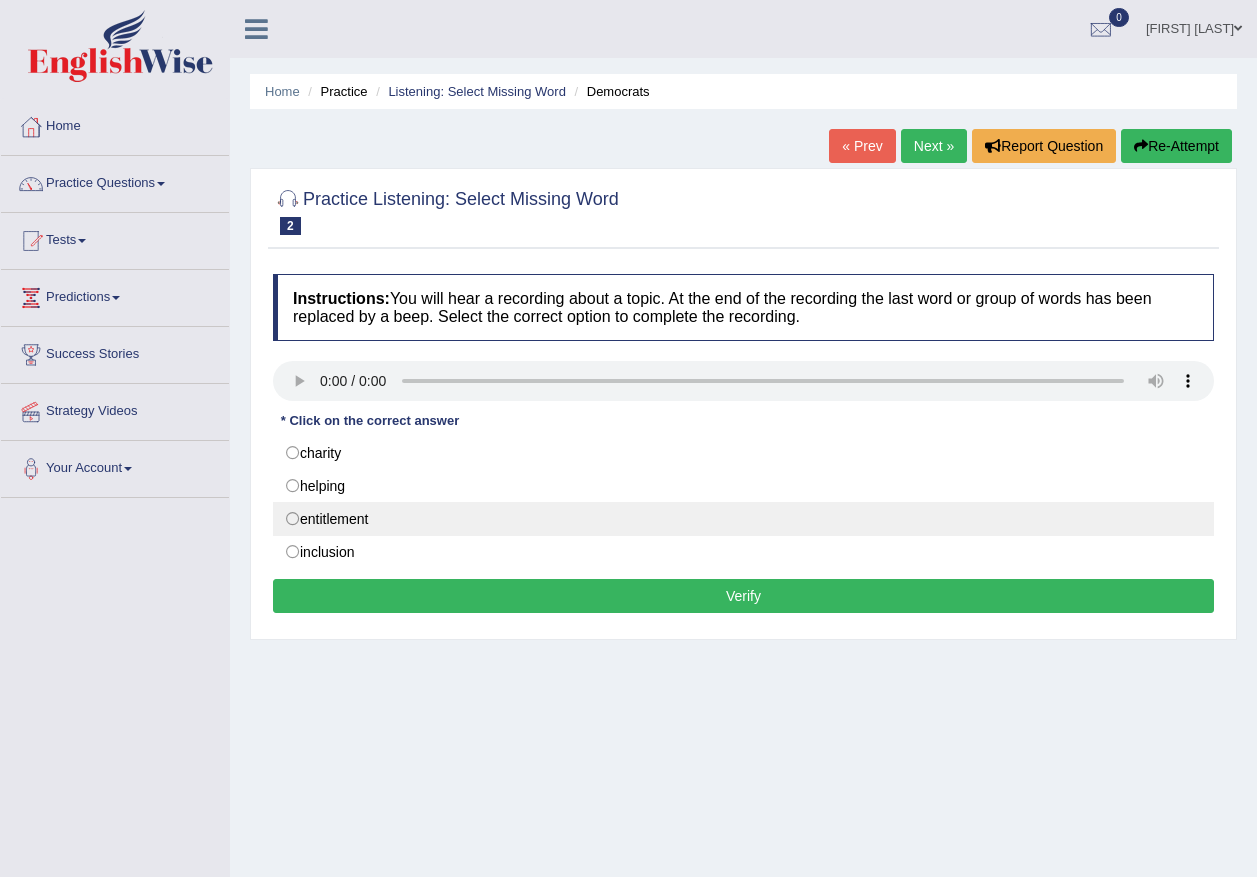 click on "entitlement" at bounding box center [743, 519] 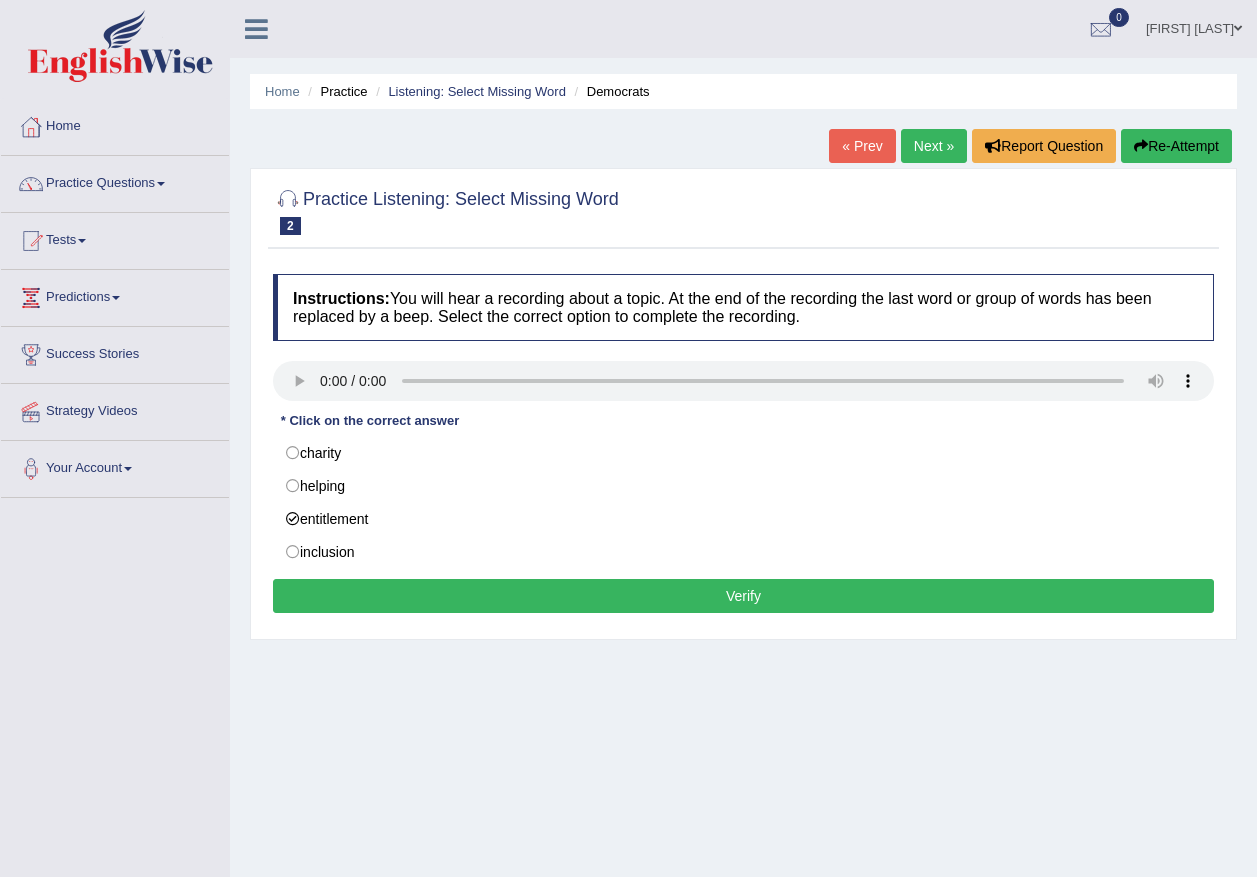 click on "Verify" at bounding box center [743, 596] 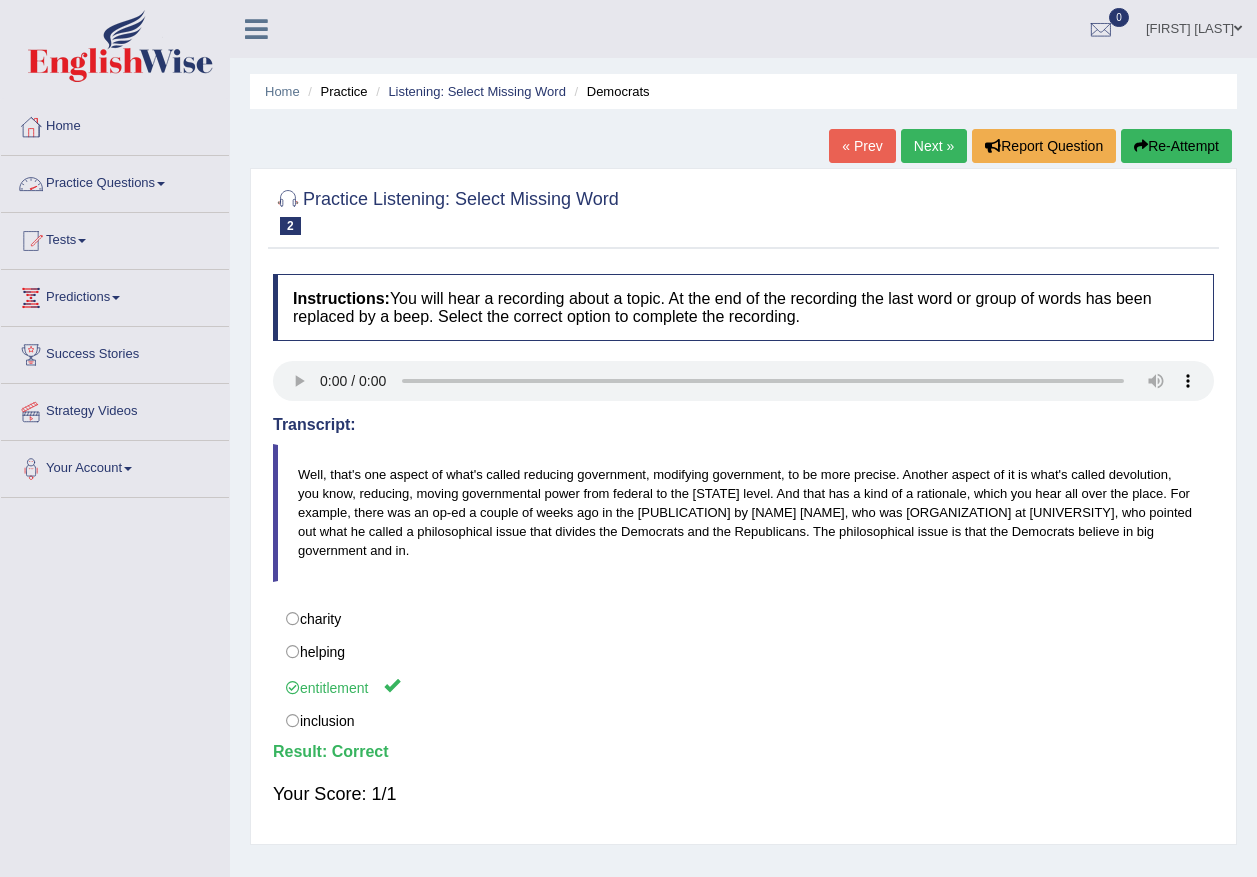 click on "Practice Questions" at bounding box center (115, 181) 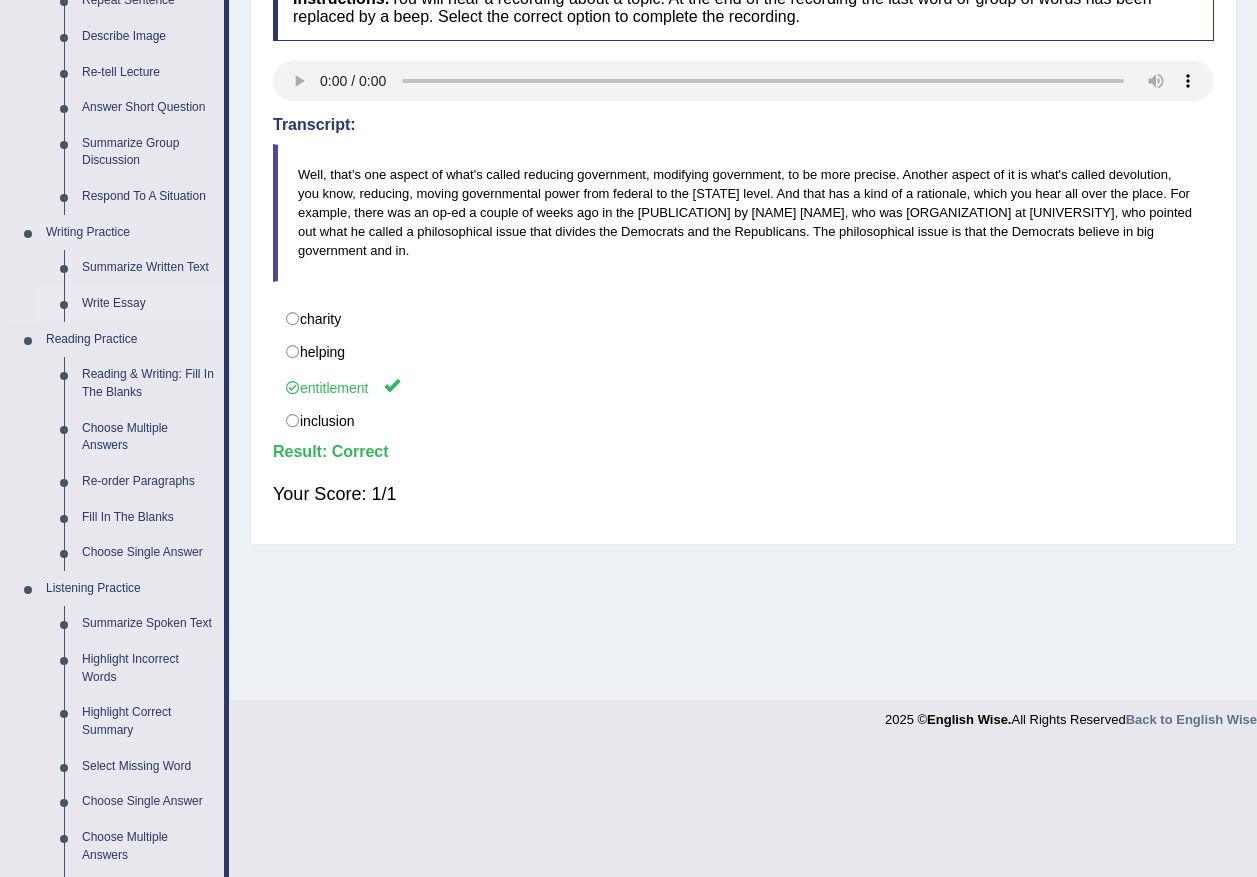 scroll, scrollTop: 500, scrollLeft: 0, axis: vertical 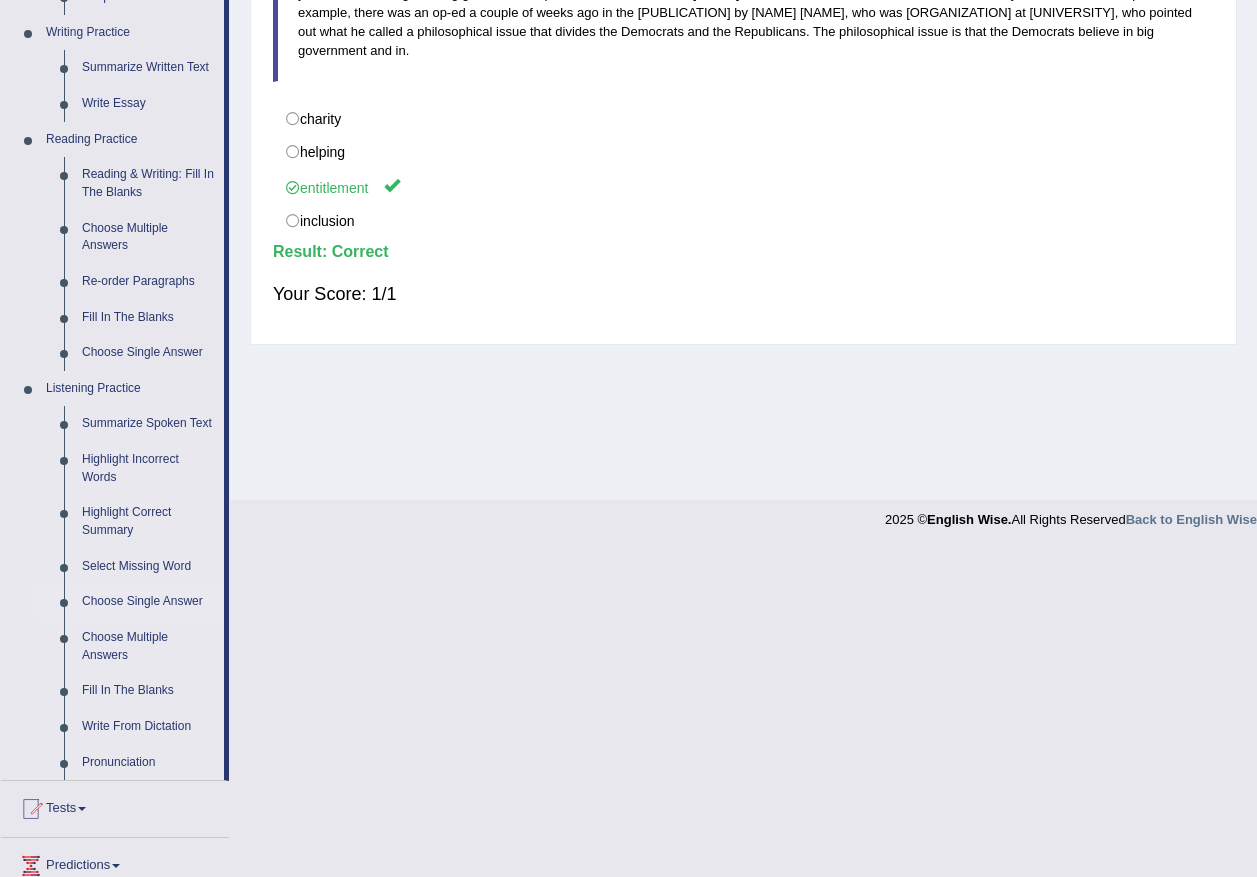 click on "Choose Single Answer" at bounding box center [148, 602] 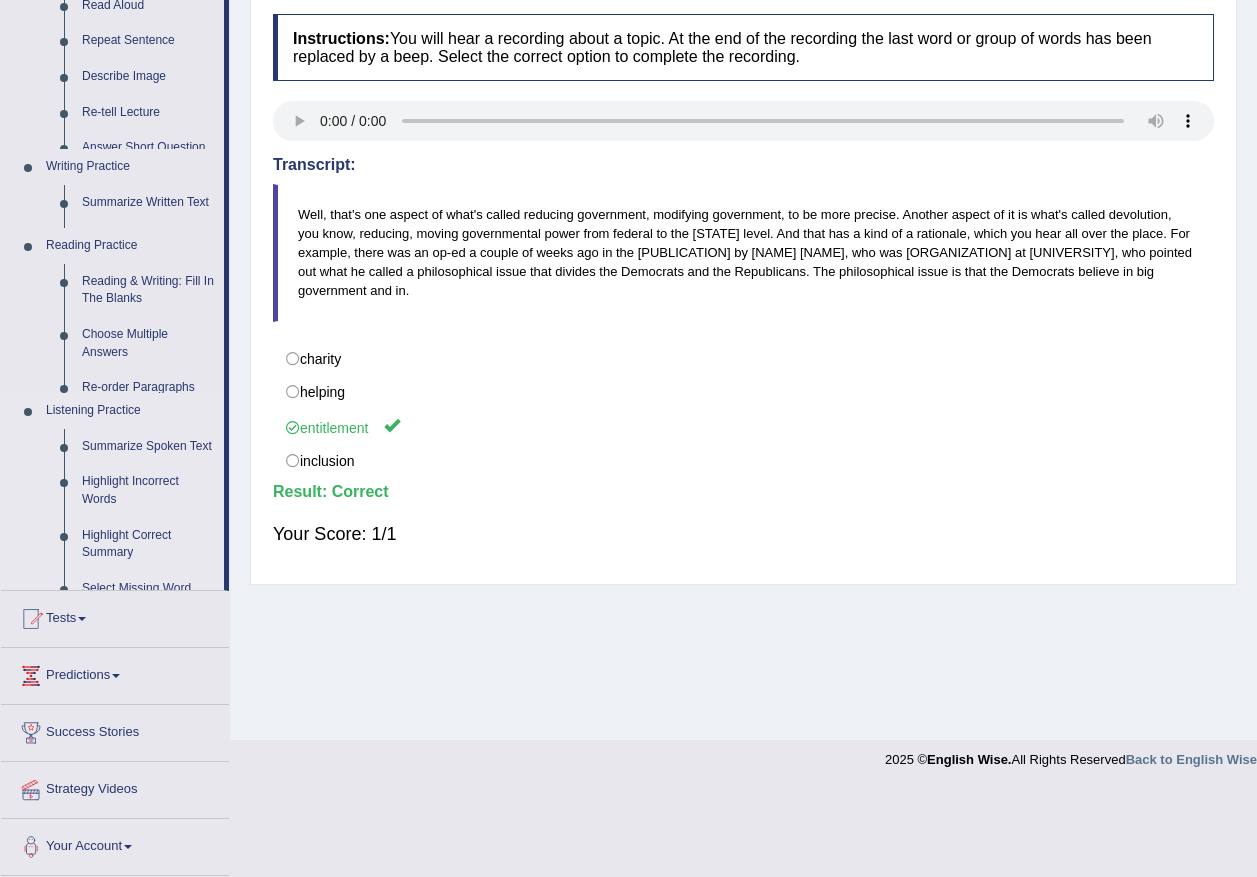 scroll, scrollTop: 173, scrollLeft: 0, axis: vertical 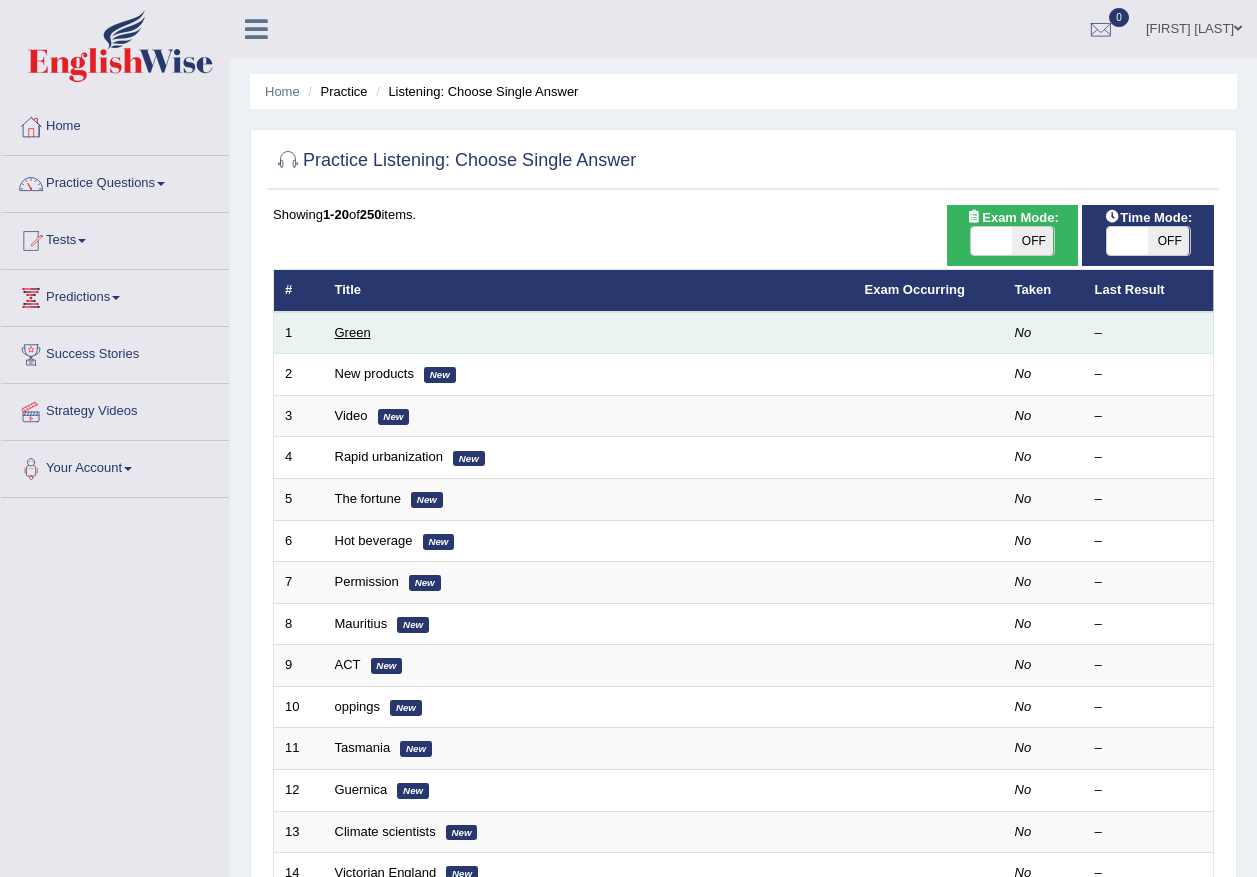 click on "Green" at bounding box center [353, 332] 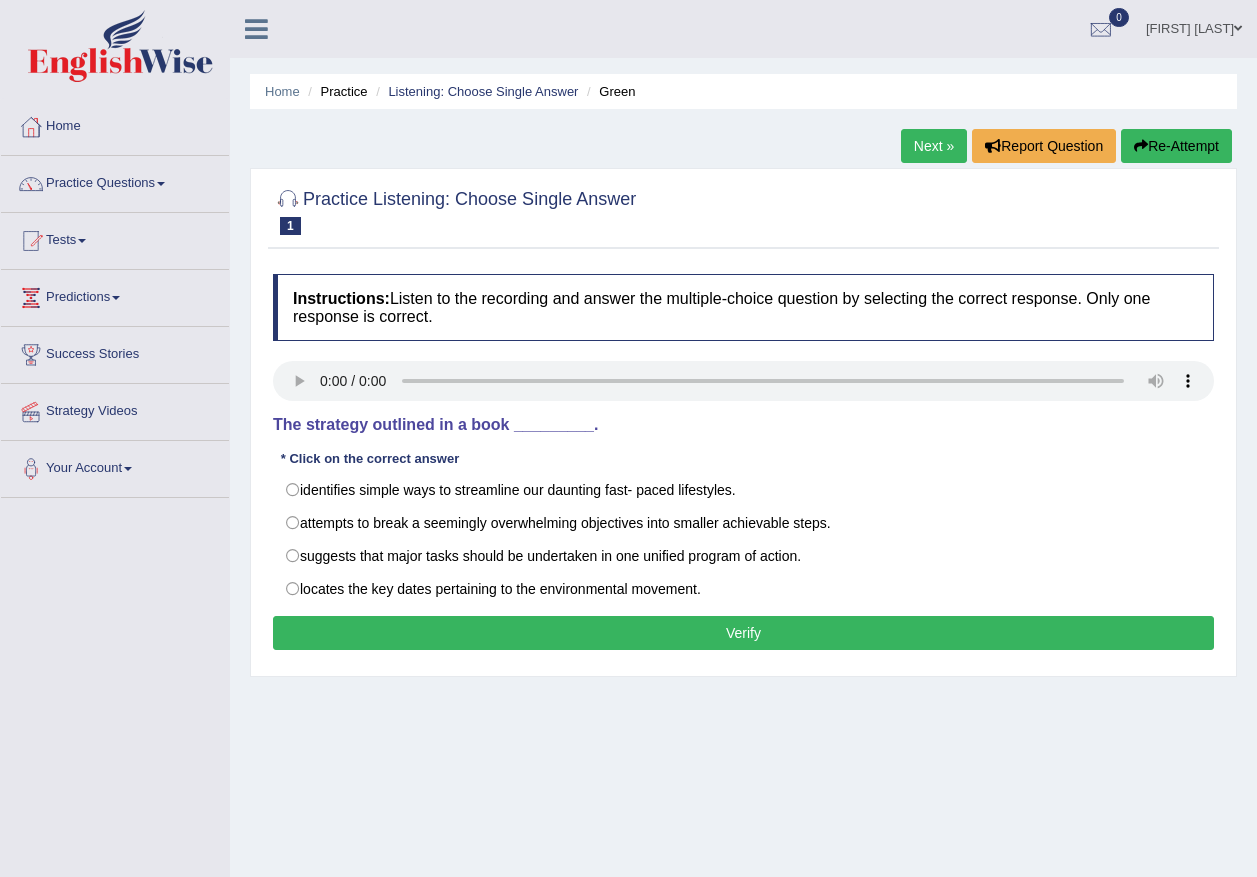 scroll, scrollTop: 0, scrollLeft: 0, axis: both 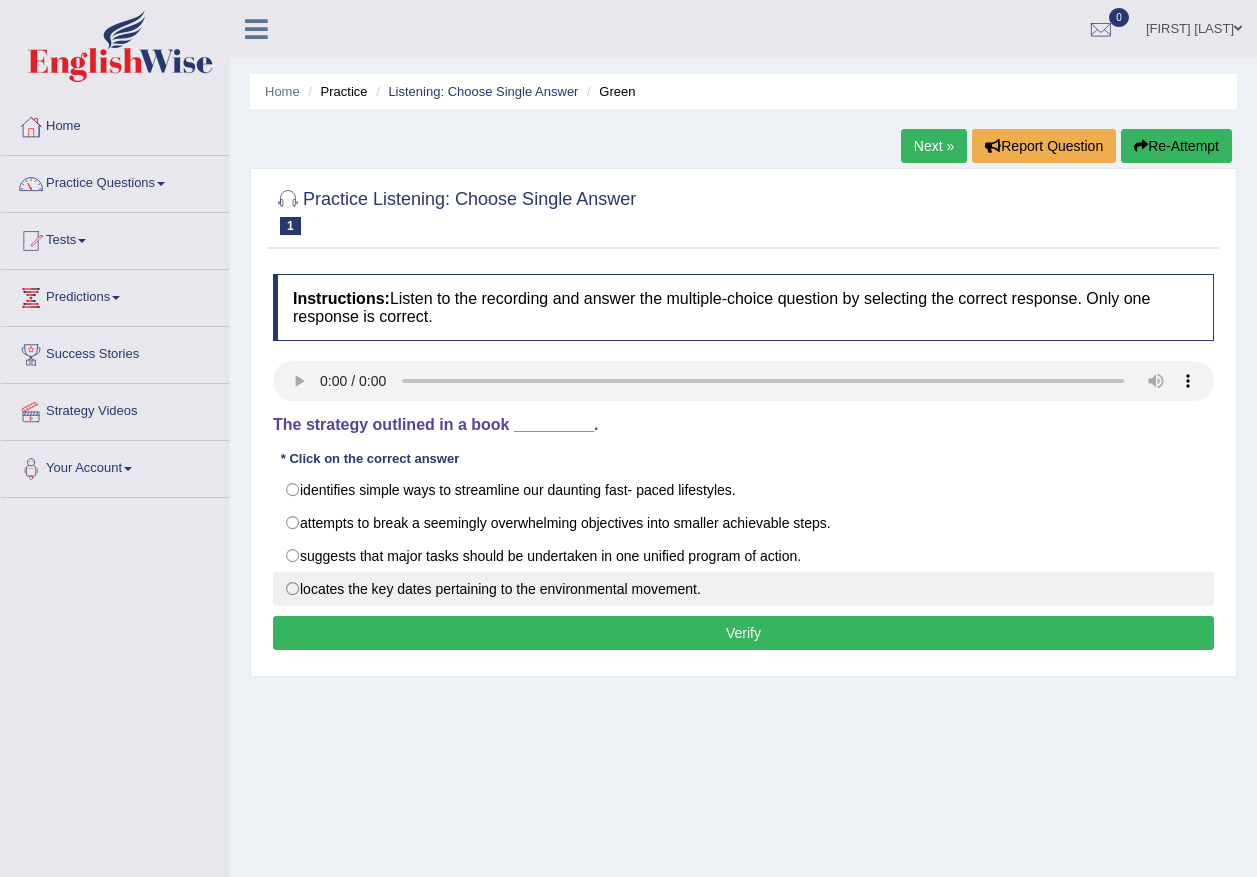 click on "locates the key dates pertaining to the environmental movement." at bounding box center (743, 589) 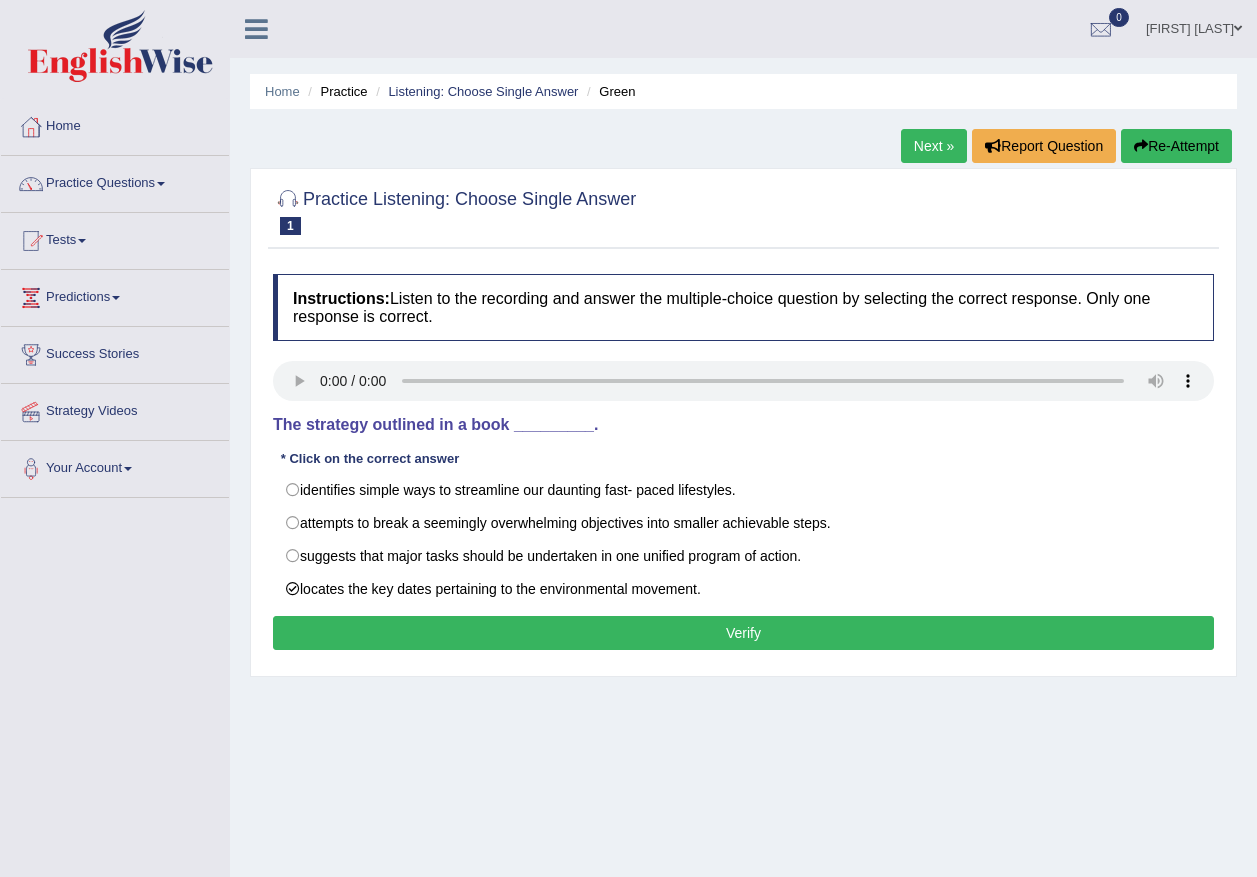 click on "Verify" at bounding box center [743, 633] 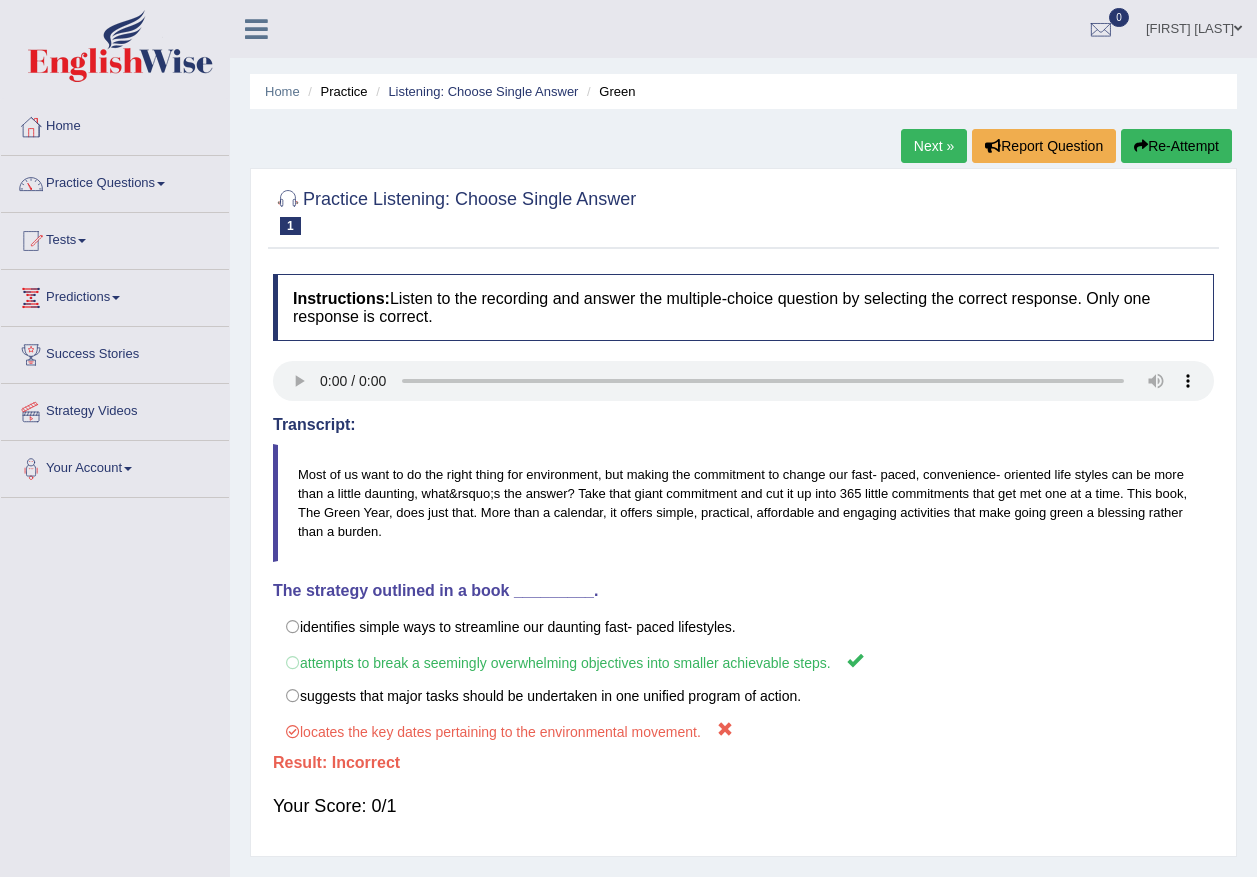 click on "Next »" at bounding box center [934, 146] 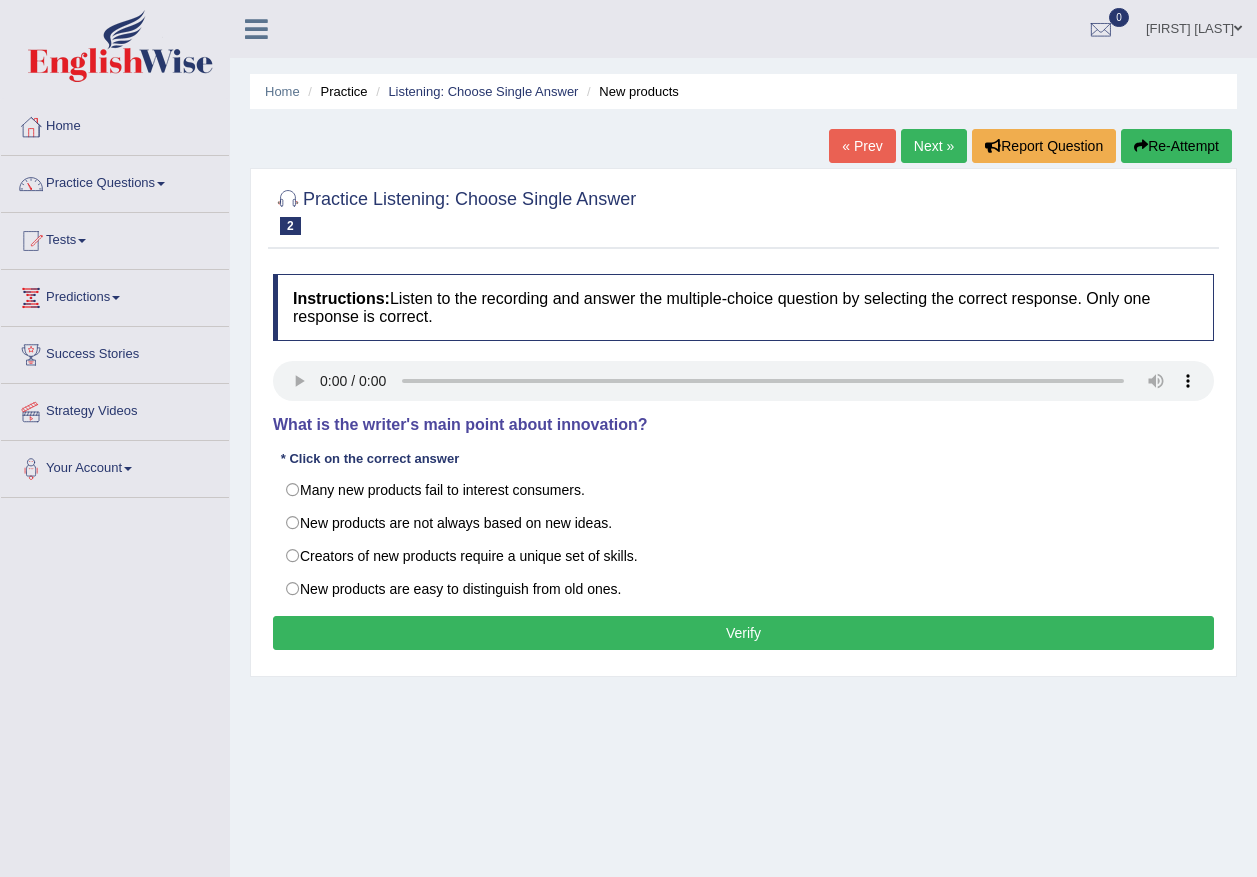 scroll, scrollTop: 0, scrollLeft: 0, axis: both 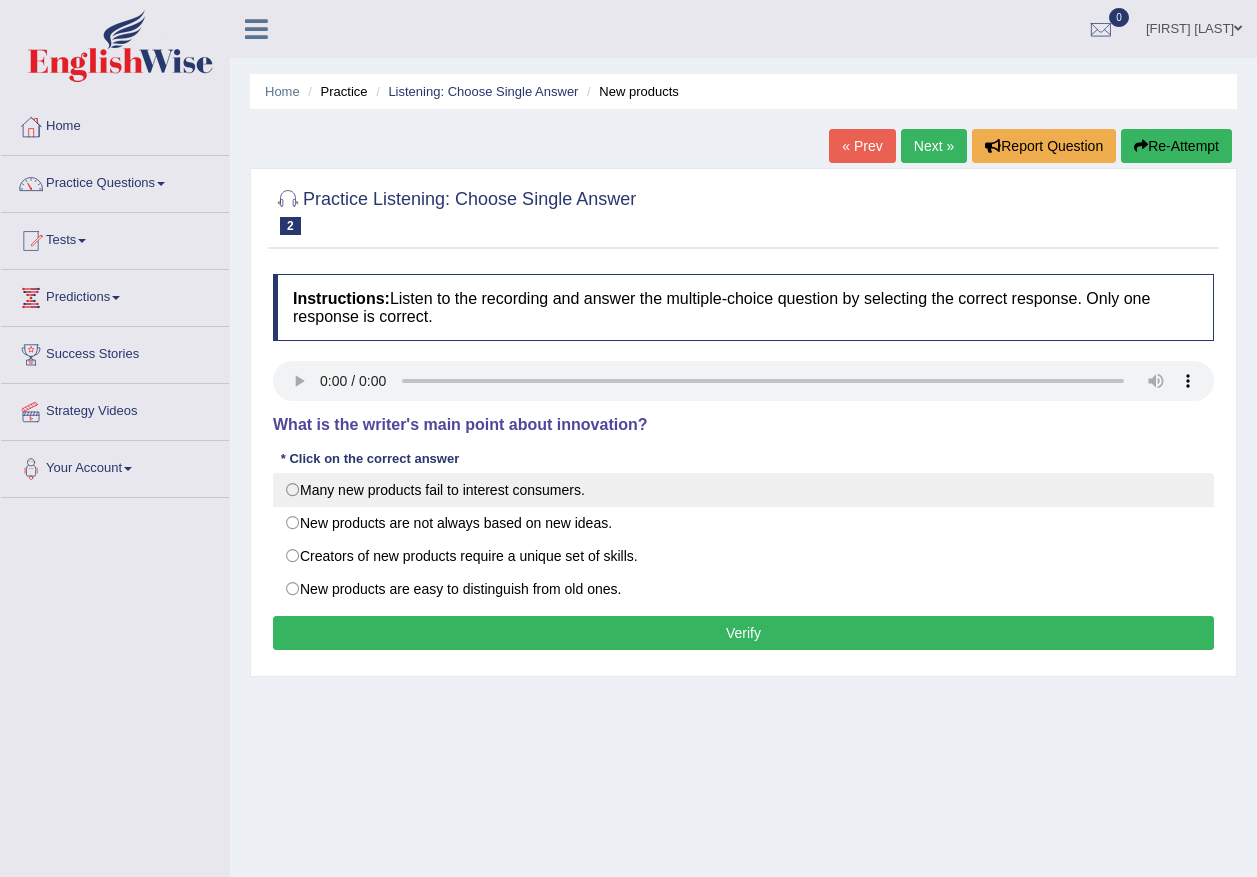 click on "Many new products fail to interest consumers." at bounding box center (743, 490) 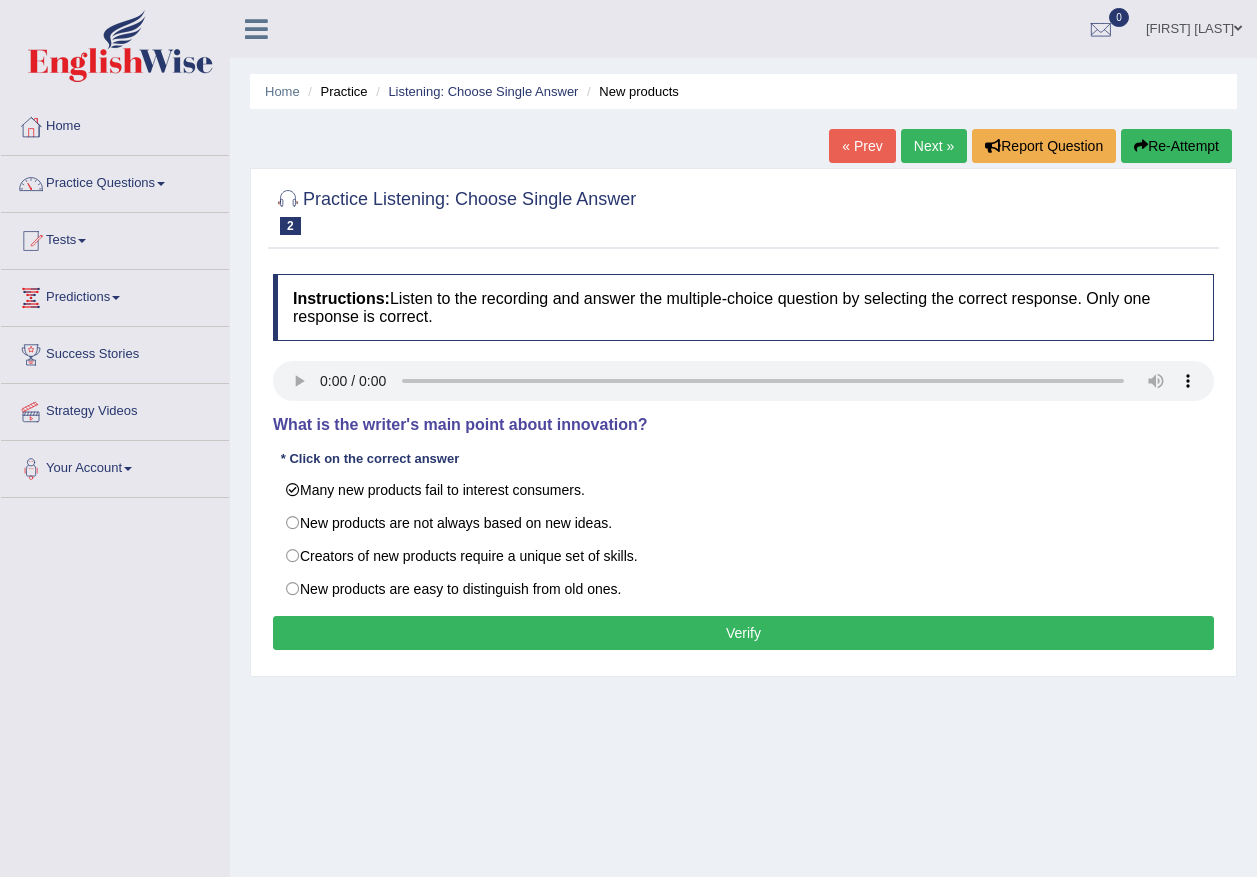 click on "Verify" at bounding box center [743, 633] 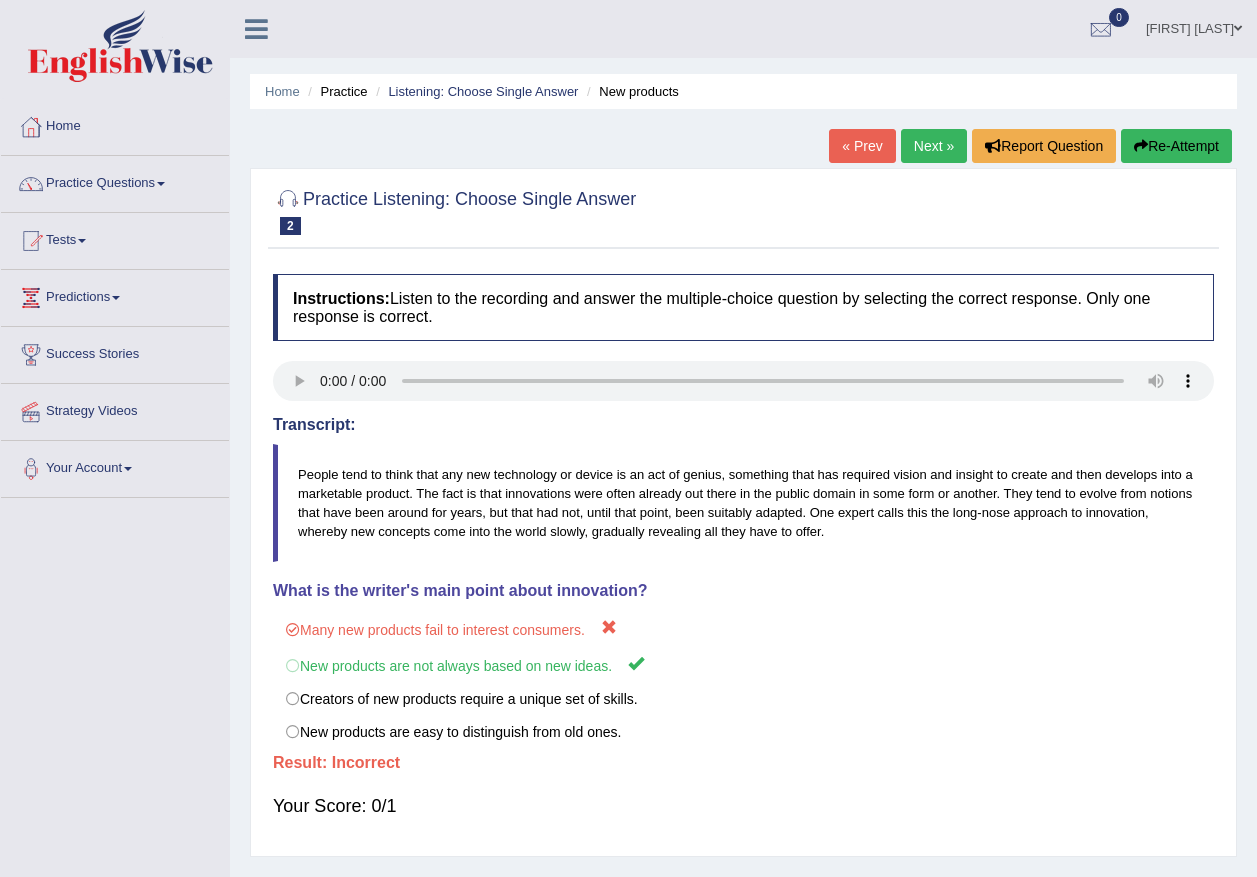 click on "Next »" at bounding box center [934, 146] 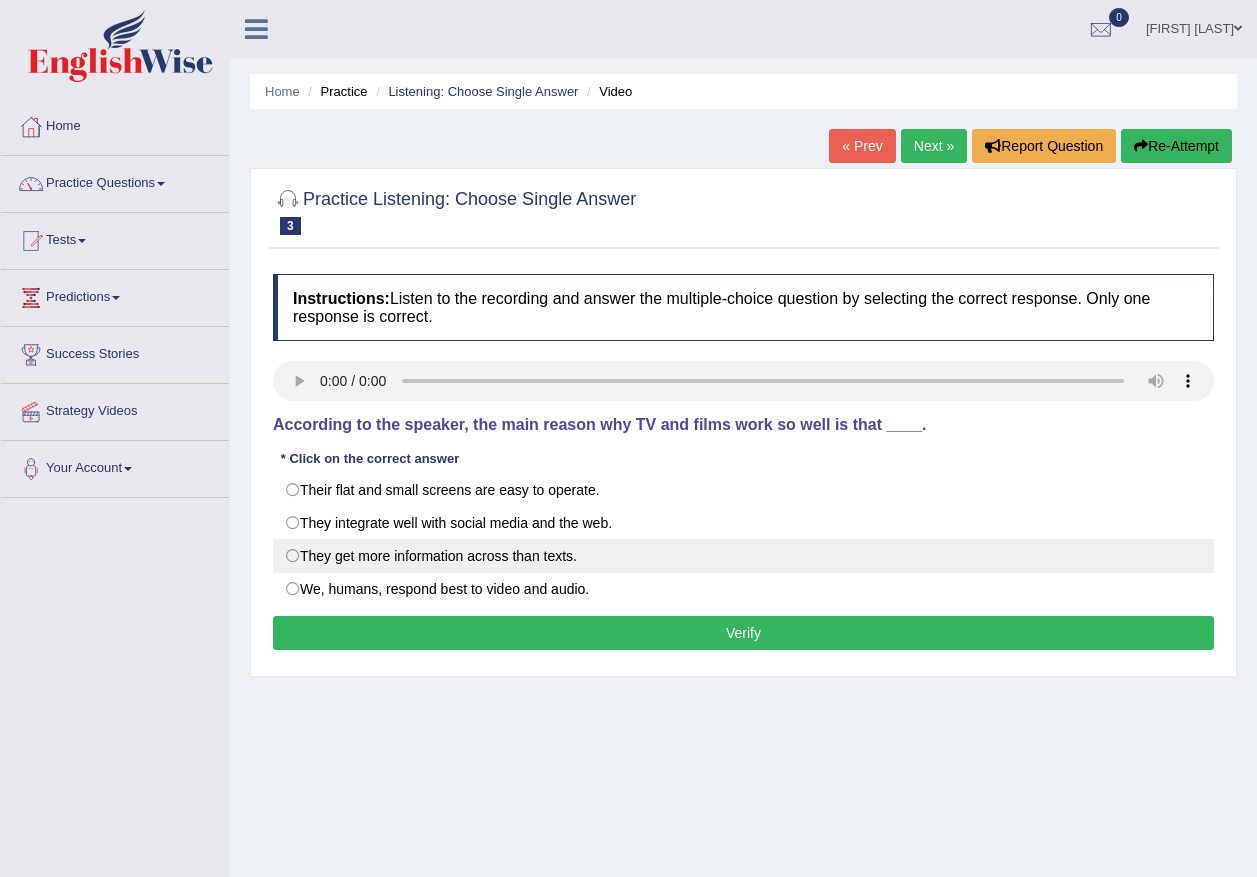 scroll, scrollTop: 0, scrollLeft: 0, axis: both 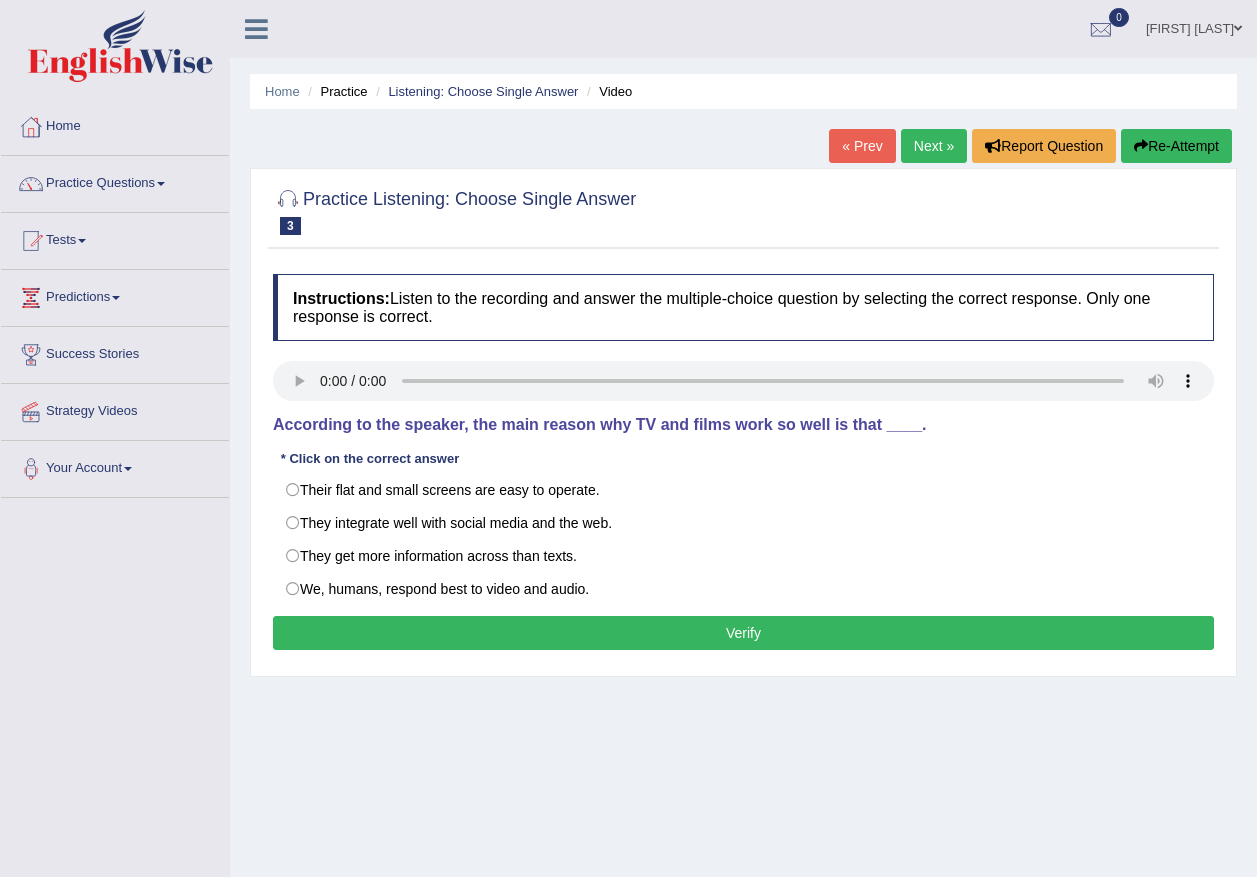 type 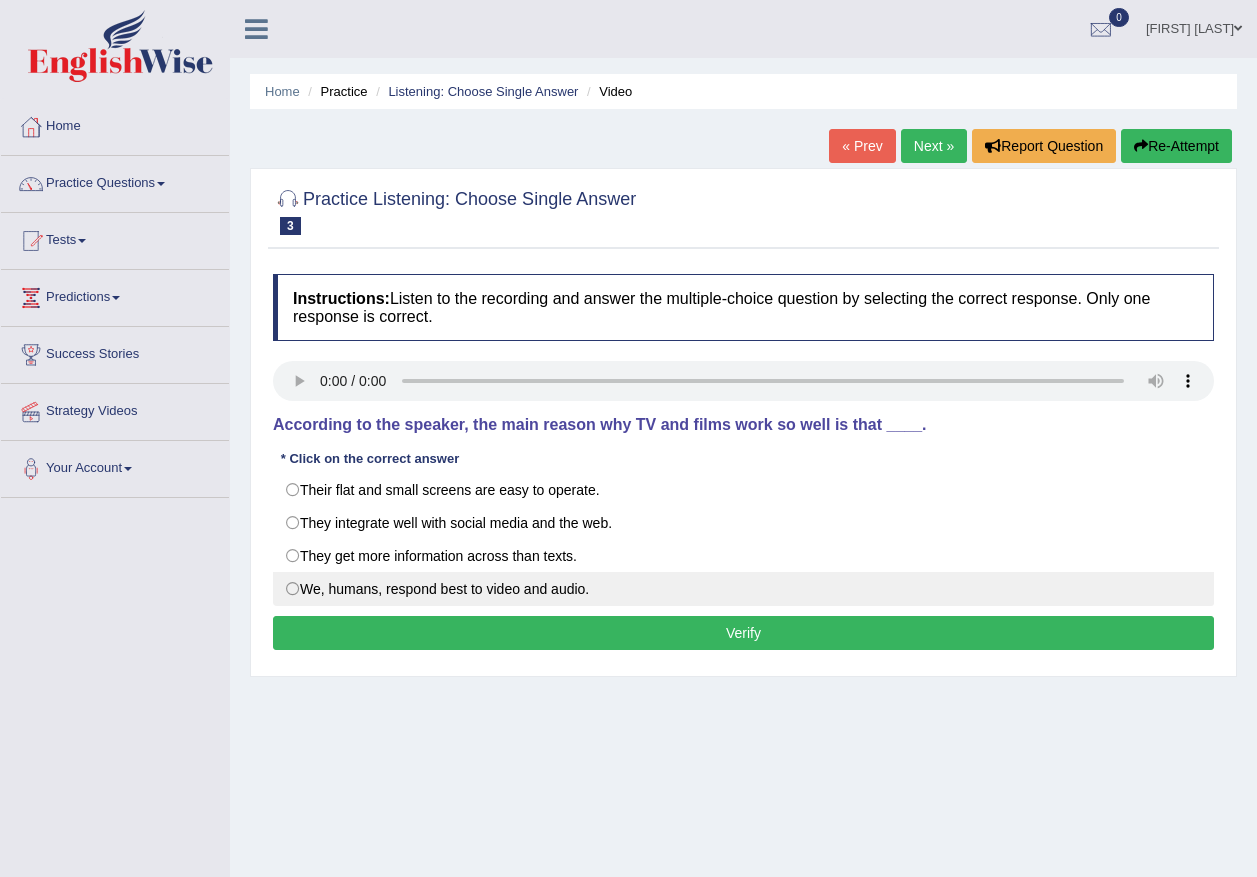click on "We, humans, respond best to video and audio." at bounding box center [743, 589] 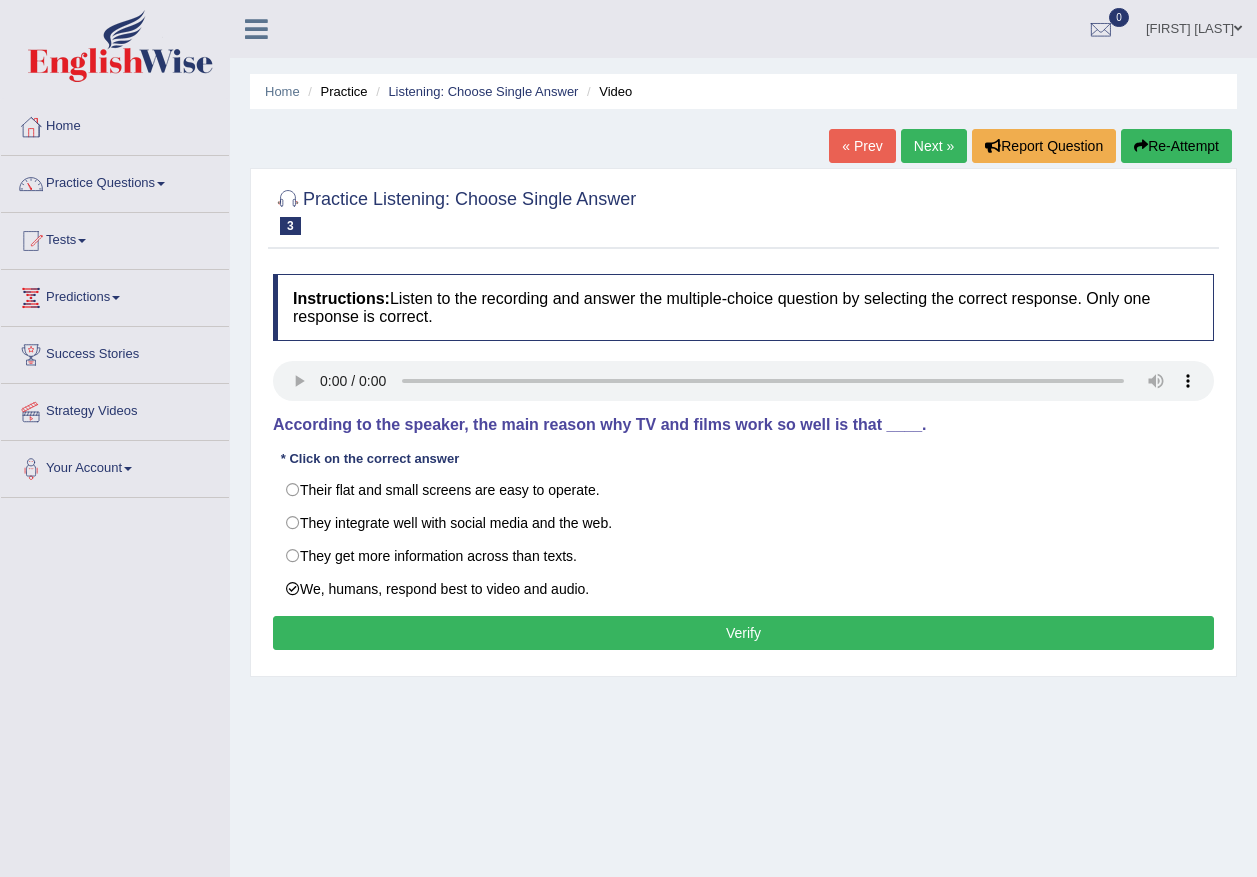 click on "Verify" at bounding box center (743, 633) 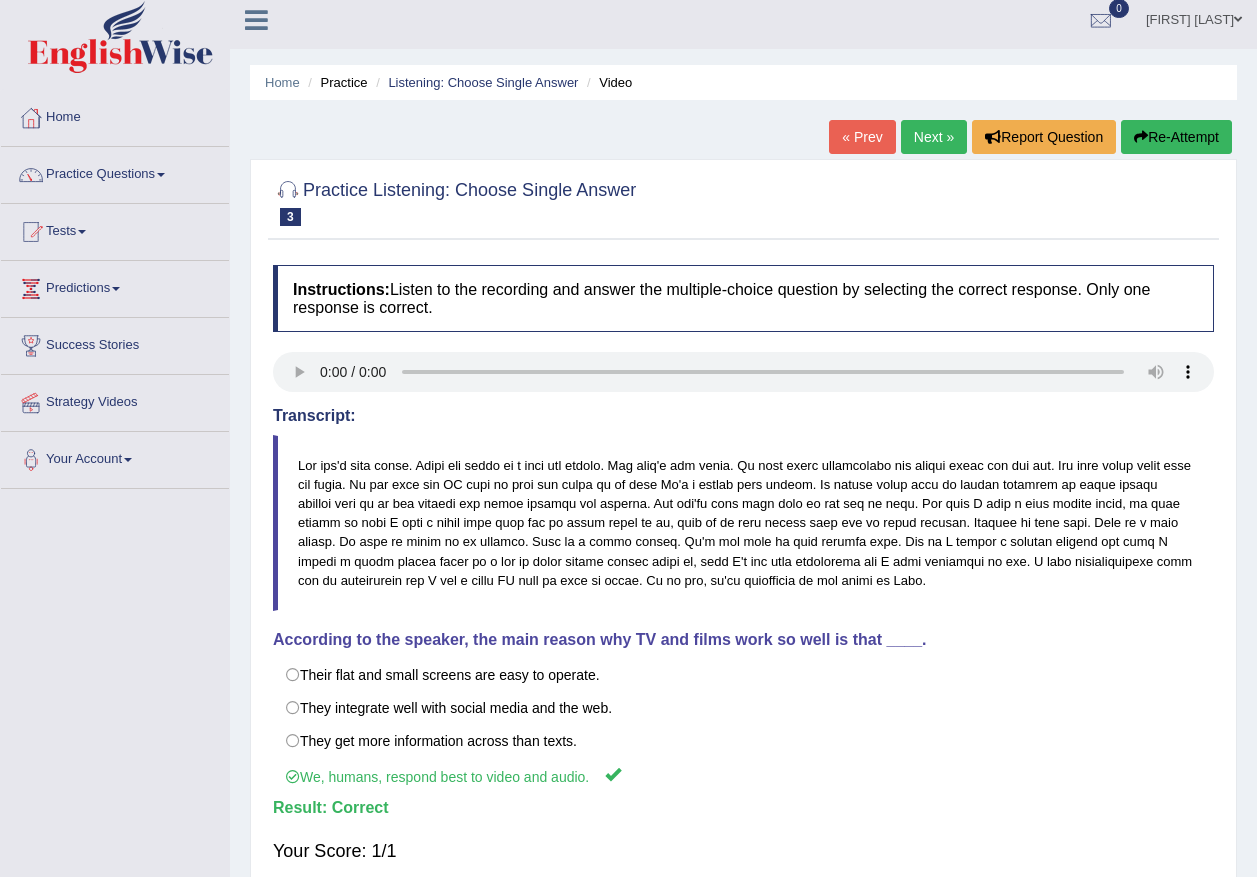 scroll, scrollTop: 0, scrollLeft: 0, axis: both 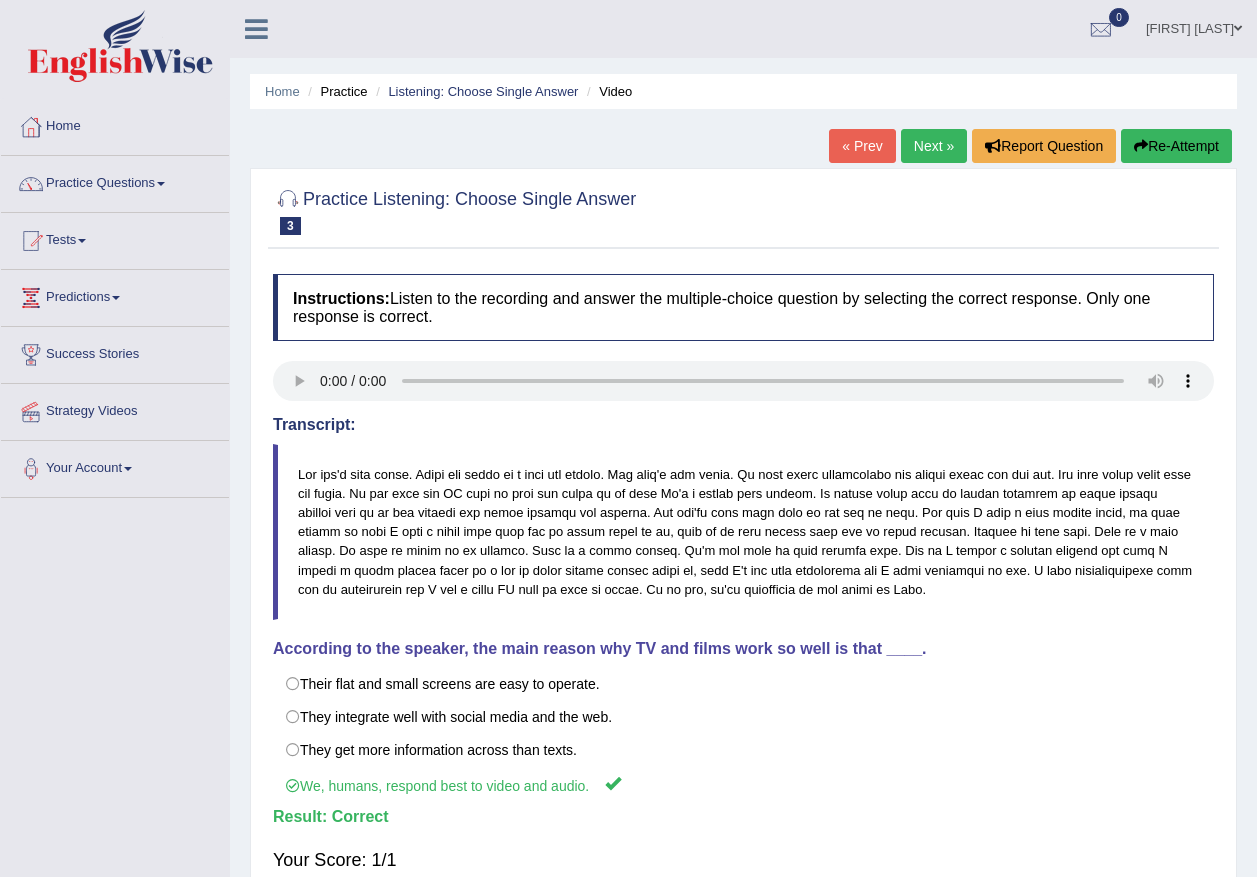 click on "Next »" at bounding box center [934, 146] 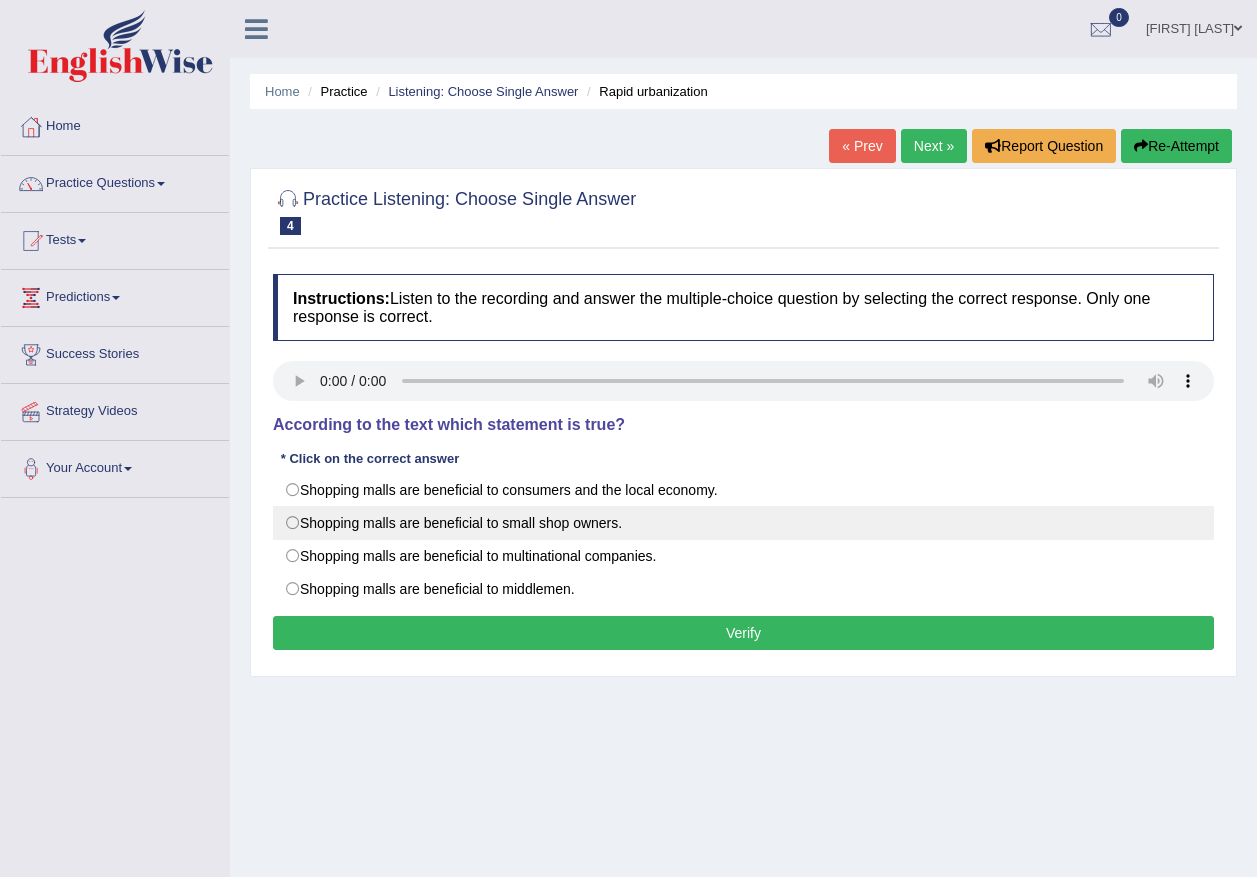 scroll, scrollTop: 0, scrollLeft: 0, axis: both 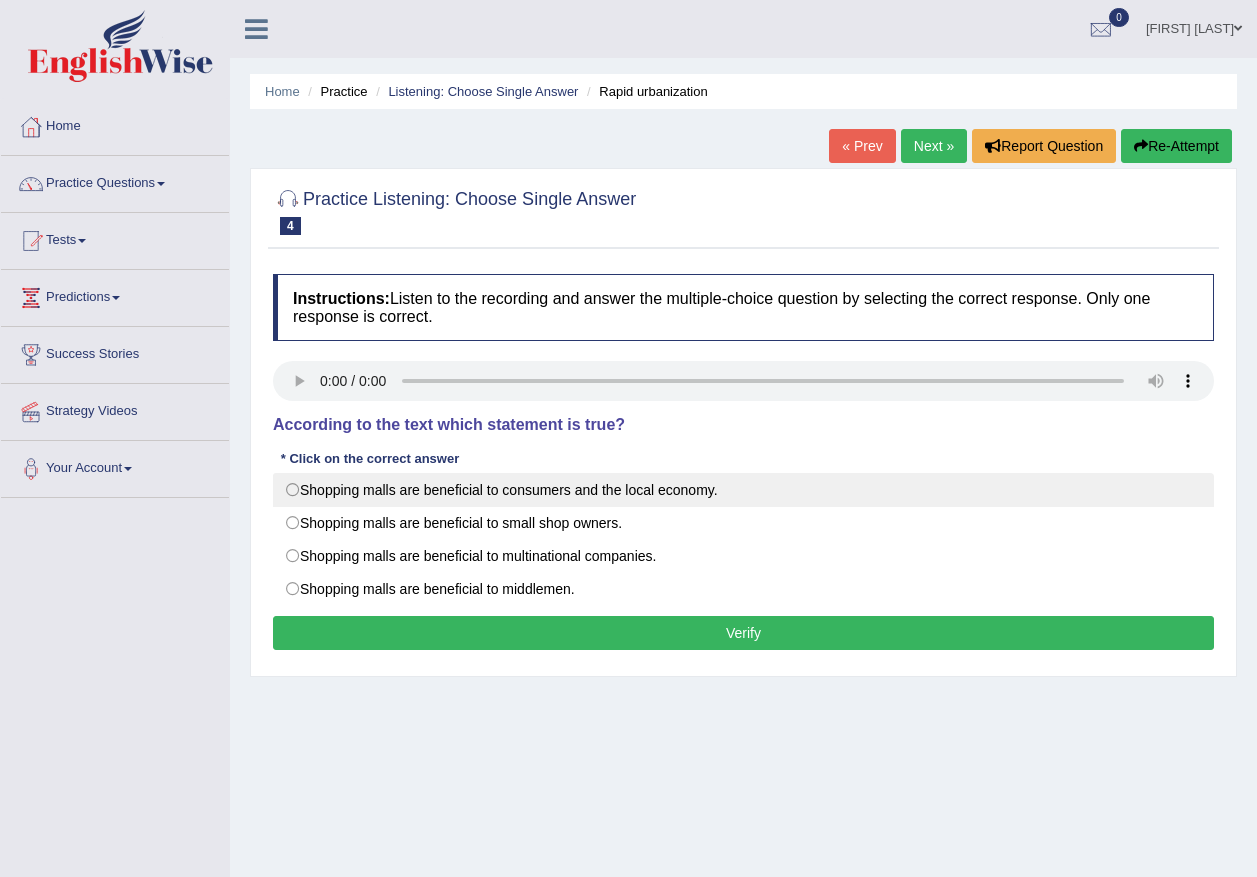 click on "Shopping malls are beneficial to consumers and the local economy." at bounding box center [743, 490] 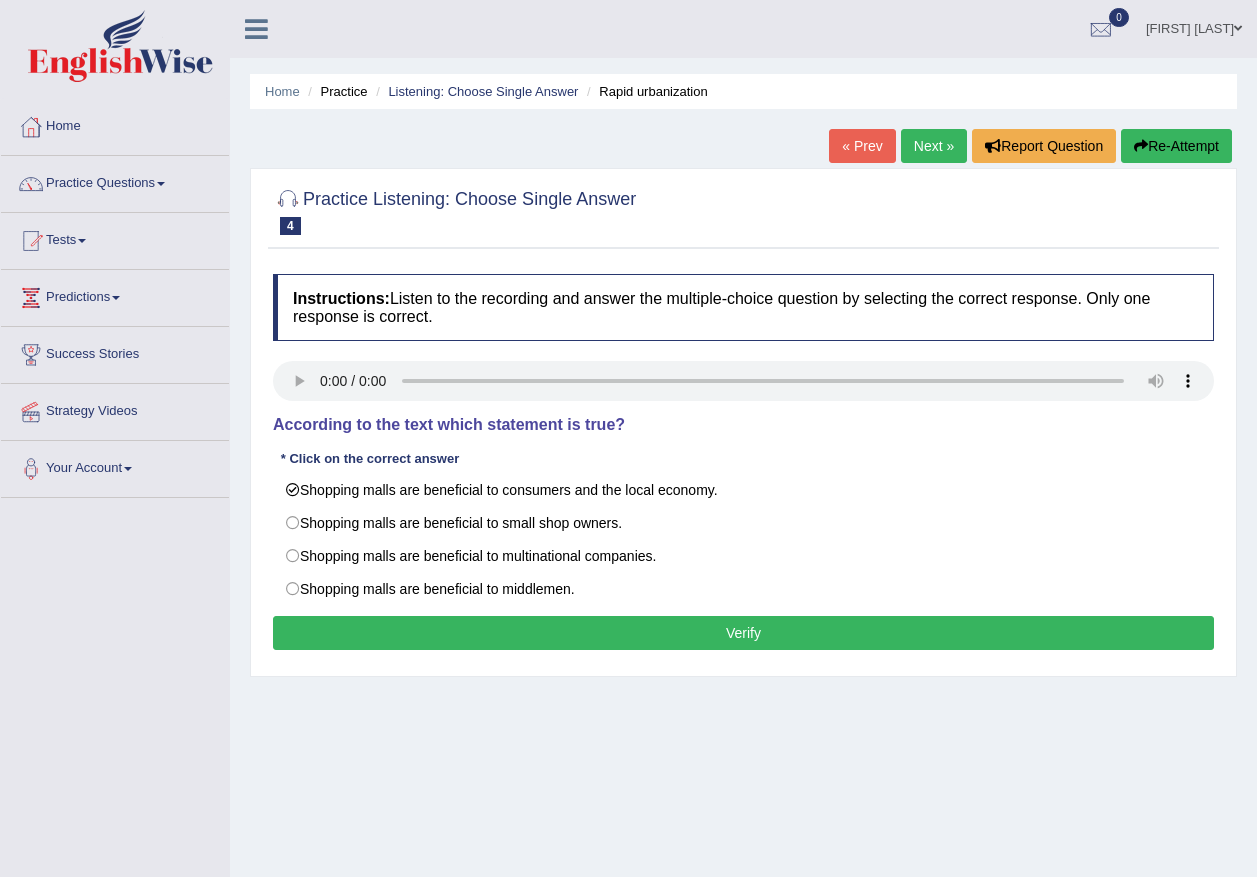 click on "Verify" at bounding box center [743, 633] 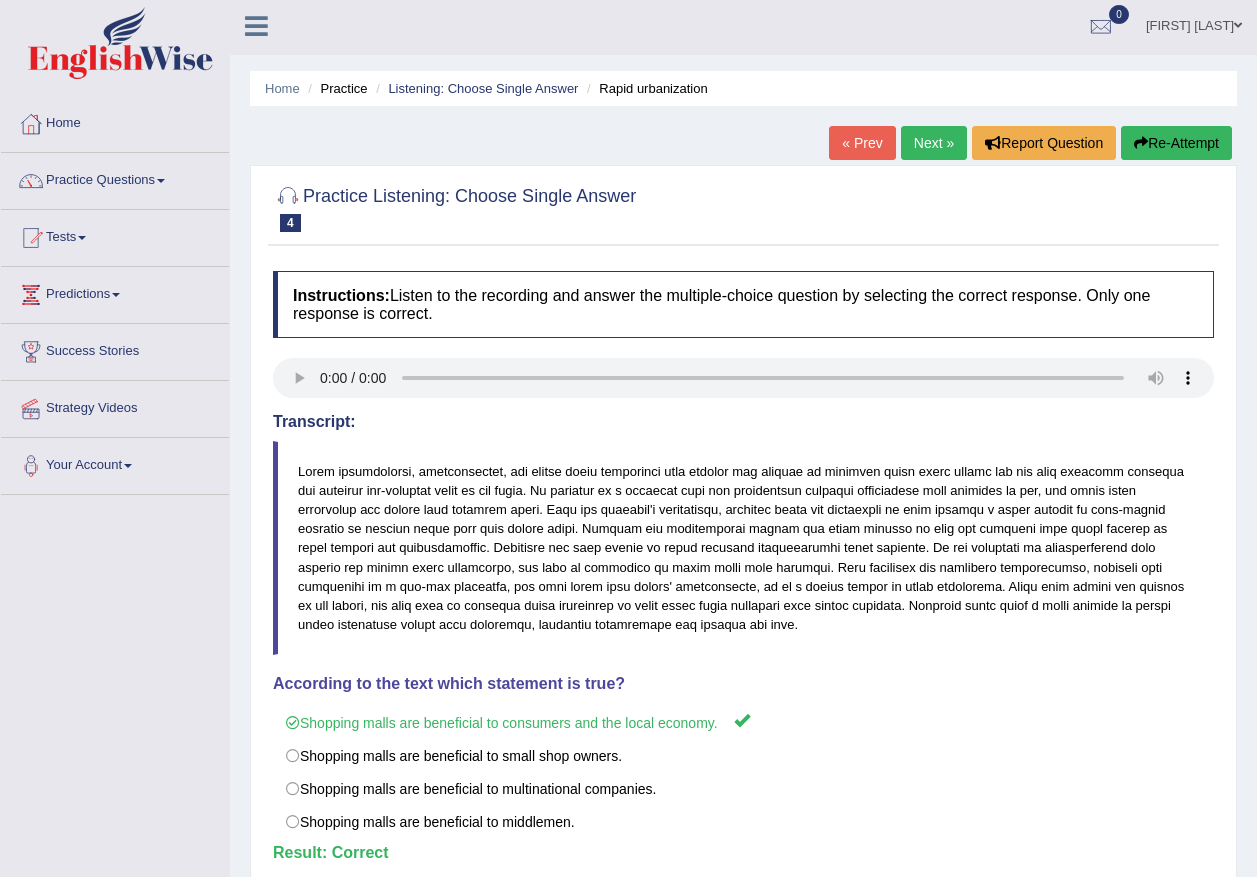 scroll, scrollTop: 0, scrollLeft: 0, axis: both 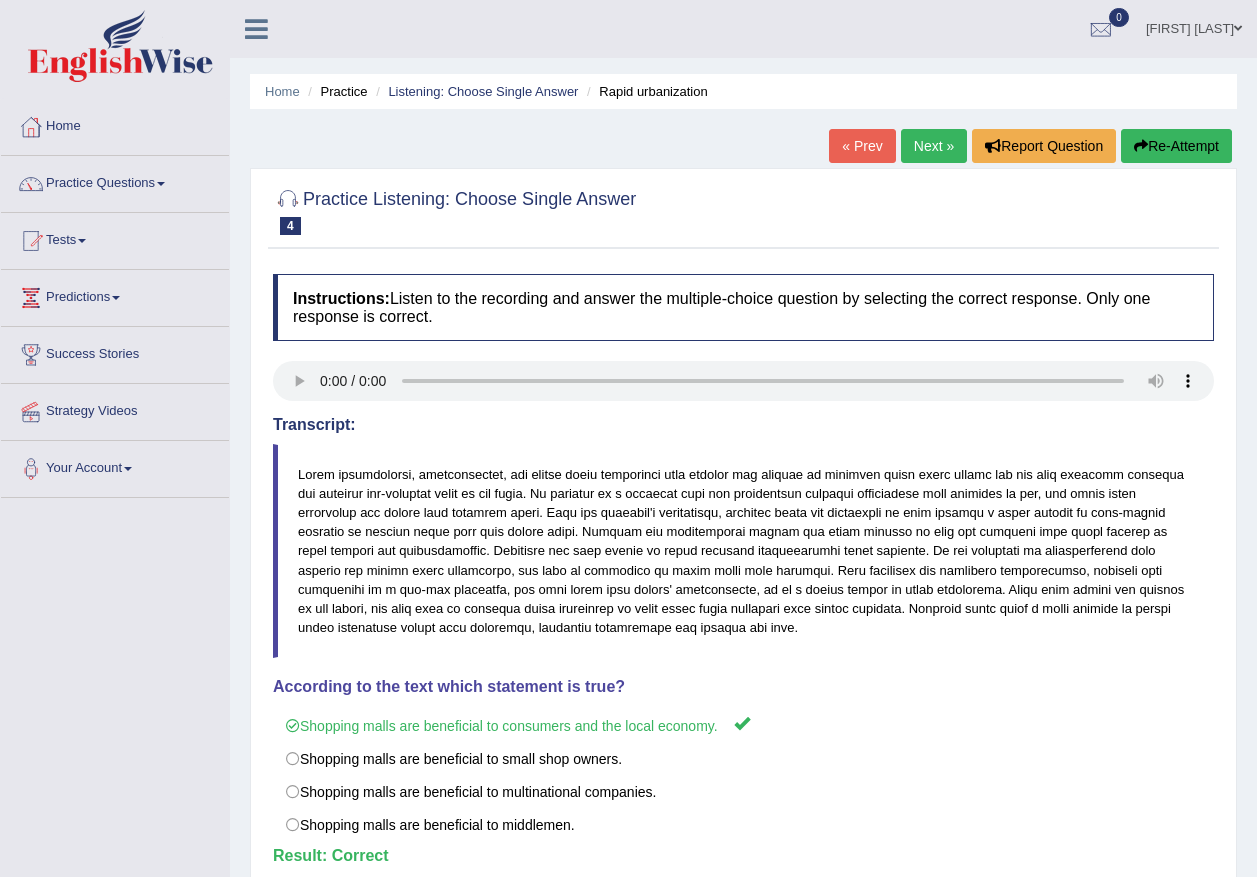 click on "Next »" at bounding box center [934, 146] 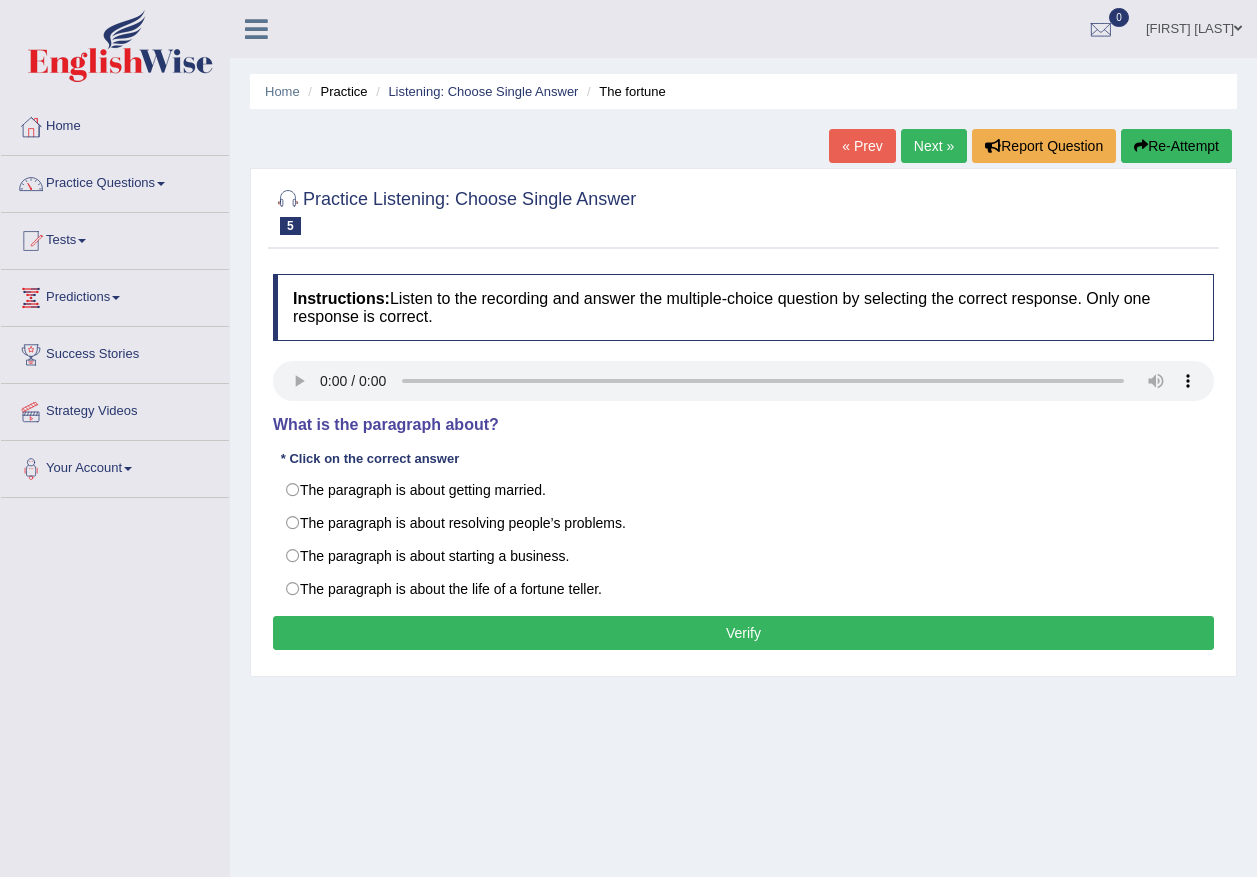 scroll, scrollTop: 0, scrollLeft: 0, axis: both 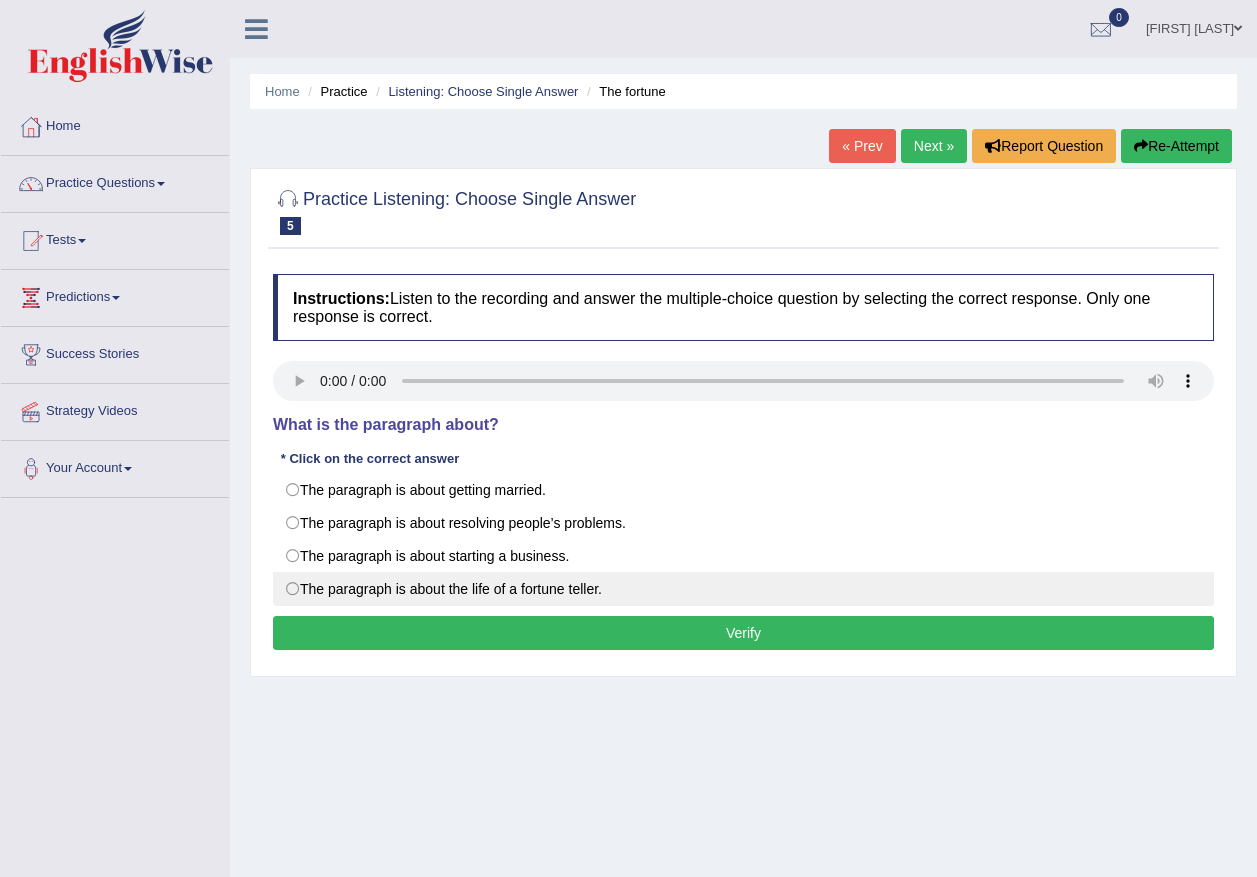 click on "The paragraph is about the life of a fortune teller." at bounding box center (743, 589) 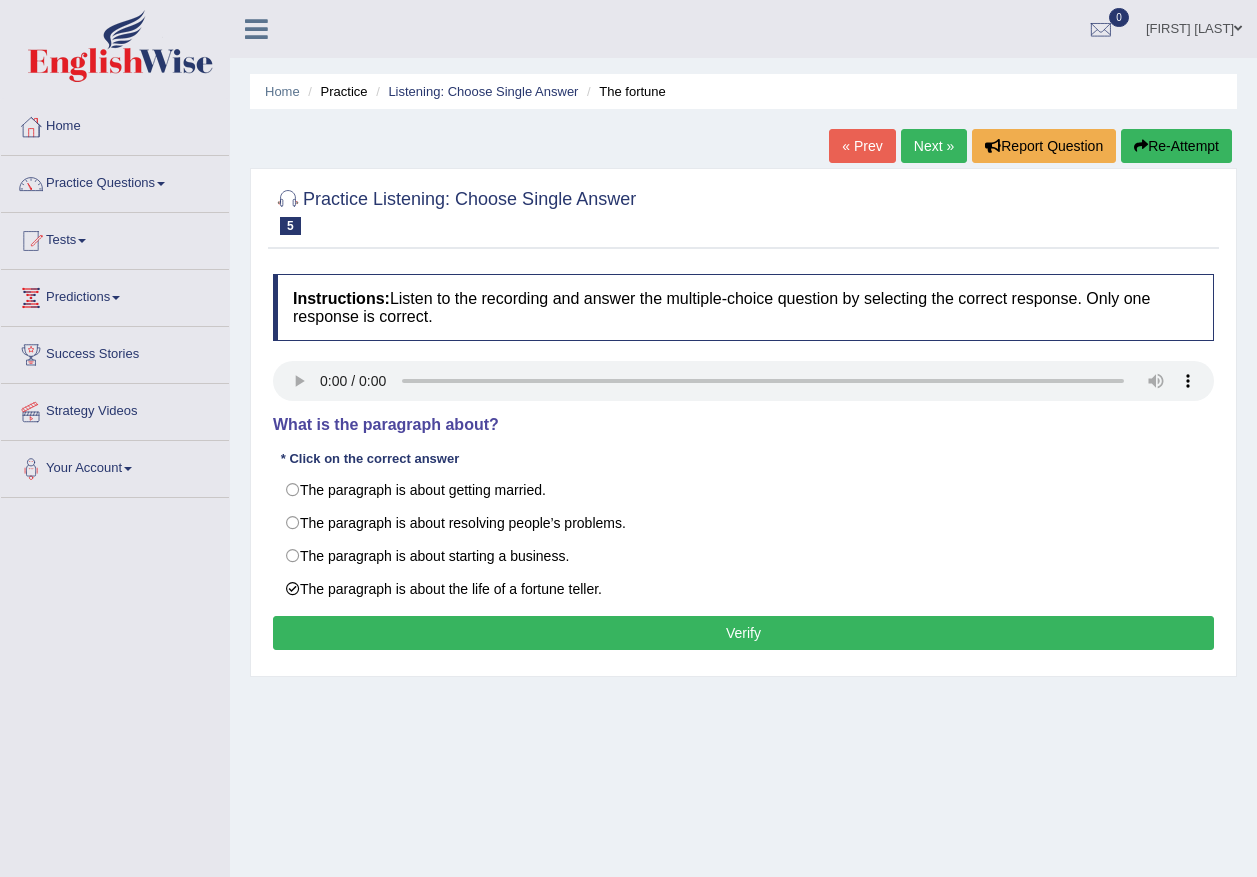 click on "Verify" at bounding box center (743, 633) 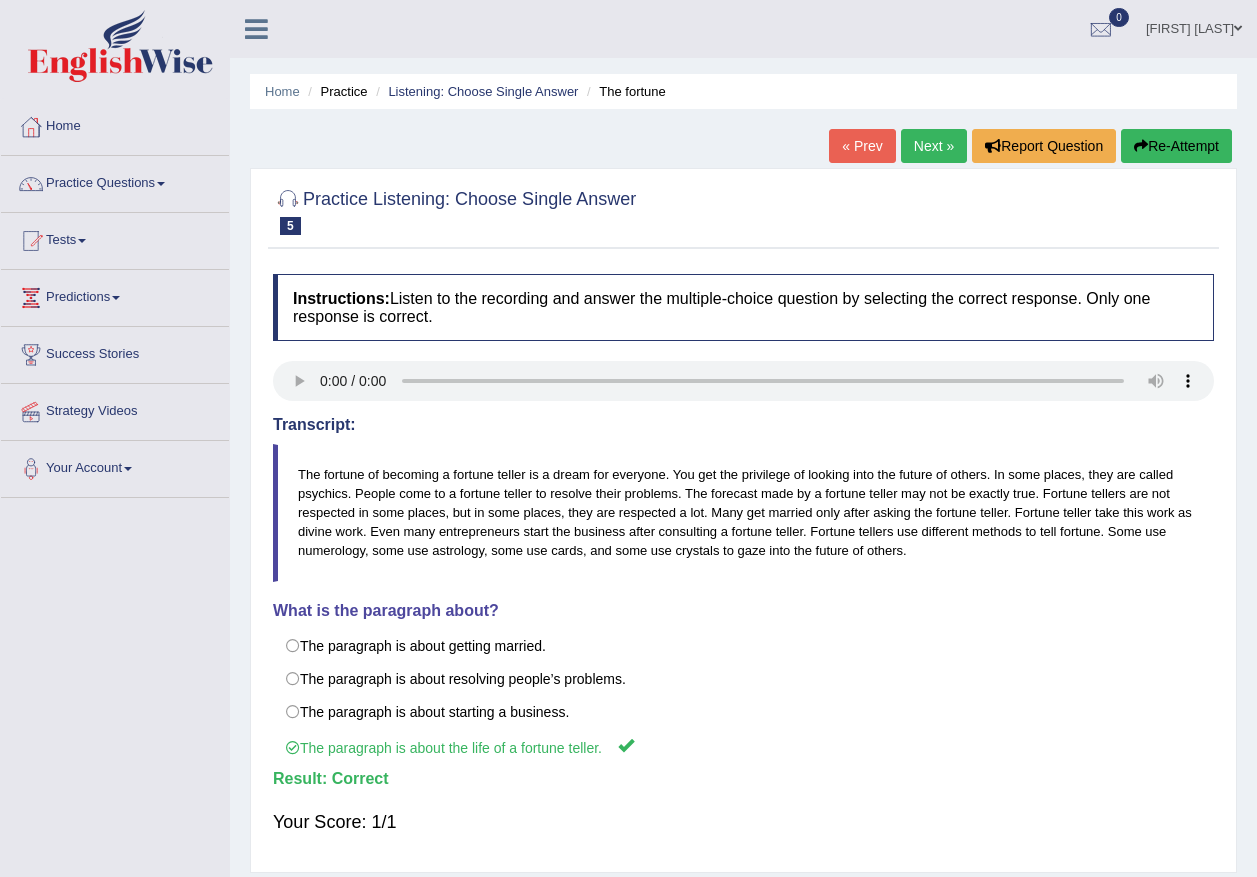 click on "Next »" at bounding box center [934, 146] 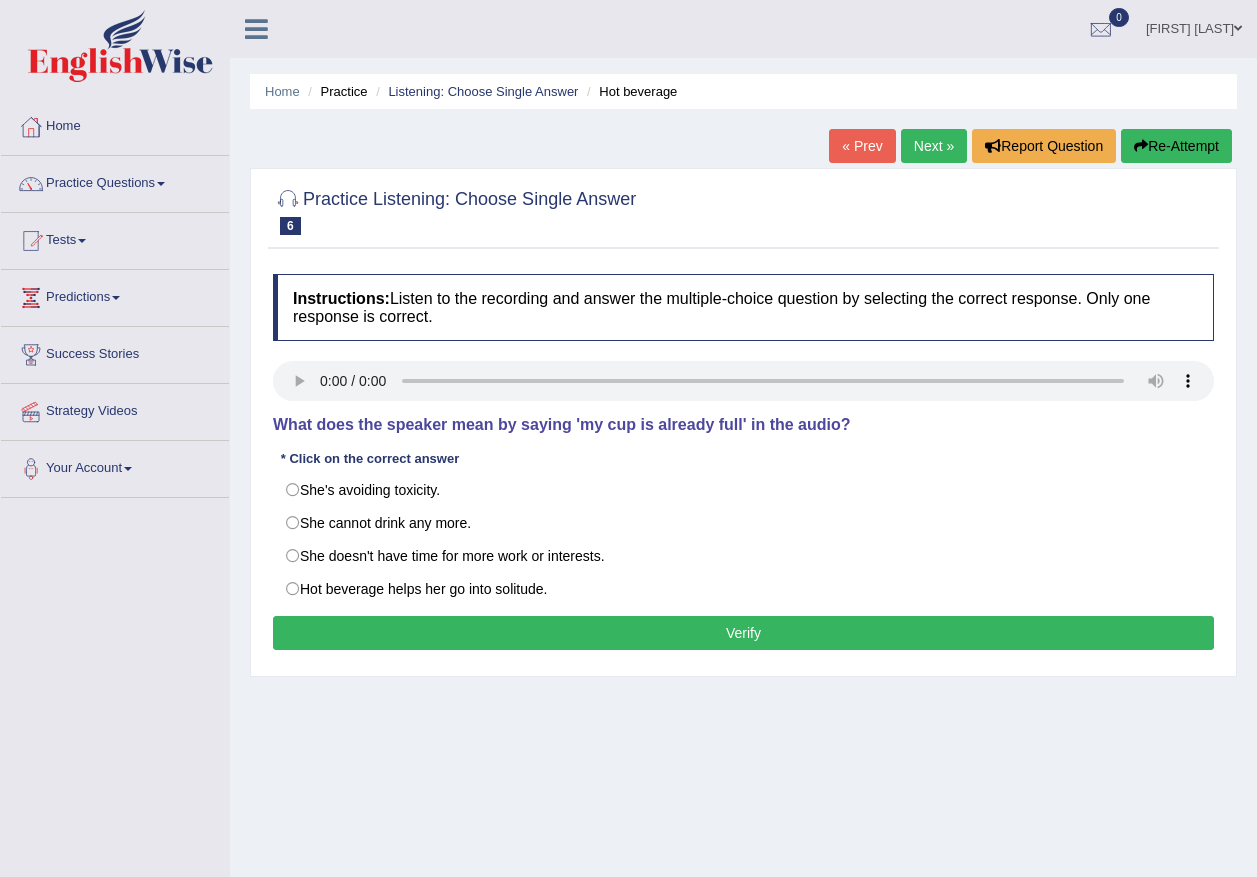 scroll, scrollTop: 0, scrollLeft: 0, axis: both 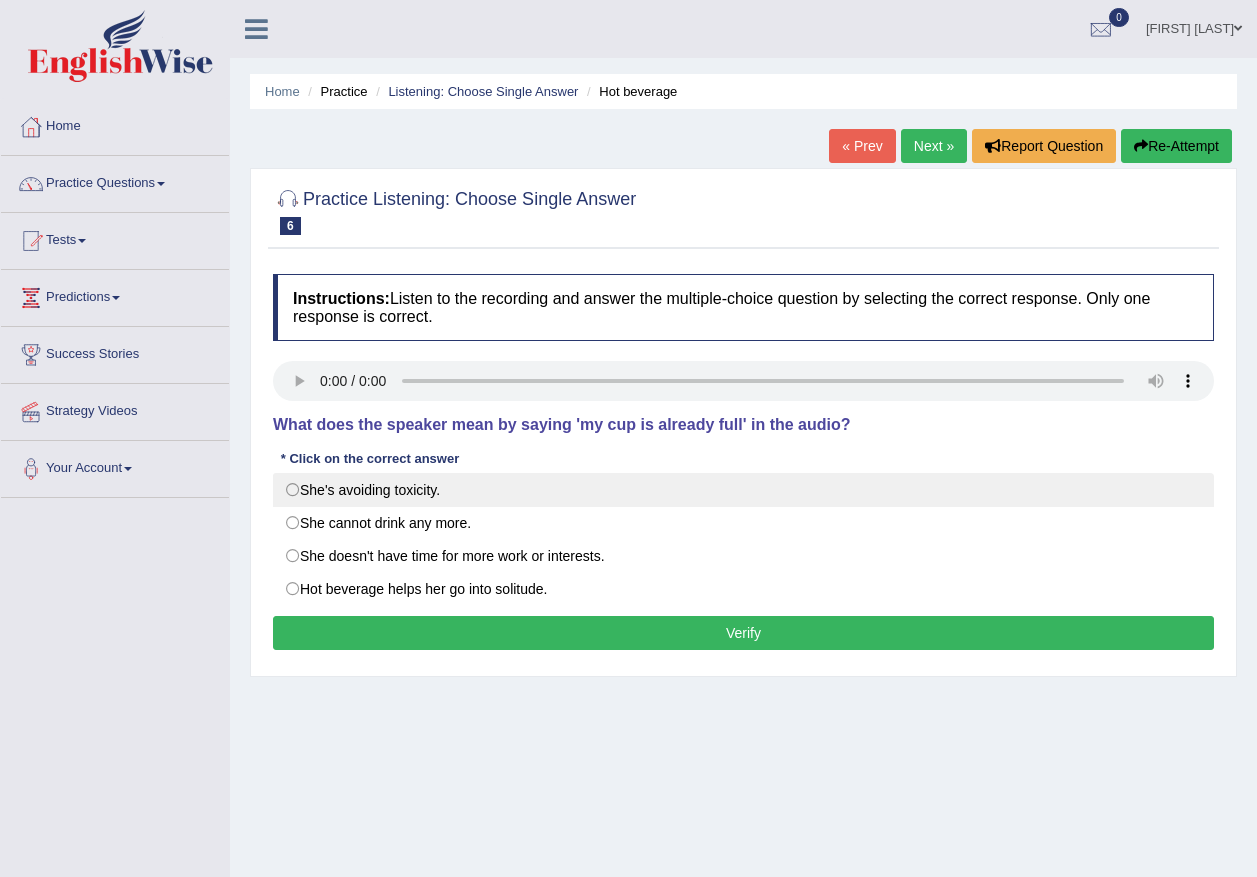 click on "She's avoiding toxicity." at bounding box center (743, 490) 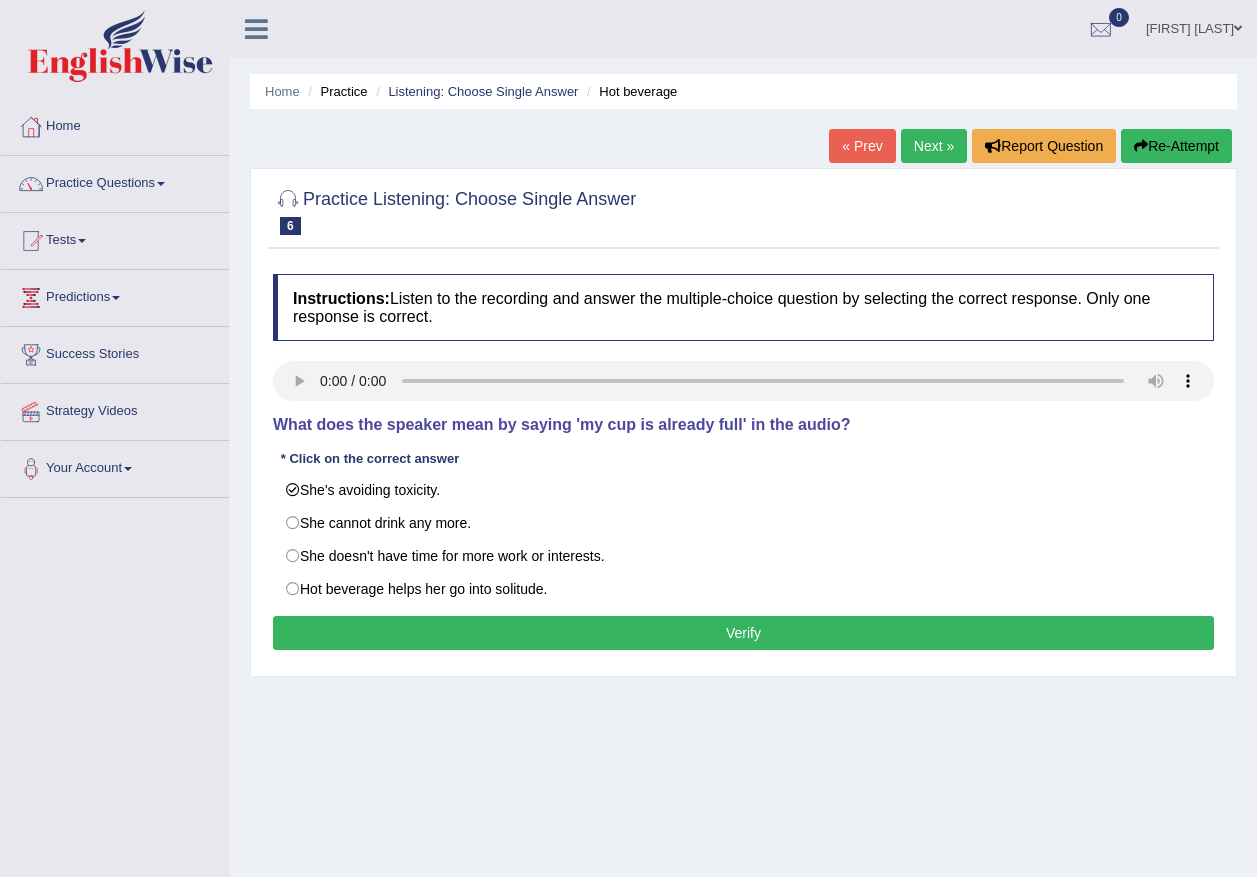 click on "Verify" at bounding box center (743, 633) 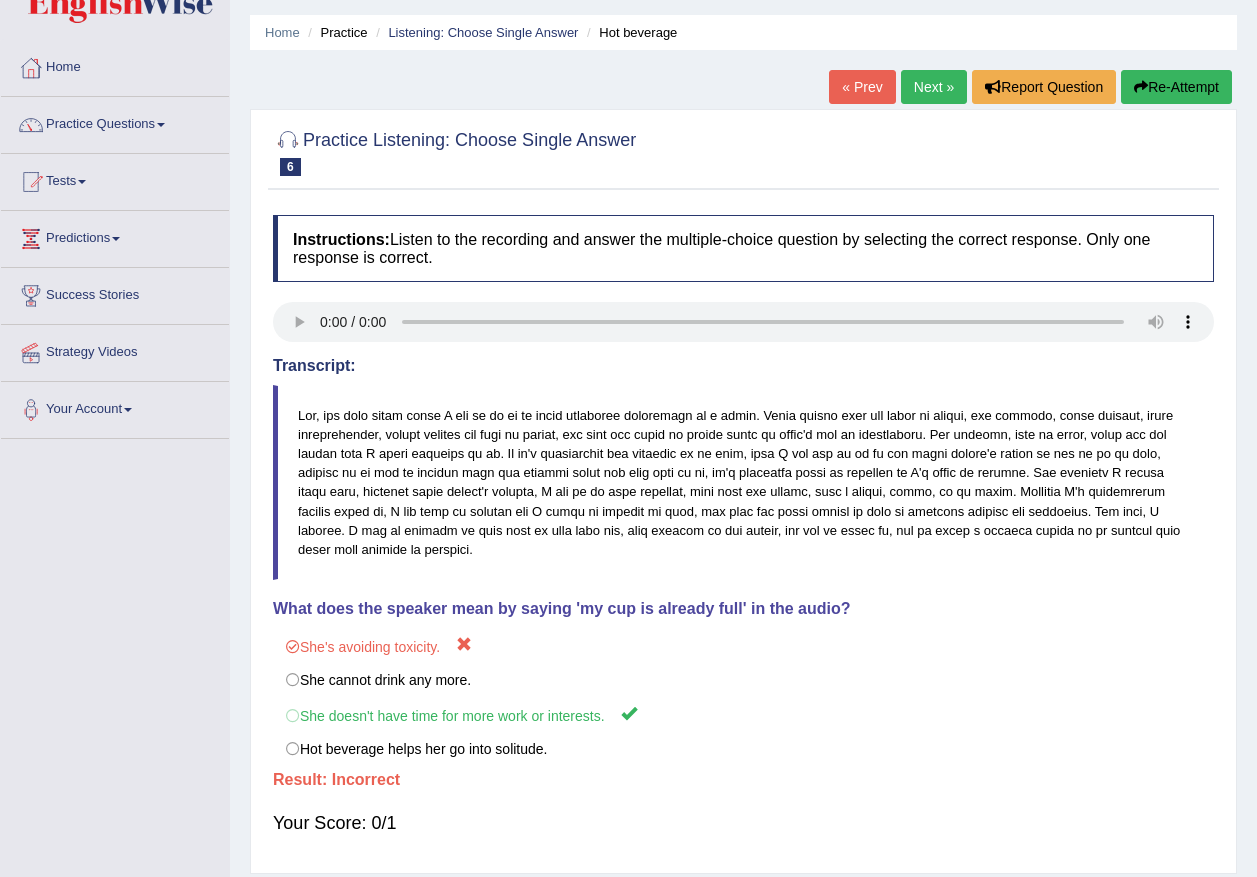 scroll, scrollTop: 0, scrollLeft: 0, axis: both 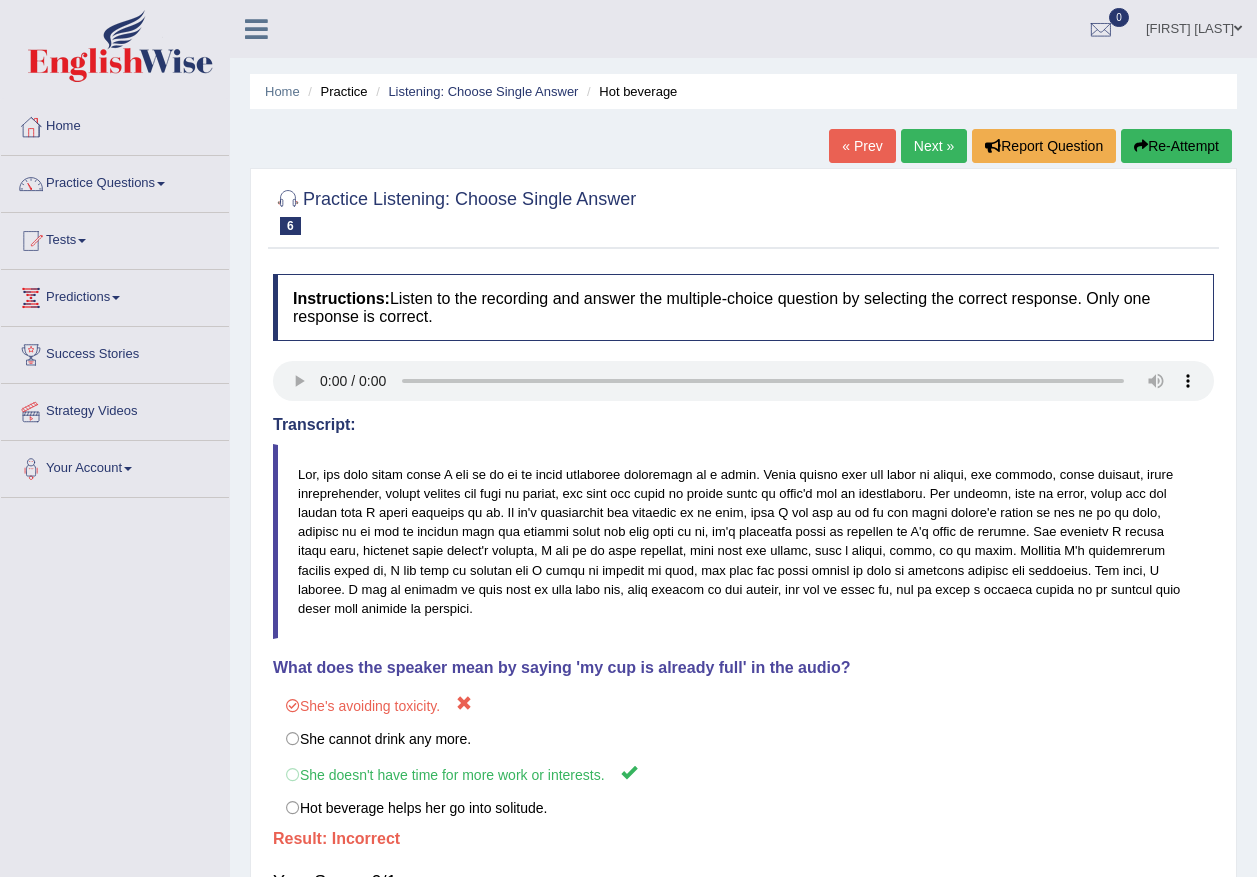 click on "Next »" at bounding box center (934, 146) 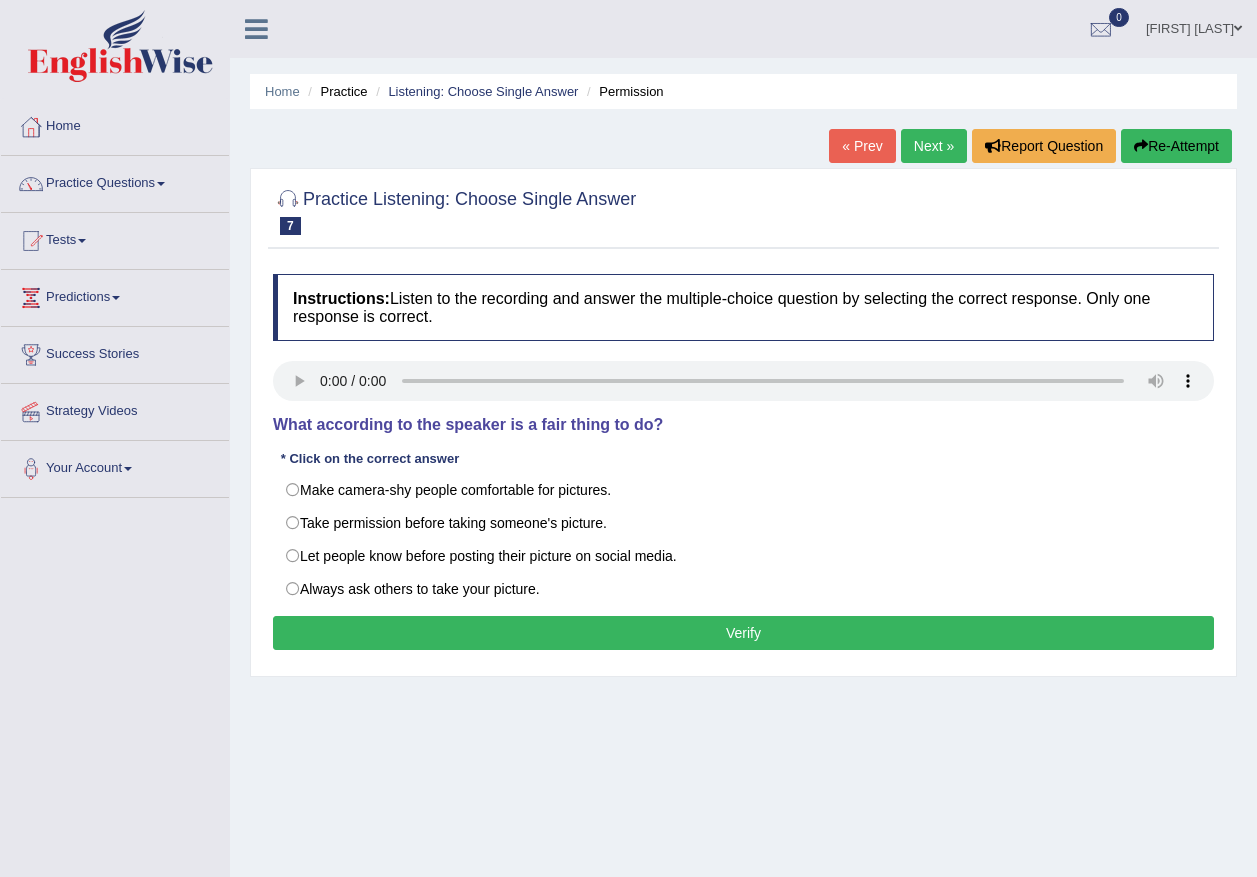 scroll, scrollTop: 0, scrollLeft: 0, axis: both 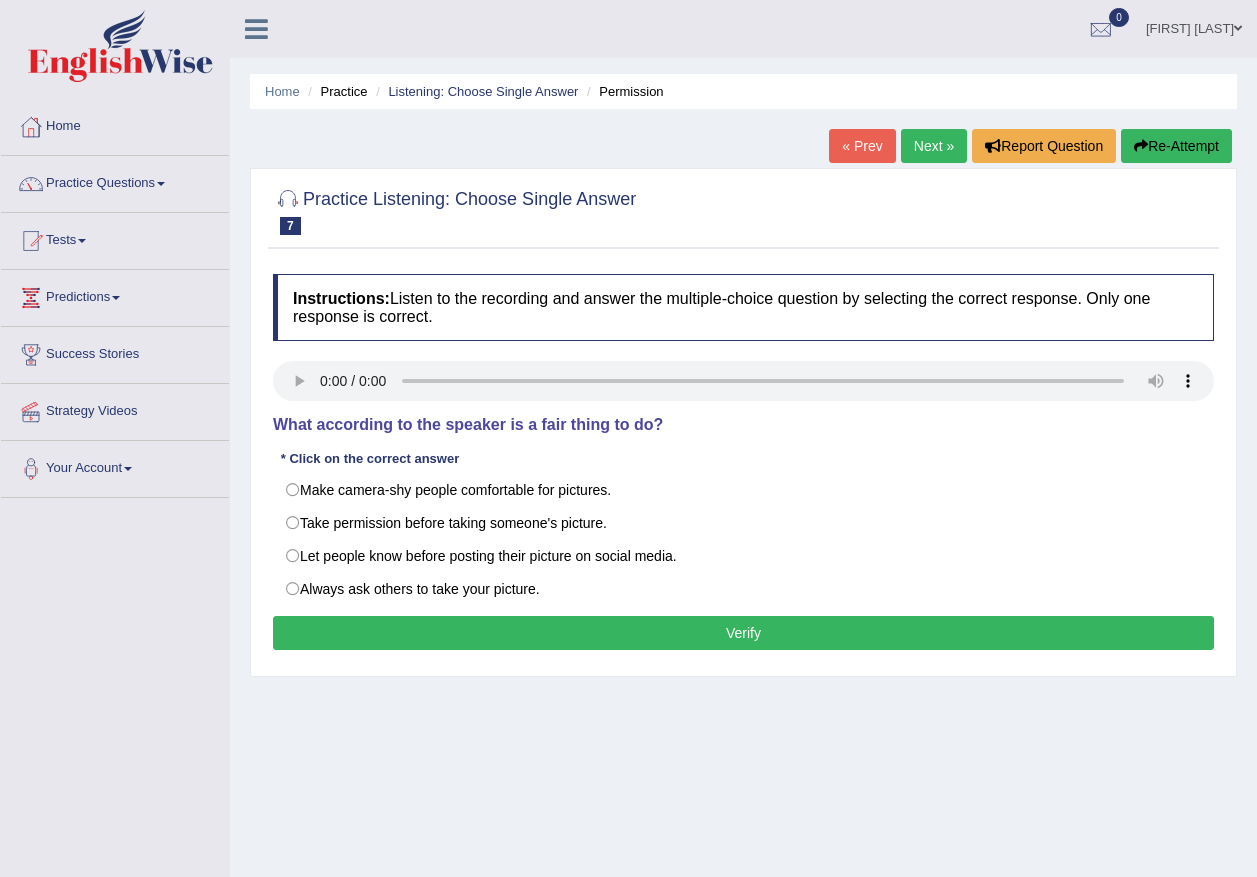 click on "Verify" at bounding box center (743, 633) 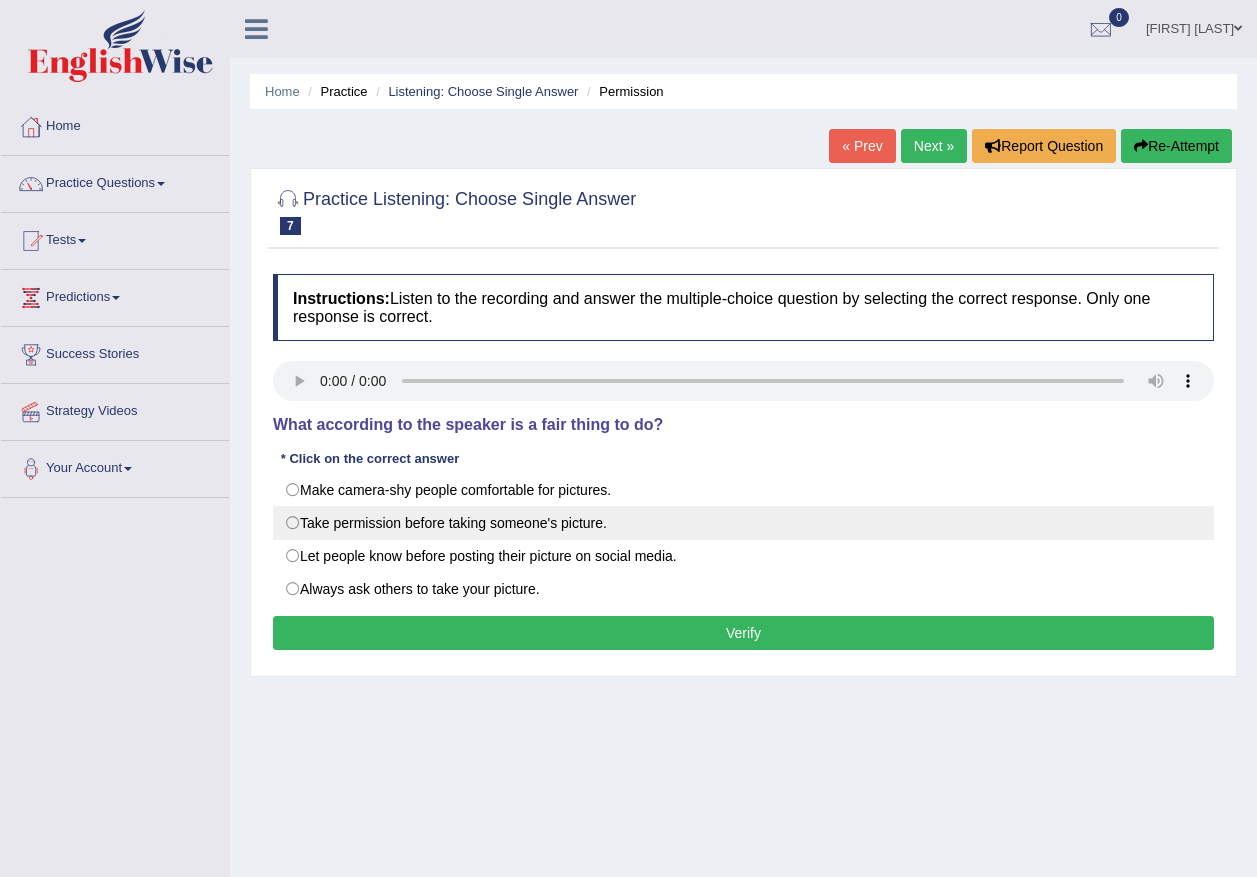 click on "Take permission before taking someone's picture." at bounding box center (743, 523) 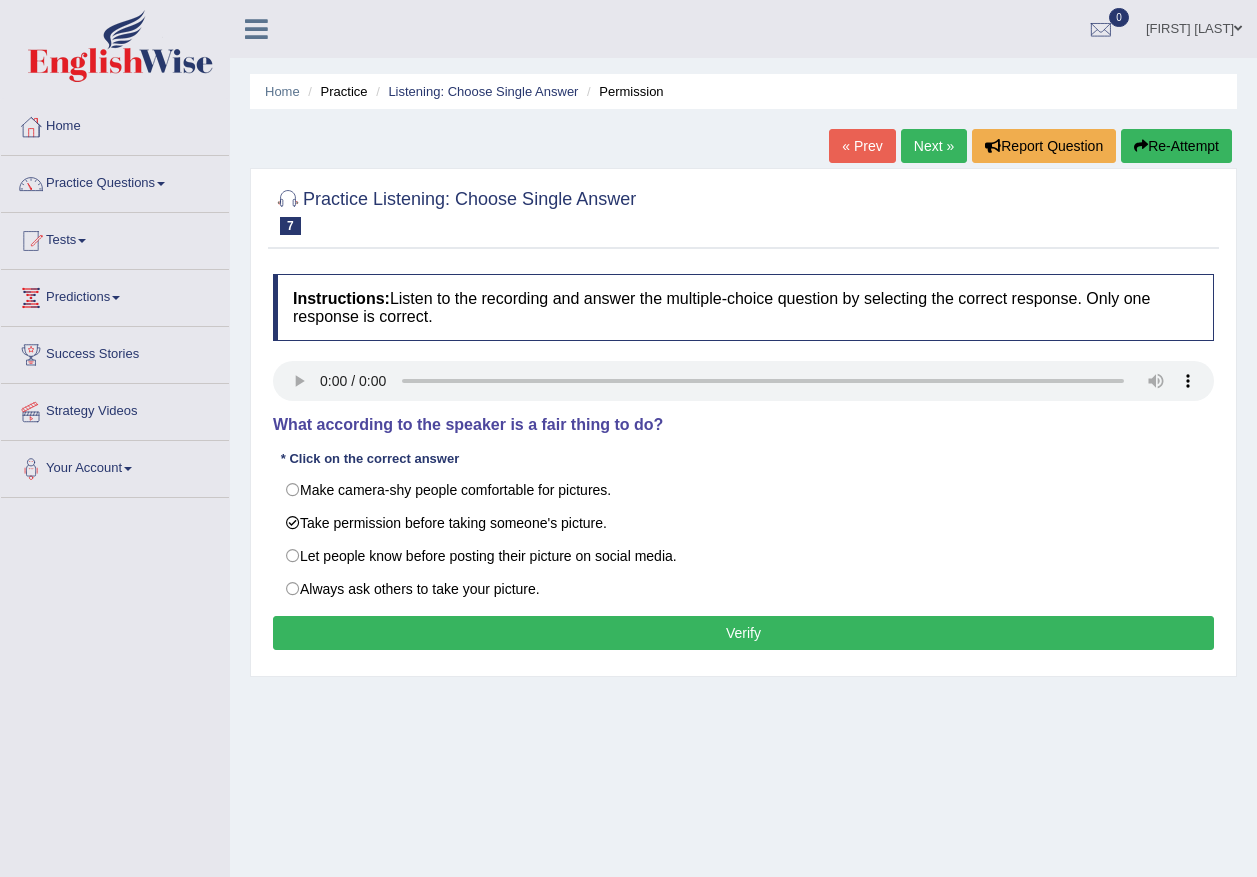 click on "Verify" at bounding box center [743, 633] 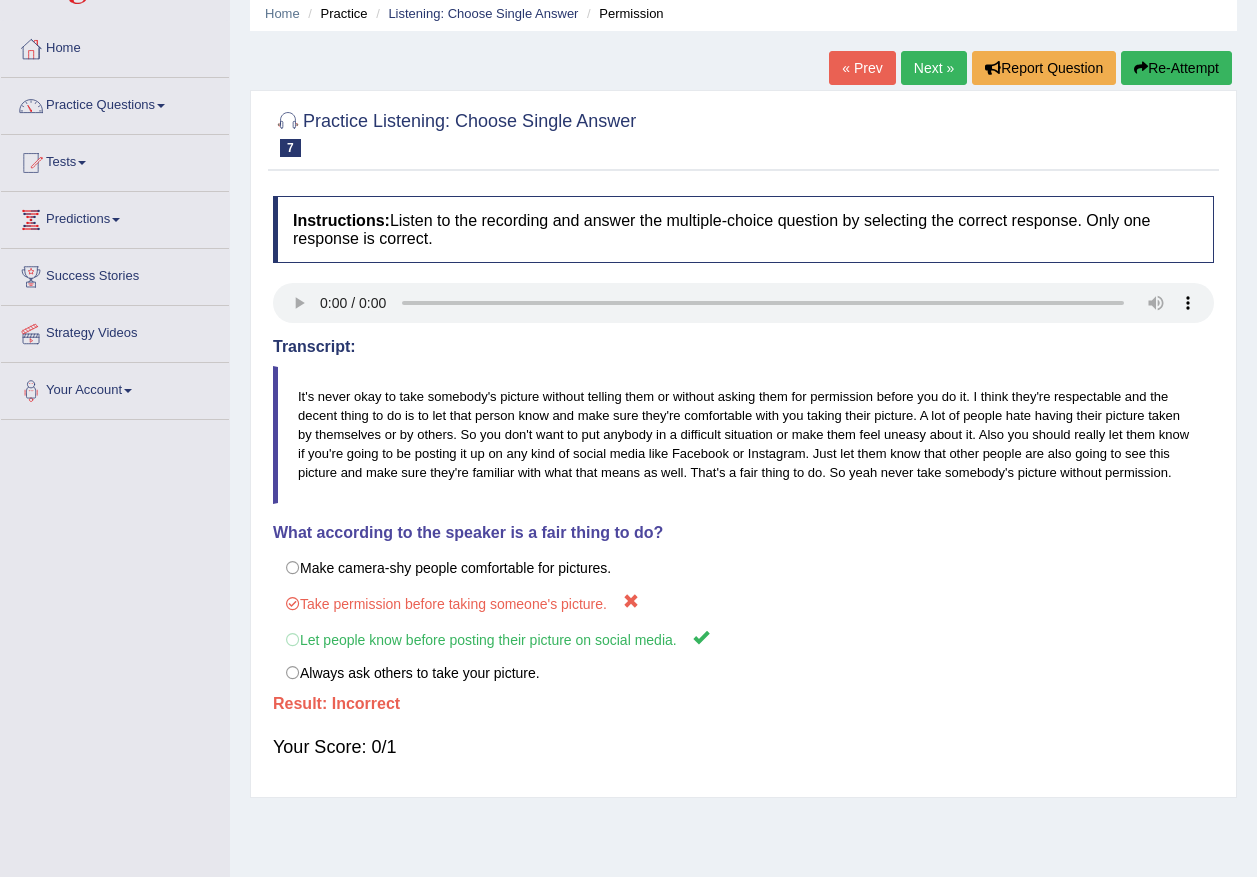 scroll, scrollTop: 173, scrollLeft: 0, axis: vertical 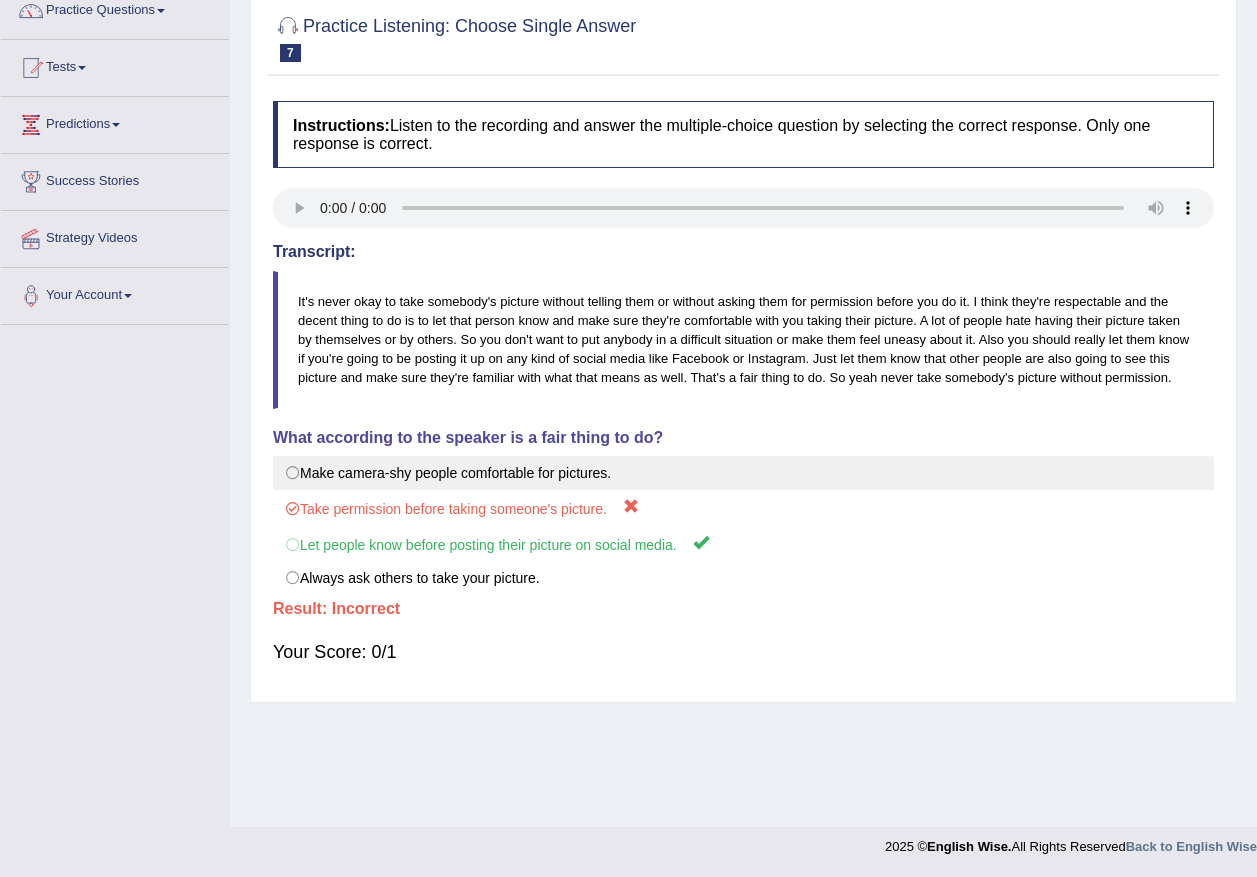 click on "Make camera-shy people comfortable for pictures." at bounding box center [743, 473] 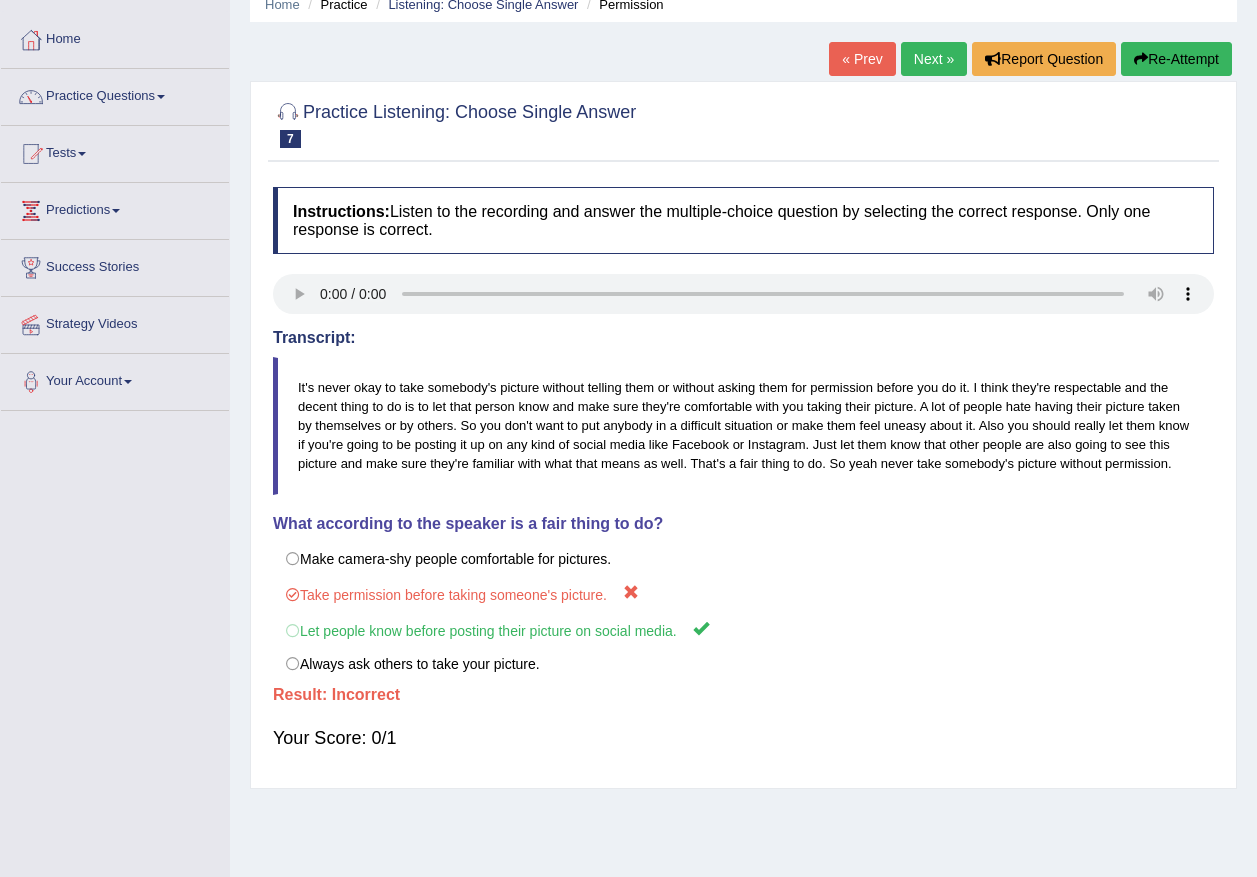 scroll, scrollTop: 0, scrollLeft: 0, axis: both 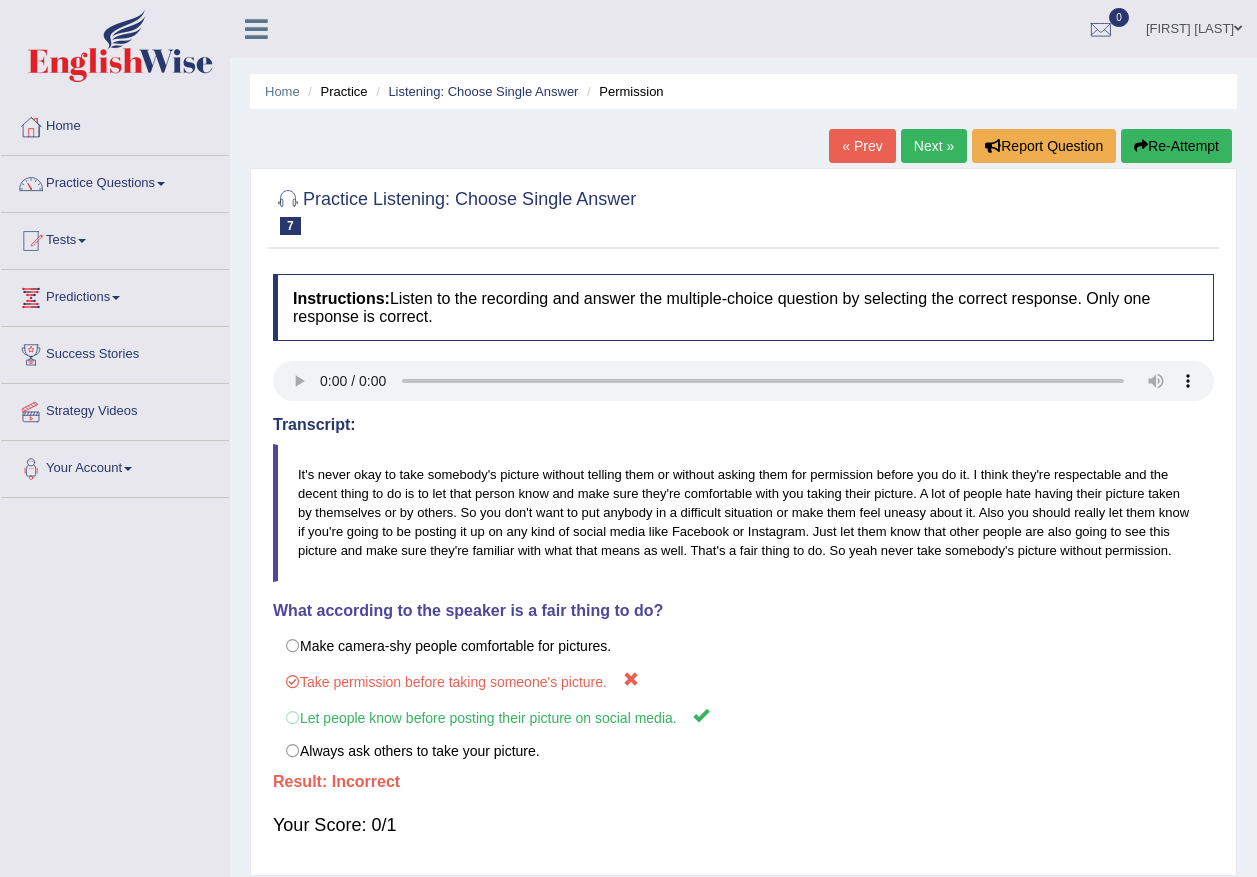 click on "Re-Attempt" at bounding box center (1176, 146) 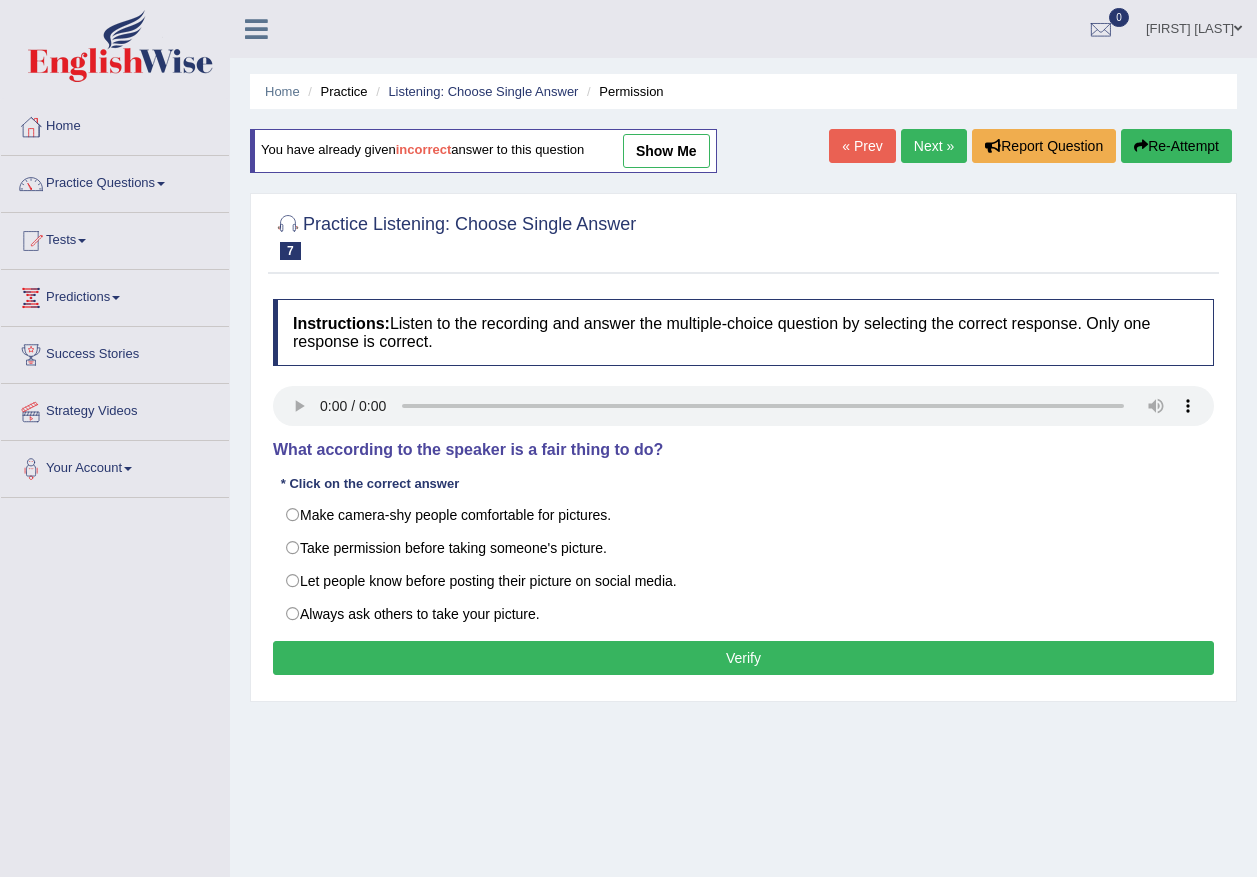 scroll, scrollTop: 0, scrollLeft: 0, axis: both 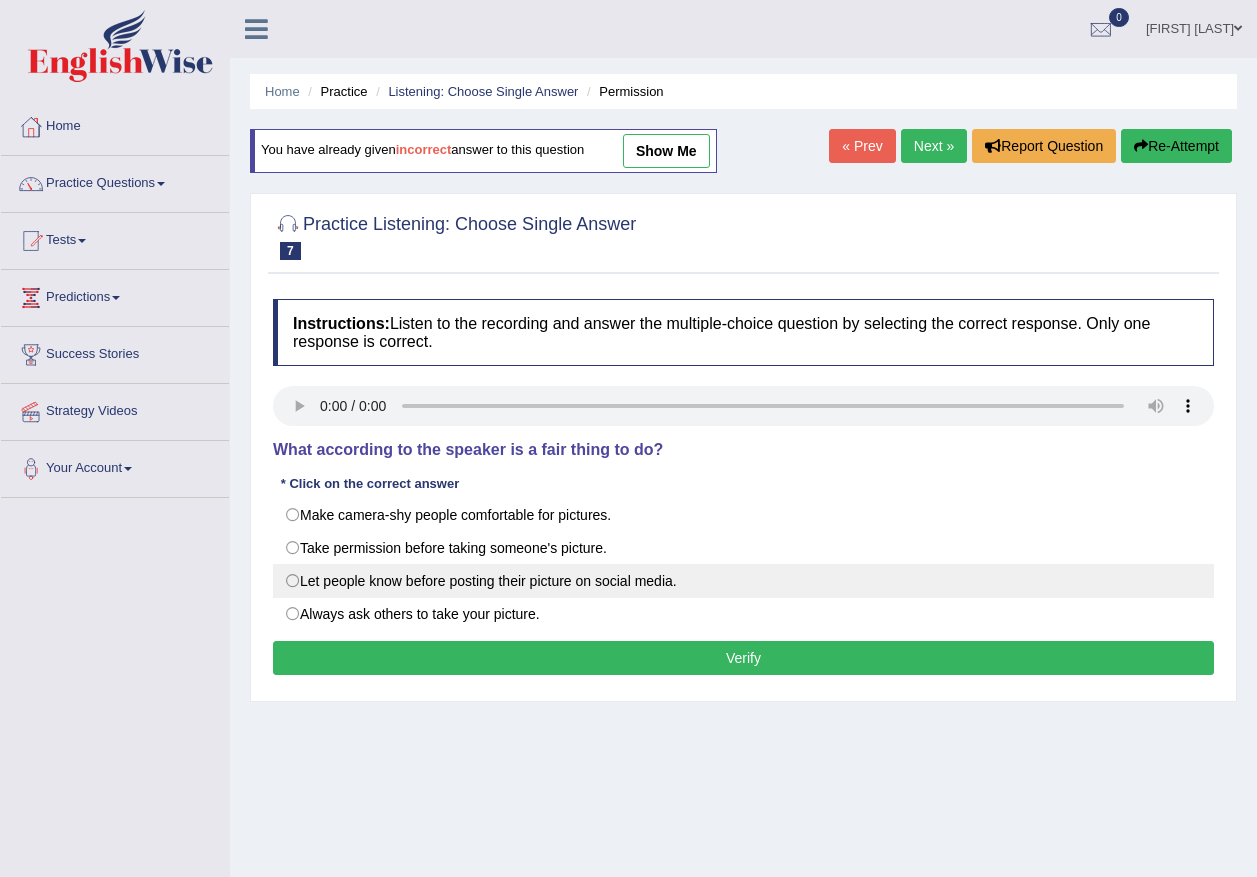 click on "Let people know before posting their picture on social media." at bounding box center (743, 581) 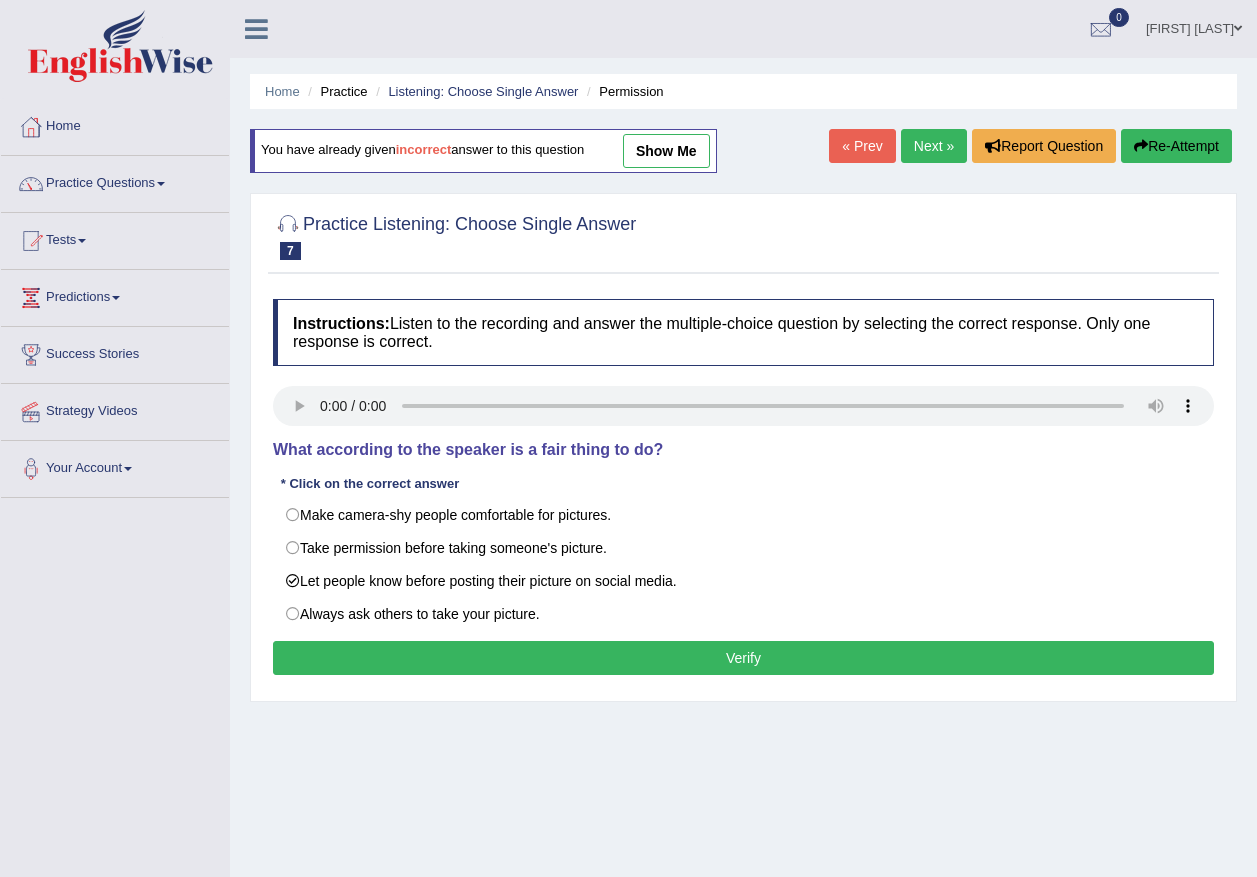click on "Verify" at bounding box center [743, 658] 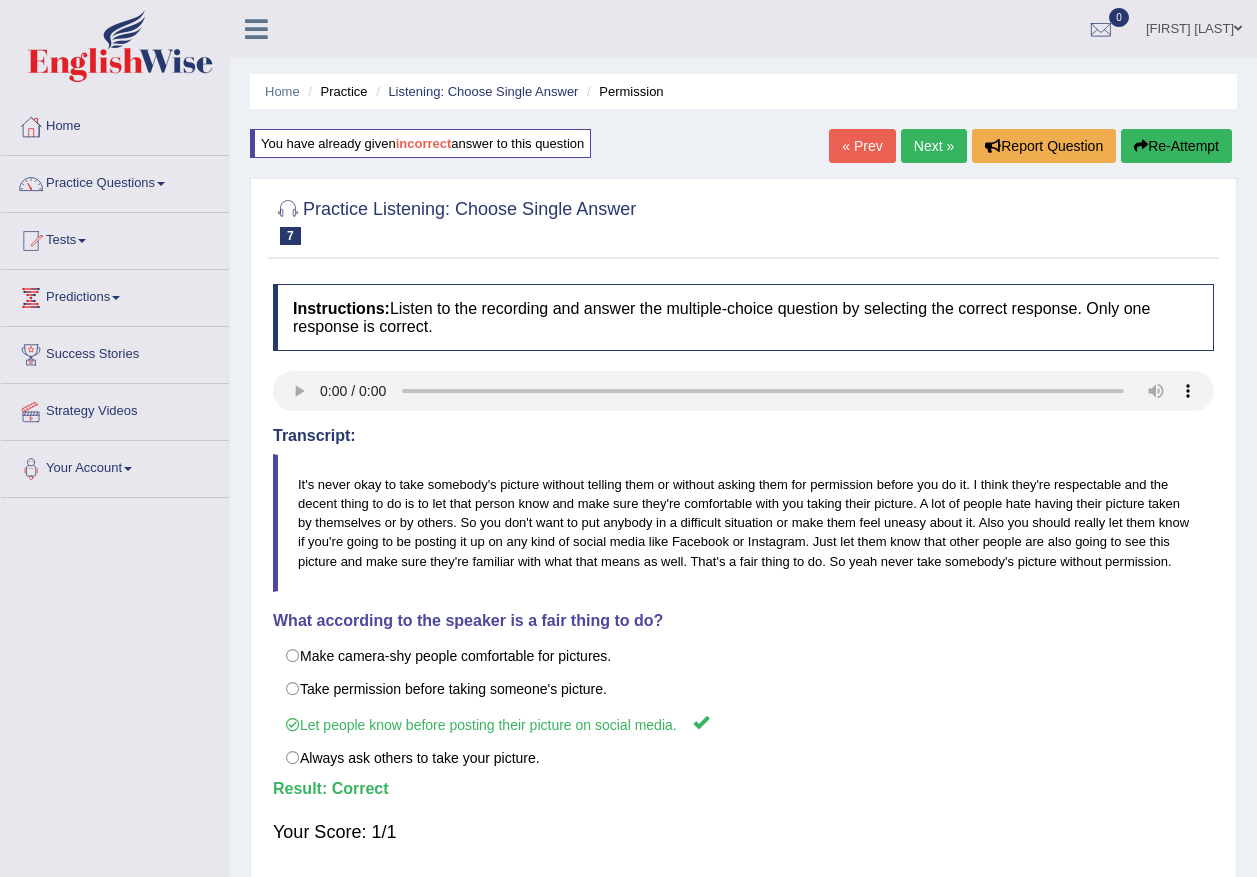 click on "Next »" at bounding box center [934, 146] 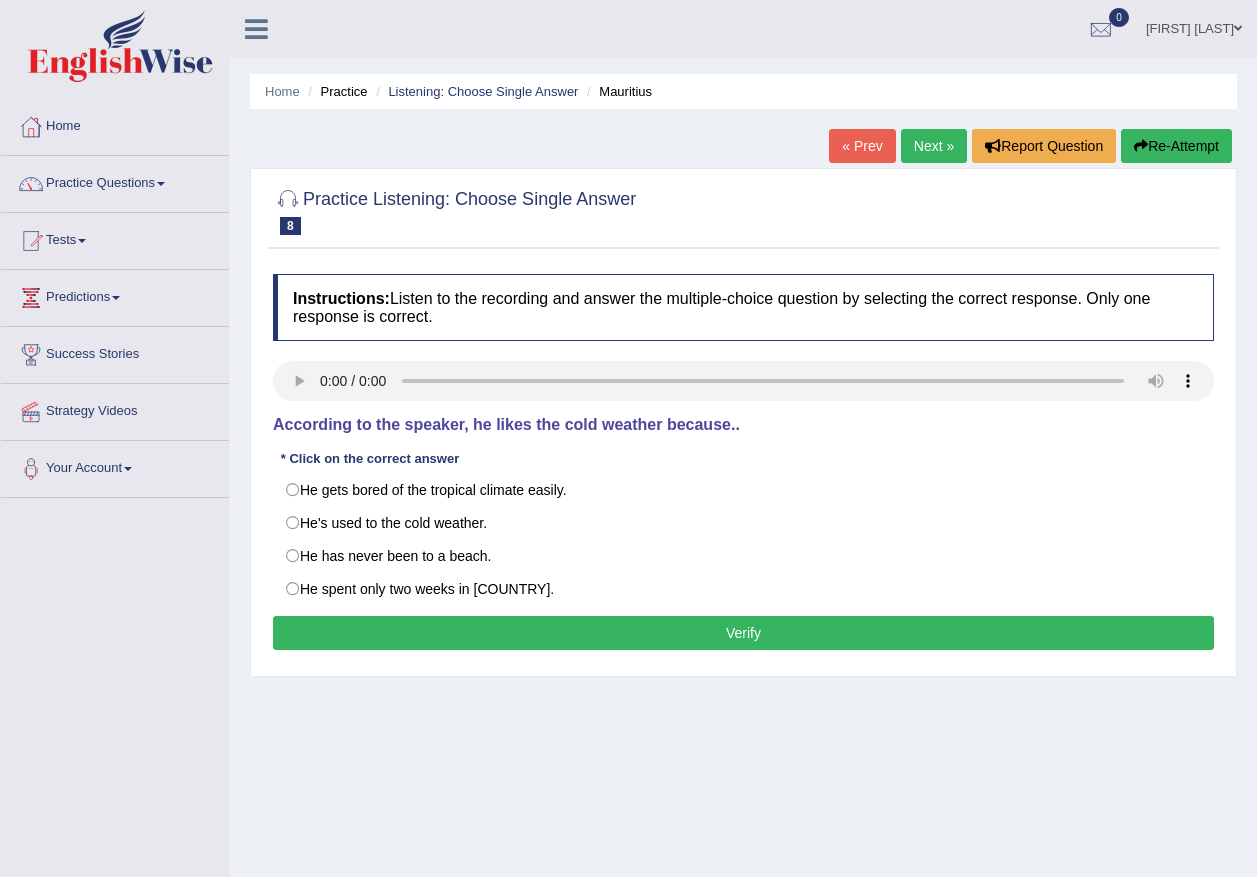 scroll, scrollTop: 0, scrollLeft: 0, axis: both 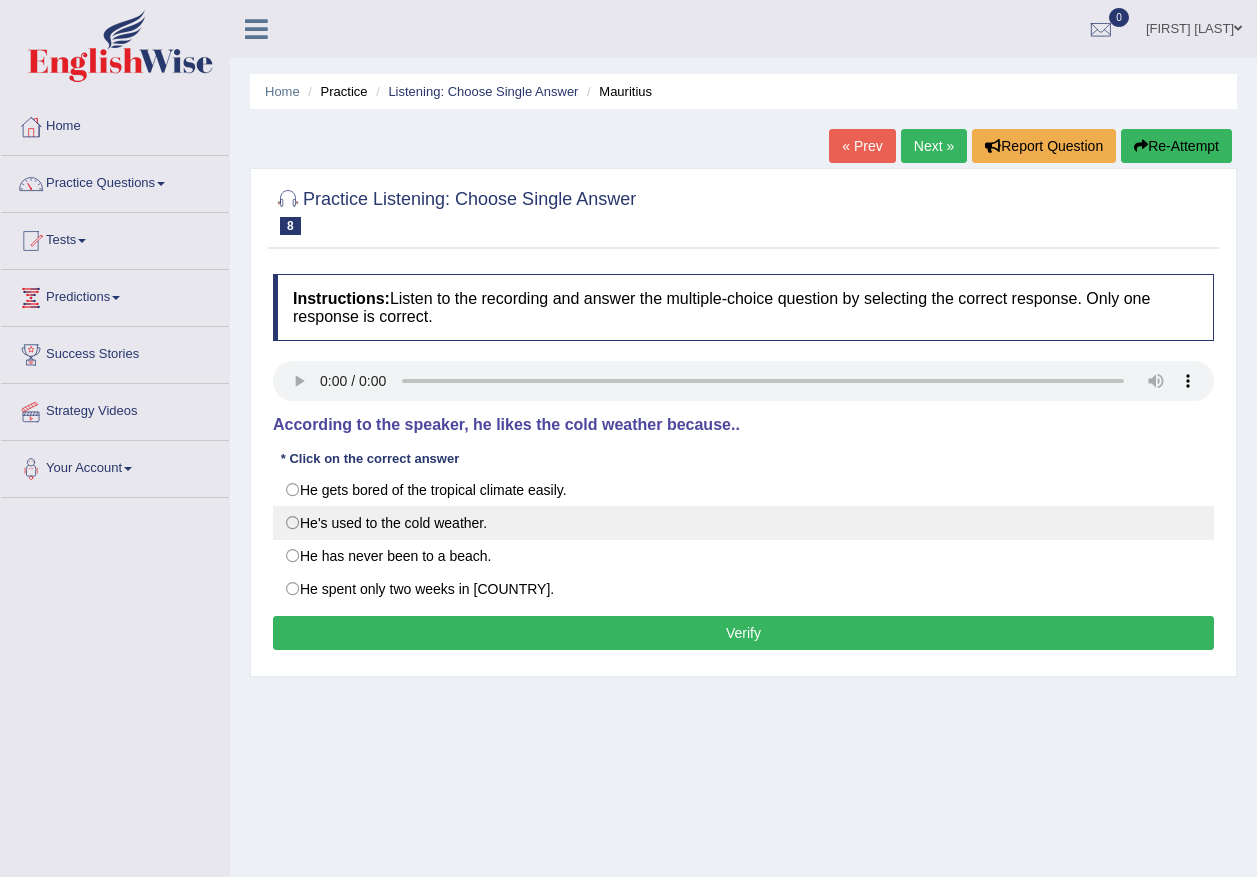 click on "He's used to the cold weather." at bounding box center (743, 523) 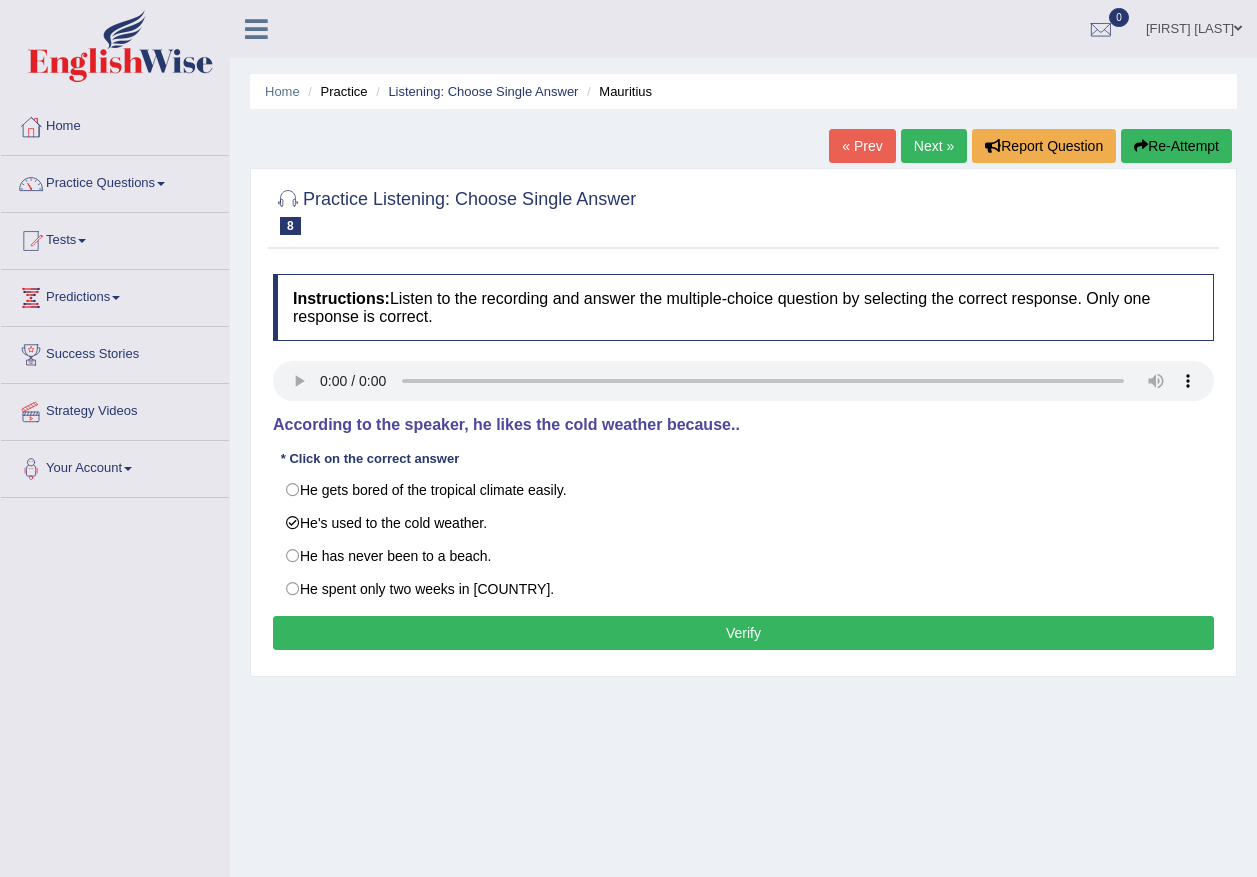 click on "Verify" at bounding box center [743, 633] 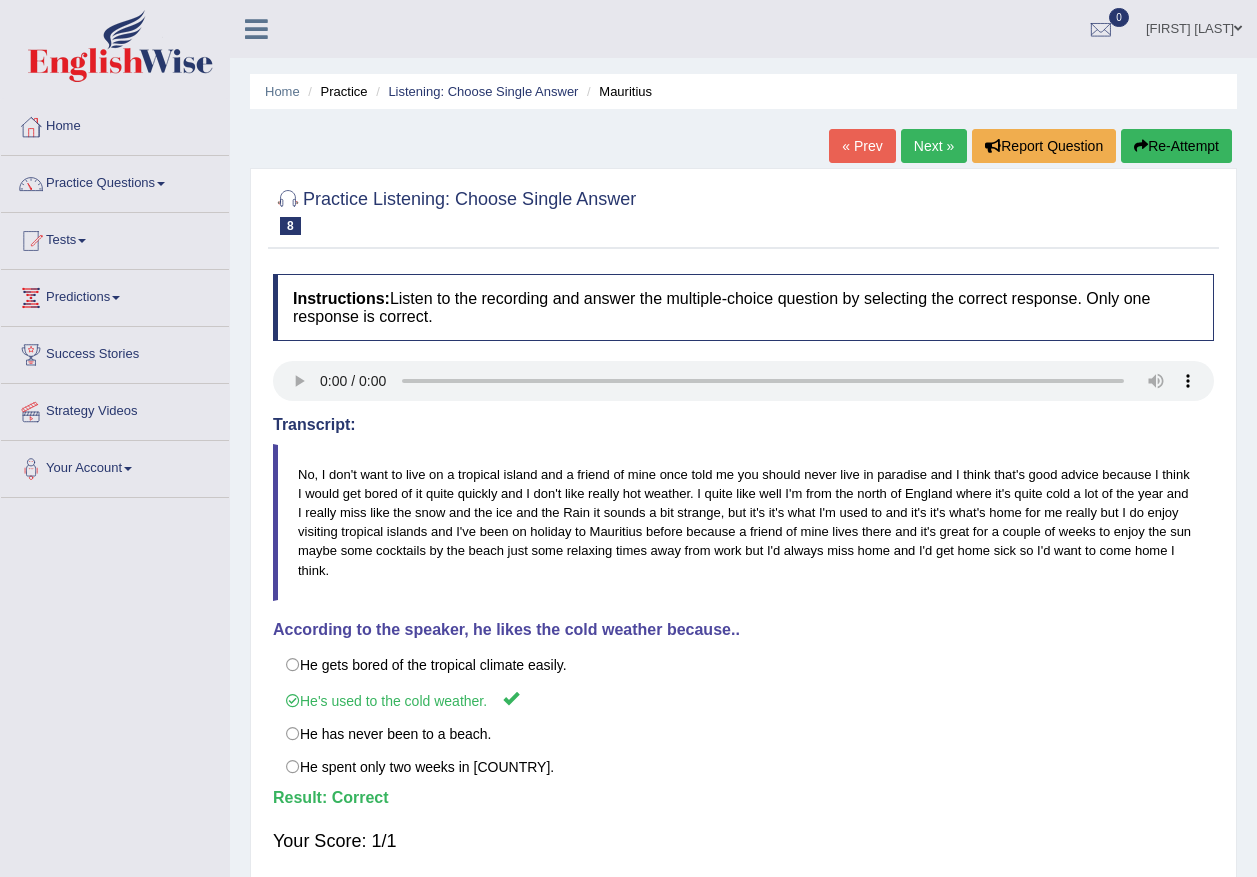 click on "Next »" at bounding box center [934, 146] 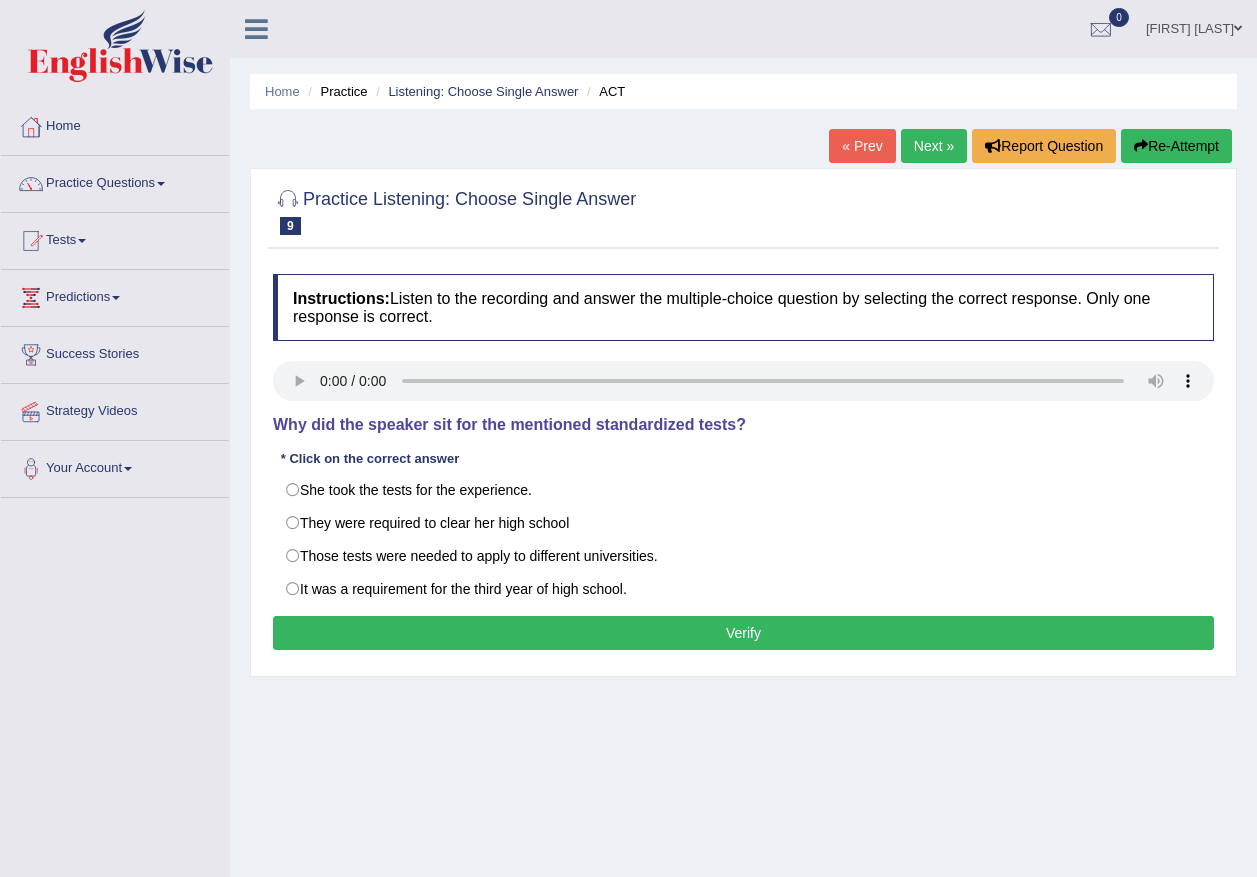 scroll, scrollTop: 0, scrollLeft: 0, axis: both 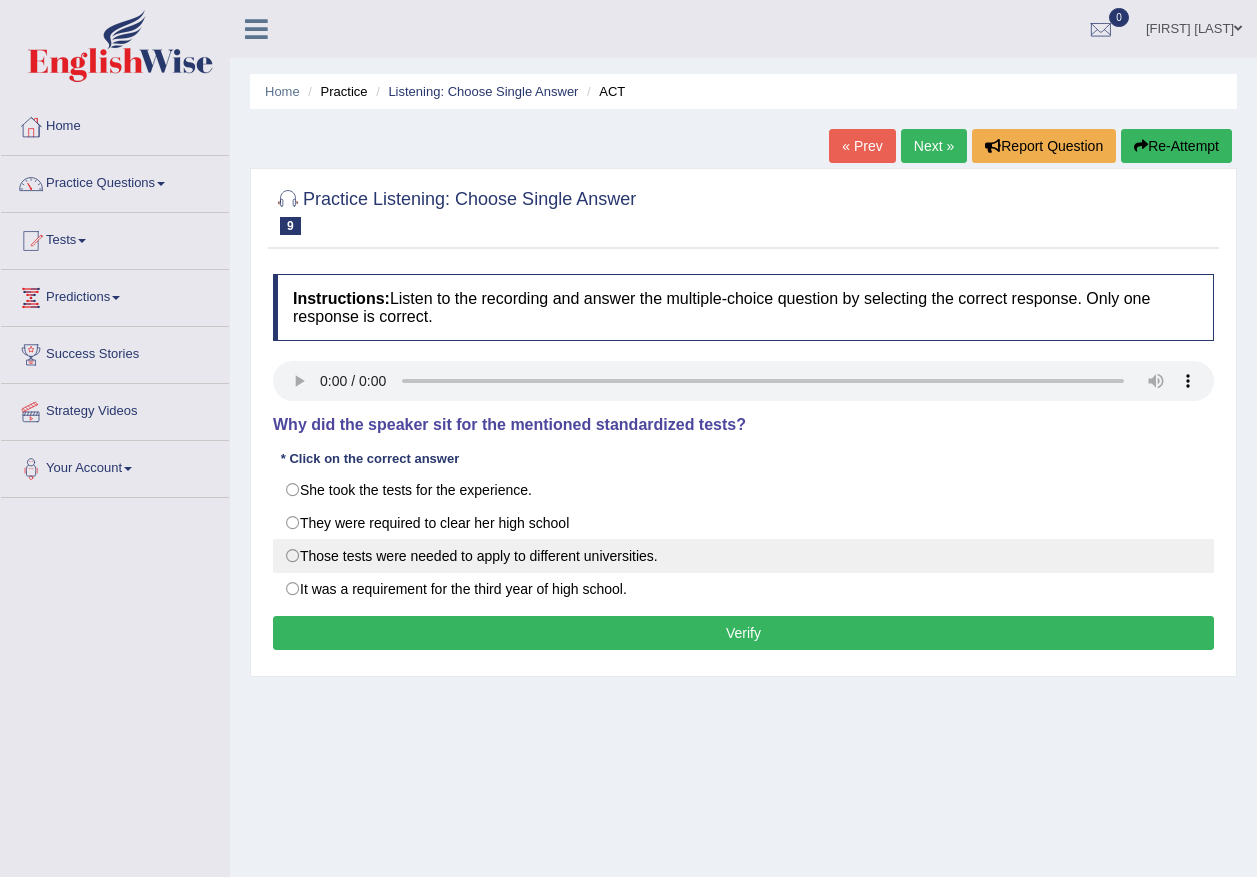 click on "Those tests were needed to apply to different universities." at bounding box center (743, 556) 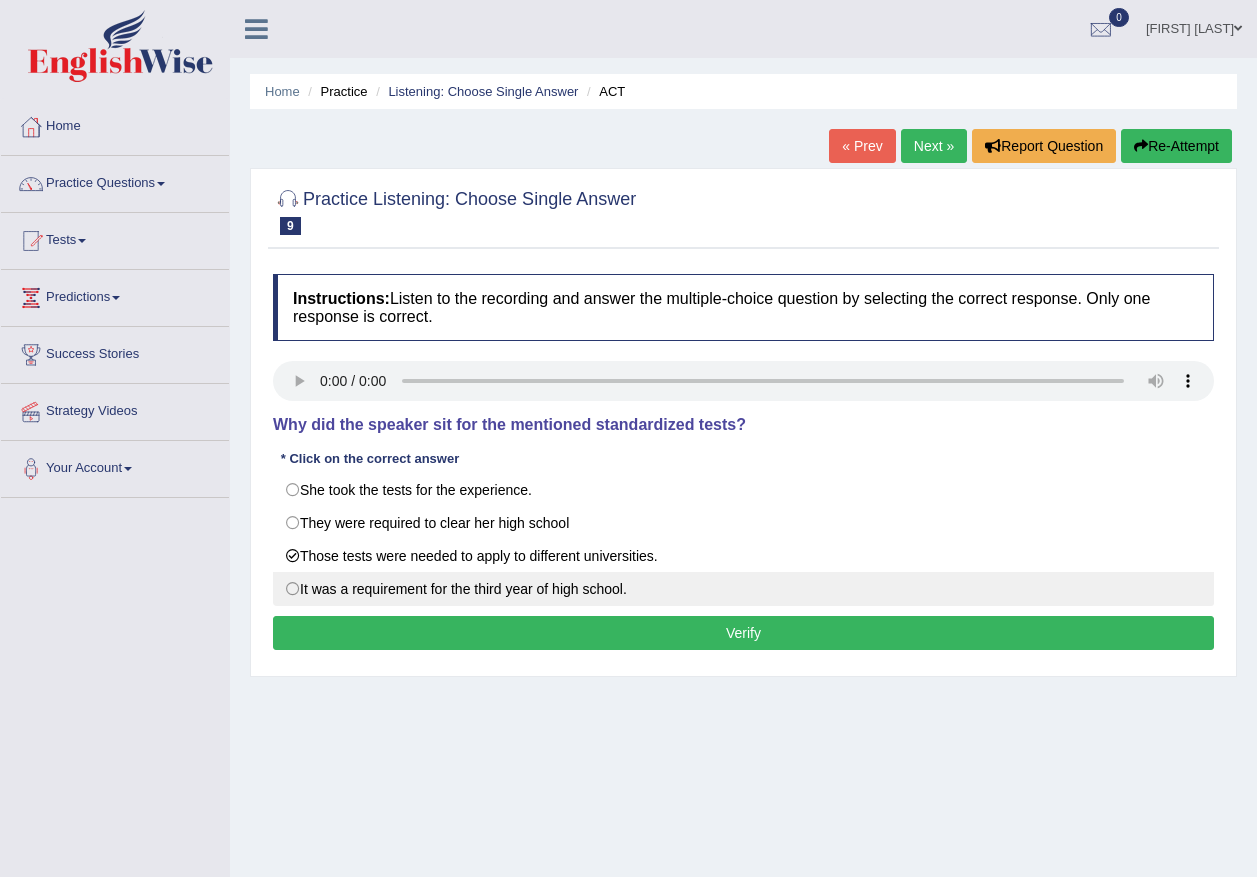 click on "Verify" at bounding box center (743, 633) 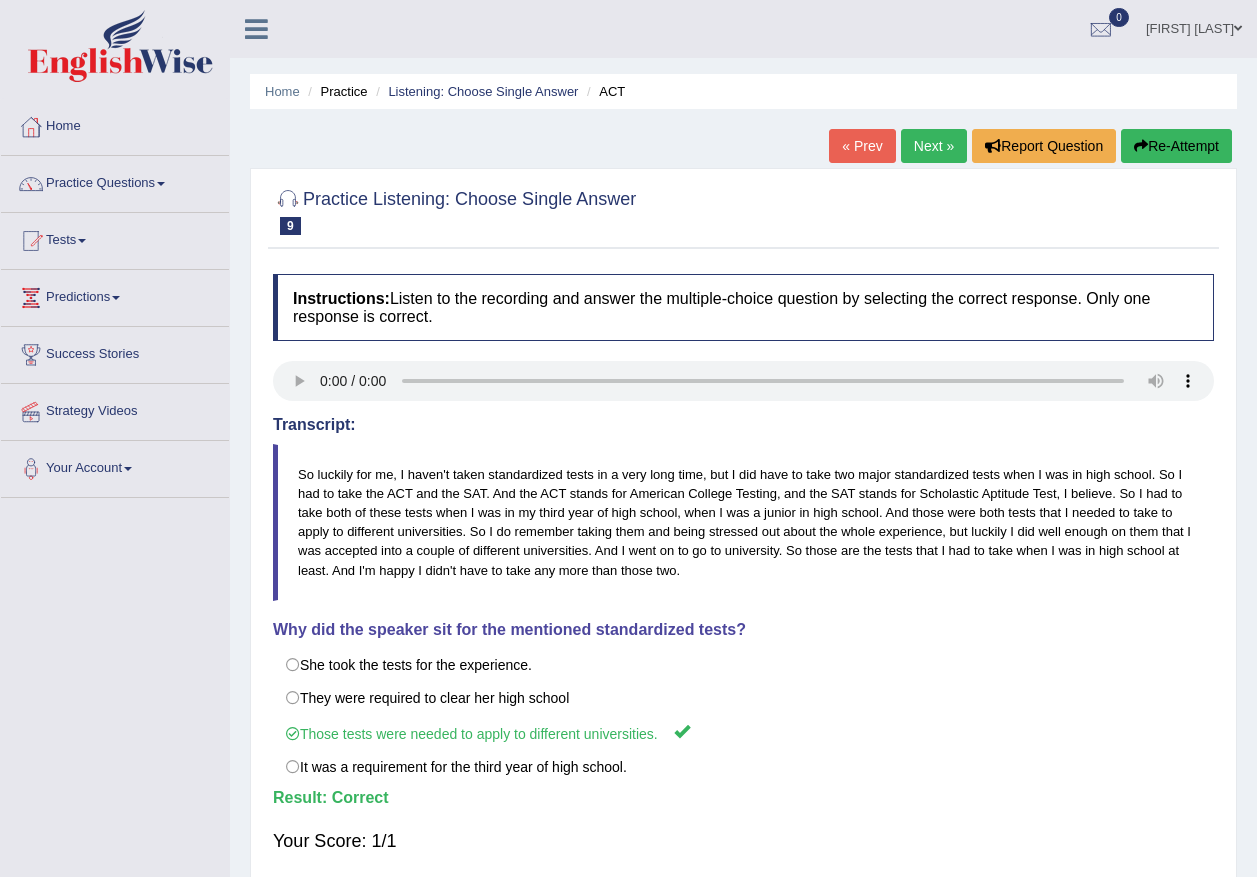 click on "Next »" at bounding box center (934, 146) 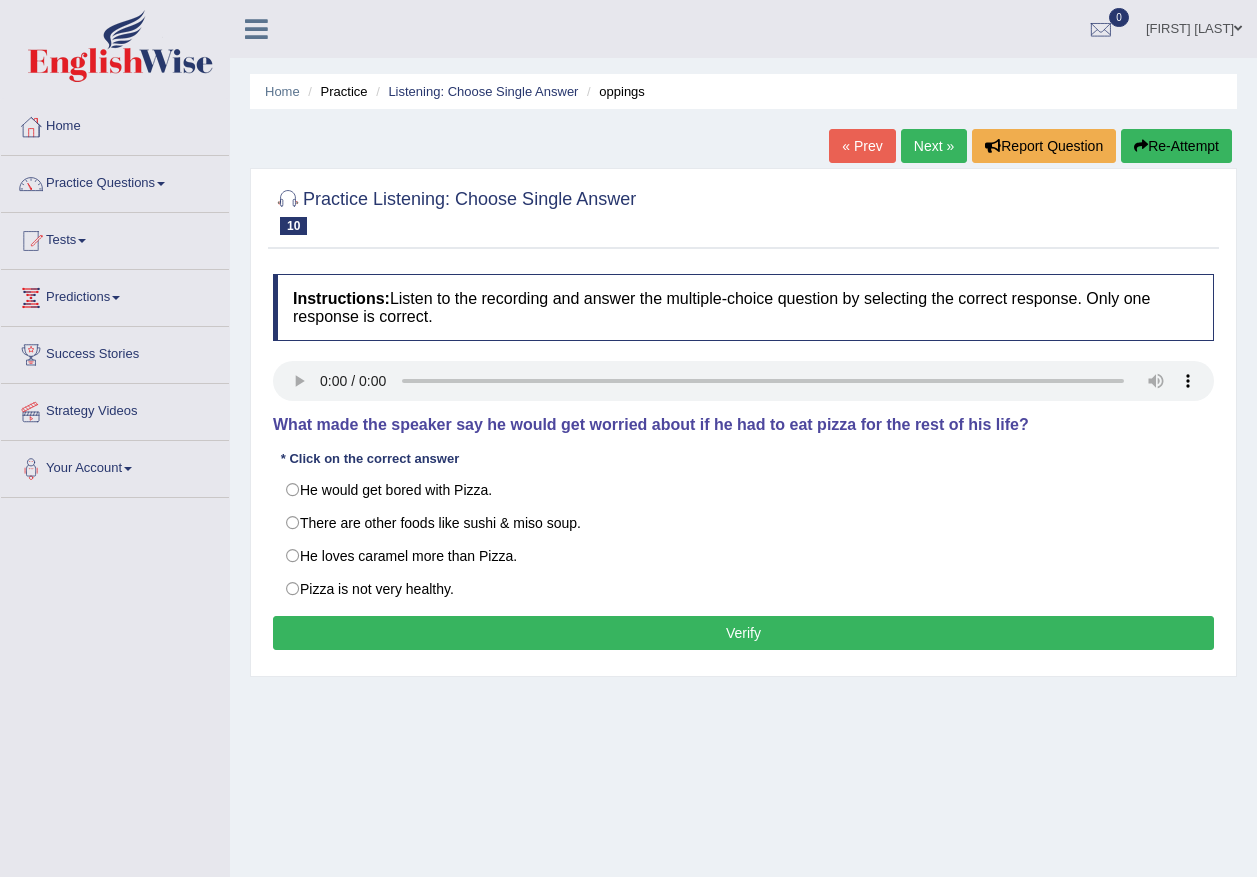 scroll, scrollTop: 0, scrollLeft: 0, axis: both 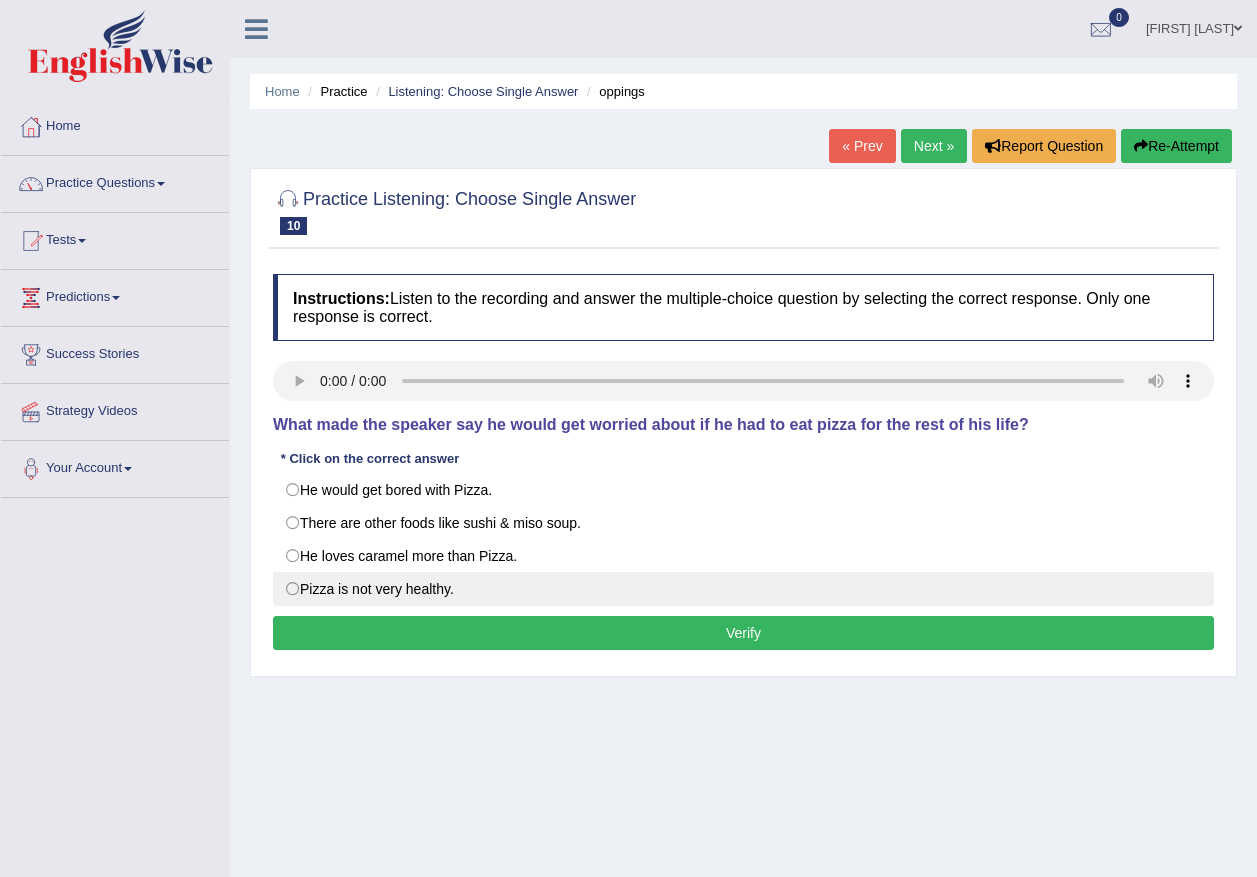click on "Pizza is not very healthy." at bounding box center (743, 589) 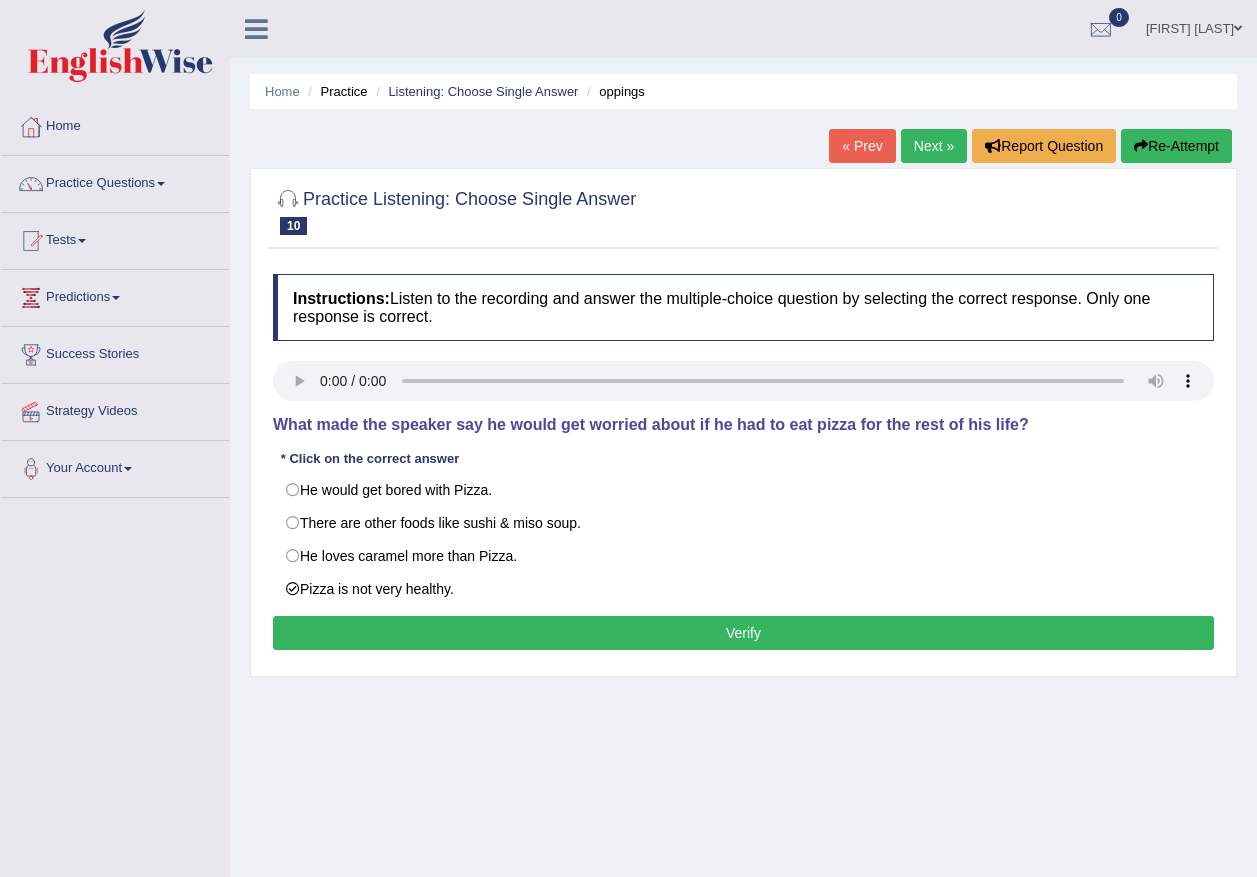 click on "Instructions:  Listen to the recording and answer the multiple-choice question by selecting the correct response. Only one response is correct.
Transcript: What made the speaker say he would get worried about if he had to eat pizza for the rest of his life? * Click on the correct answer  He would get bored with Pizza.  There are other foods like sushi & miso soup.  He loves caramel more than Pizza.  Pizza is not very healthy. Result:  Verify" at bounding box center (743, 465) 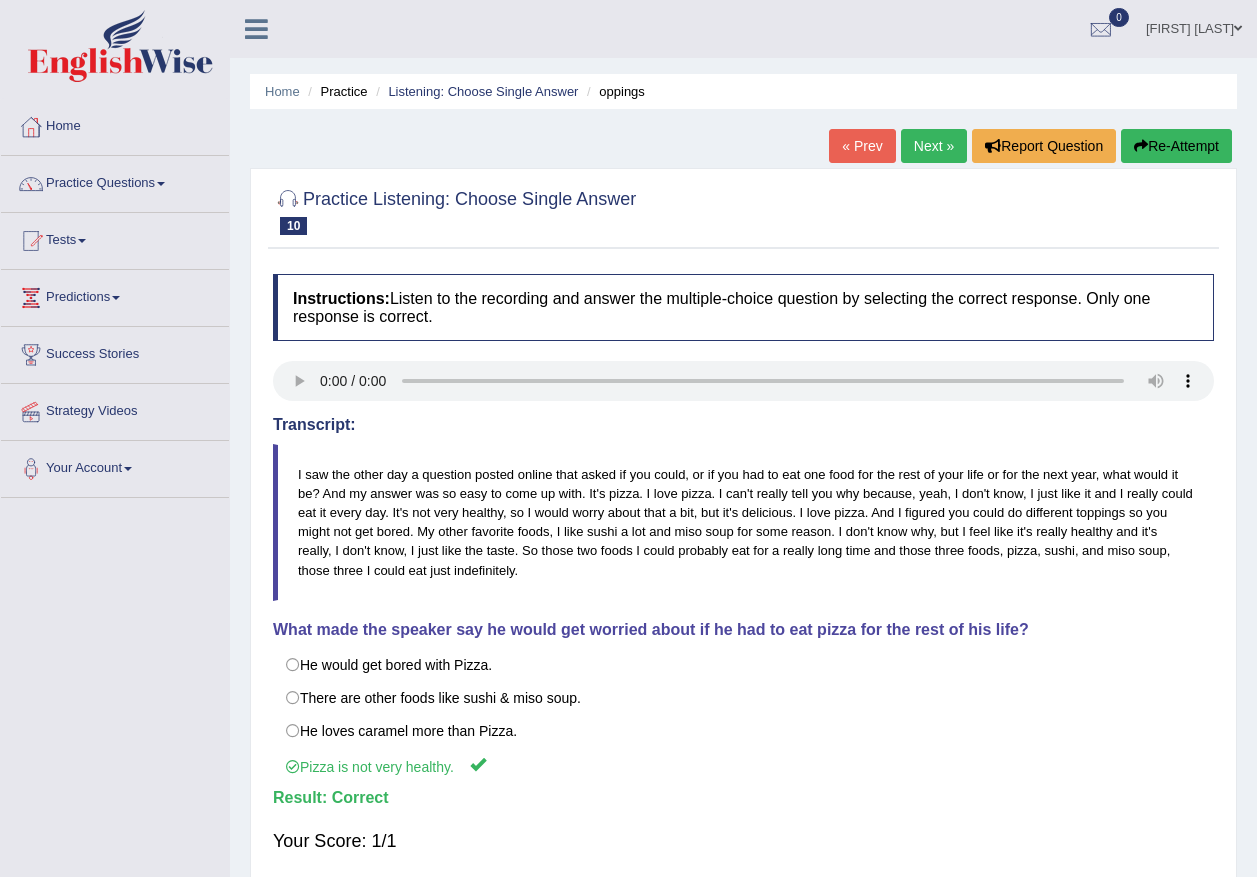 click on "Next »" at bounding box center (934, 146) 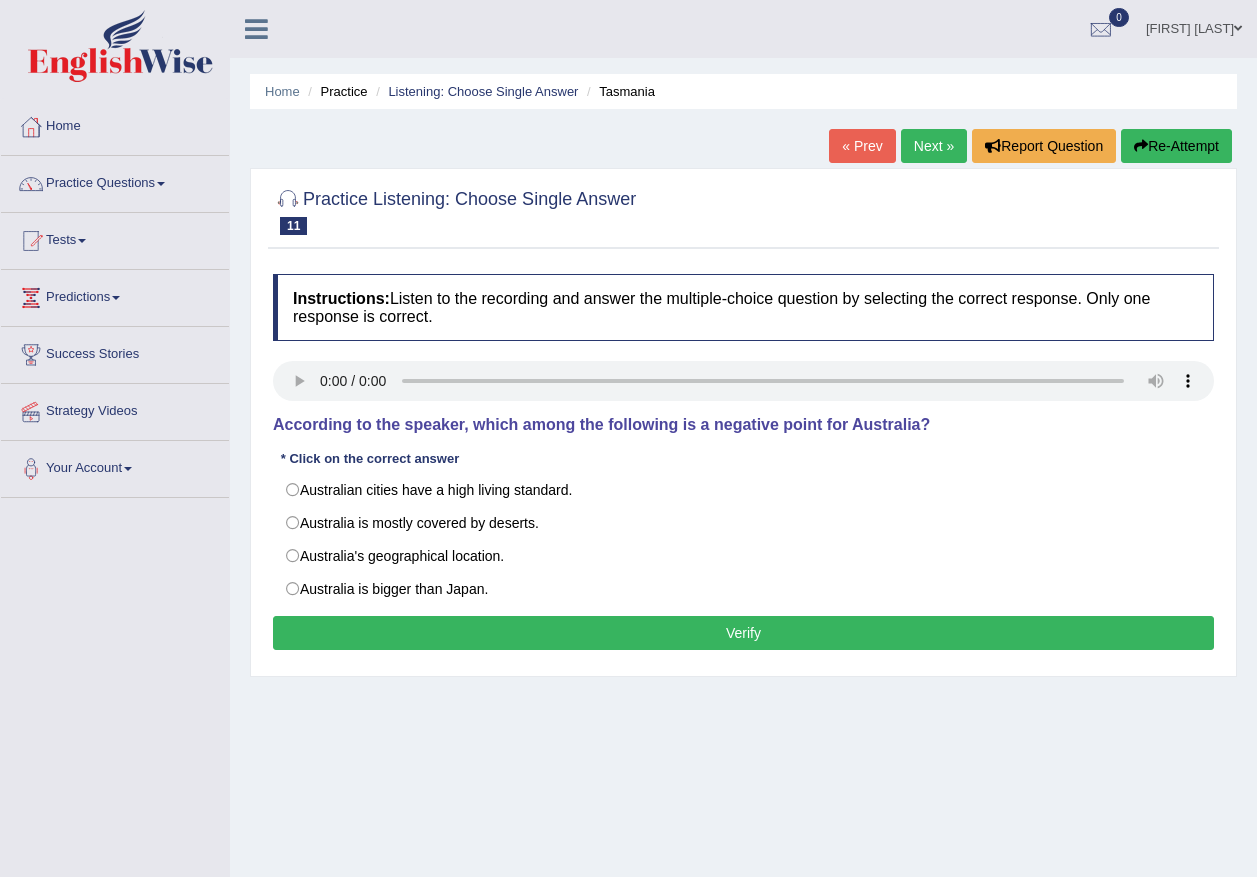 scroll, scrollTop: 0, scrollLeft: 0, axis: both 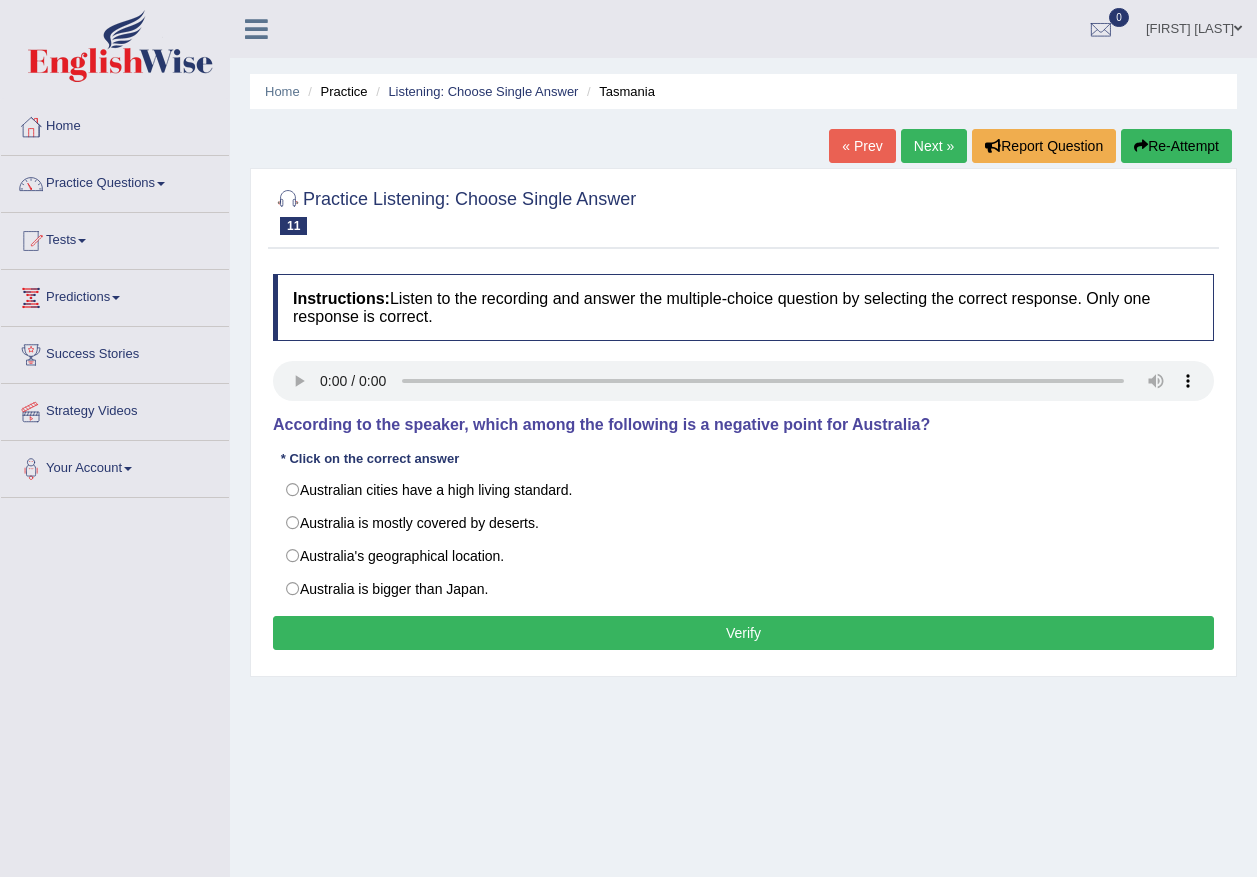 click on "Verify" at bounding box center (743, 633) 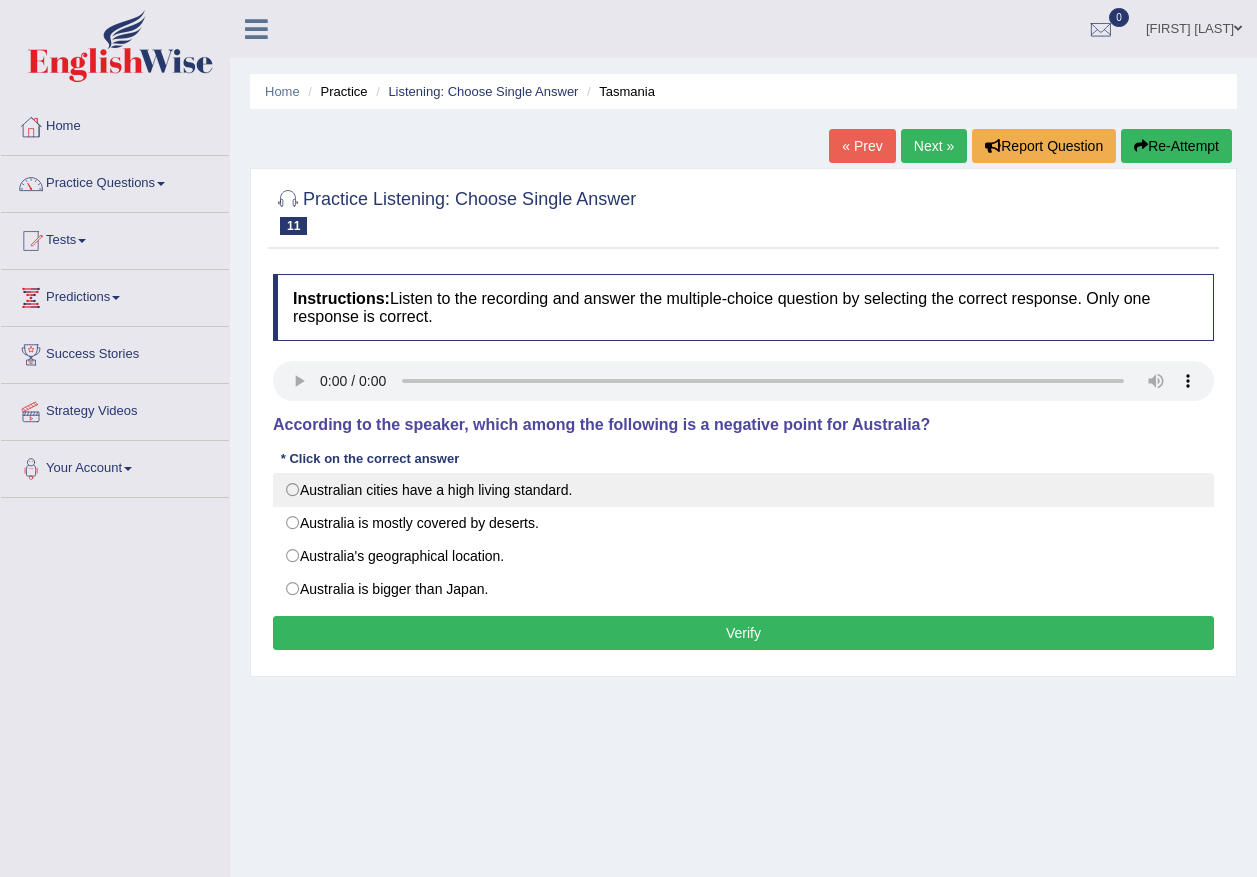 click on "Australian cities have a high living standard." at bounding box center [743, 490] 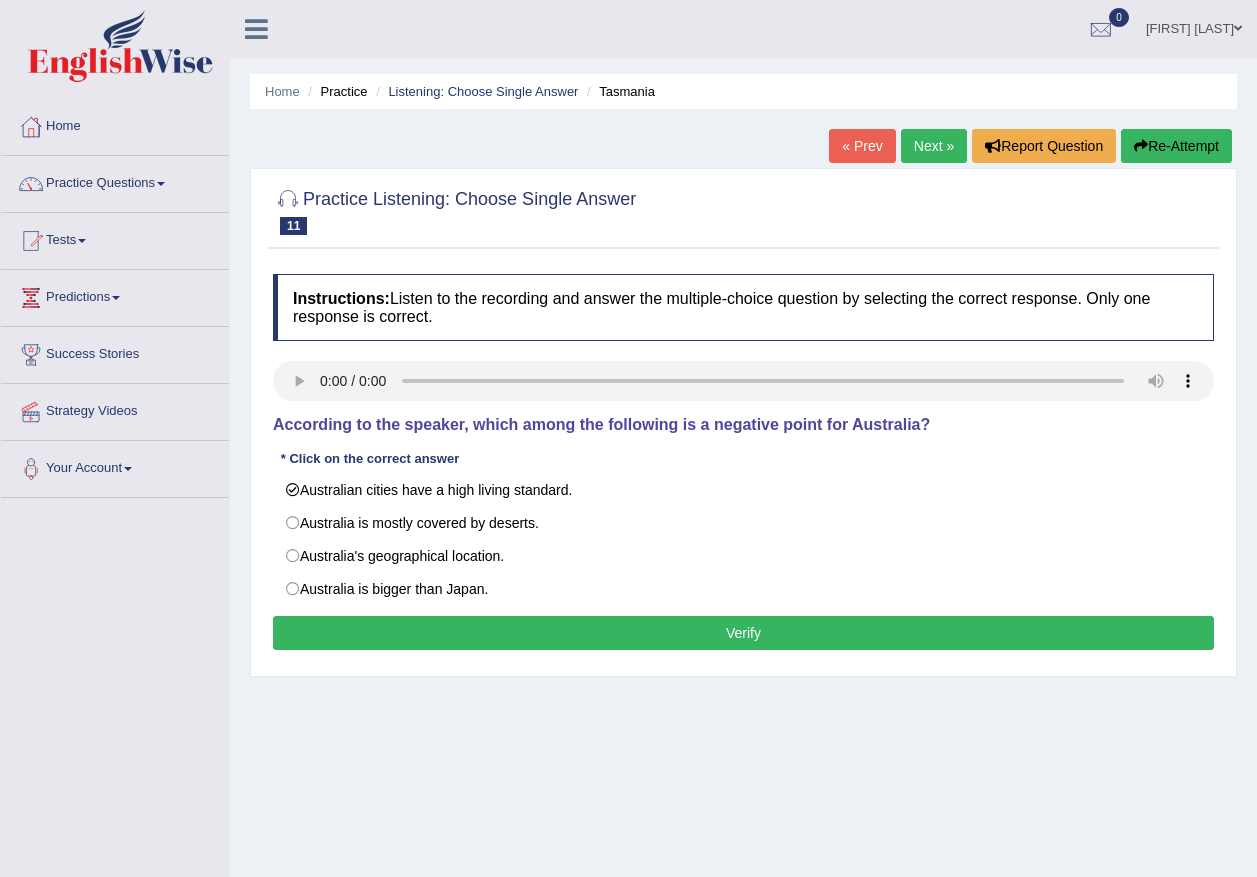 click on "Verify" at bounding box center [743, 633] 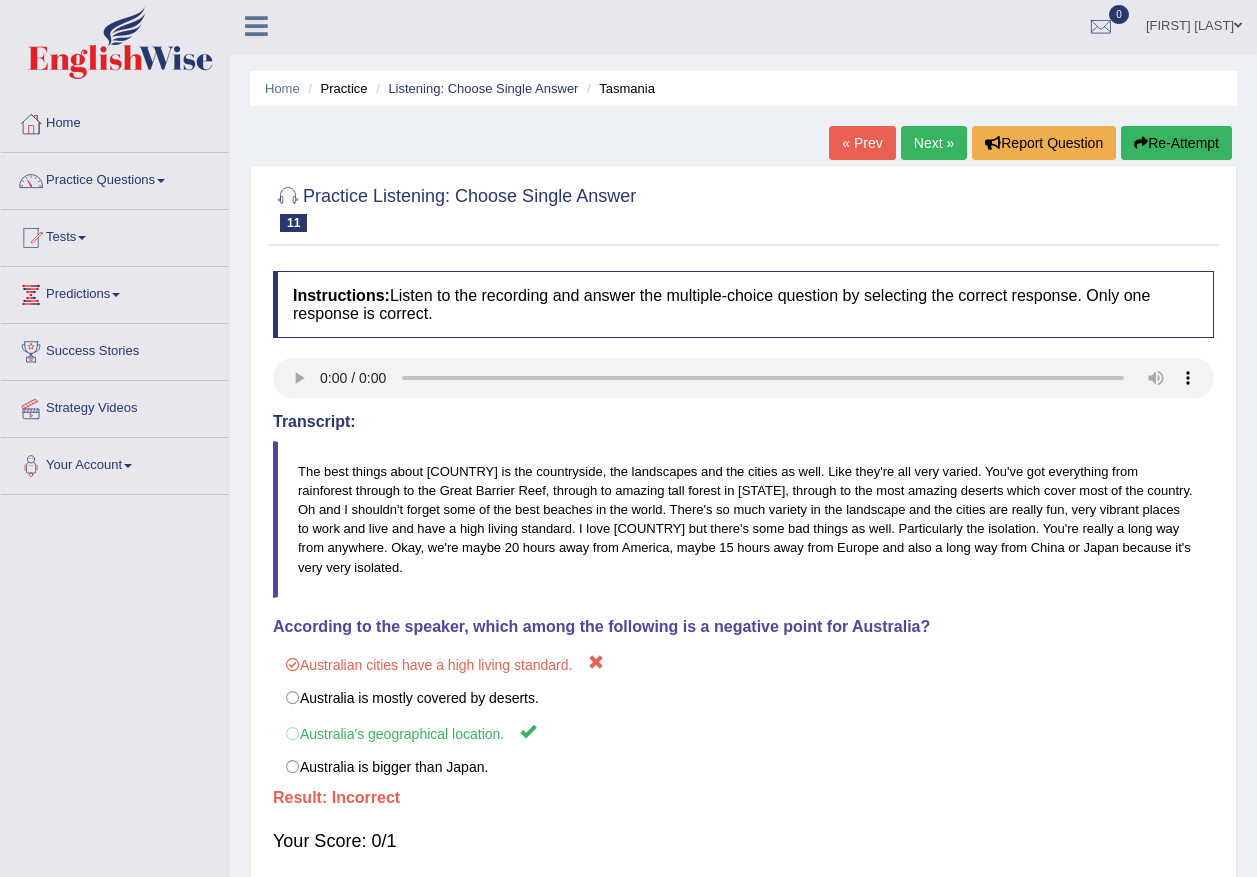 scroll, scrollTop: 0, scrollLeft: 0, axis: both 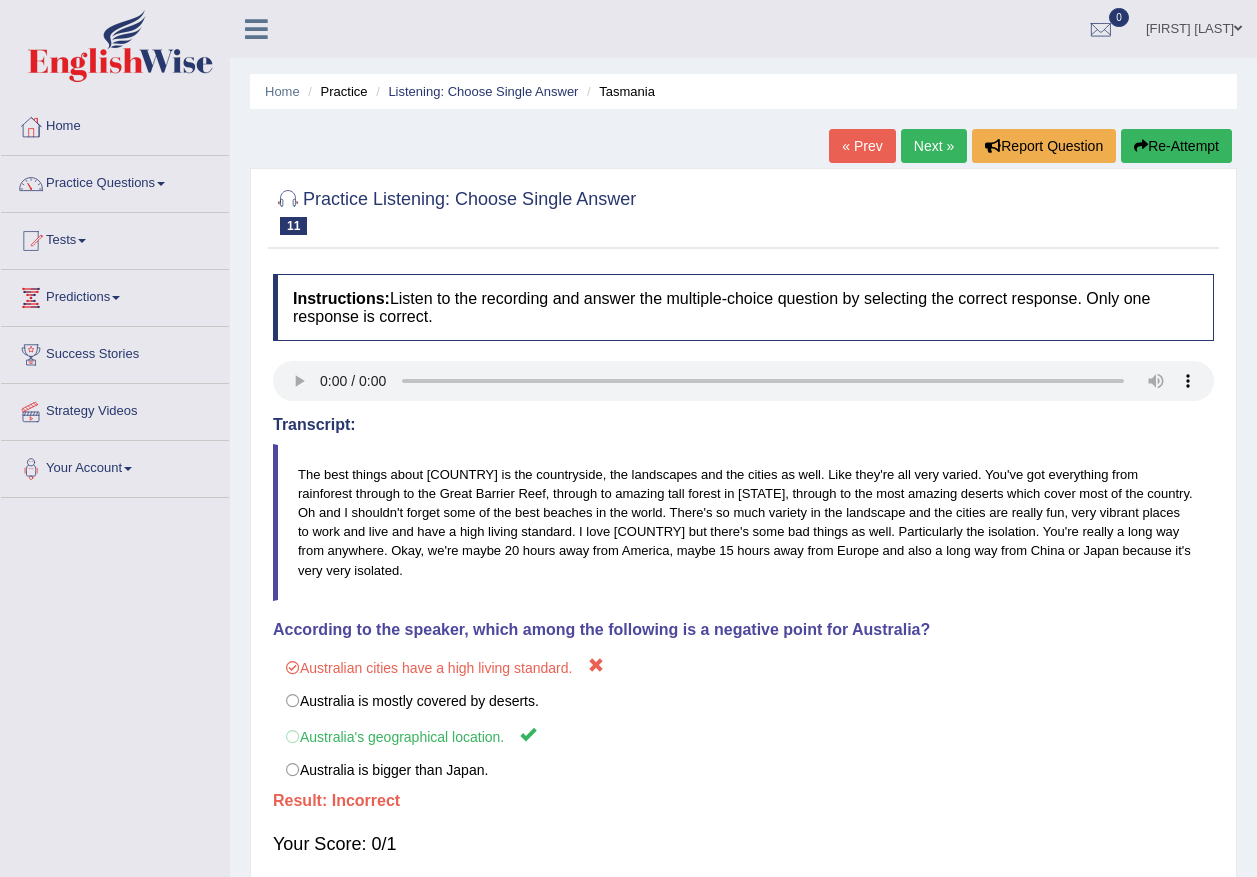 click on "Next »" at bounding box center [934, 146] 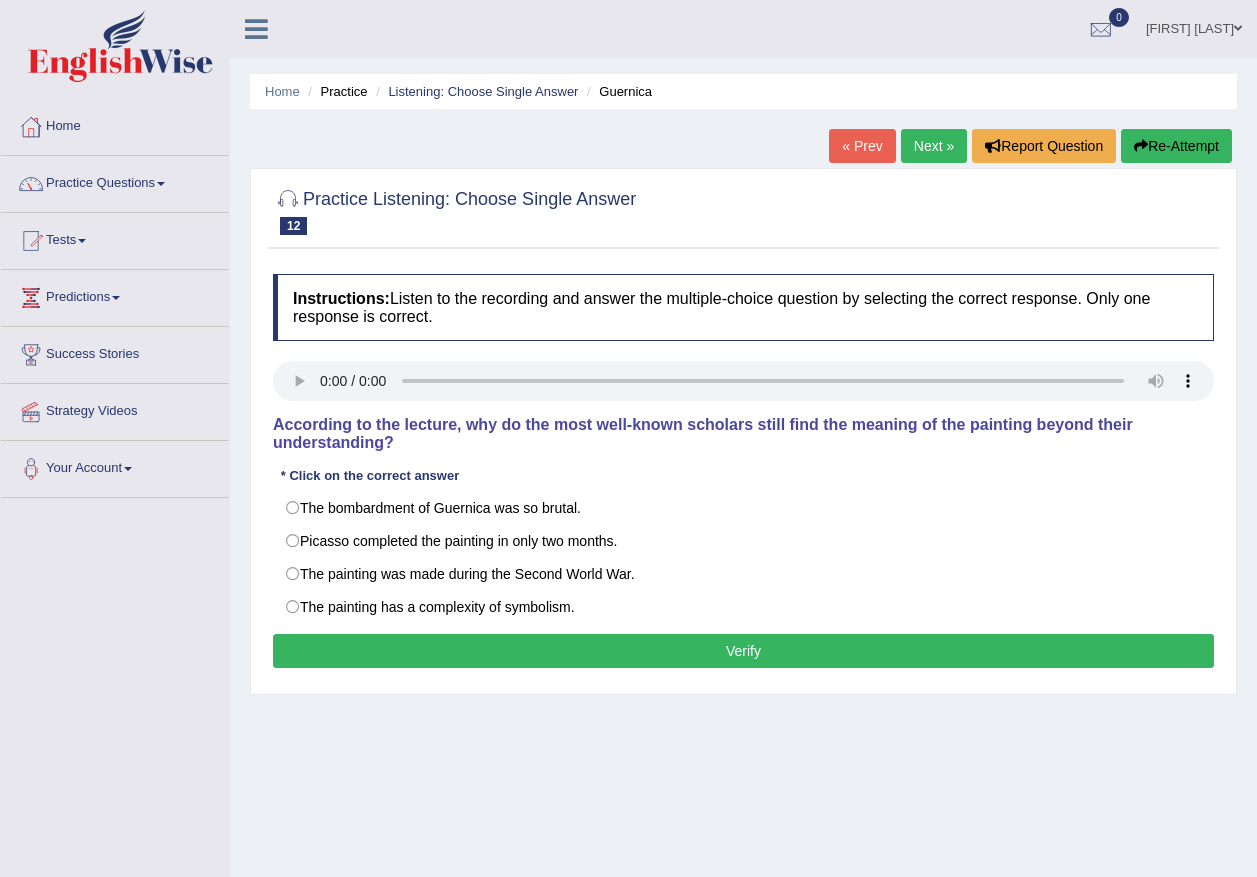 scroll, scrollTop: 0, scrollLeft: 0, axis: both 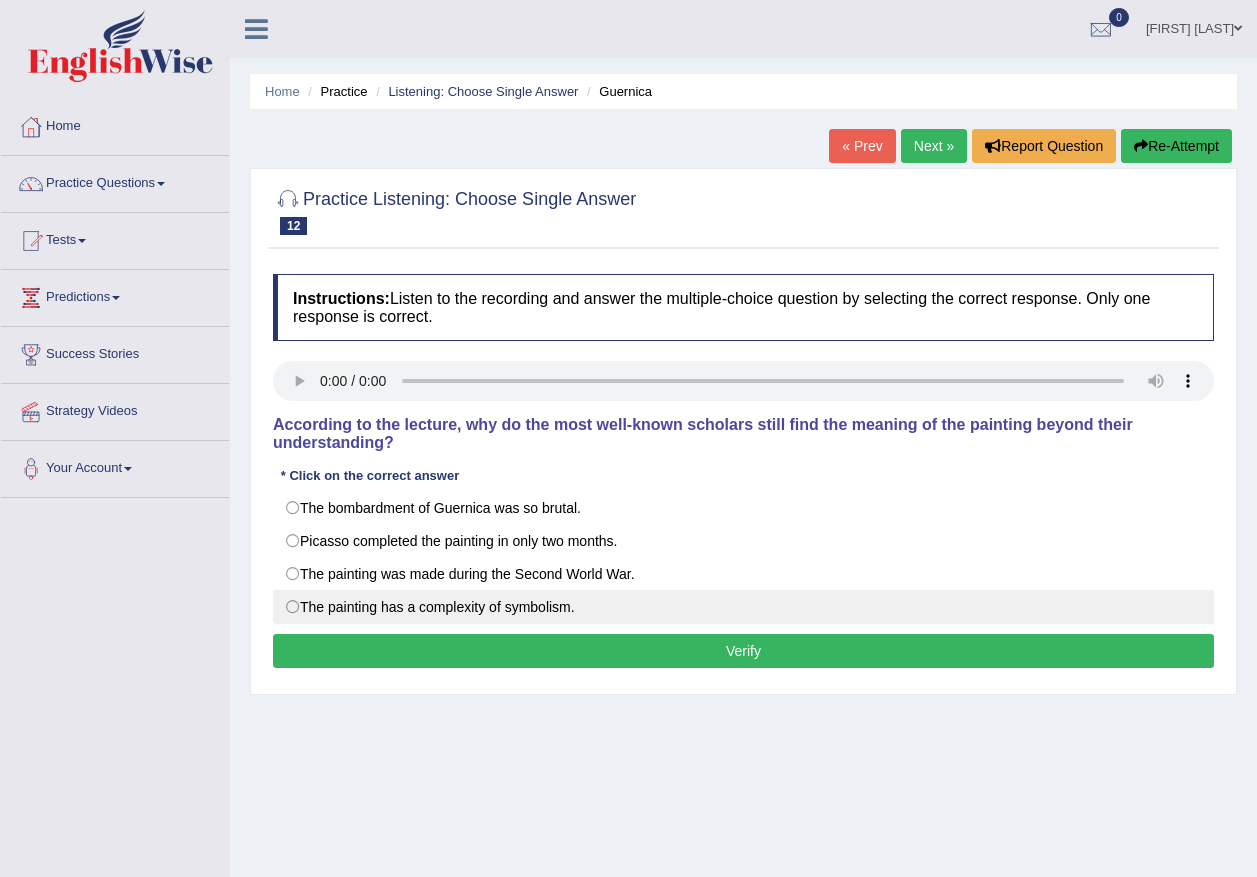 click on "The painting has a complexity of symbolism." at bounding box center (743, 607) 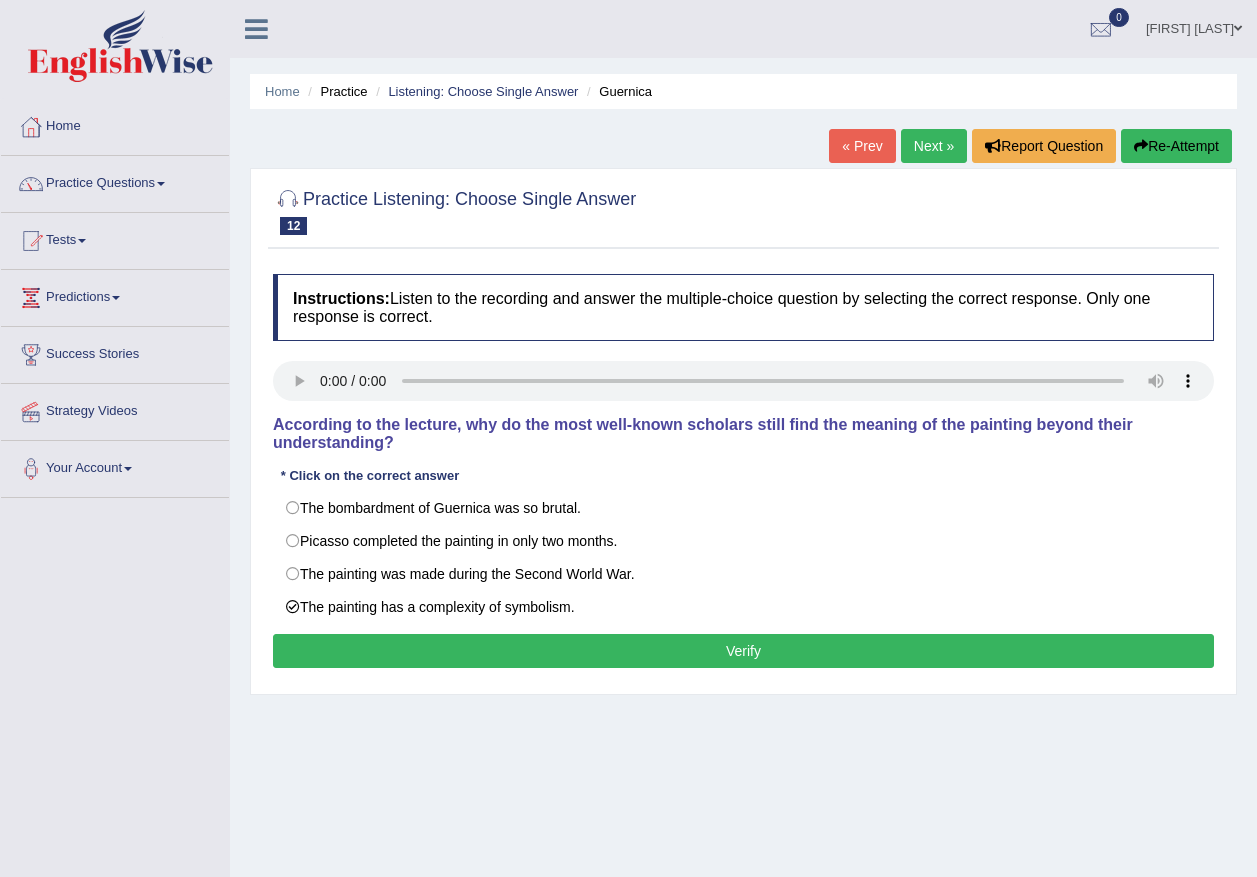 click on "Verify" at bounding box center (743, 651) 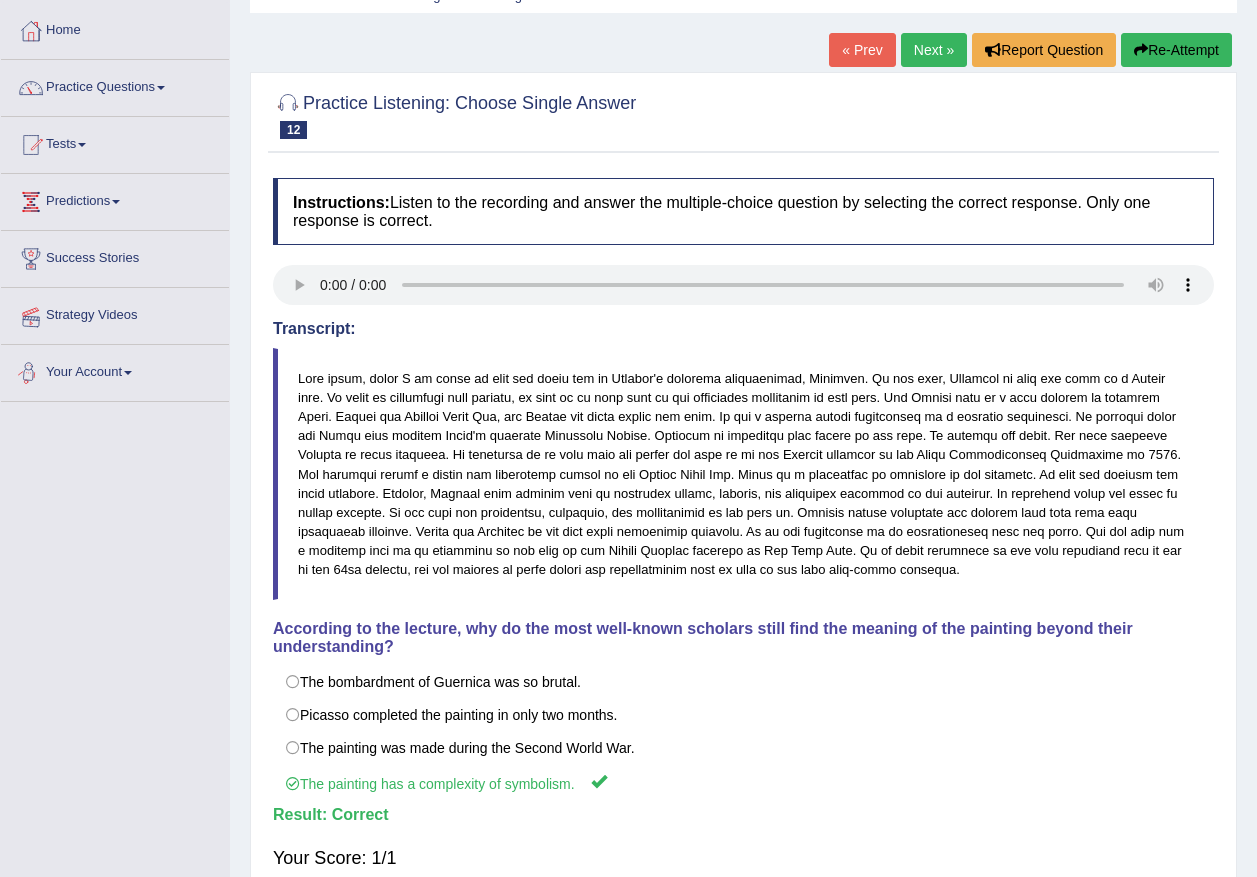 scroll, scrollTop: 0, scrollLeft: 0, axis: both 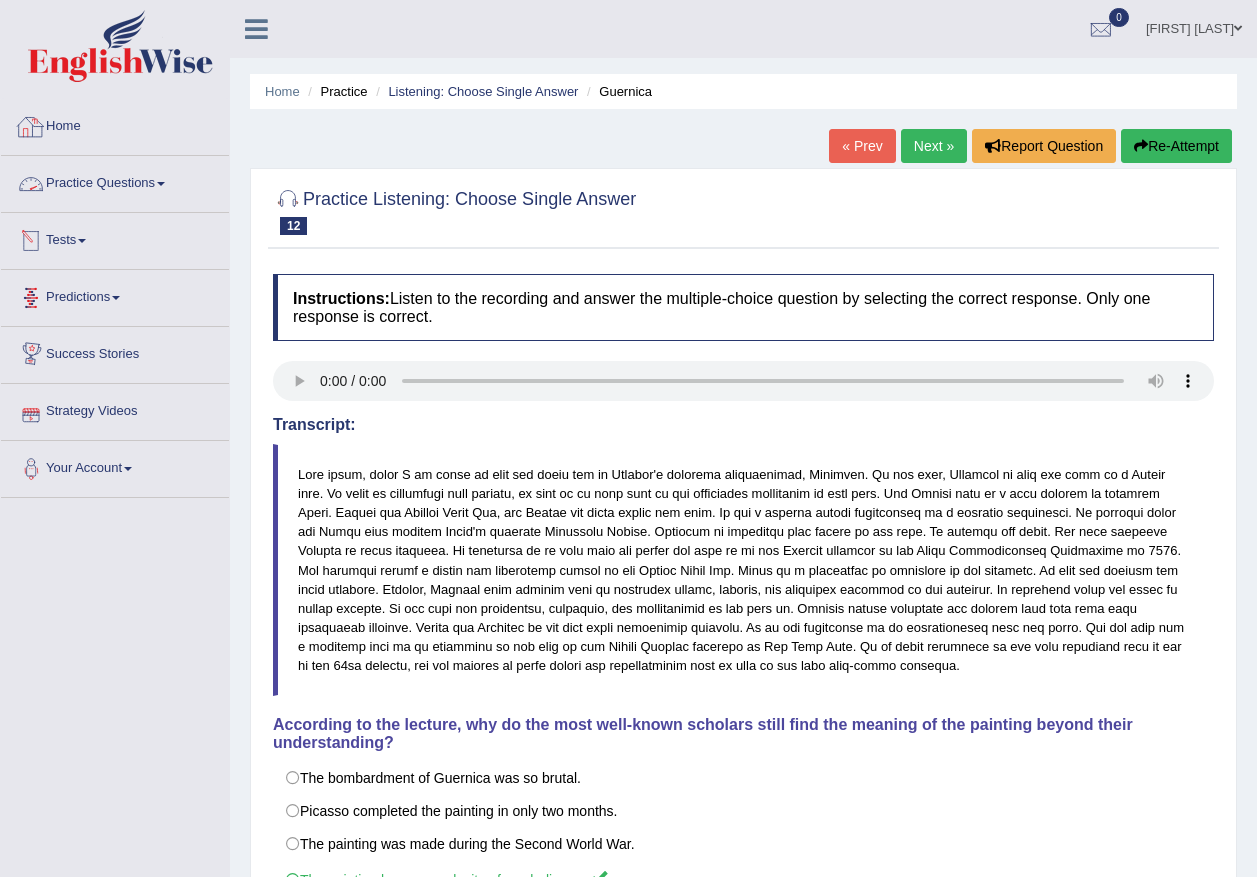click on "Practice Questions" at bounding box center [115, 181] 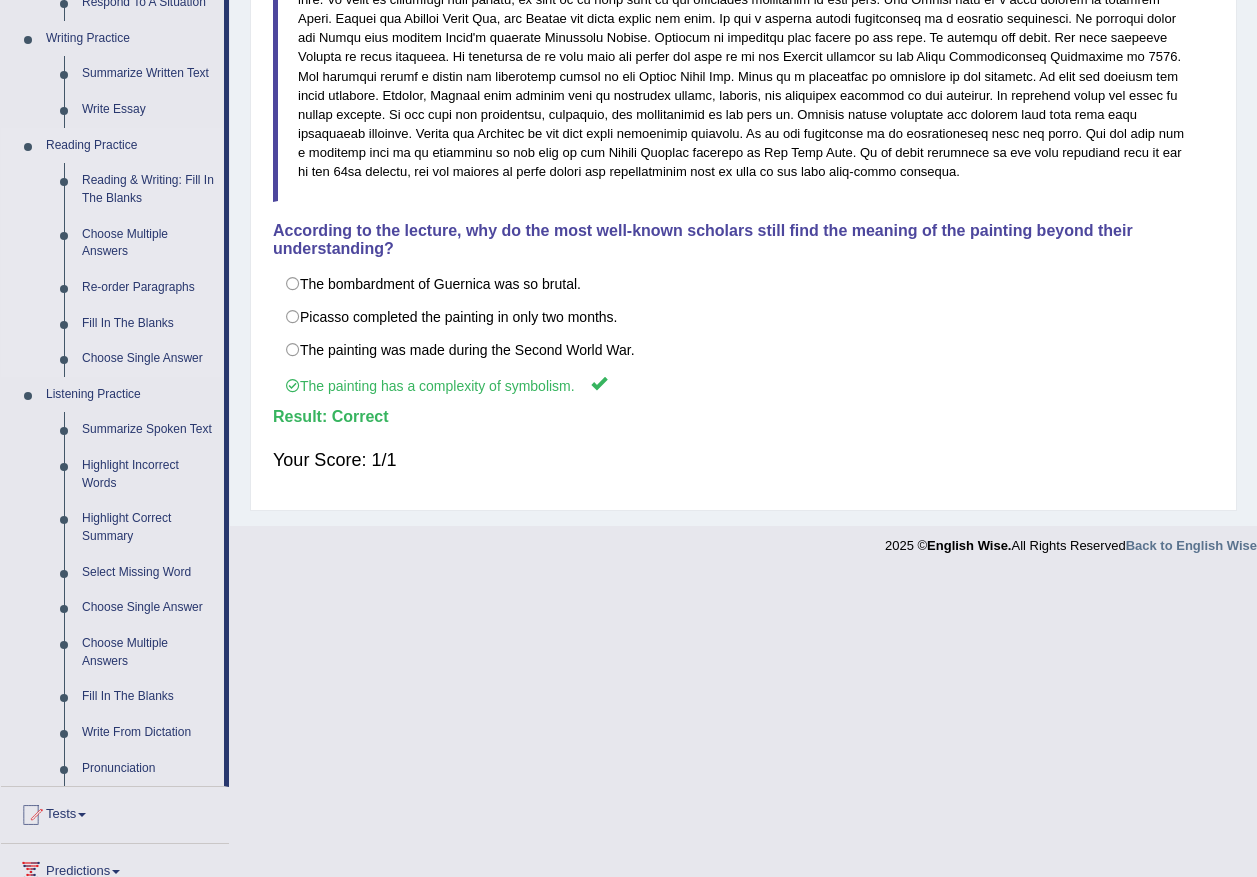 scroll, scrollTop: 500, scrollLeft: 0, axis: vertical 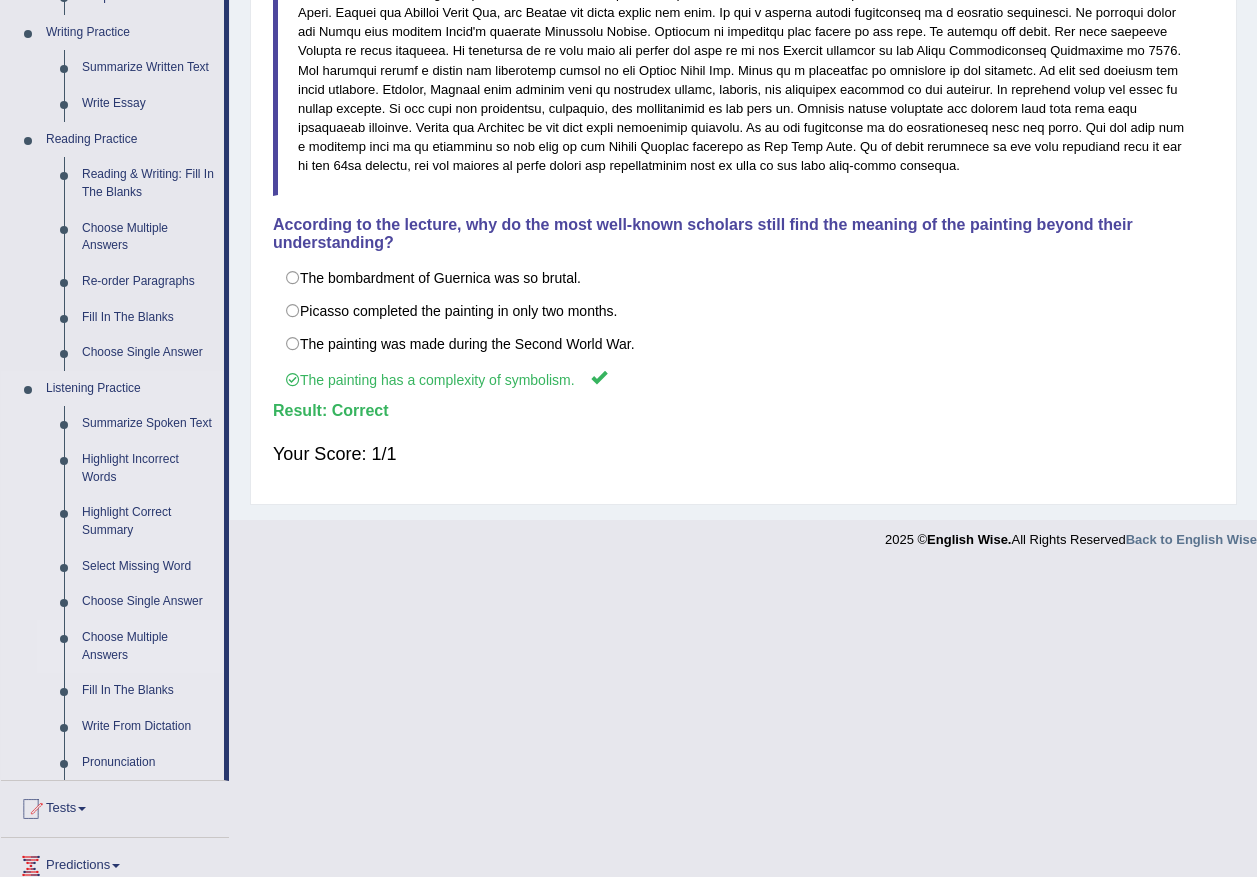 click on "Choose Multiple Answers" at bounding box center (148, 646) 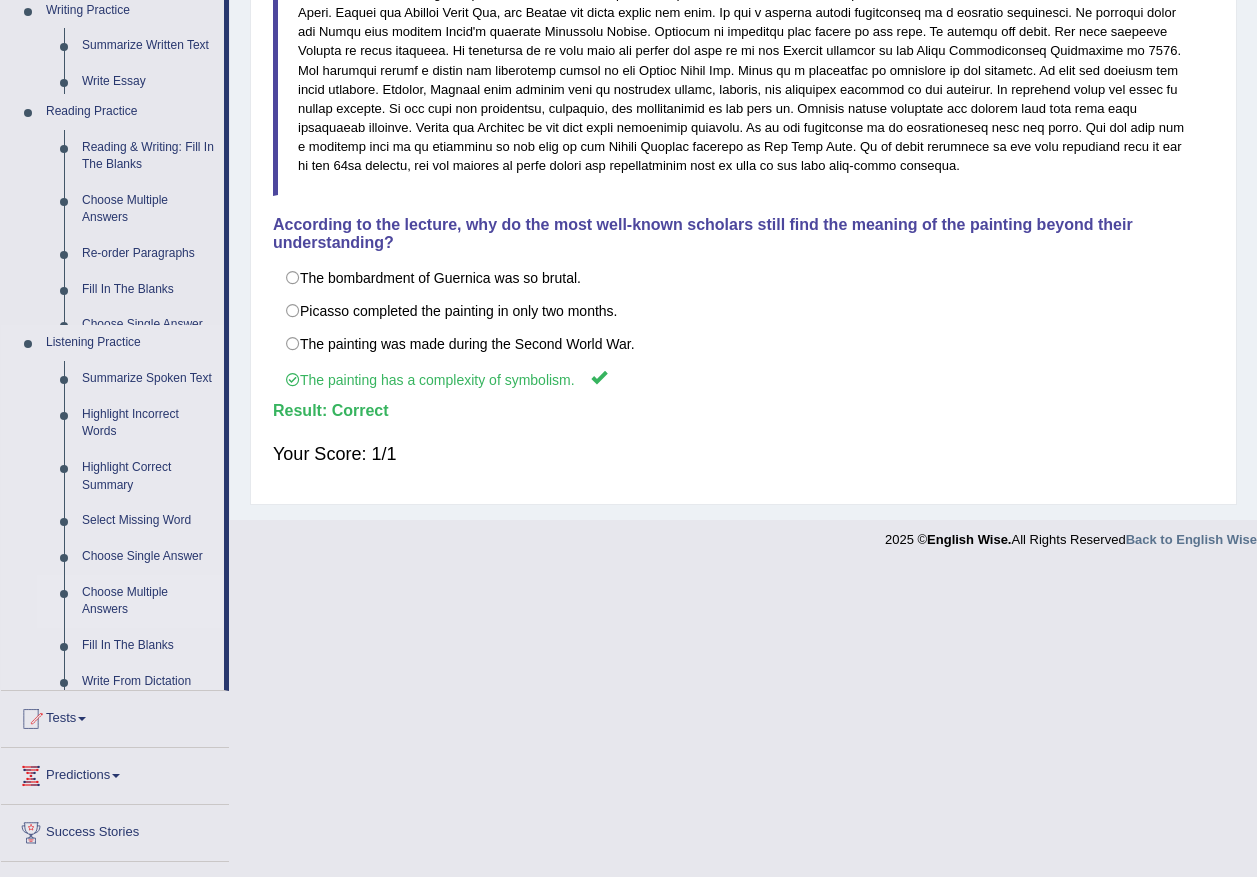 scroll, scrollTop: 180, scrollLeft: 0, axis: vertical 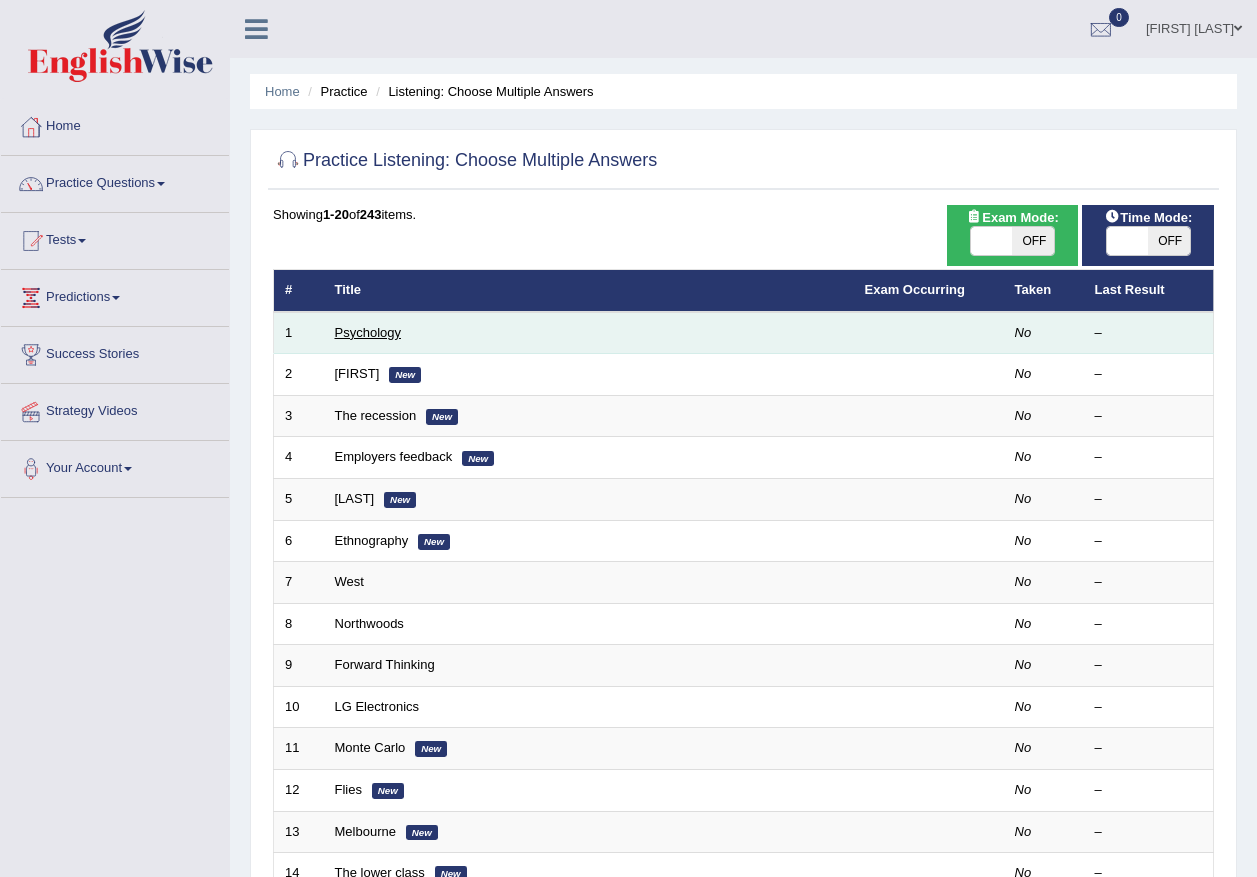 click on "Psychology" at bounding box center (368, 332) 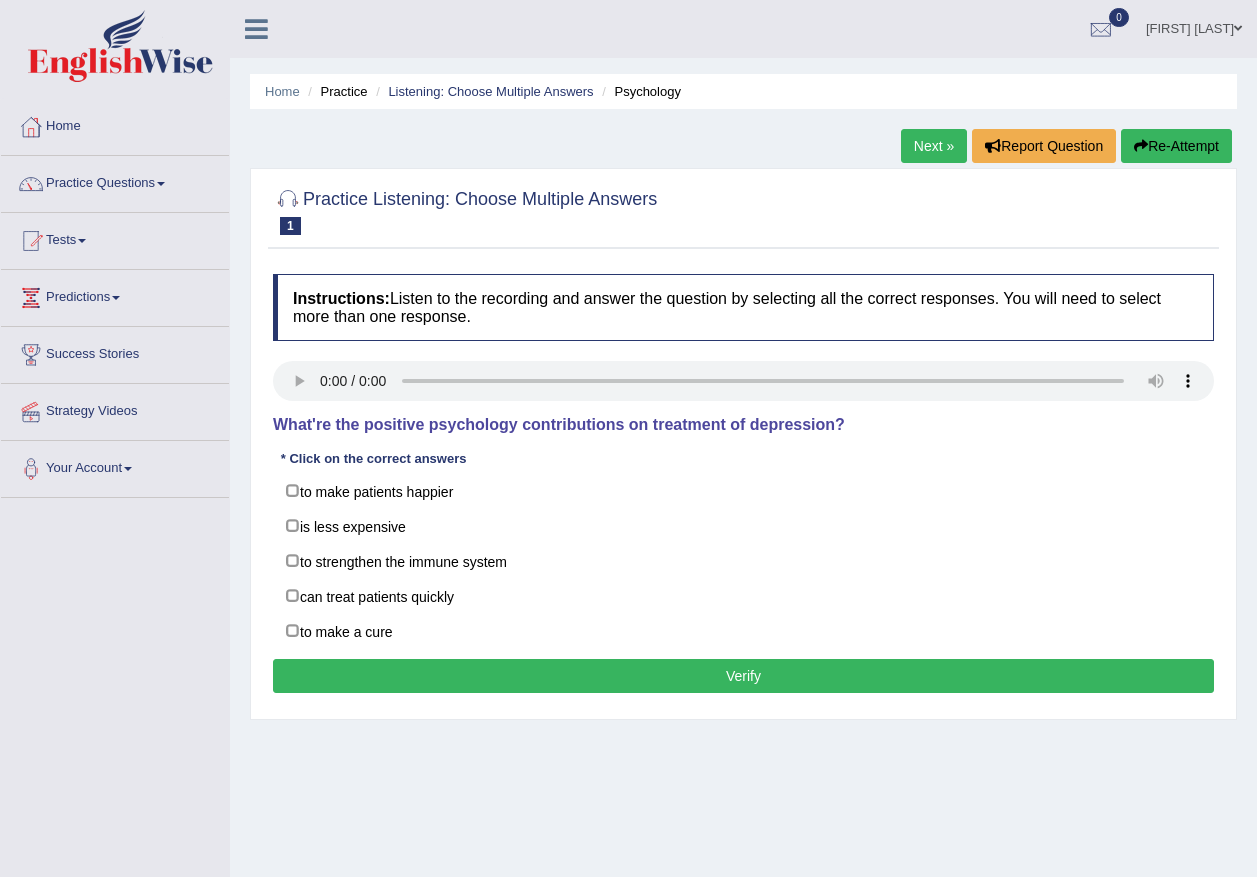 scroll, scrollTop: 0, scrollLeft: 0, axis: both 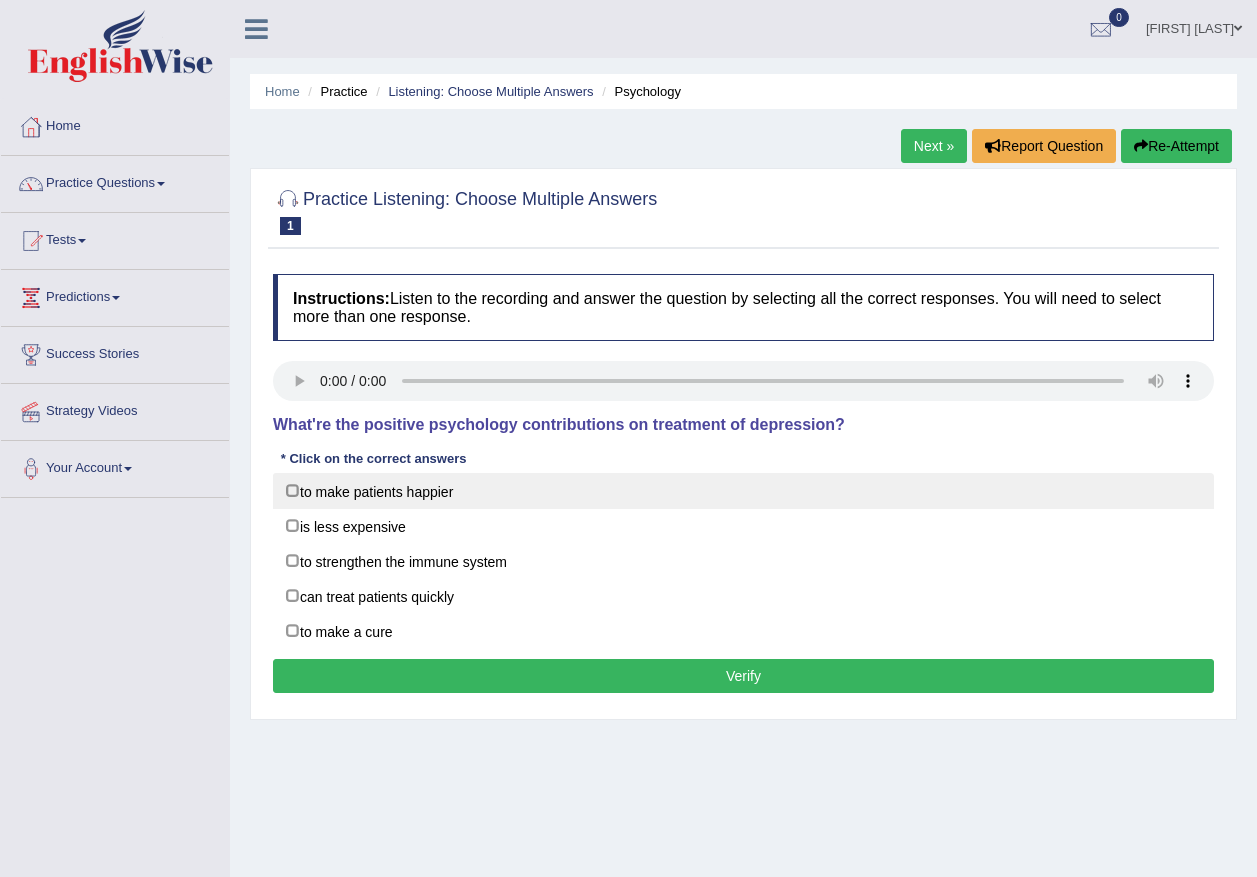 click on "to make patients happier" at bounding box center [743, 491] 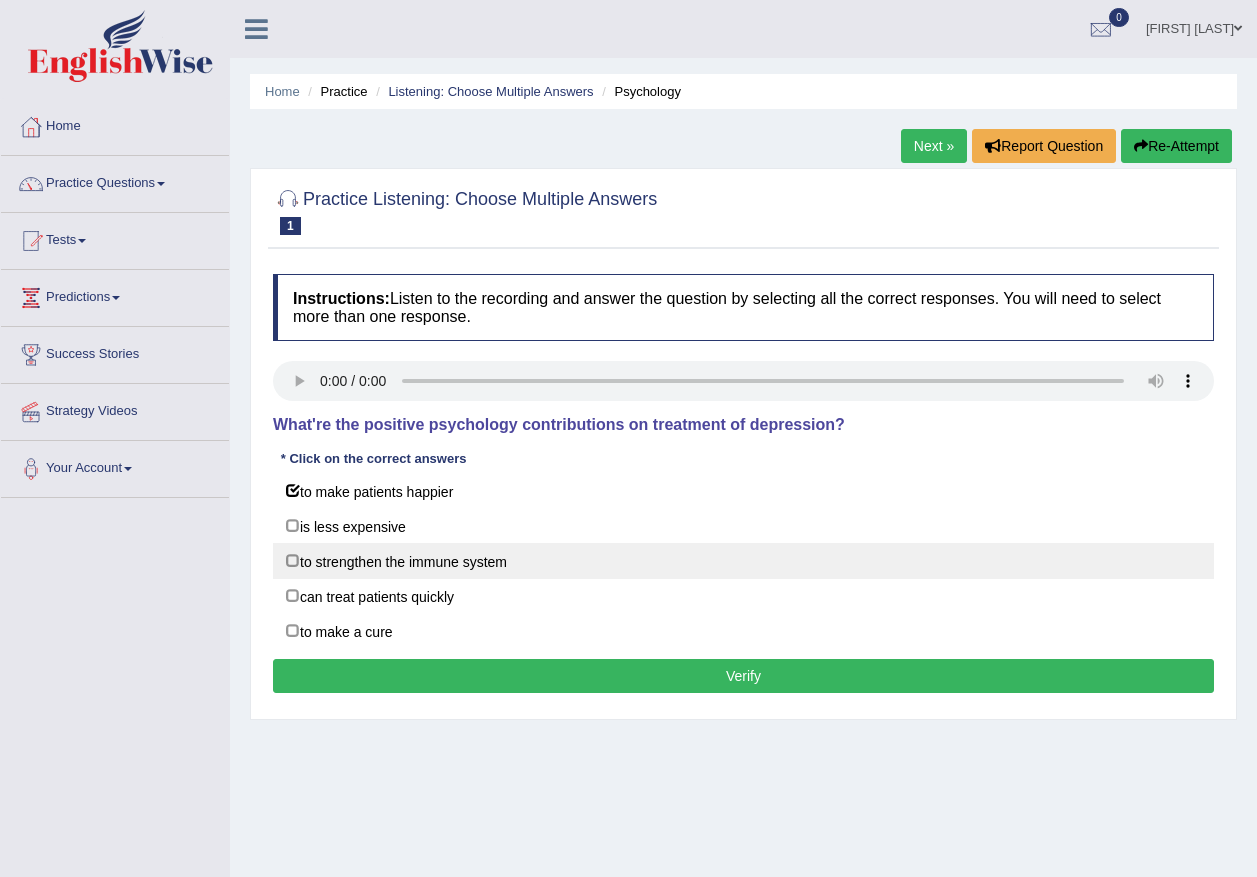 click on "to strengthen the immune system" at bounding box center [743, 561] 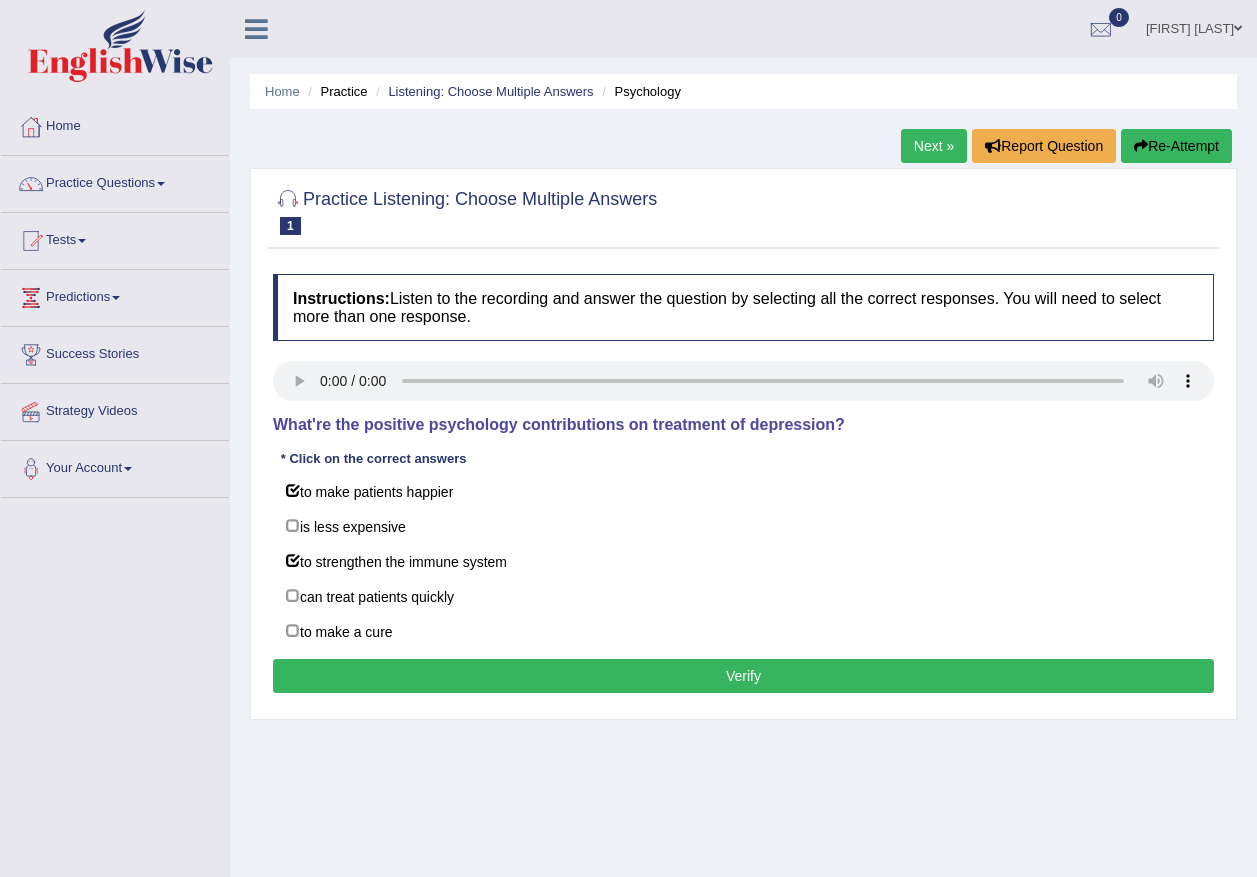 click on "Verify" at bounding box center (743, 676) 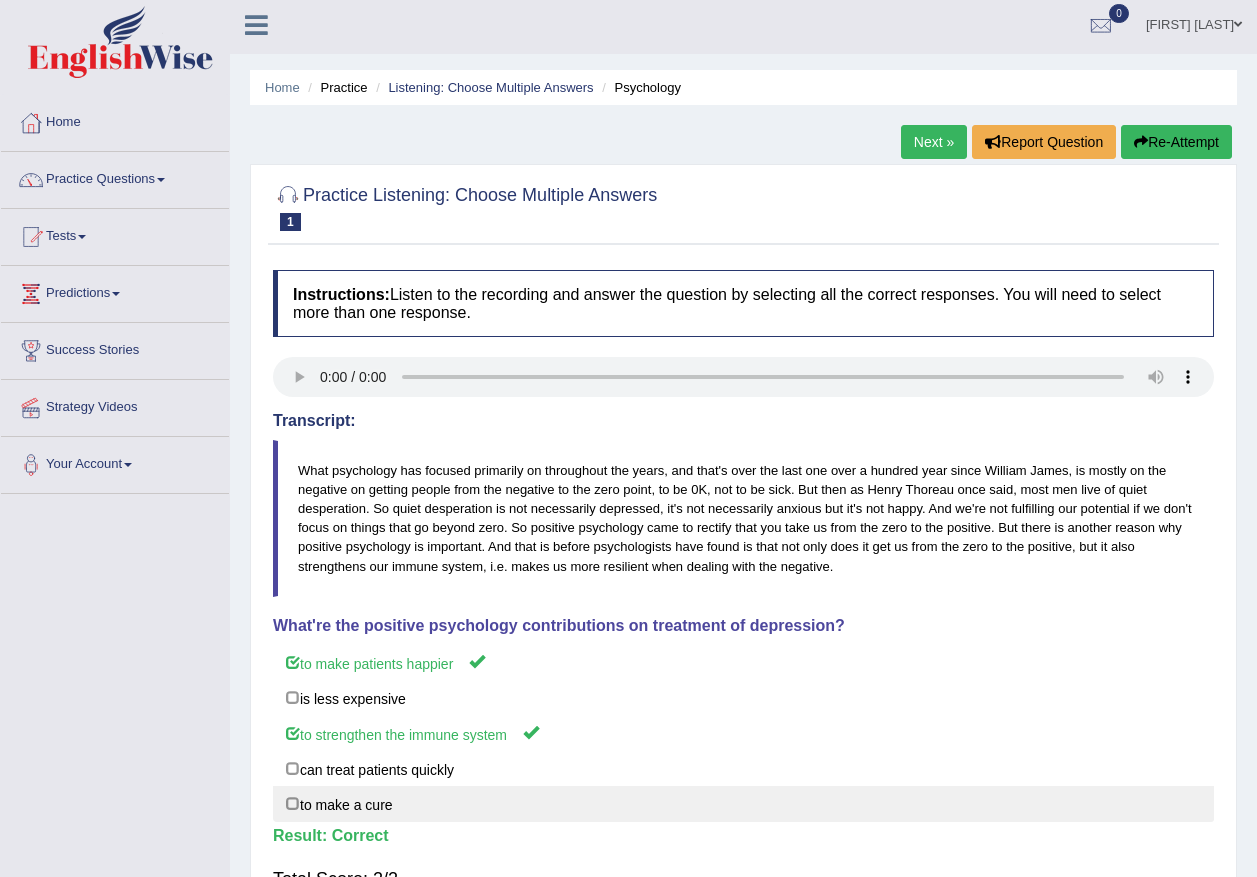 scroll, scrollTop: 0, scrollLeft: 0, axis: both 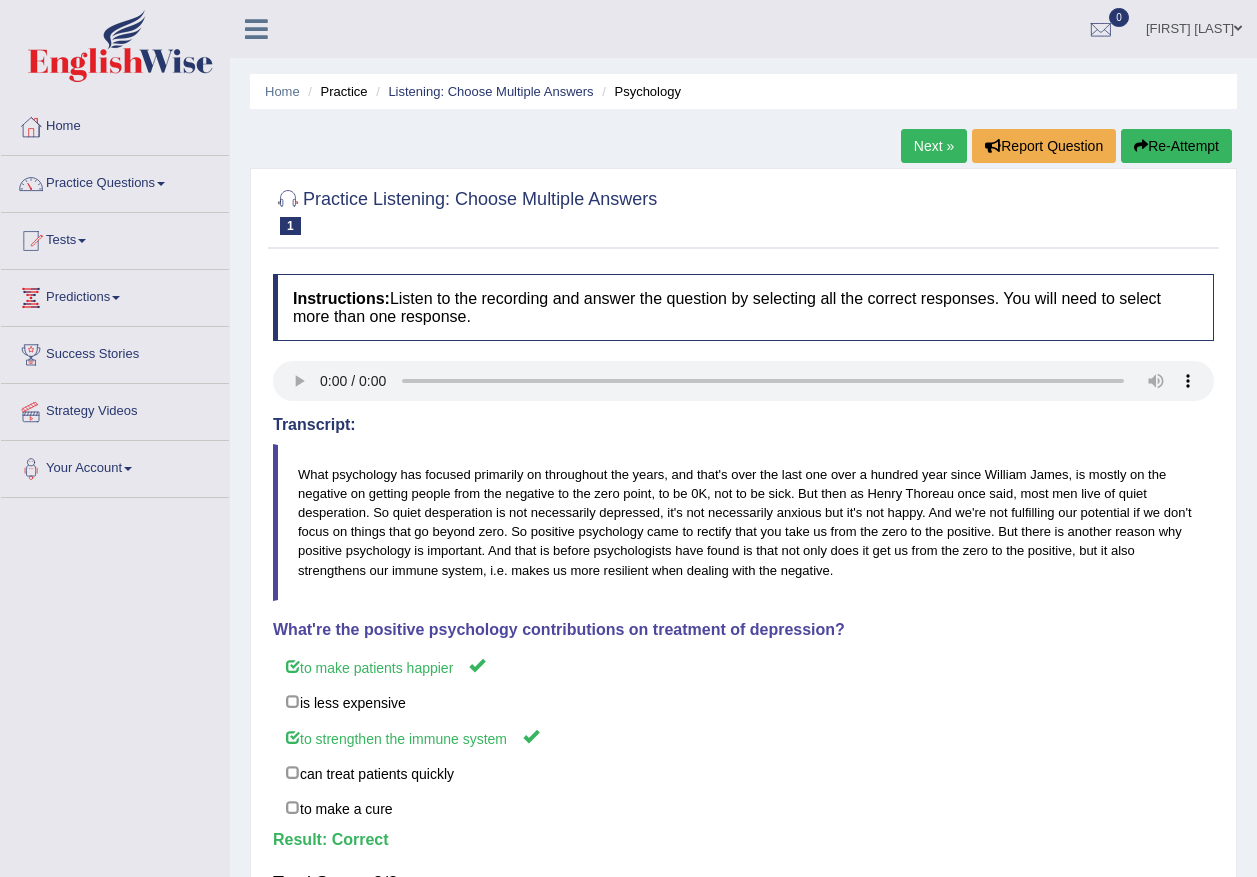 click on "Next »" at bounding box center (934, 146) 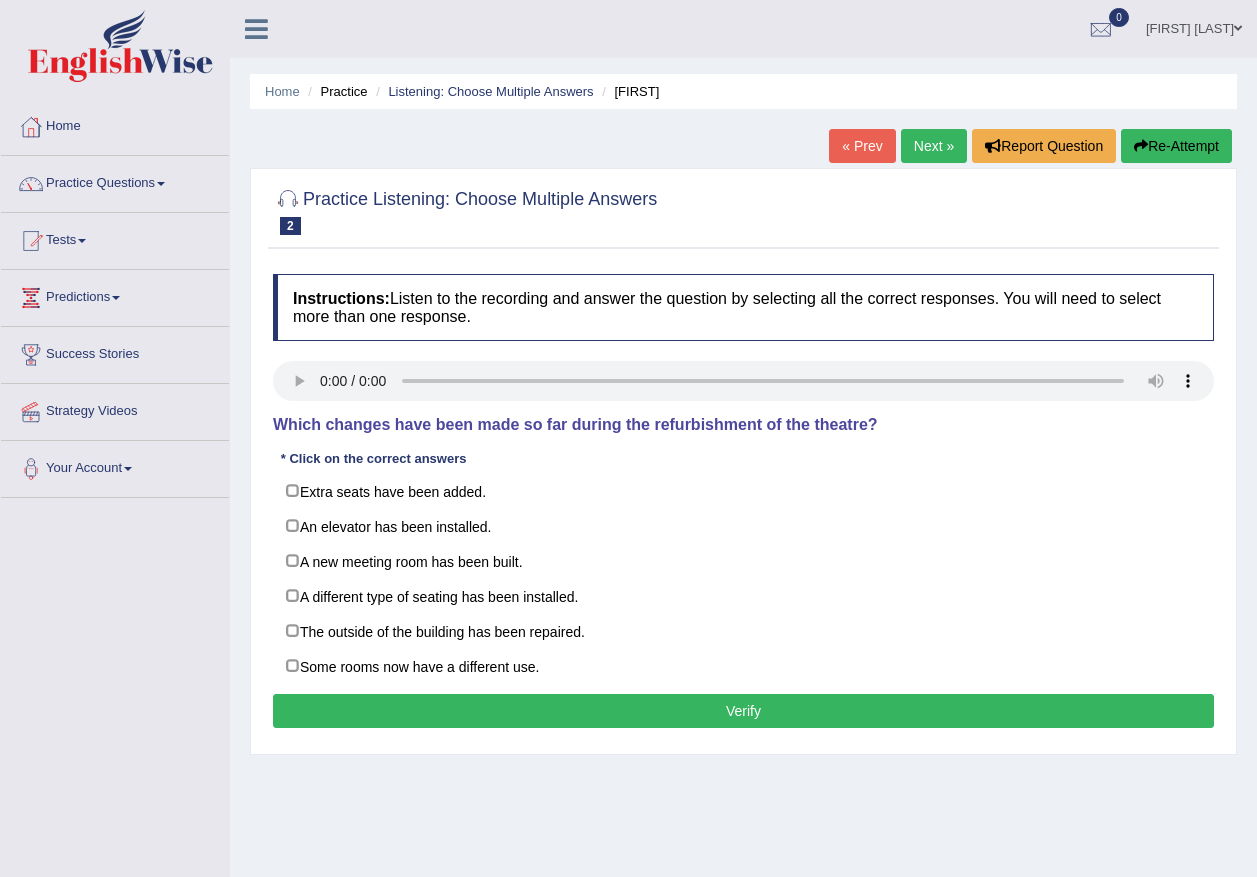 scroll, scrollTop: 0, scrollLeft: 0, axis: both 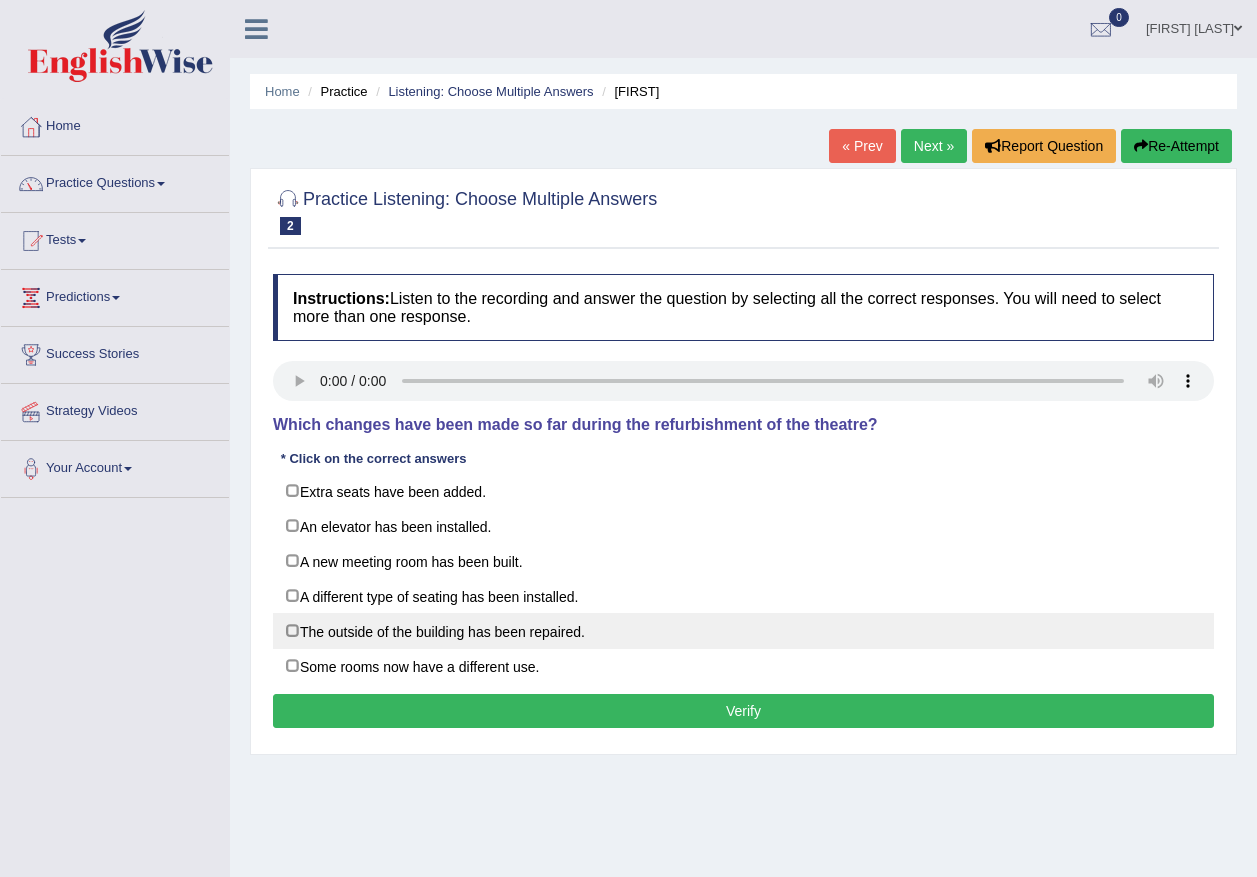 click on "The outside of the building has been repaired." at bounding box center (743, 631) 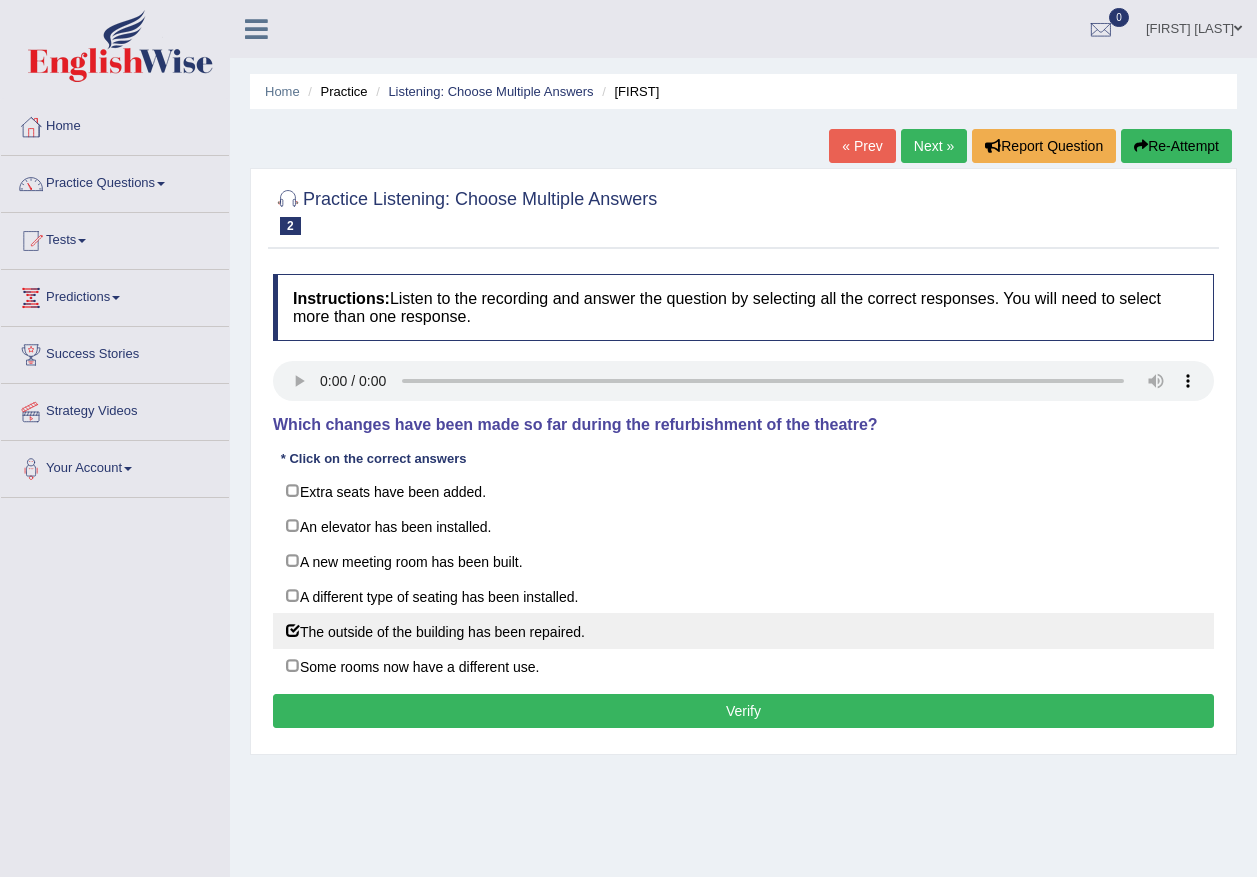 click on "The outside of the building has been repaired." at bounding box center (743, 631) 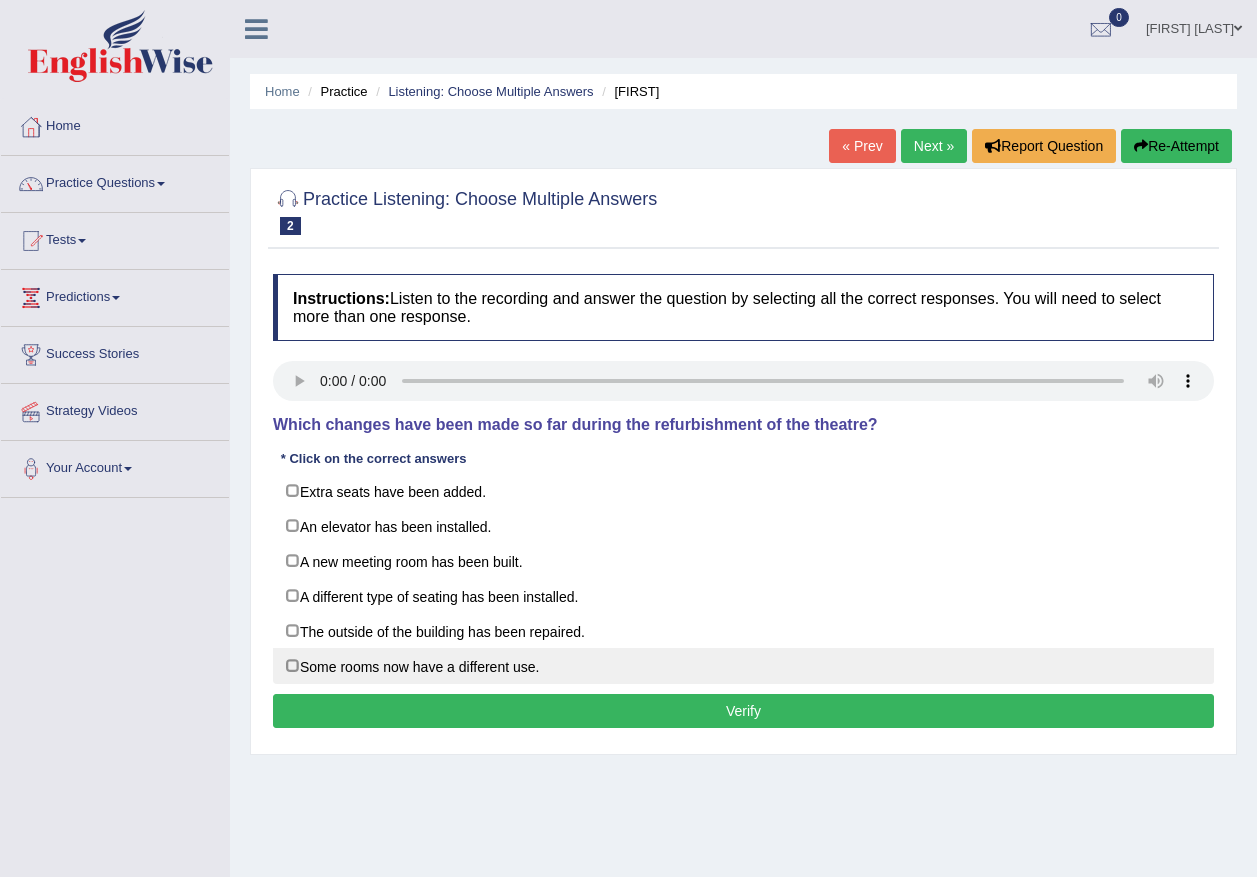 click on "Some rooms now have a different use." at bounding box center [743, 666] 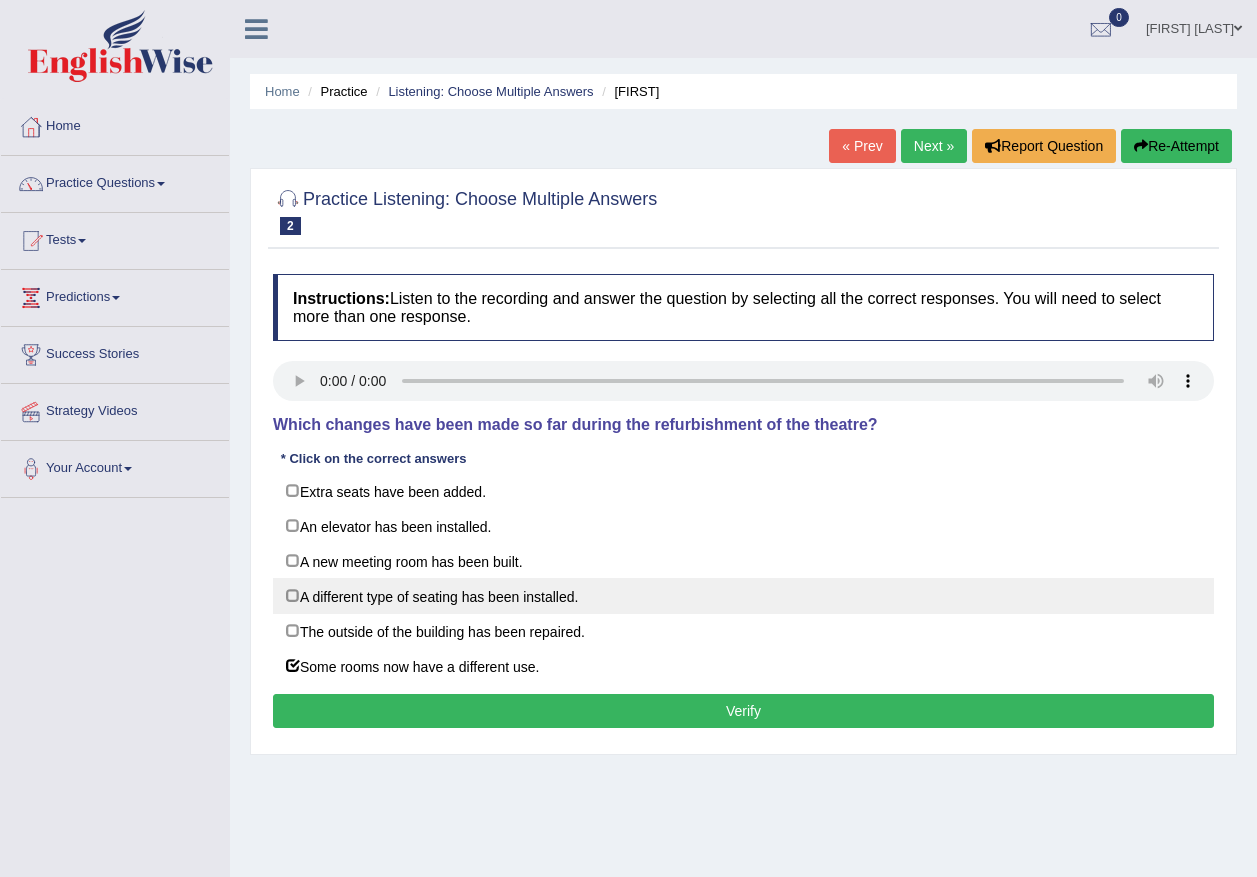 click on "A different type of seating has been installed." at bounding box center (743, 596) 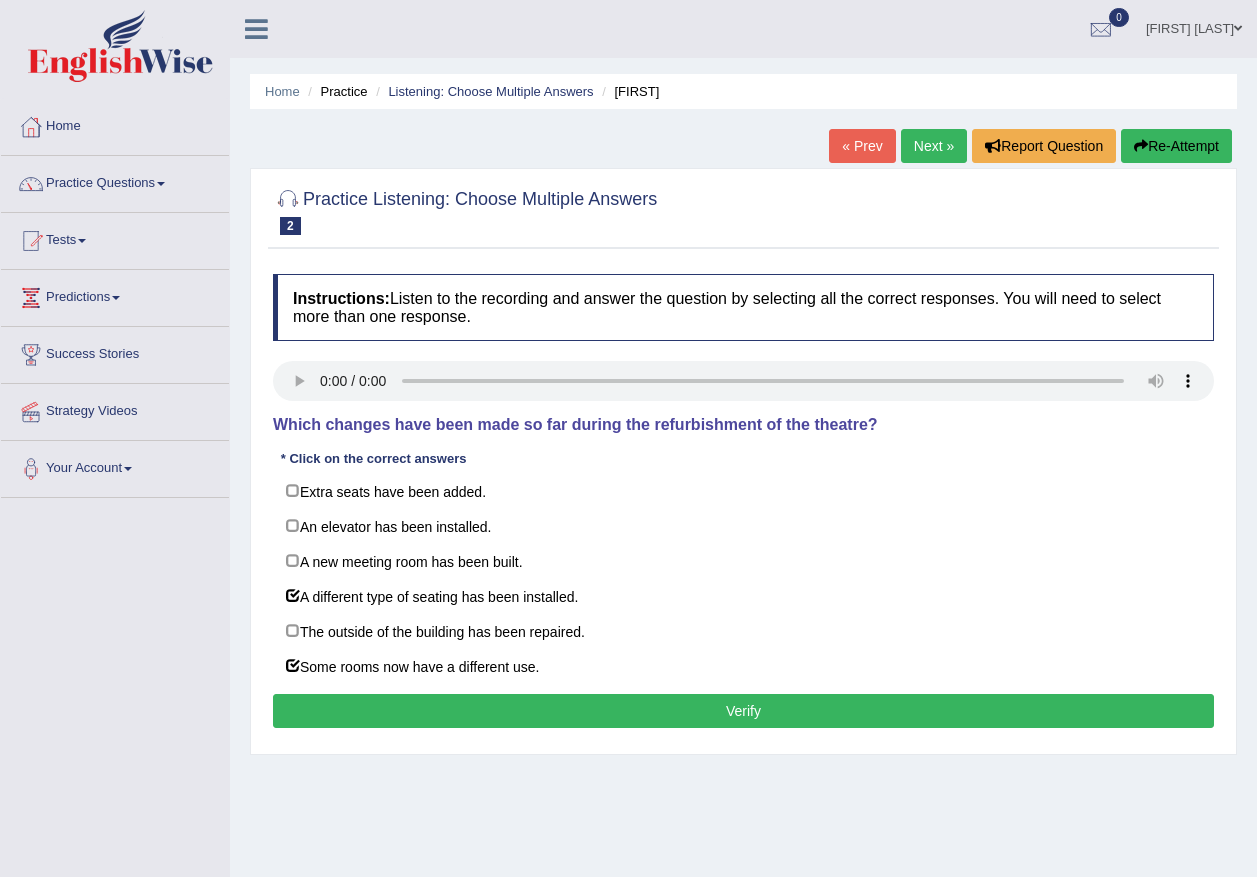 click on "Verify" at bounding box center (743, 711) 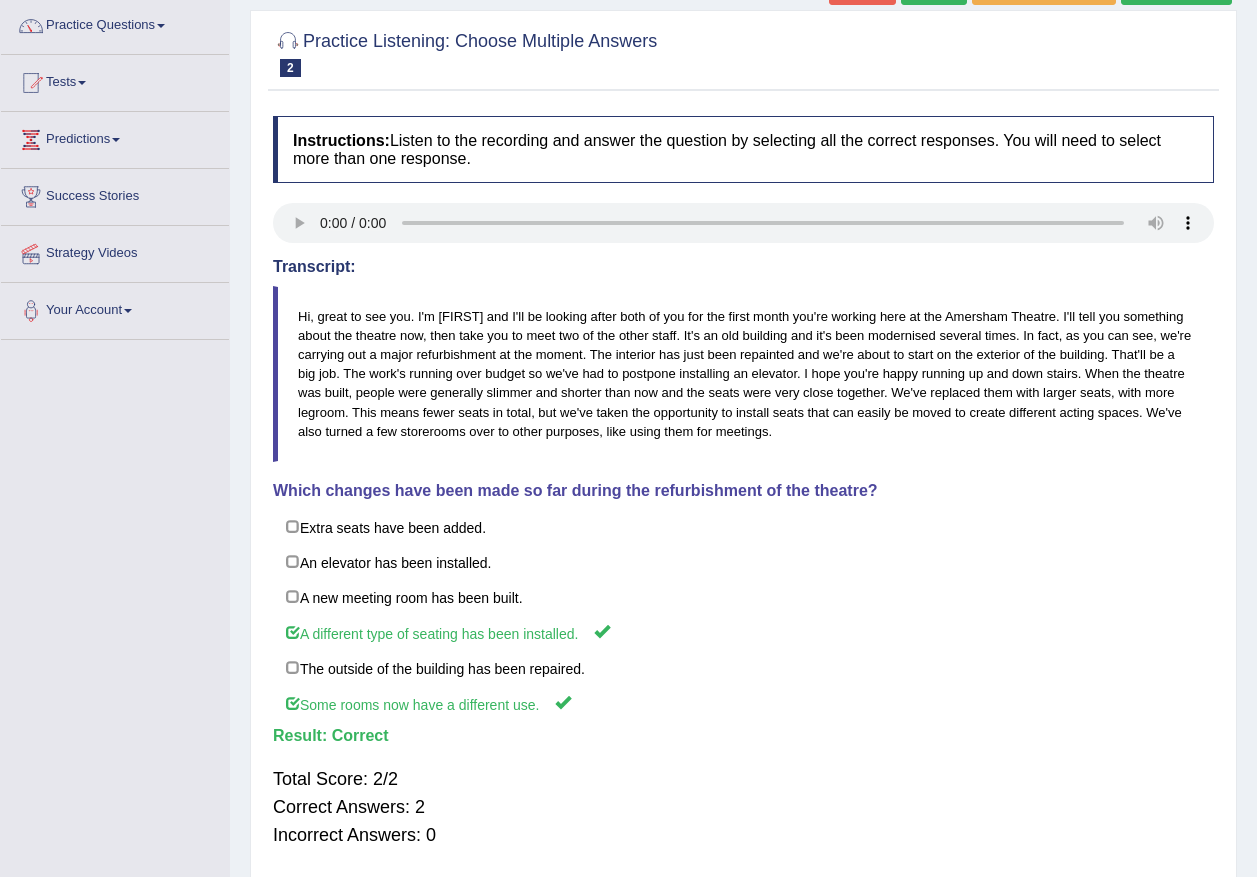 scroll, scrollTop: 0, scrollLeft: 0, axis: both 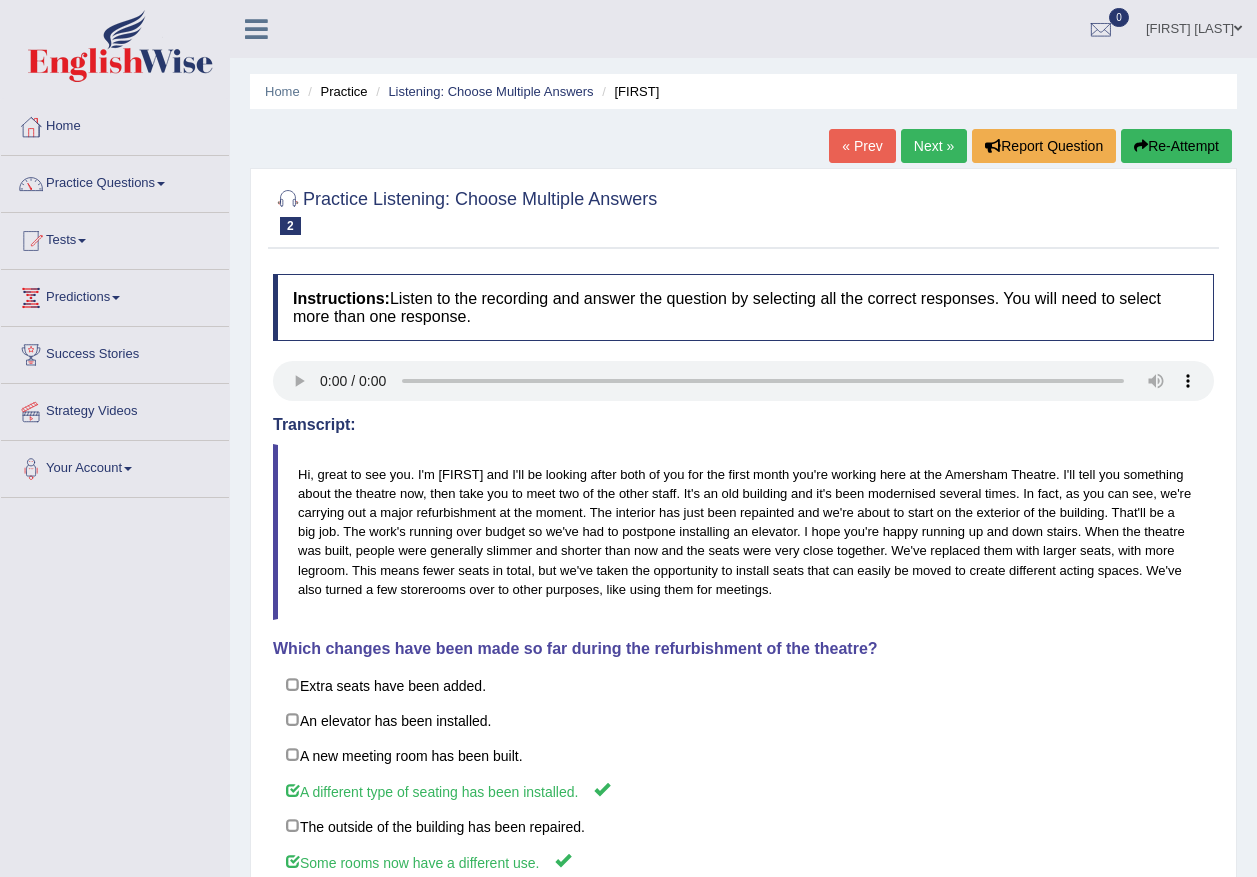 click on "Next »" at bounding box center (934, 146) 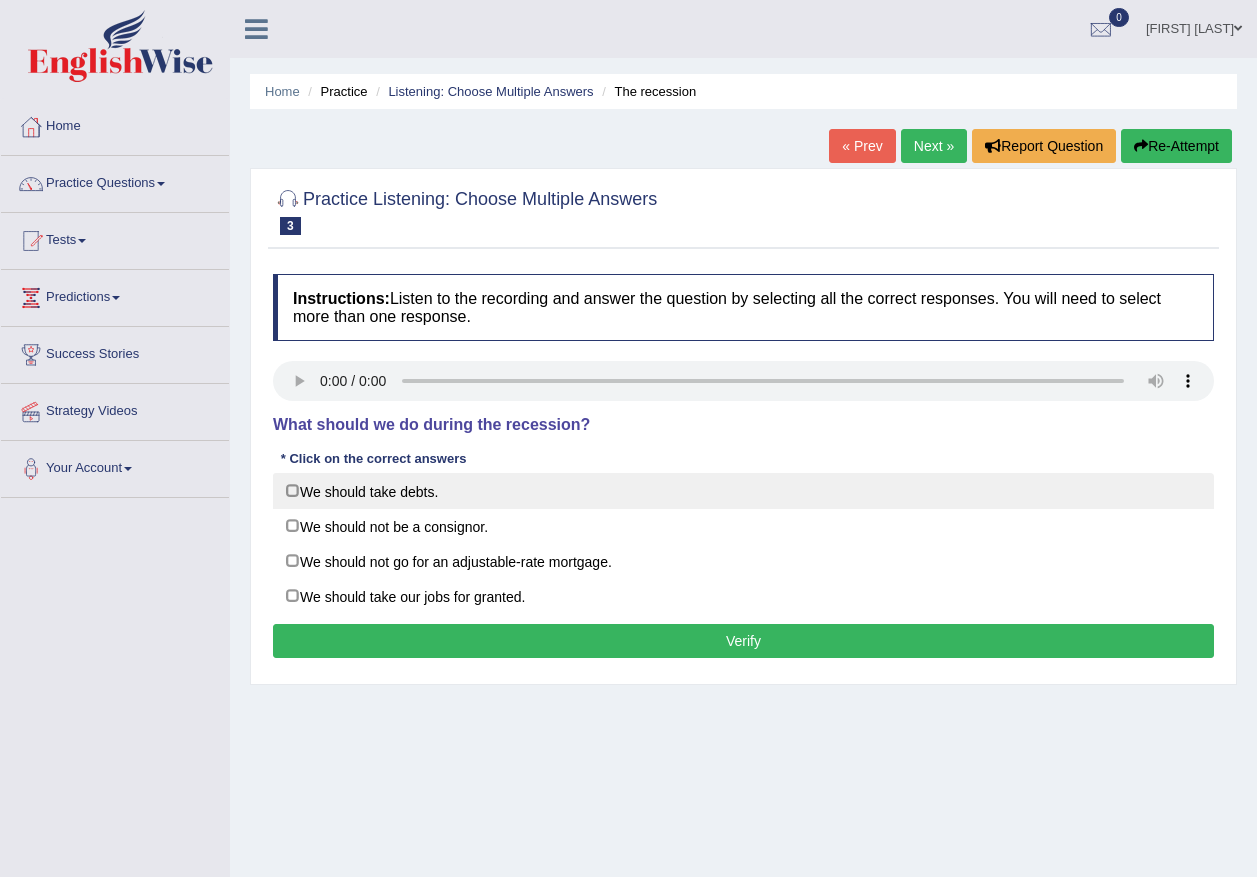 scroll, scrollTop: 0, scrollLeft: 0, axis: both 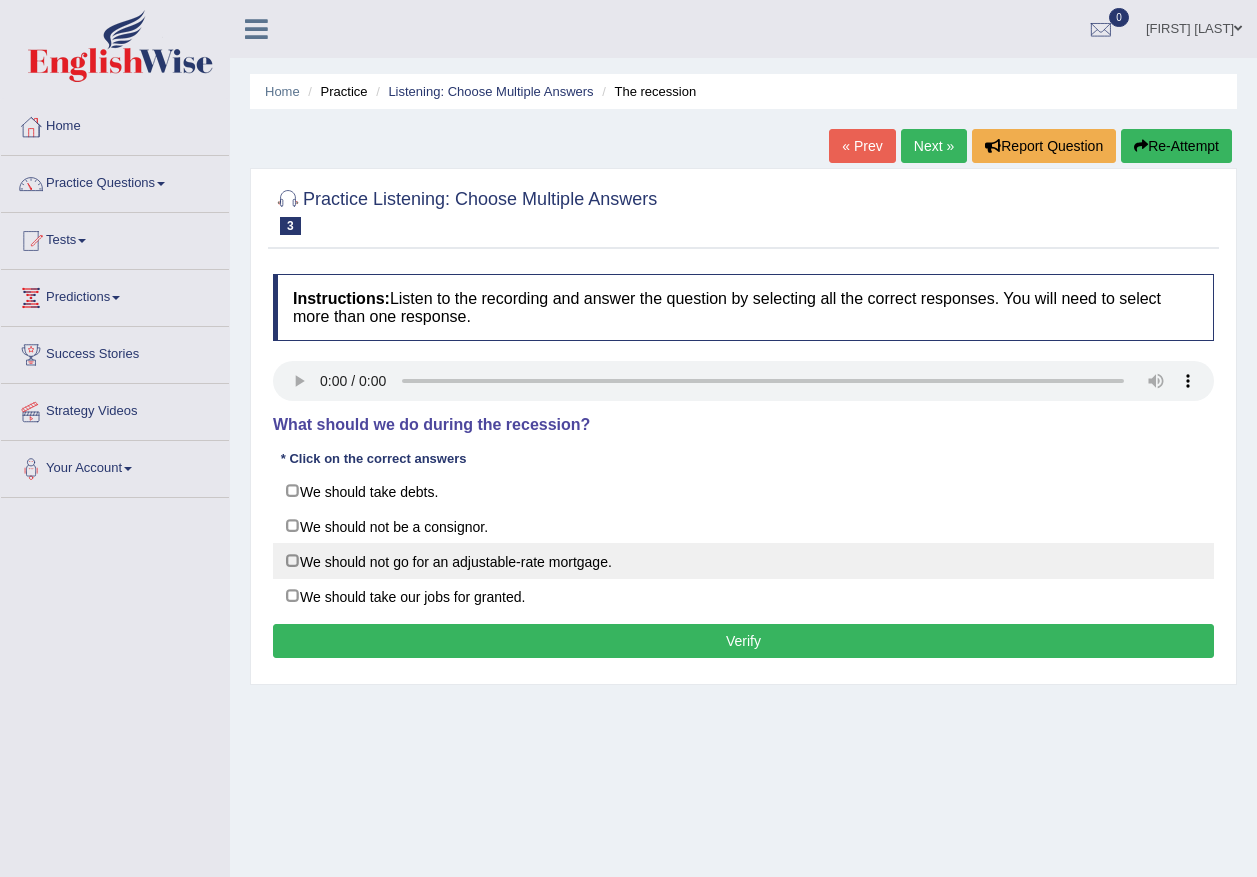 click on "We should not go for an adjustable-rate mortgage." at bounding box center (743, 561) 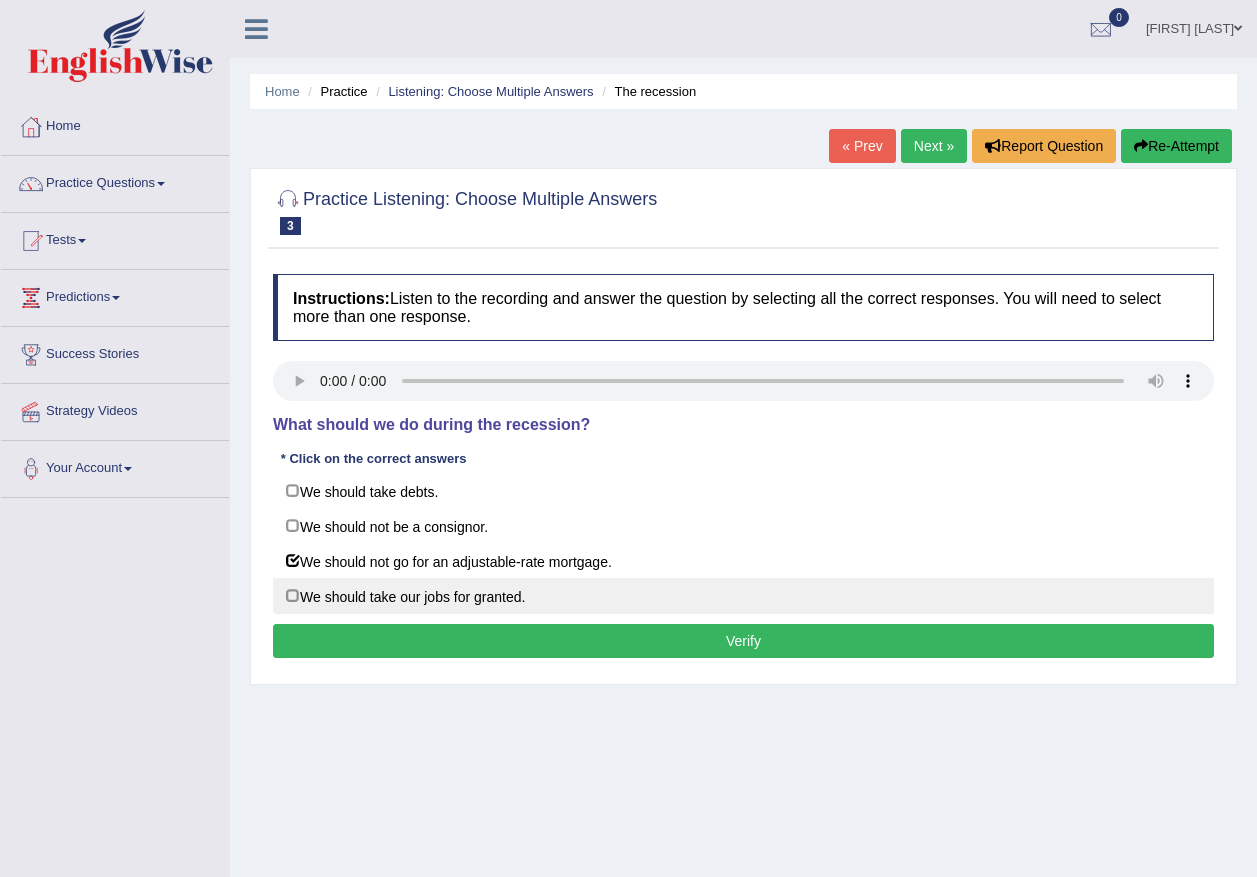 click on "We should take our jobs for granted." at bounding box center (743, 596) 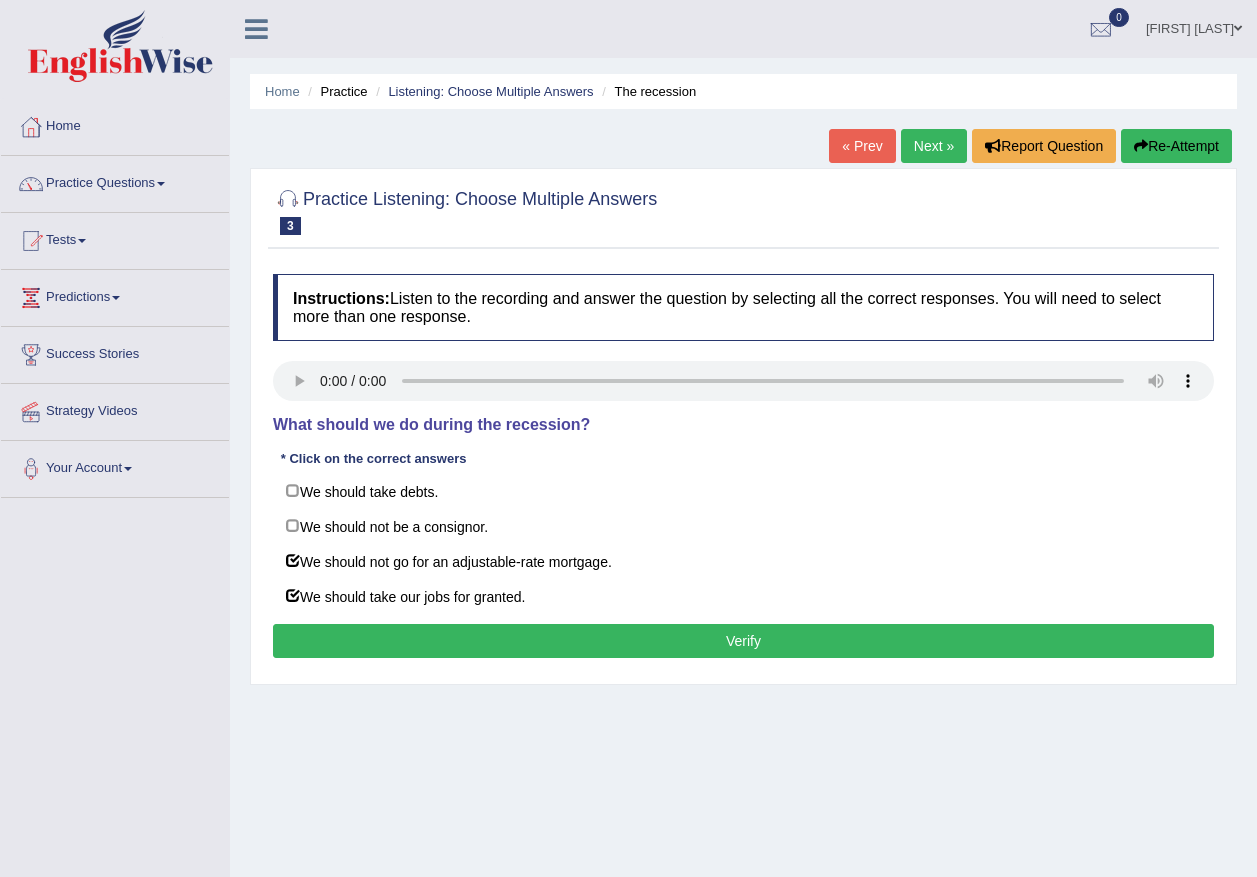 click on "Verify" at bounding box center [743, 641] 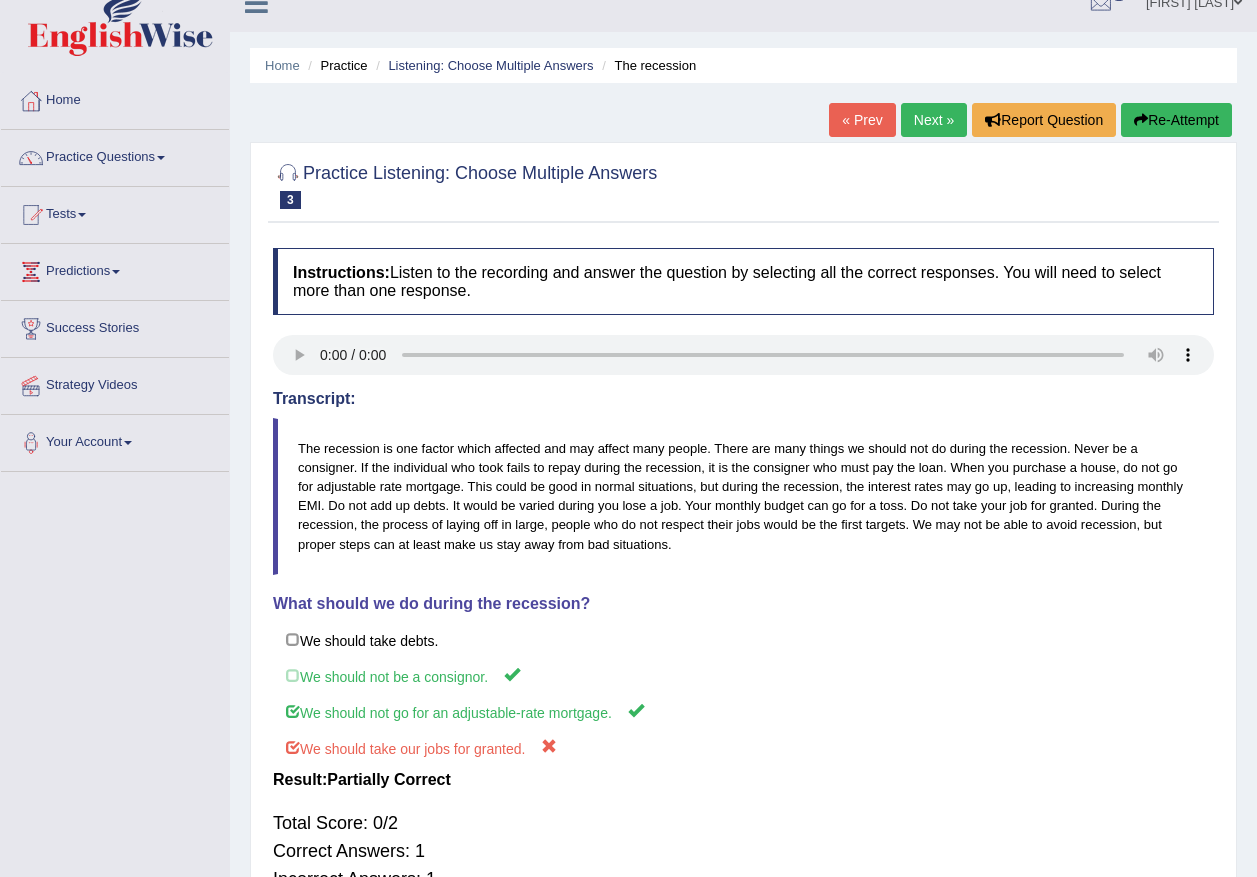 scroll, scrollTop: 0, scrollLeft: 0, axis: both 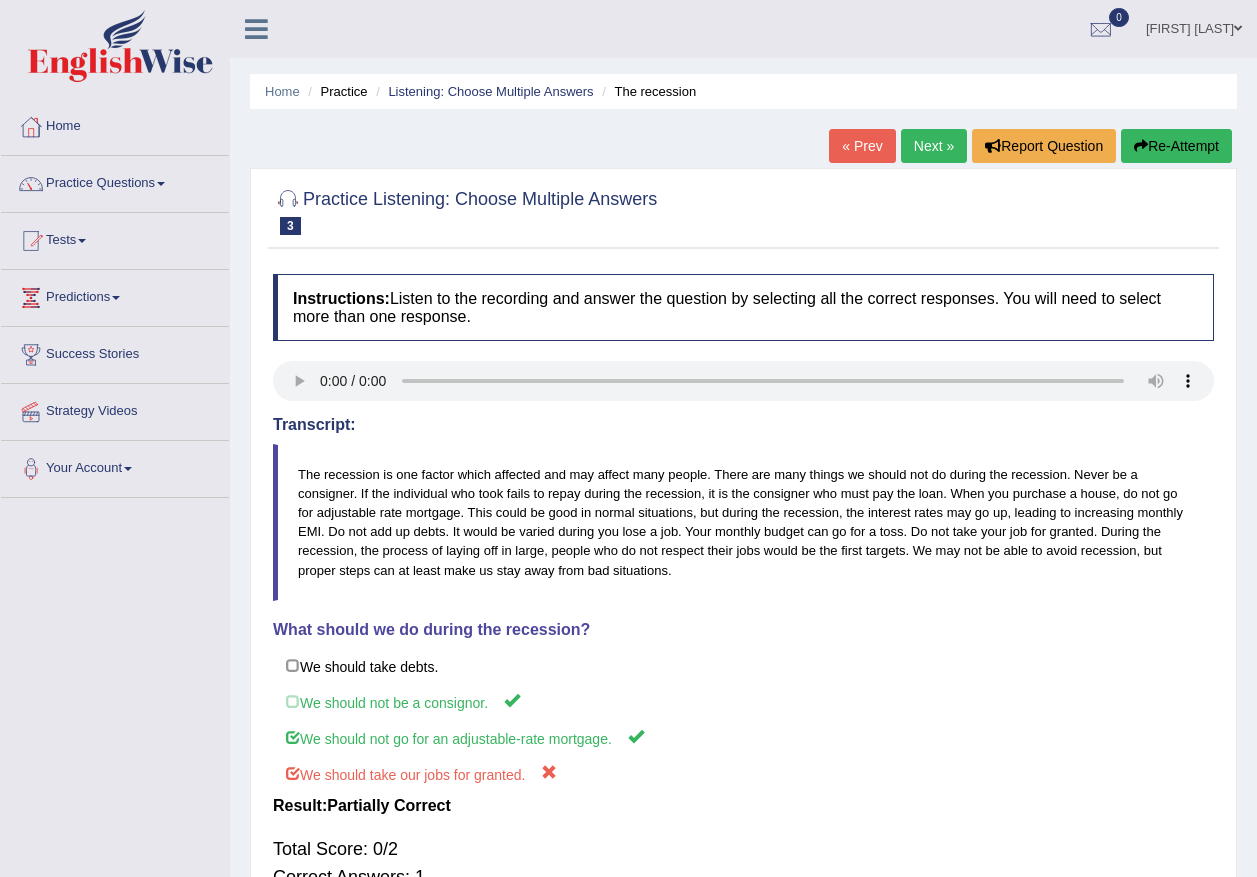 click on "Next »" at bounding box center (934, 146) 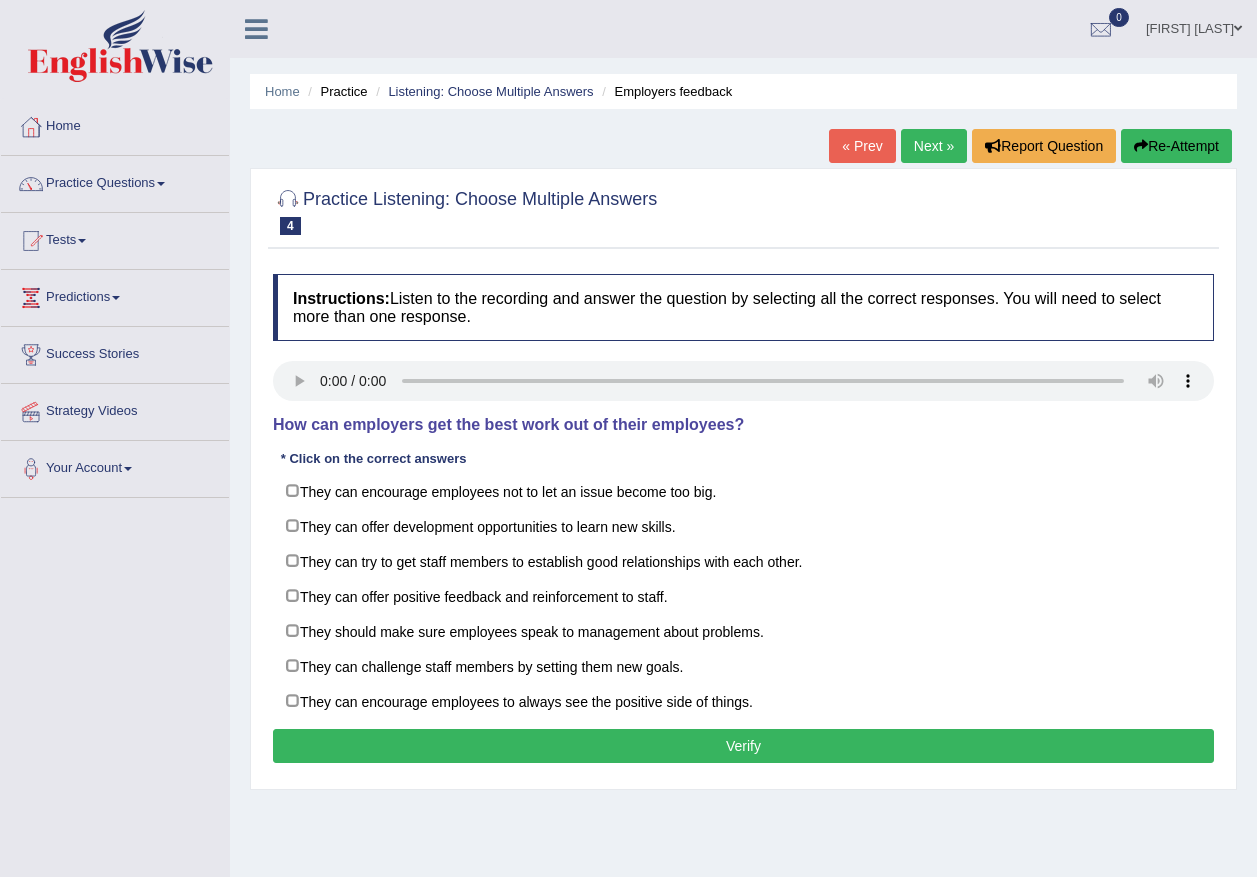 scroll, scrollTop: 0, scrollLeft: 0, axis: both 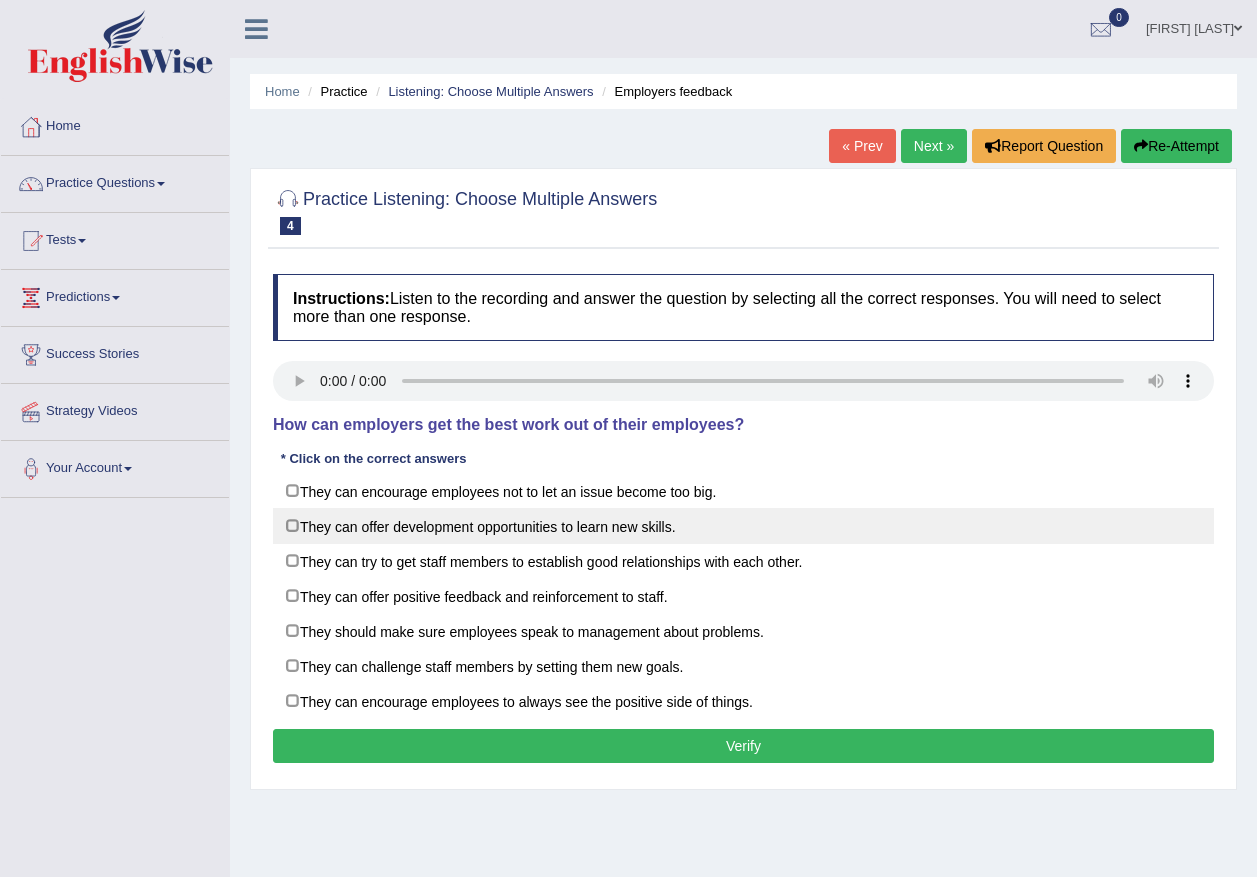 click on "They can offer development opportunities to learn new skills." at bounding box center [743, 526] 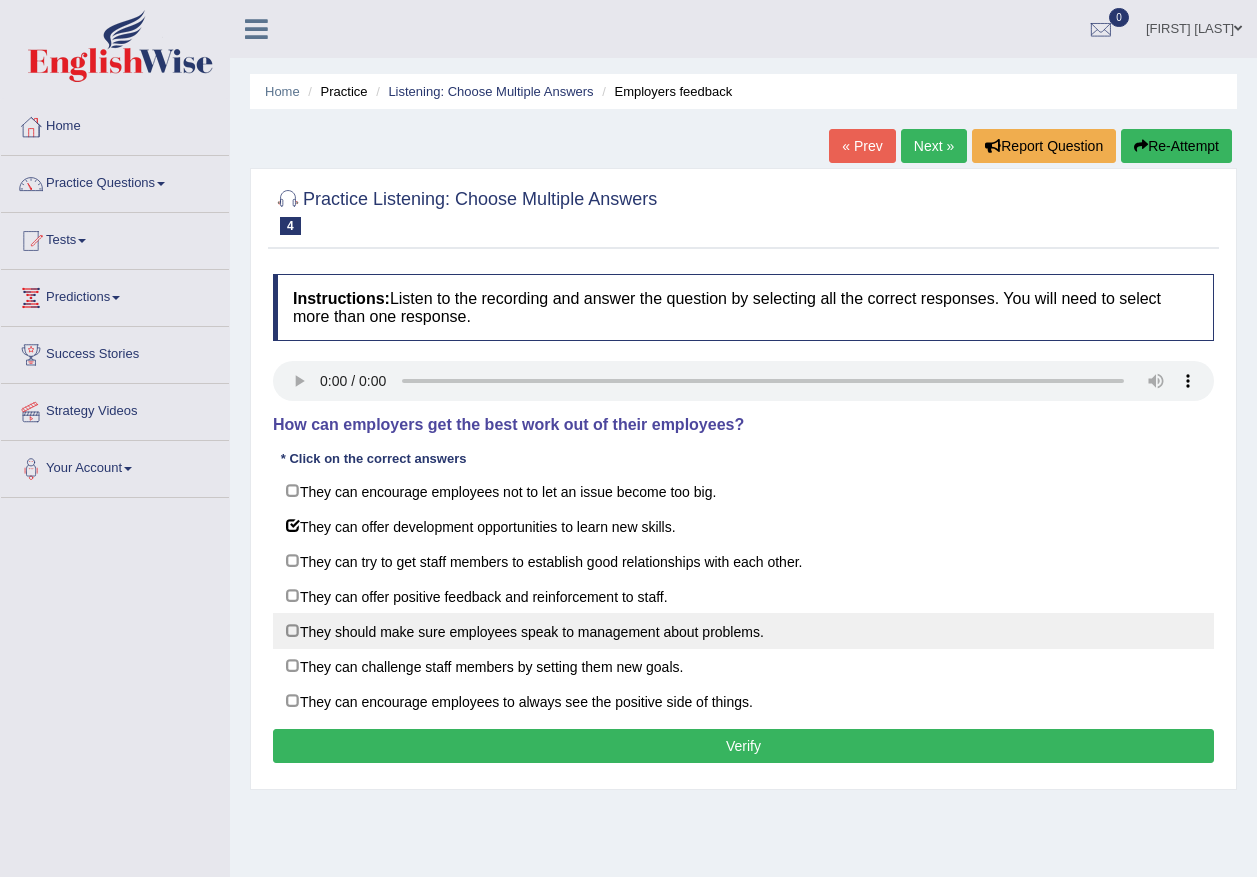 click on "They should make sure employees speak to management about problems." at bounding box center (743, 631) 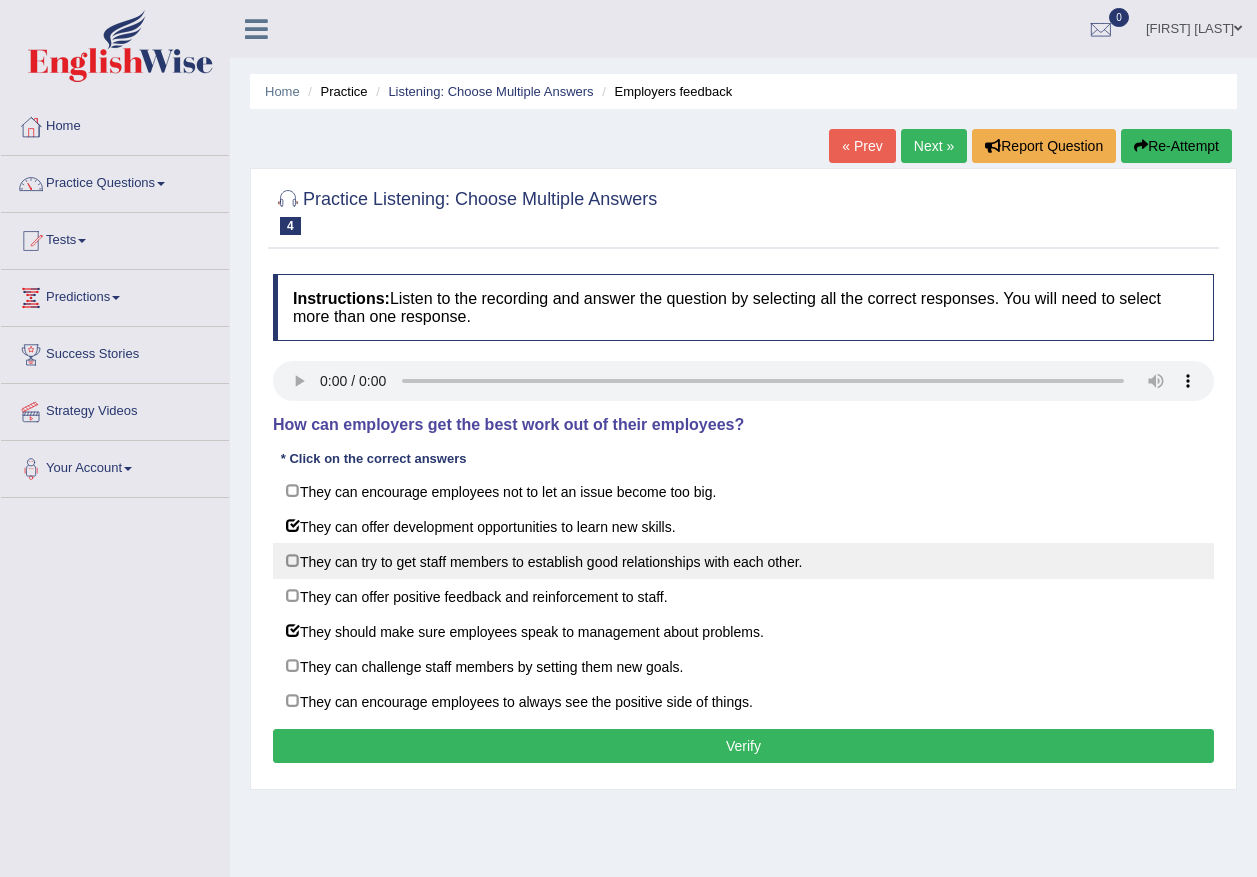 click on "They can try to get staff members to establish good relationships with each other." at bounding box center [743, 561] 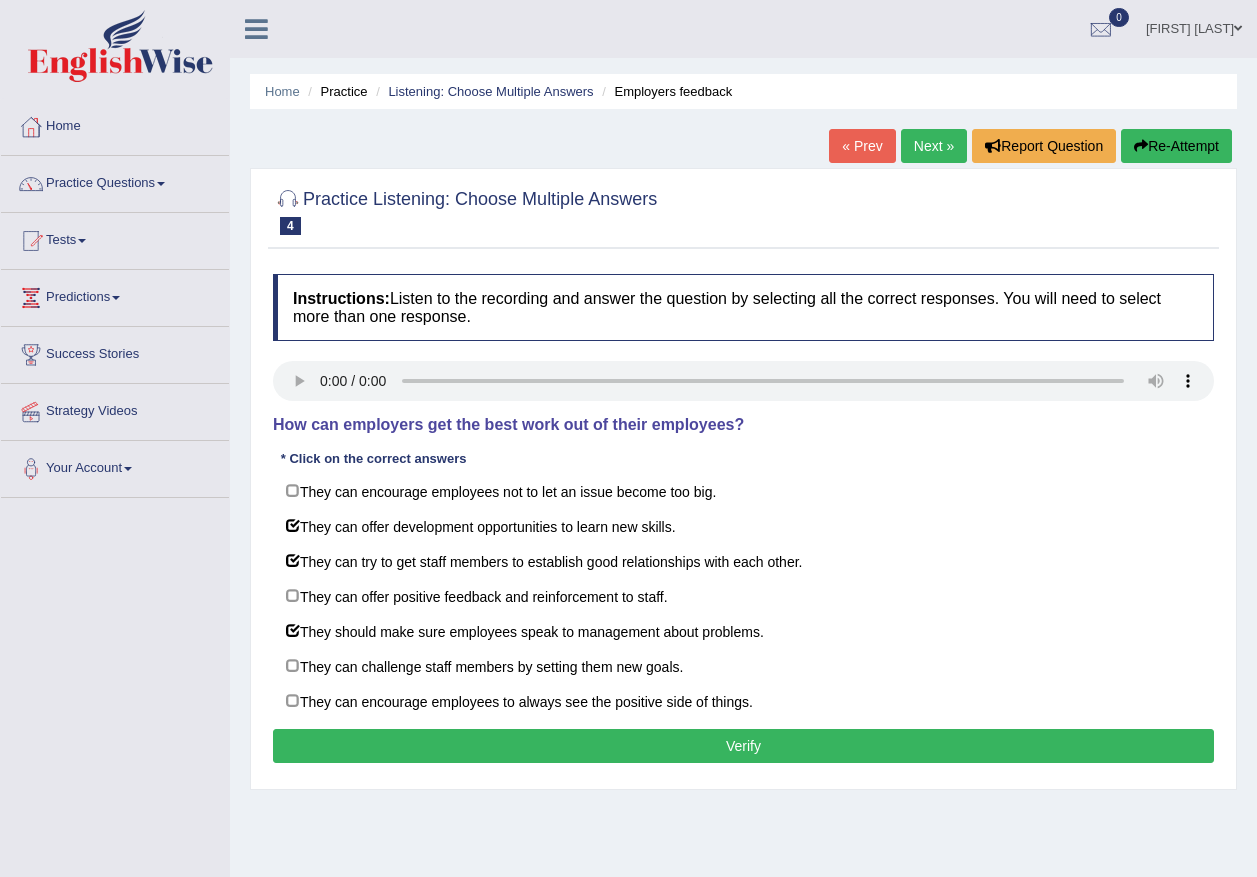 click on "Verify" at bounding box center (743, 746) 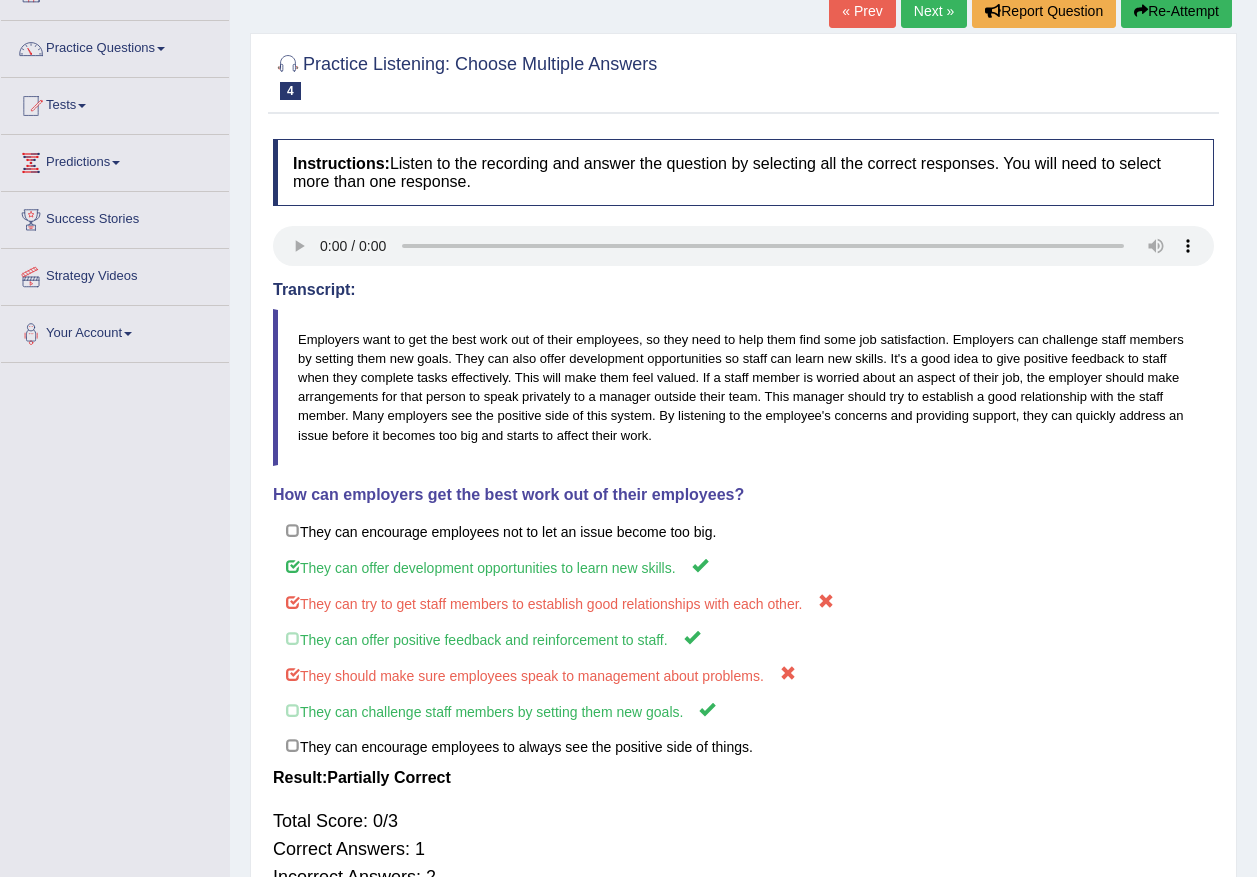 scroll, scrollTop: 0, scrollLeft: 0, axis: both 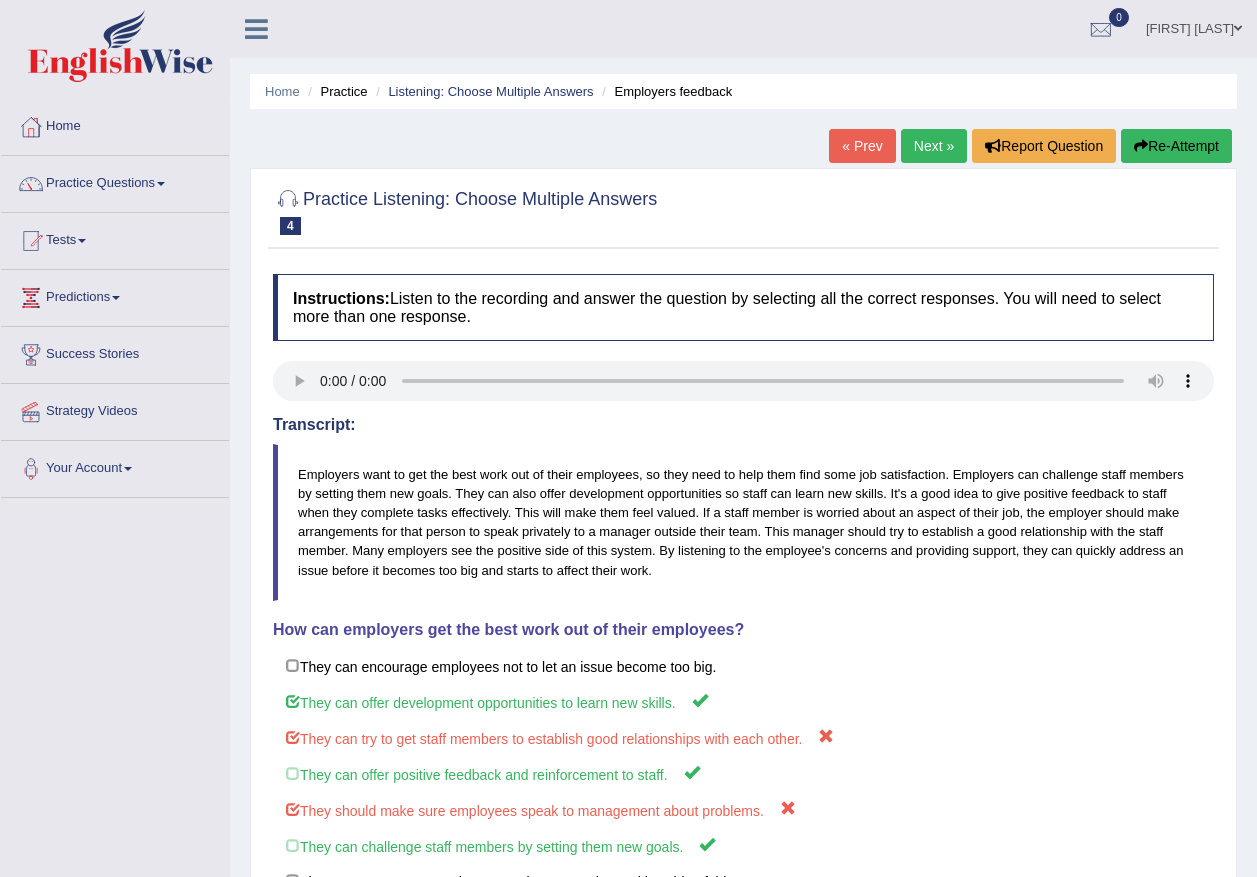 click on "Next »" at bounding box center [934, 146] 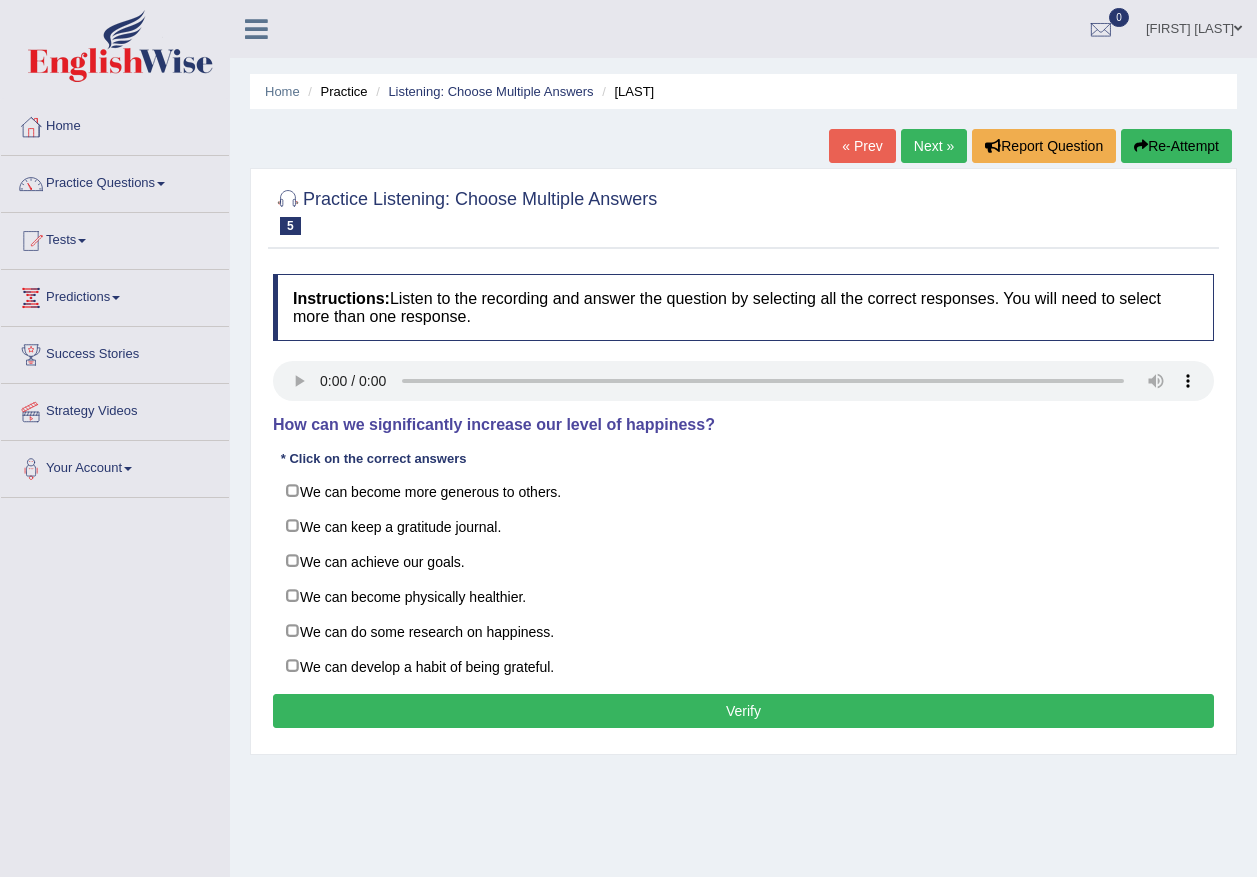scroll, scrollTop: 0, scrollLeft: 0, axis: both 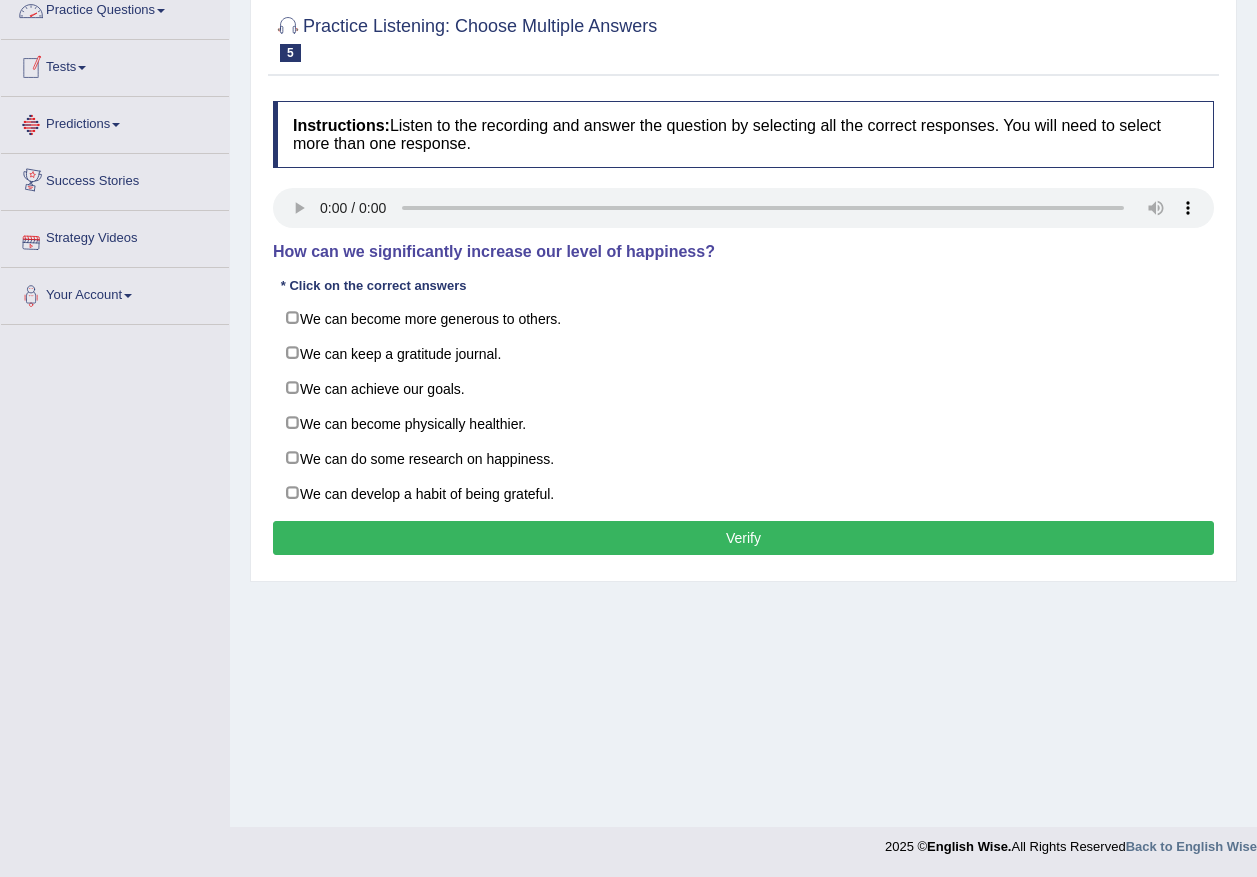 click on "Practice Questions" at bounding box center (115, 8) 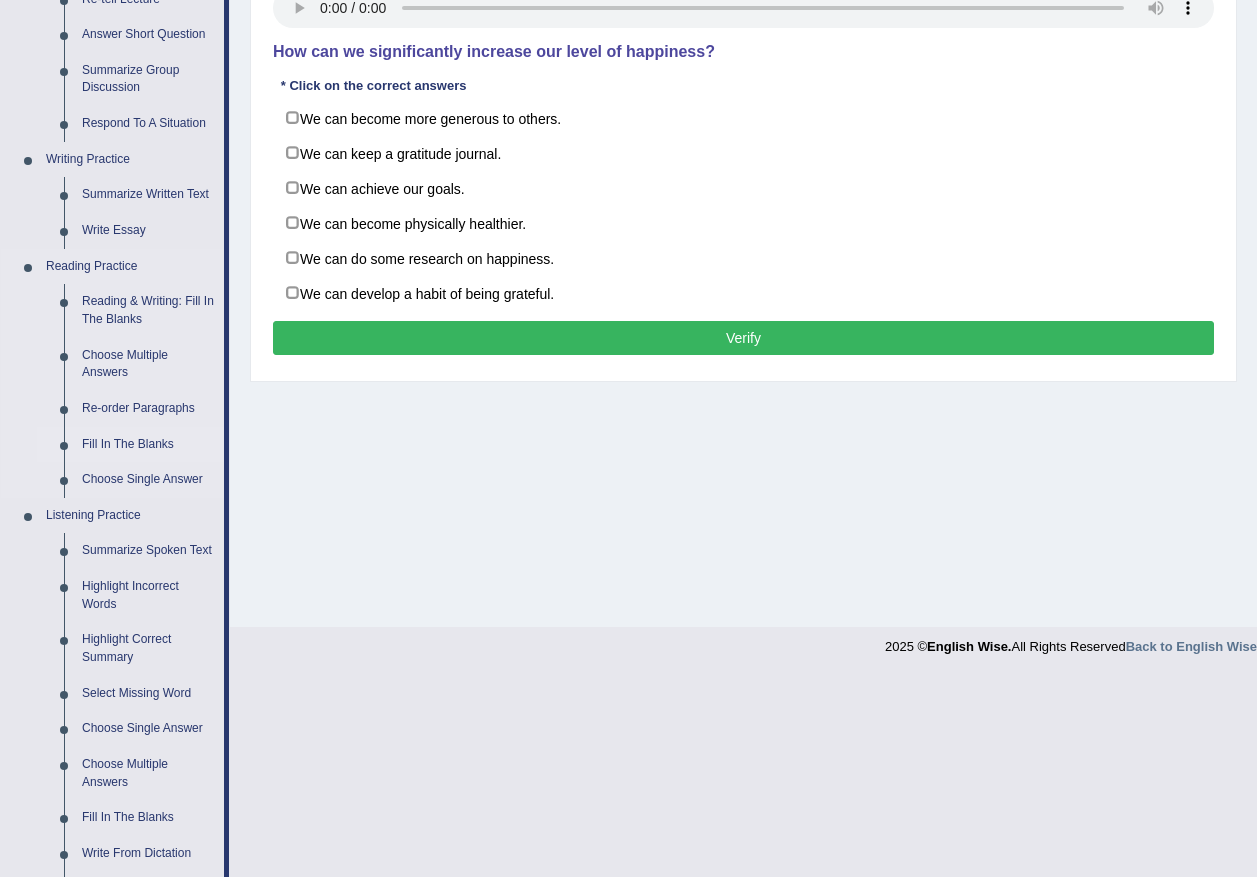 scroll, scrollTop: 690, scrollLeft: 0, axis: vertical 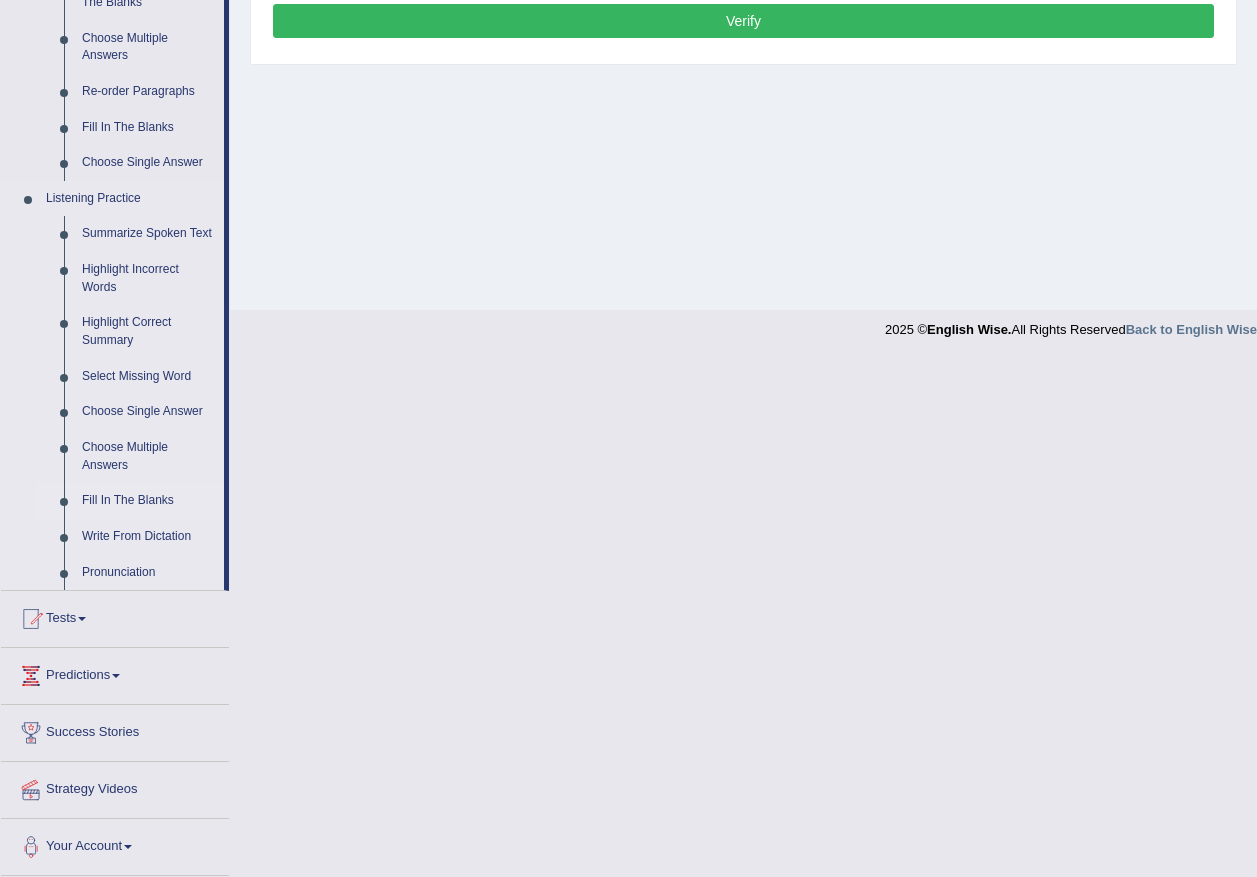 click on "Fill In The Blanks" at bounding box center (148, 501) 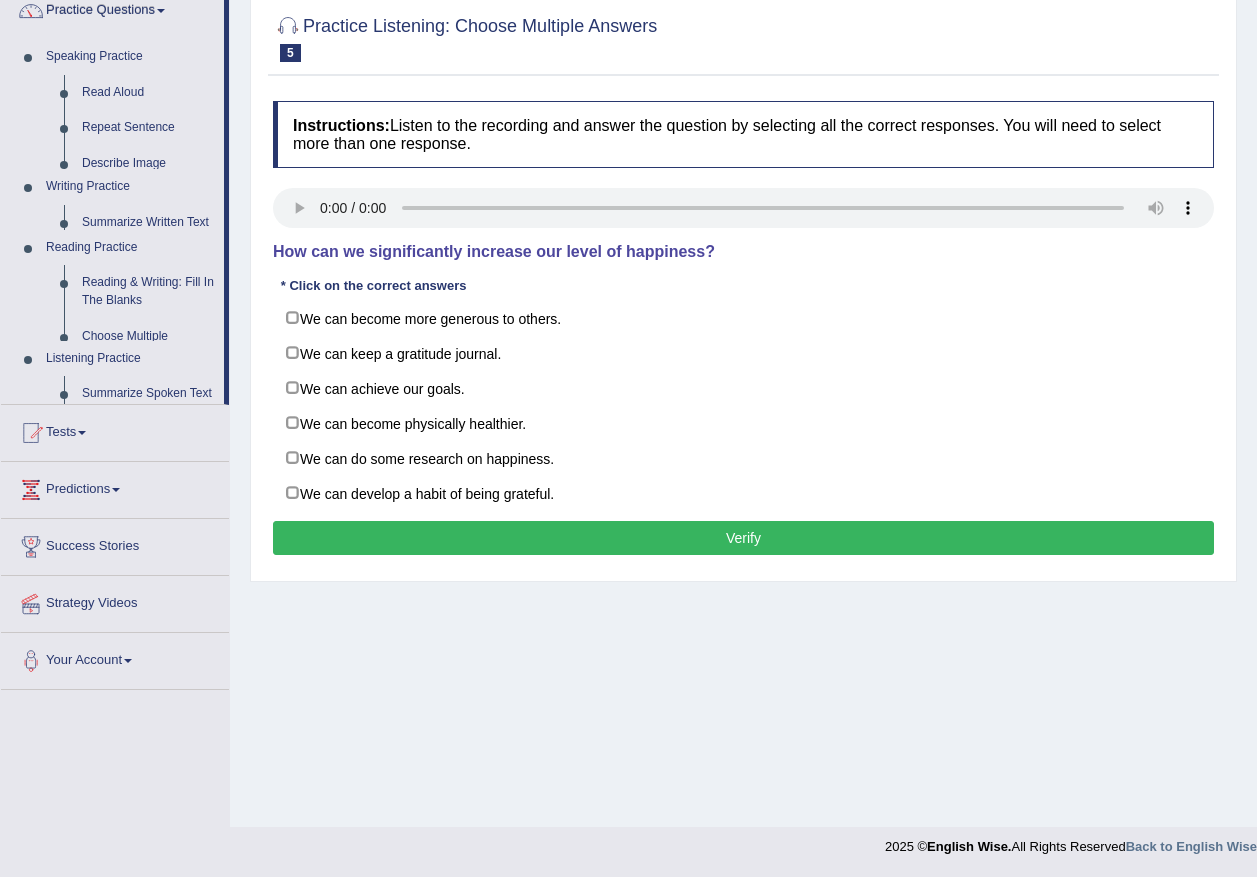 scroll, scrollTop: 173, scrollLeft: 0, axis: vertical 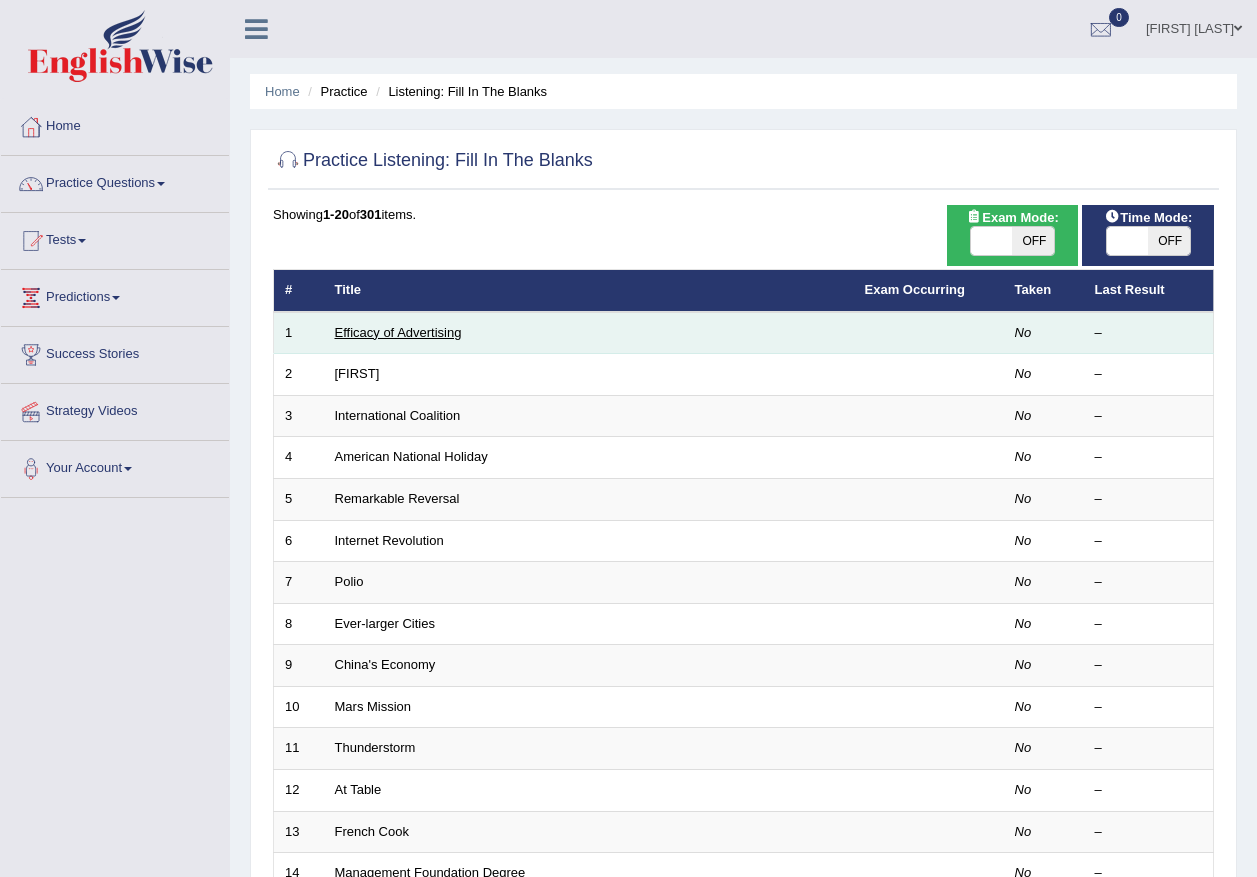click on "Efficacy of Advertising" at bounding box center [398, 332] 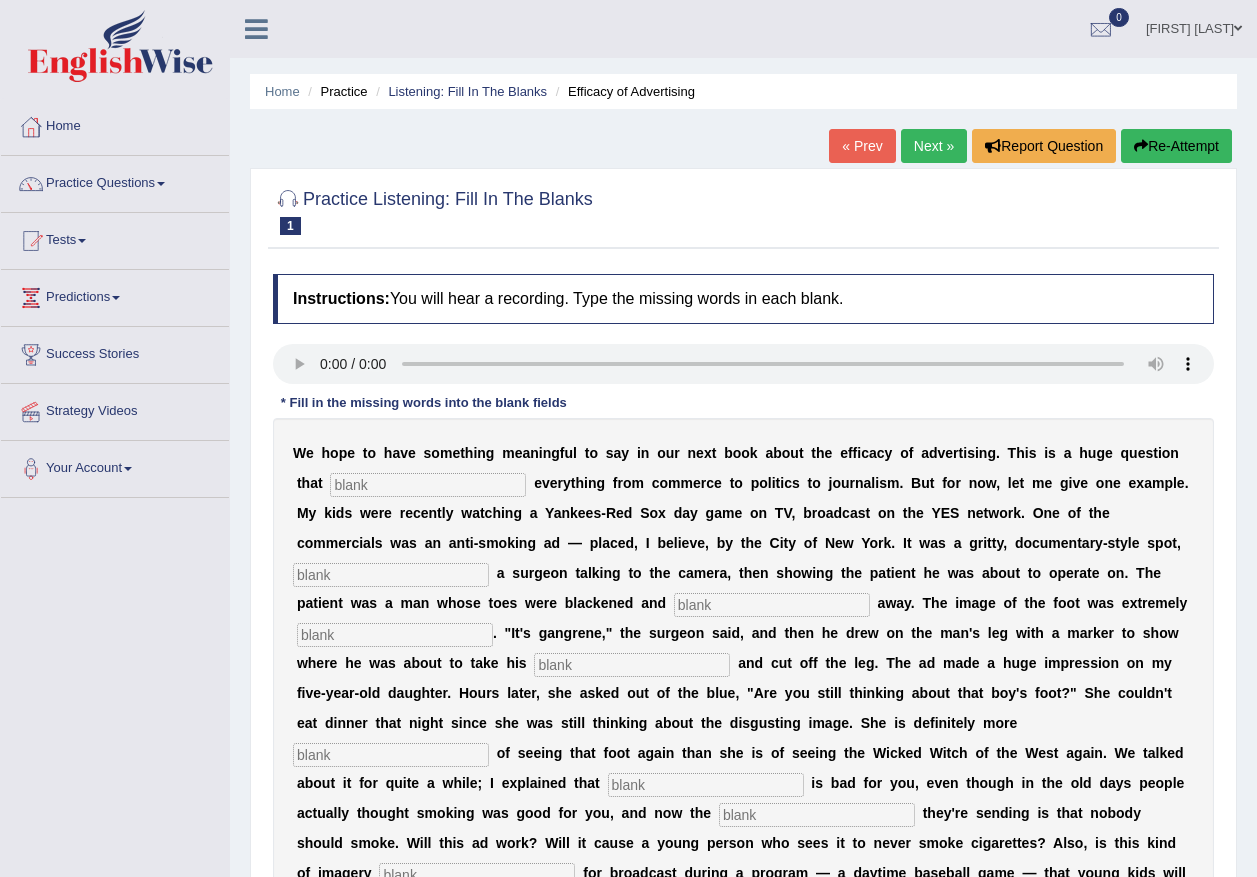 scroll, scrollTop: 0, scrollLeft: 0, axis: both 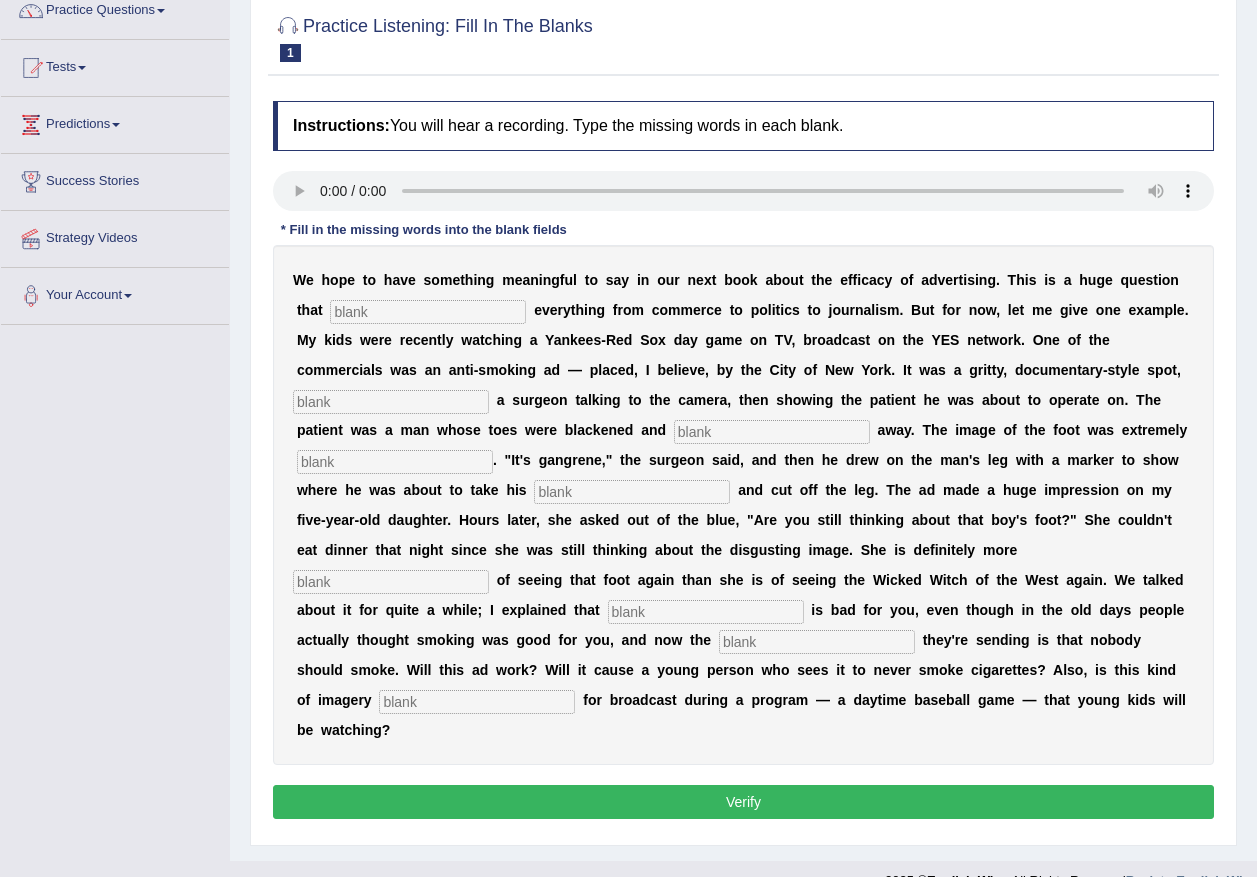 click at bounding box center [428, 312] 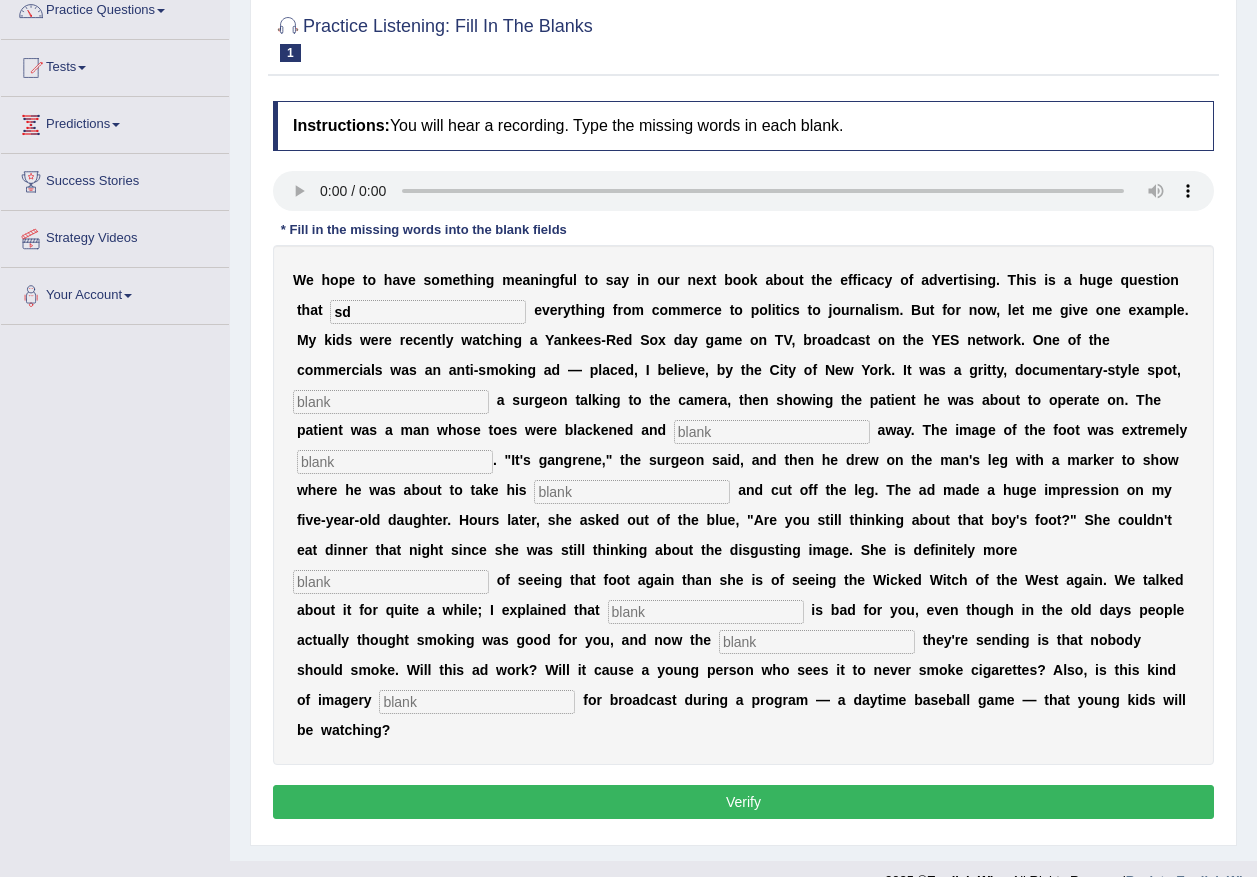 type on "s" 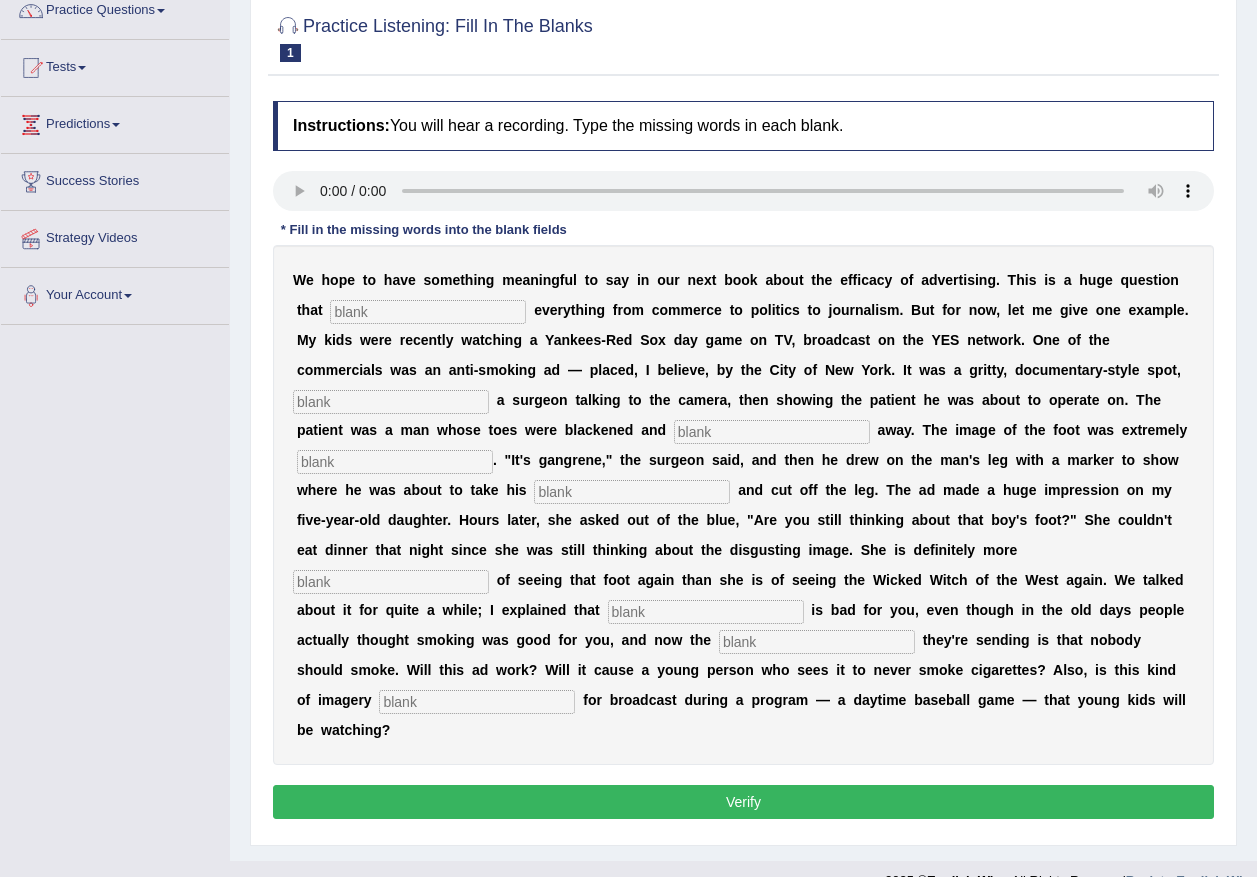 click at bounding box center (428, 312) 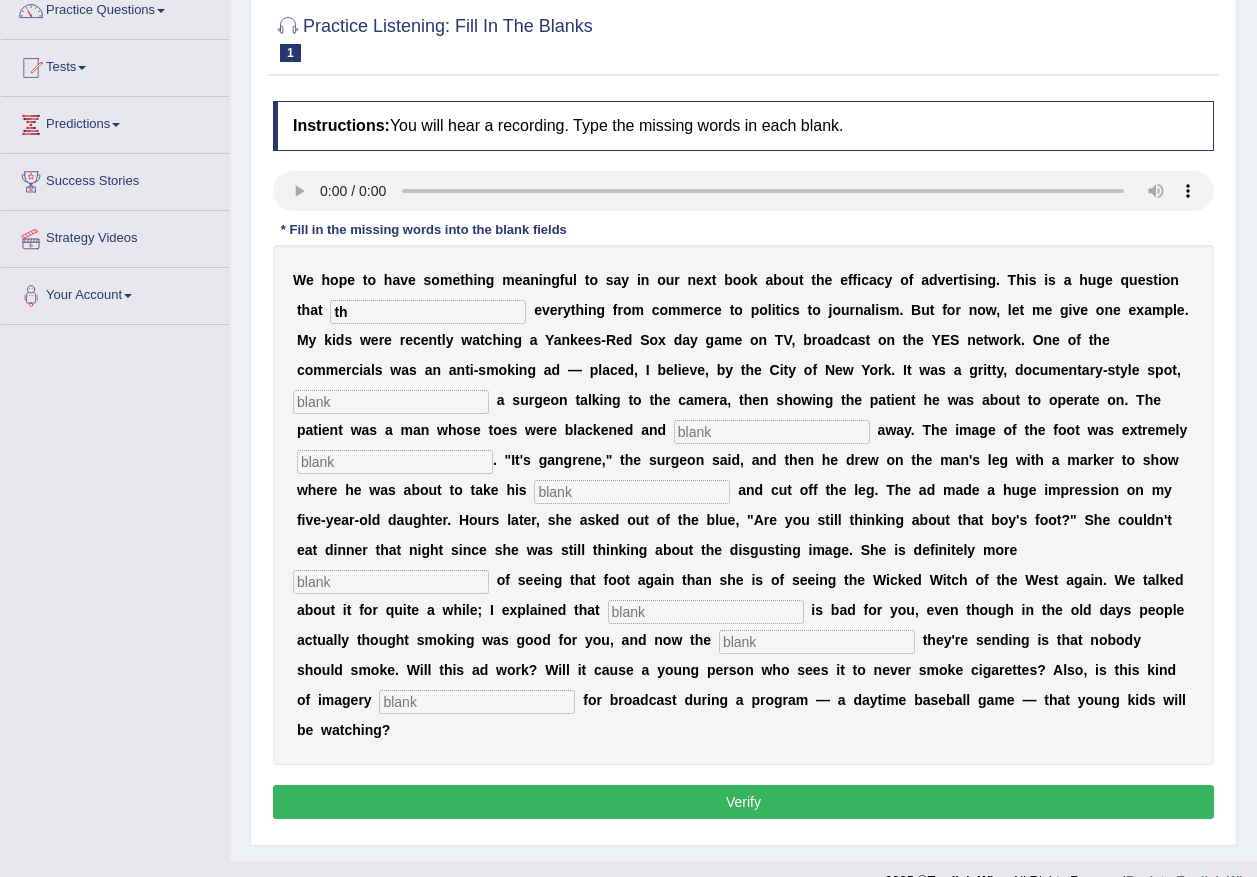 type on "t" 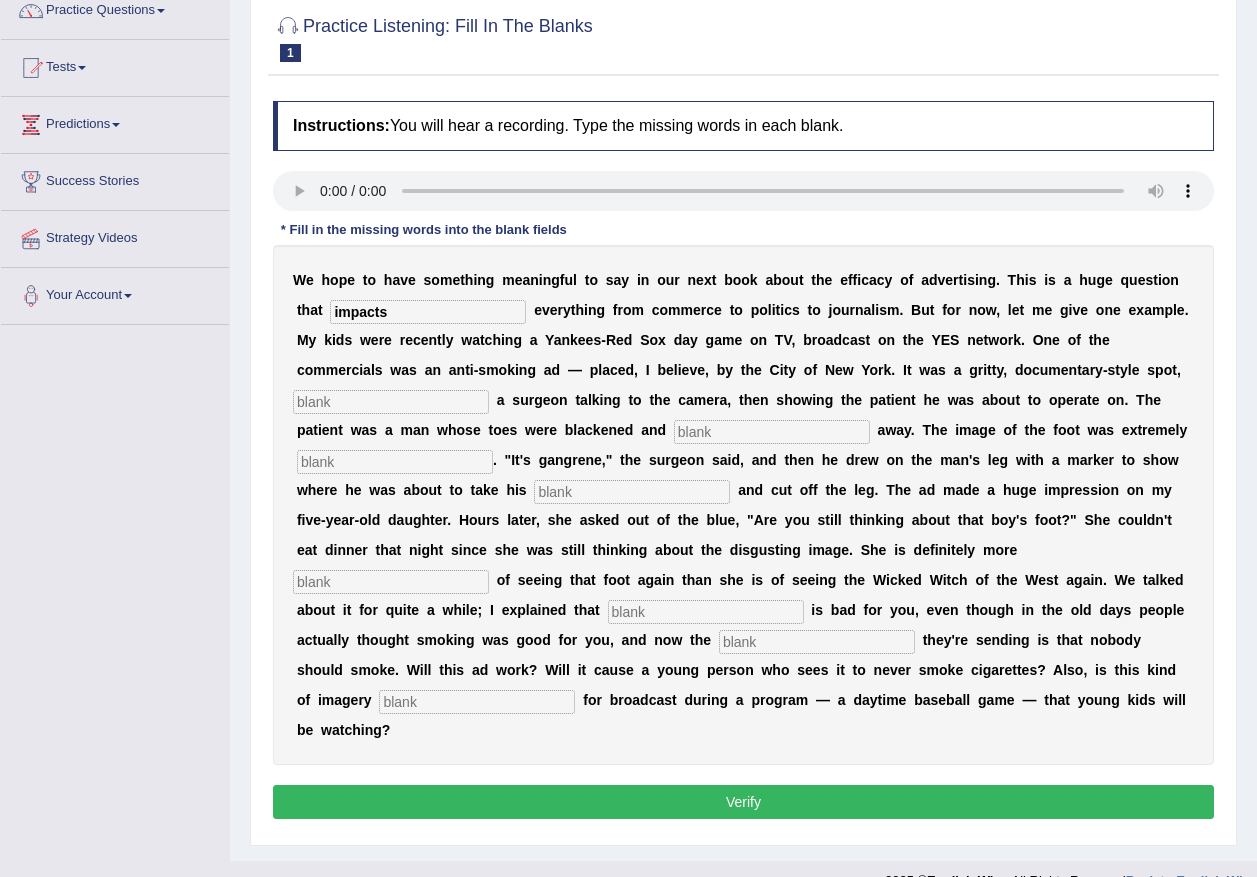 type on "impacts" 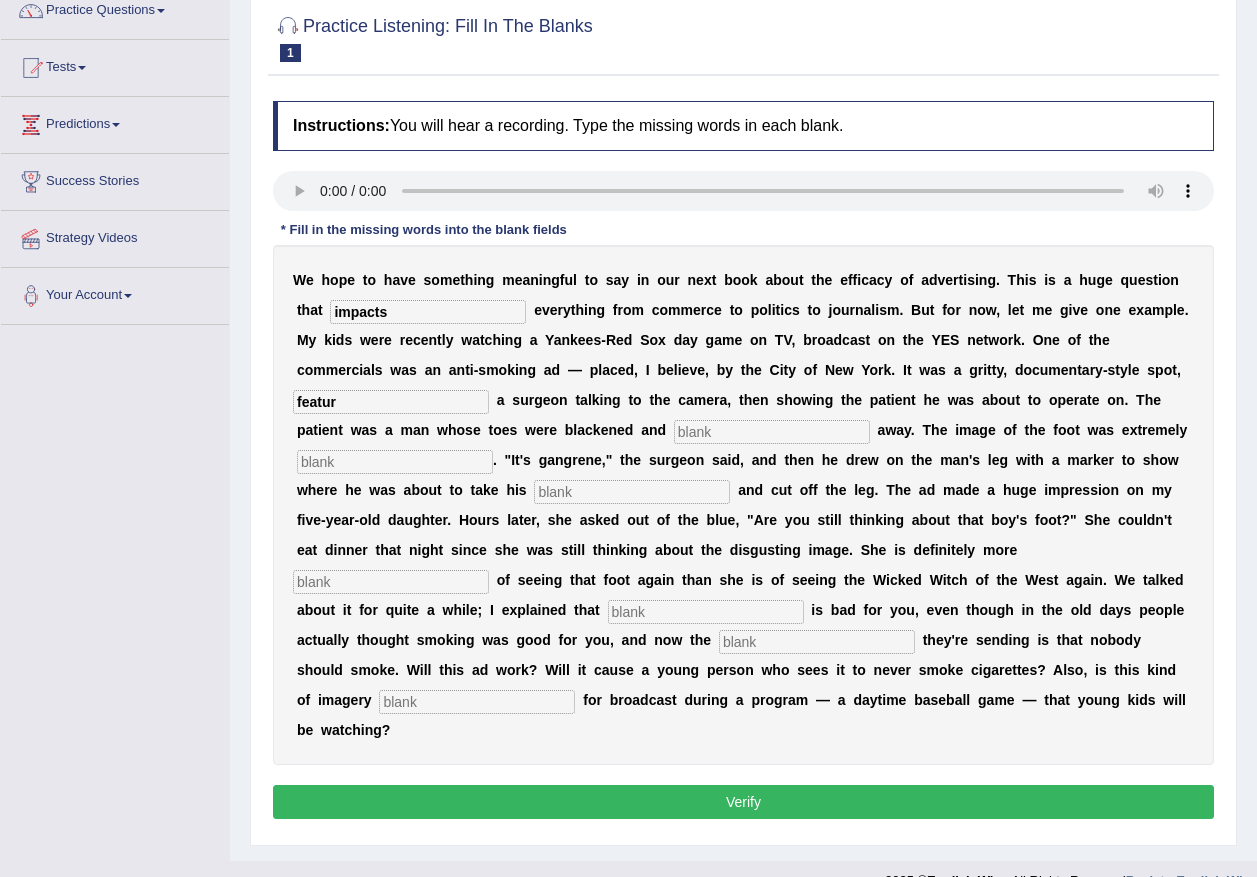 click on "featur" at bounding box center (391, 402) 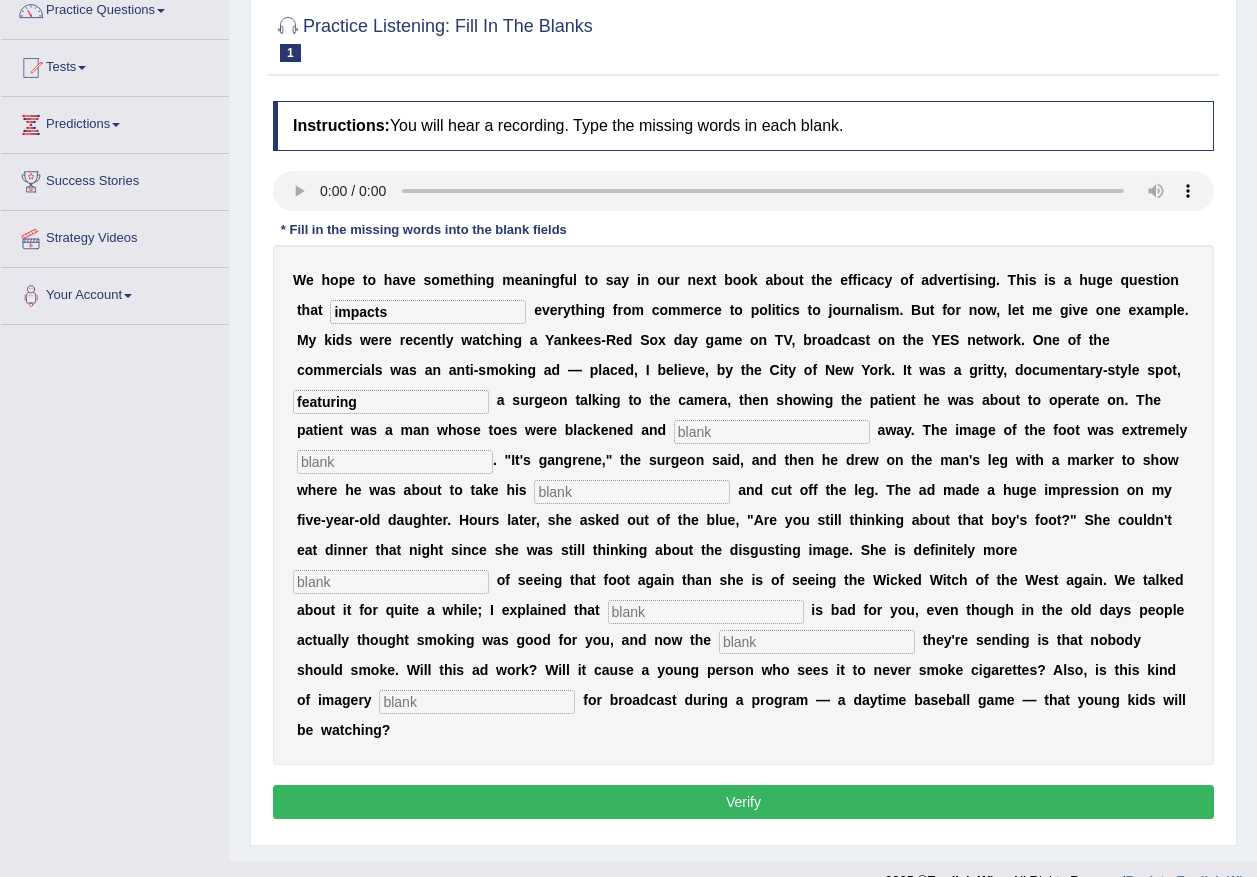 type on "featuring" 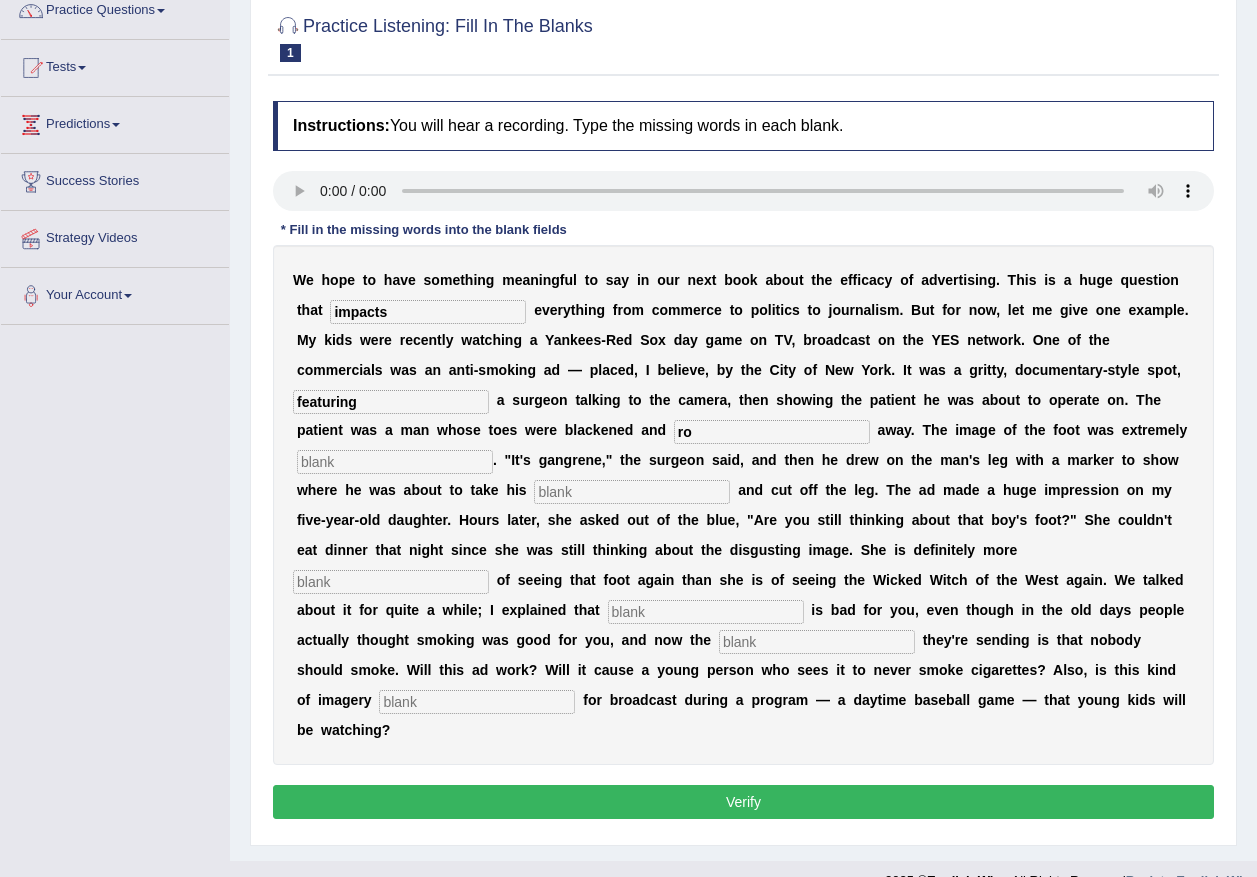 type on "ro" 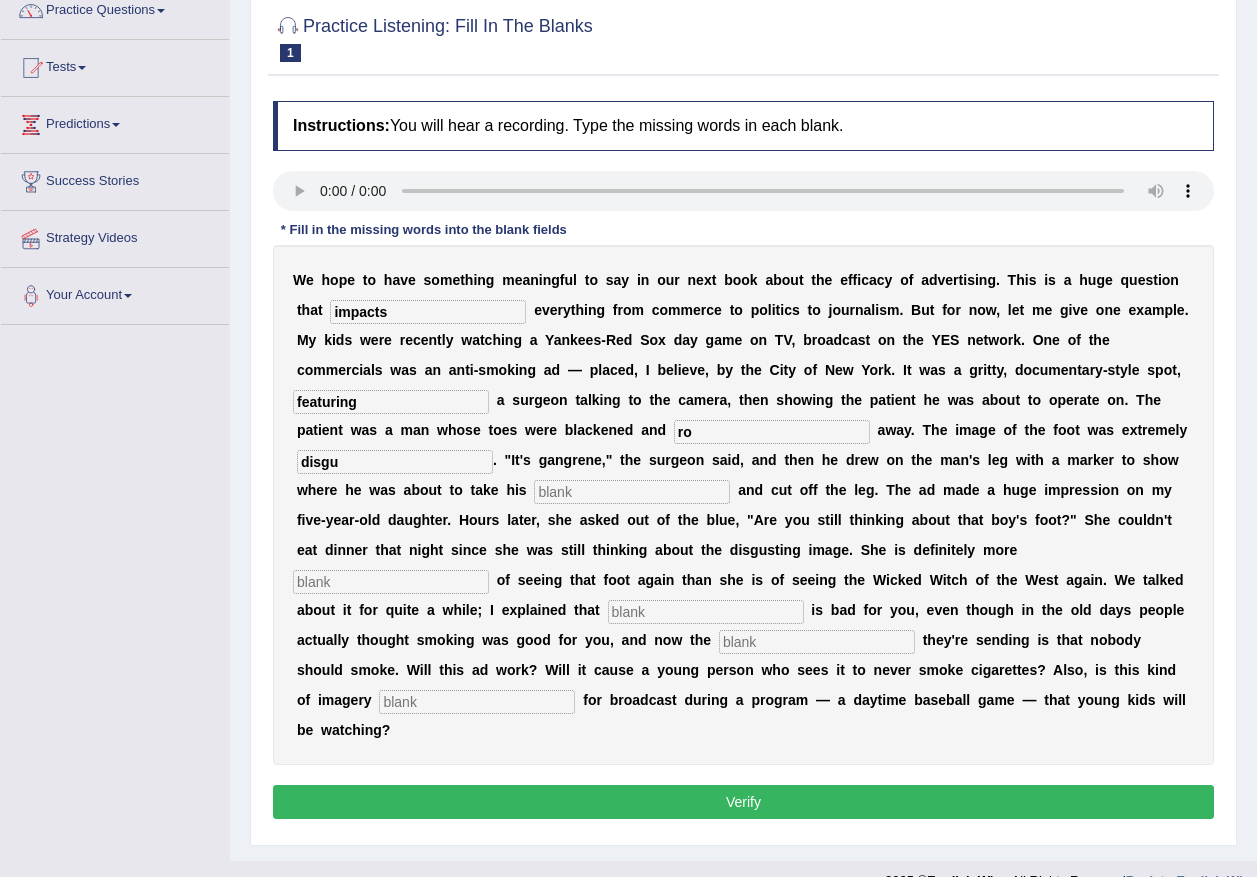 type on "disgu" 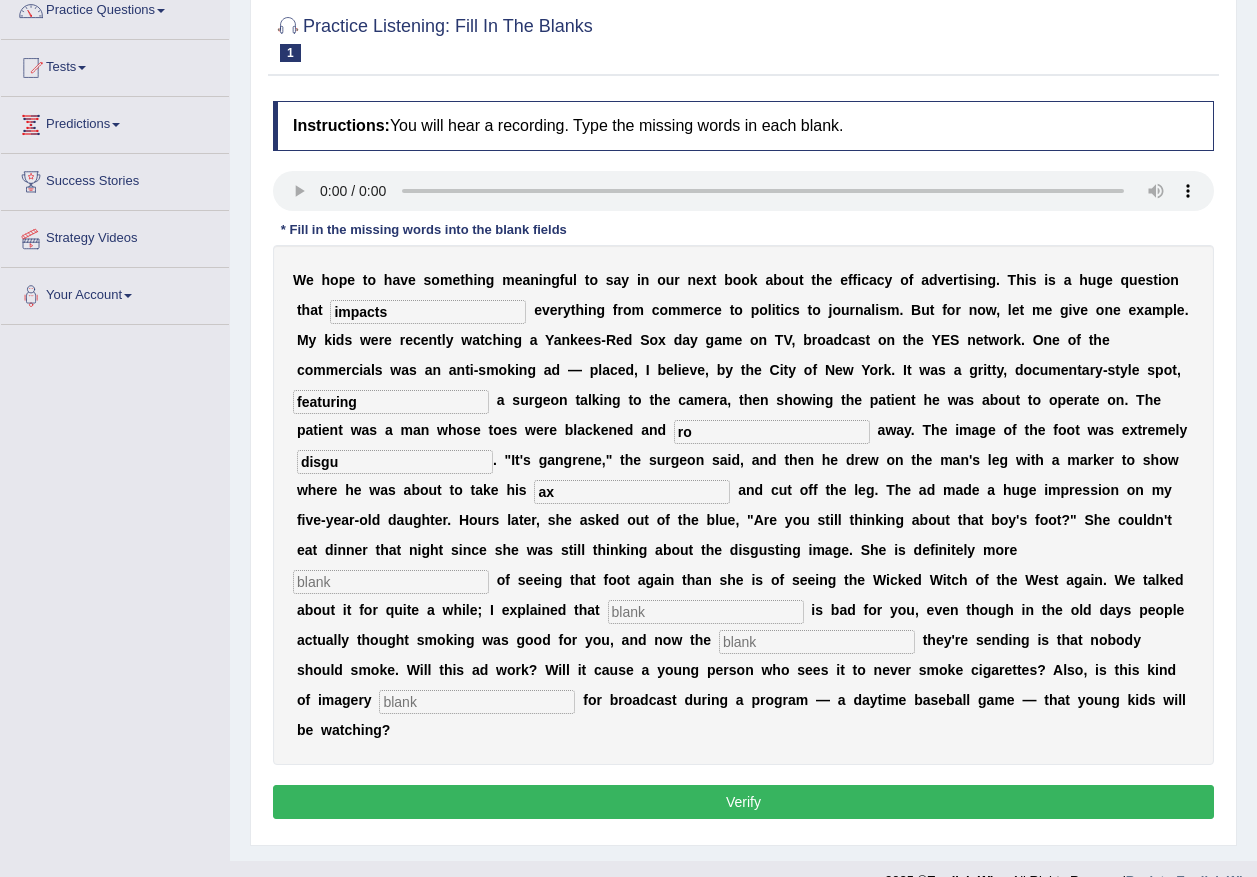type on "a" 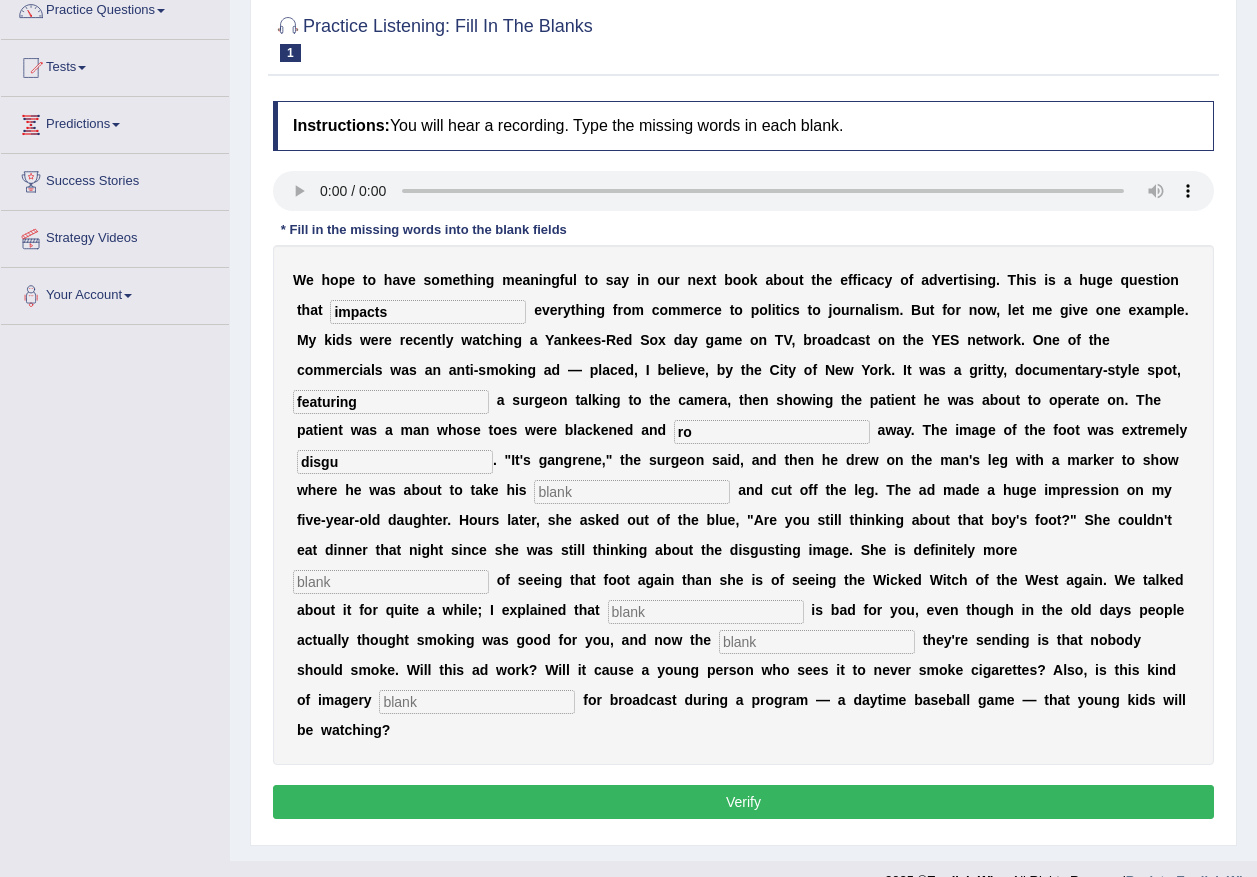 click at bounding box center (632, 492) 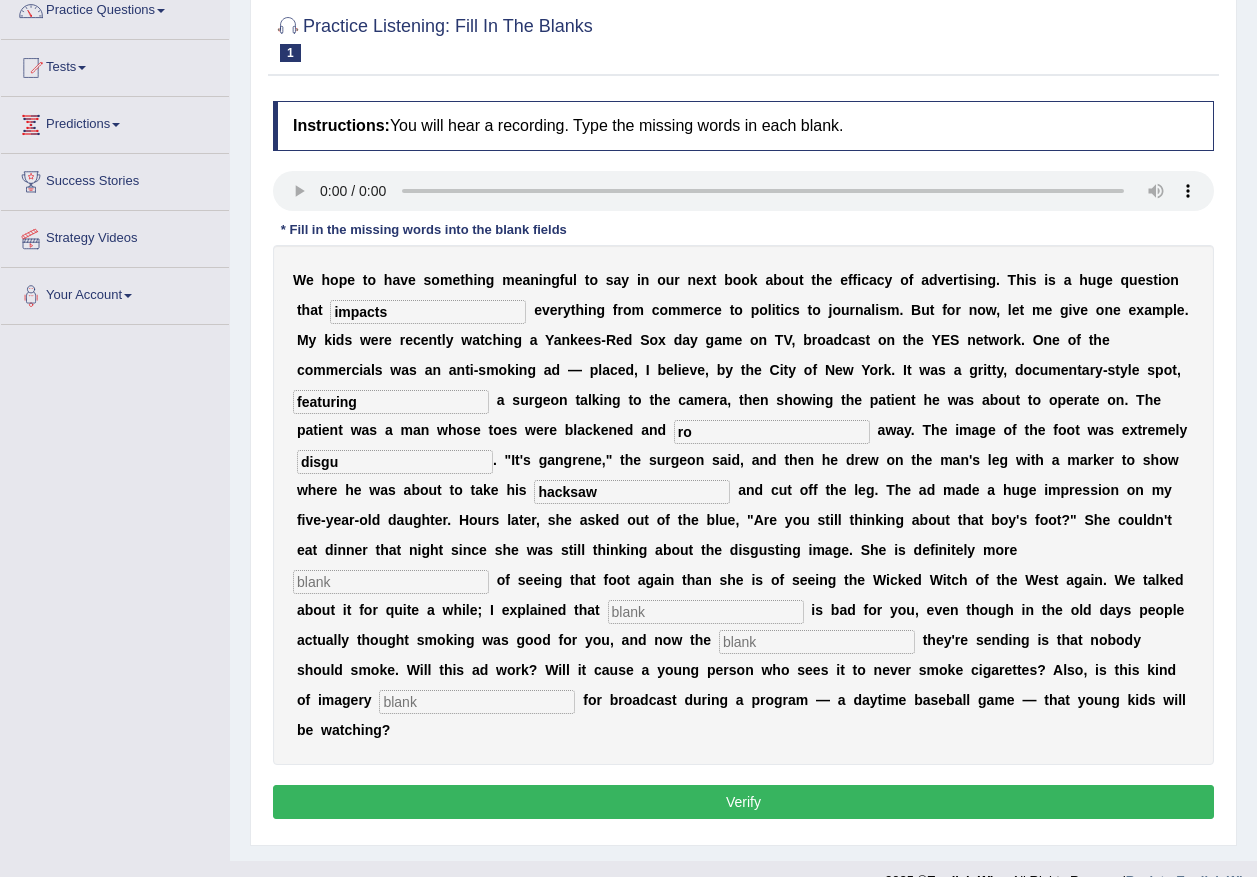 type on "hacksaw" 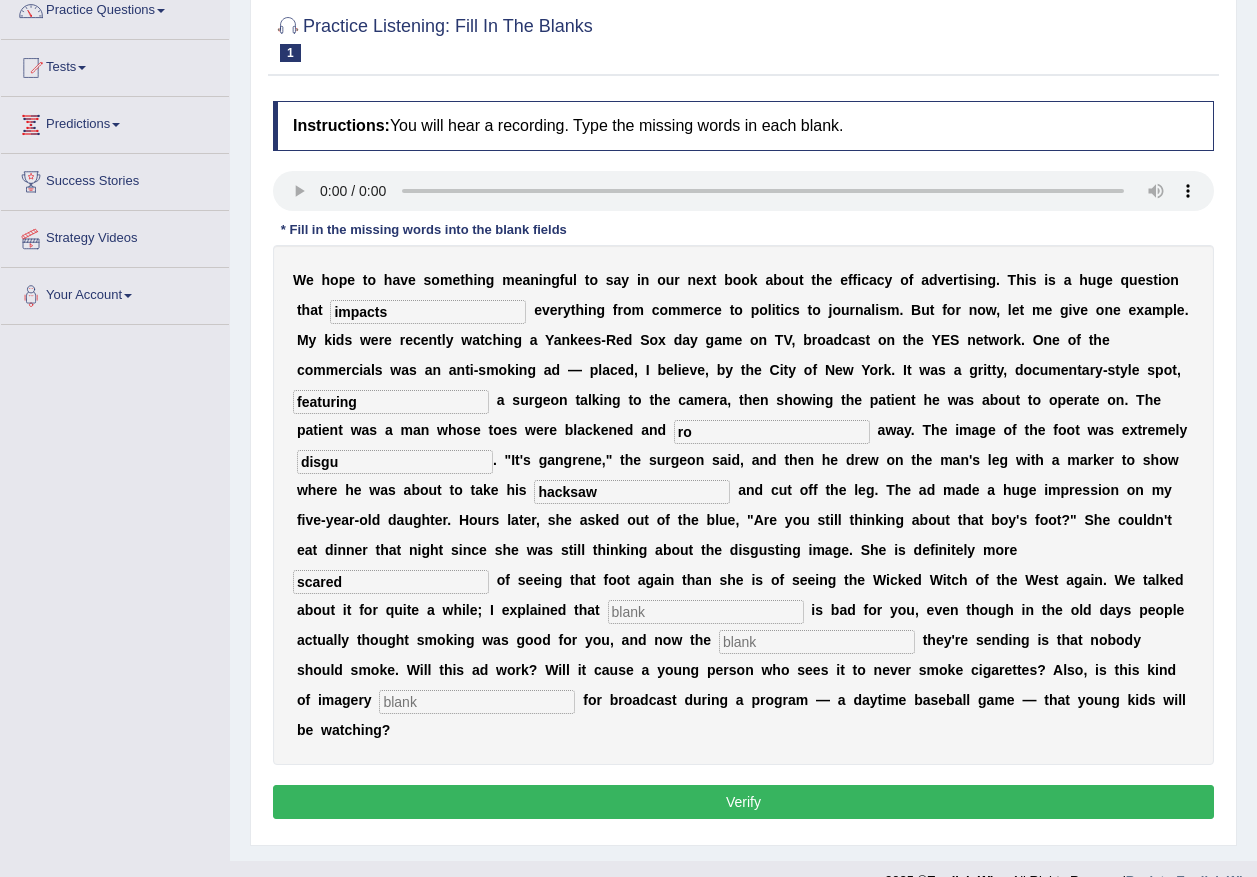 type on "scared" 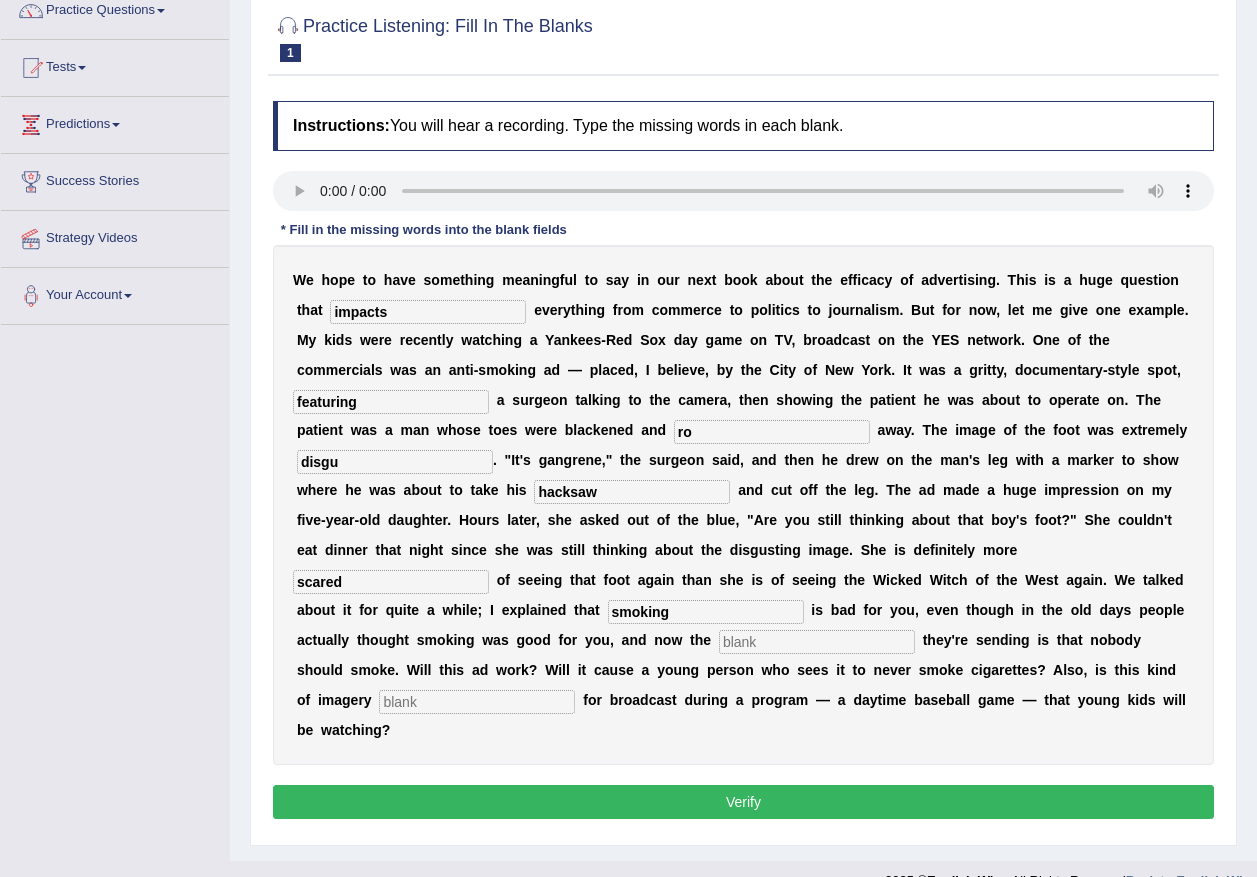 type on "smoking" 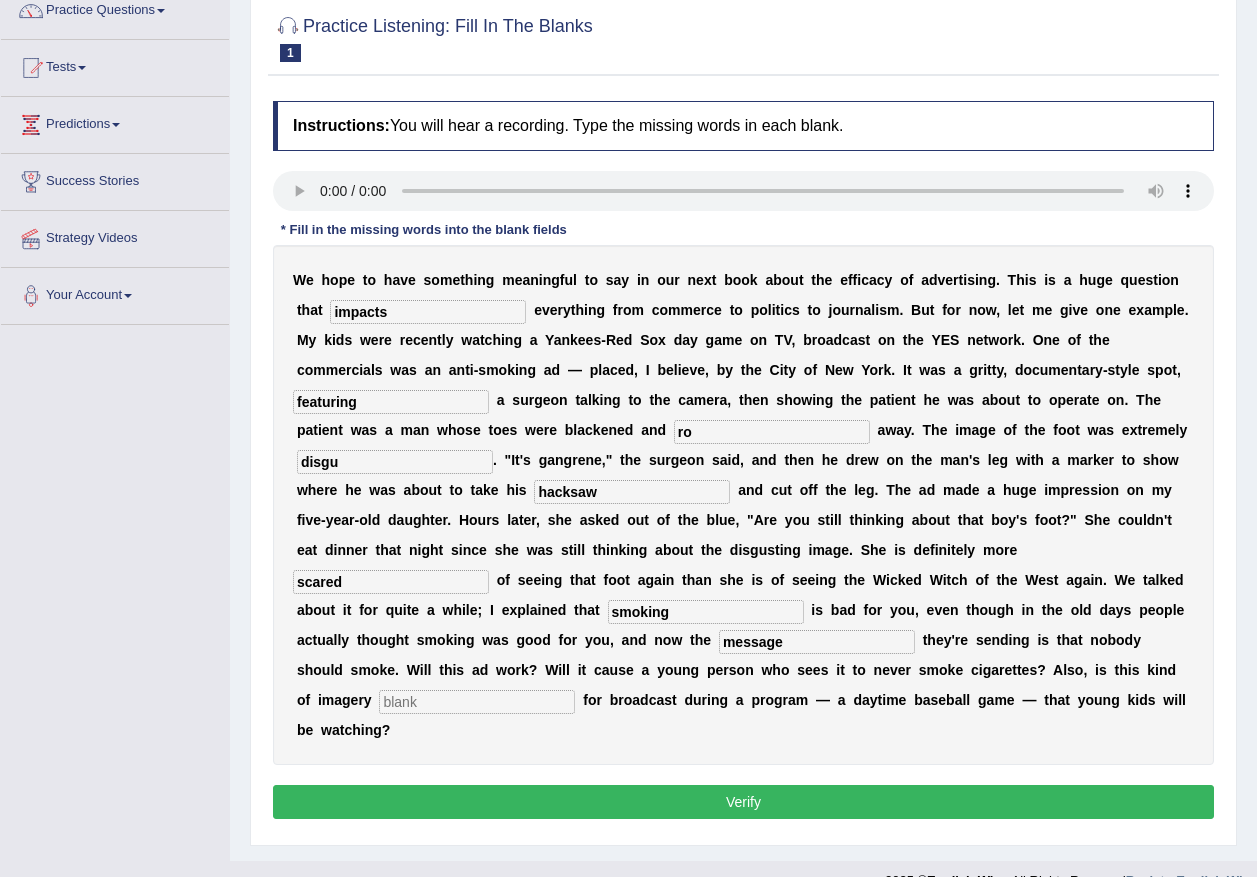 type on "message" 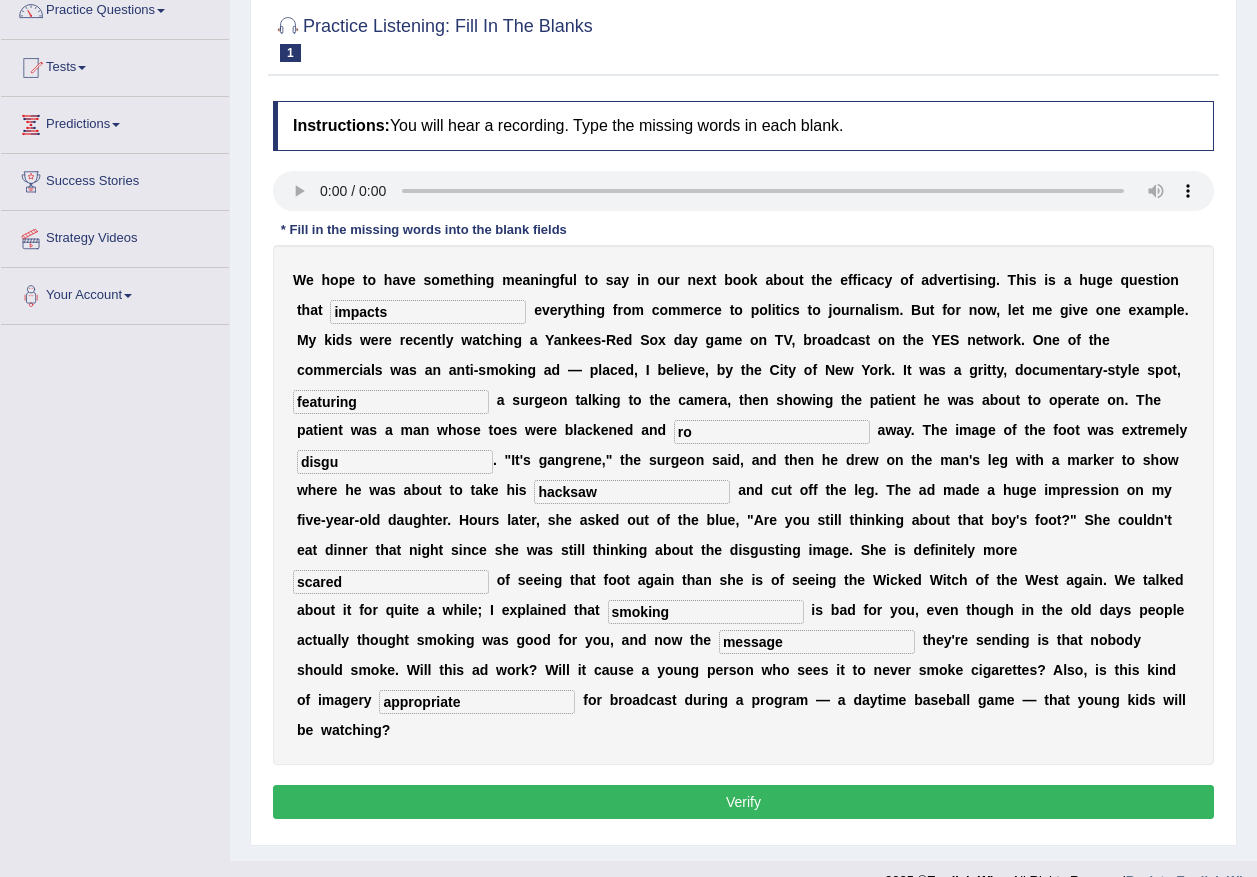type on "appropriate" 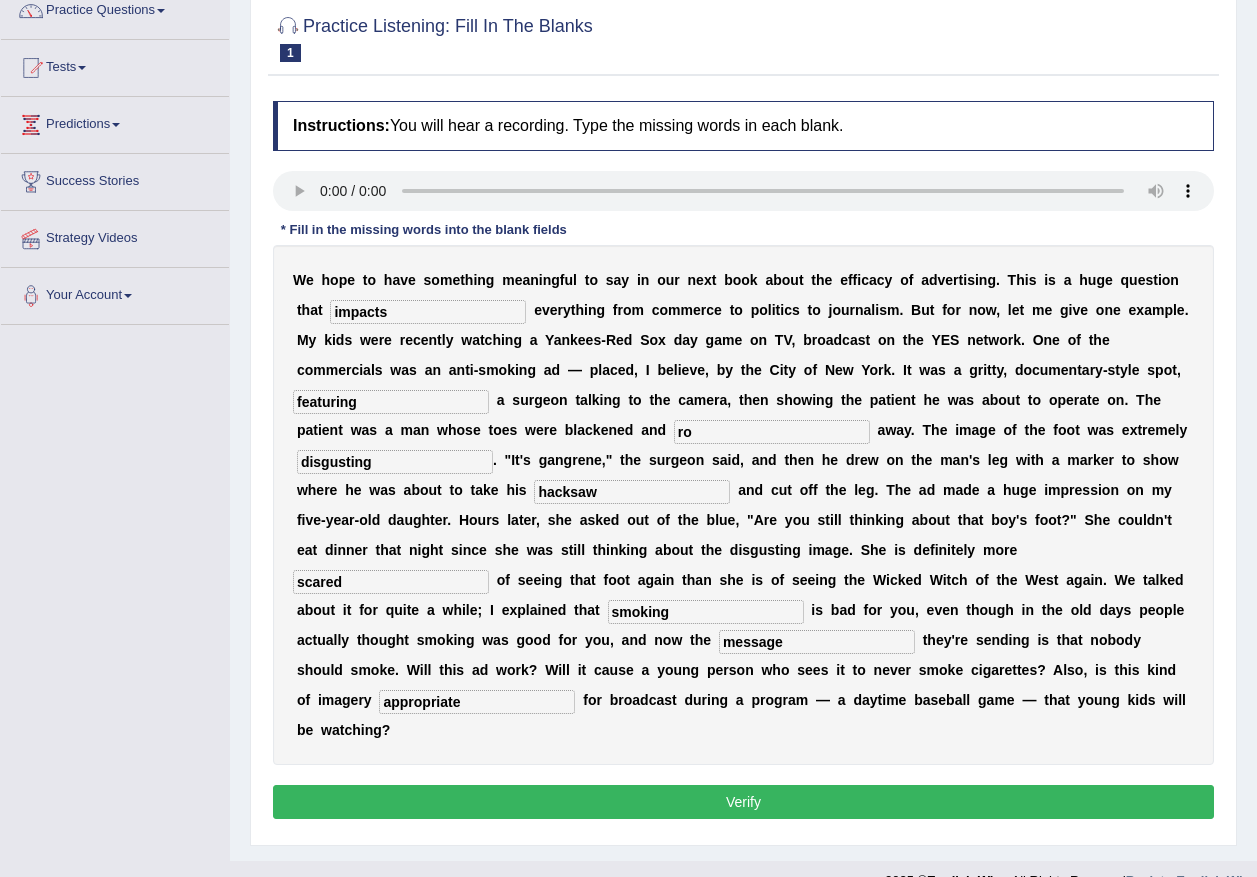 type on "disgusting" 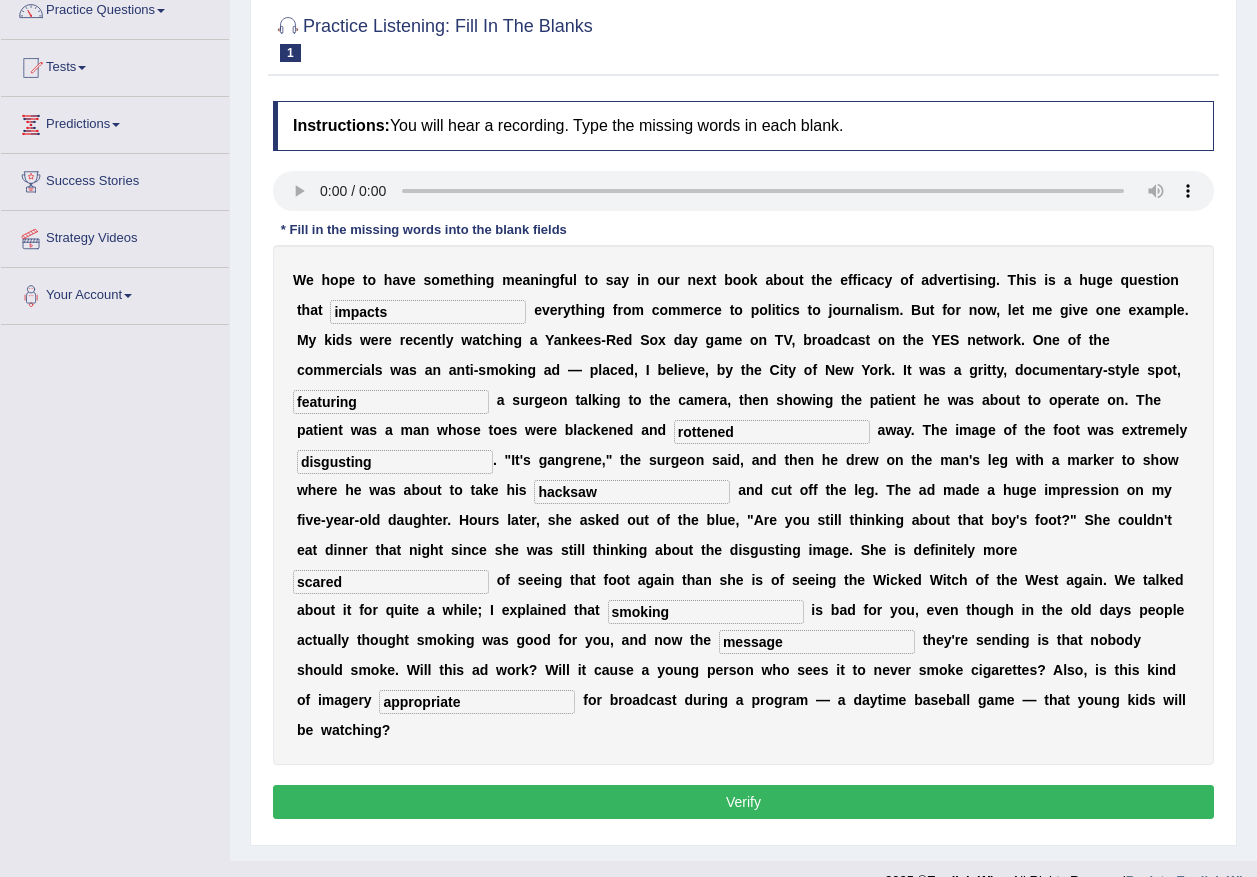 type on "rottened" 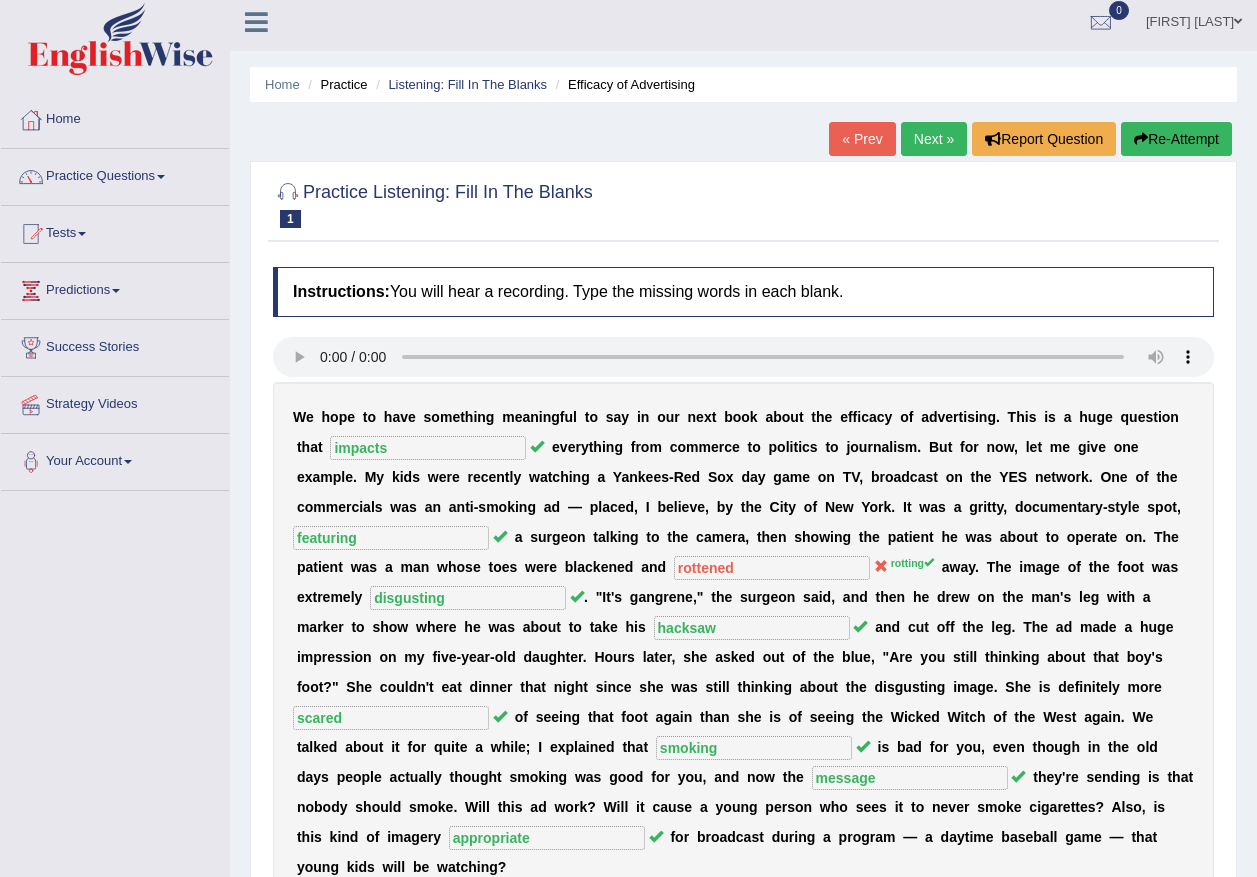 scroll, scrollTop: 0, scrollLeft: 0, axis: both 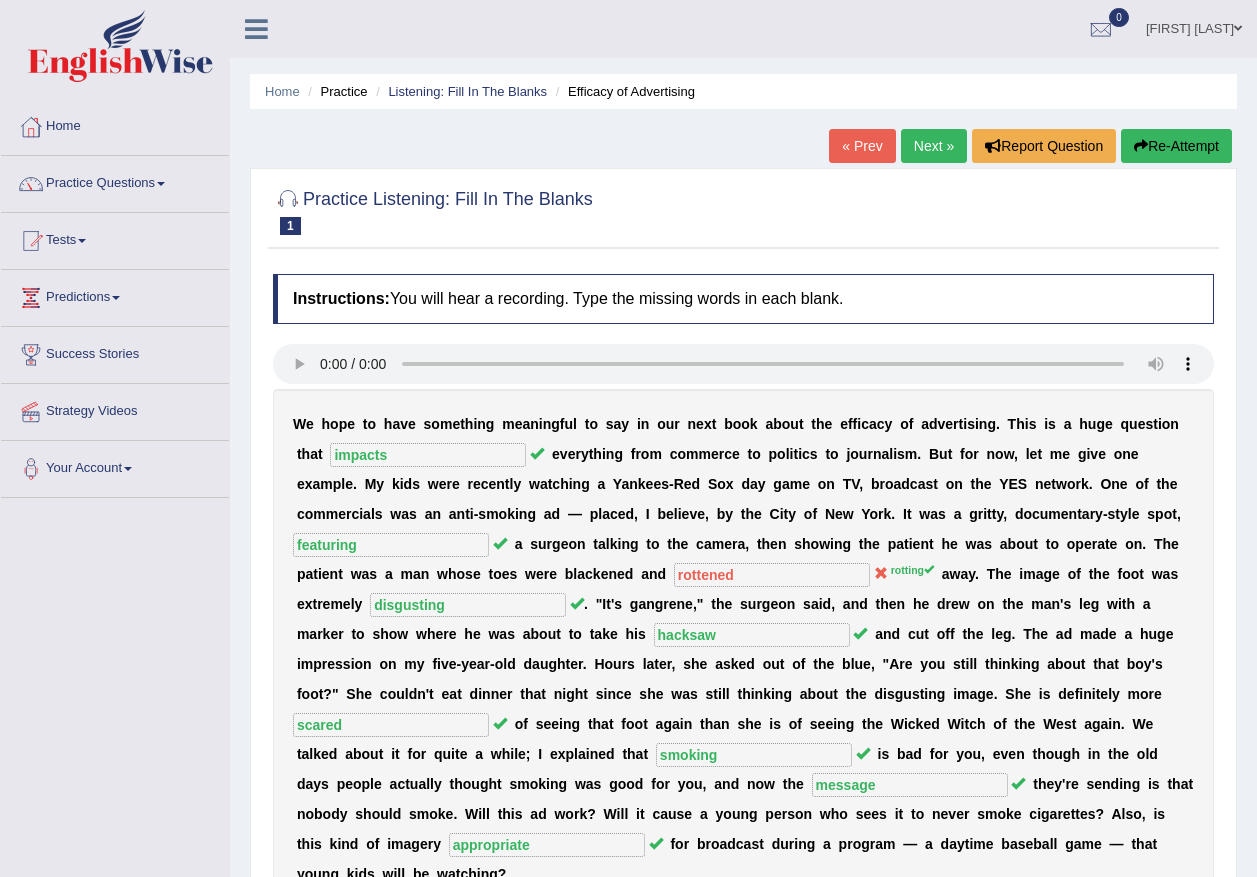 click on "Next »" at bounding box center [934, 146] 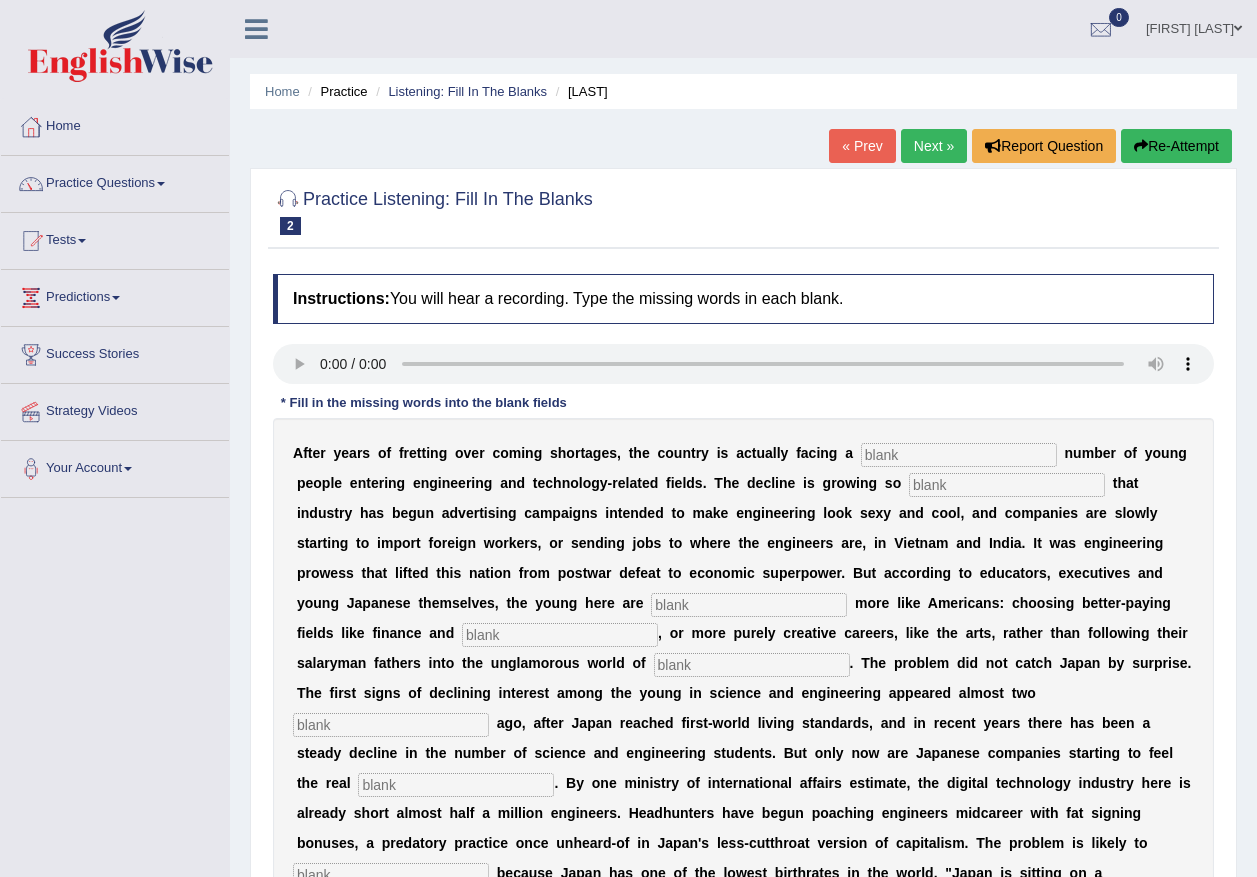 scroll, scrollTop: 0, scrollLeft: 0, axis: both 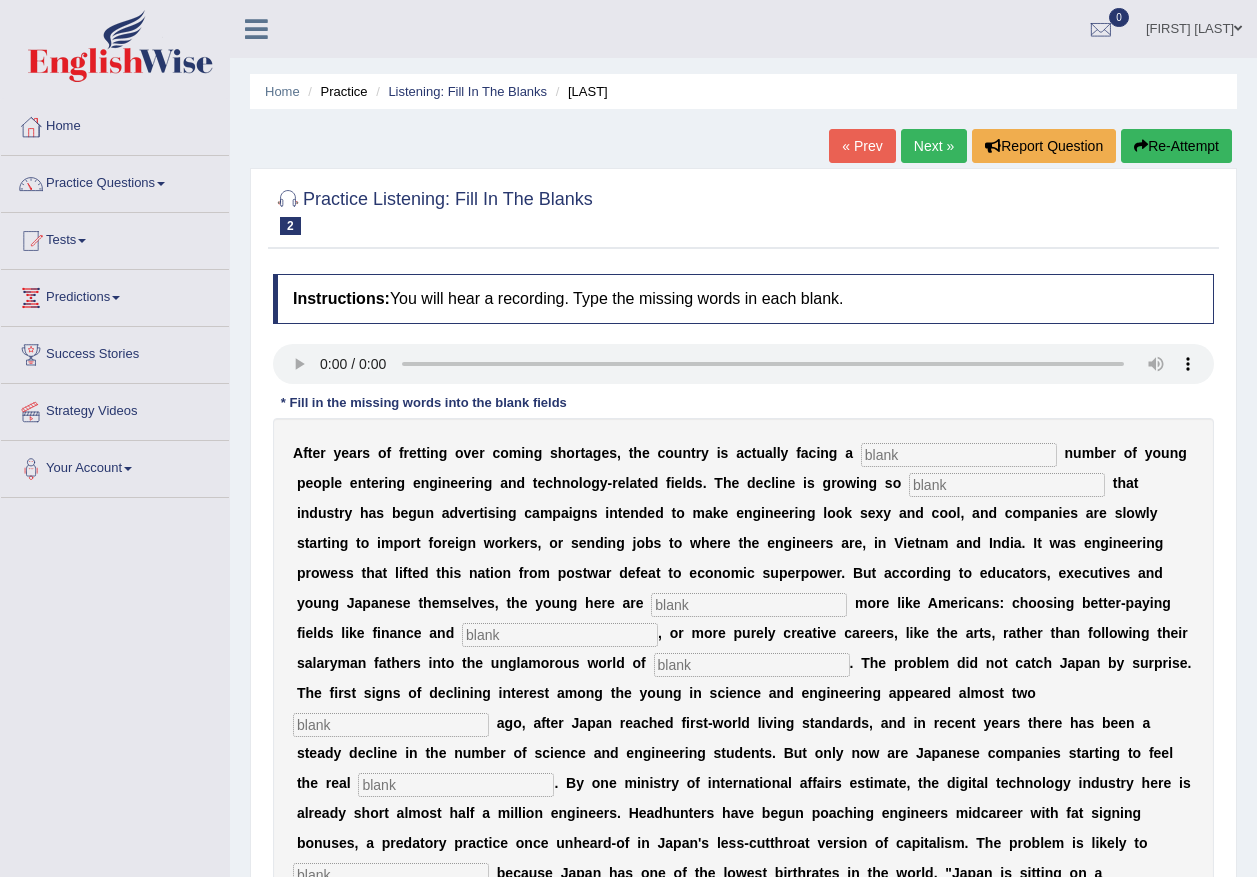 click at bounding box center [959, 455] 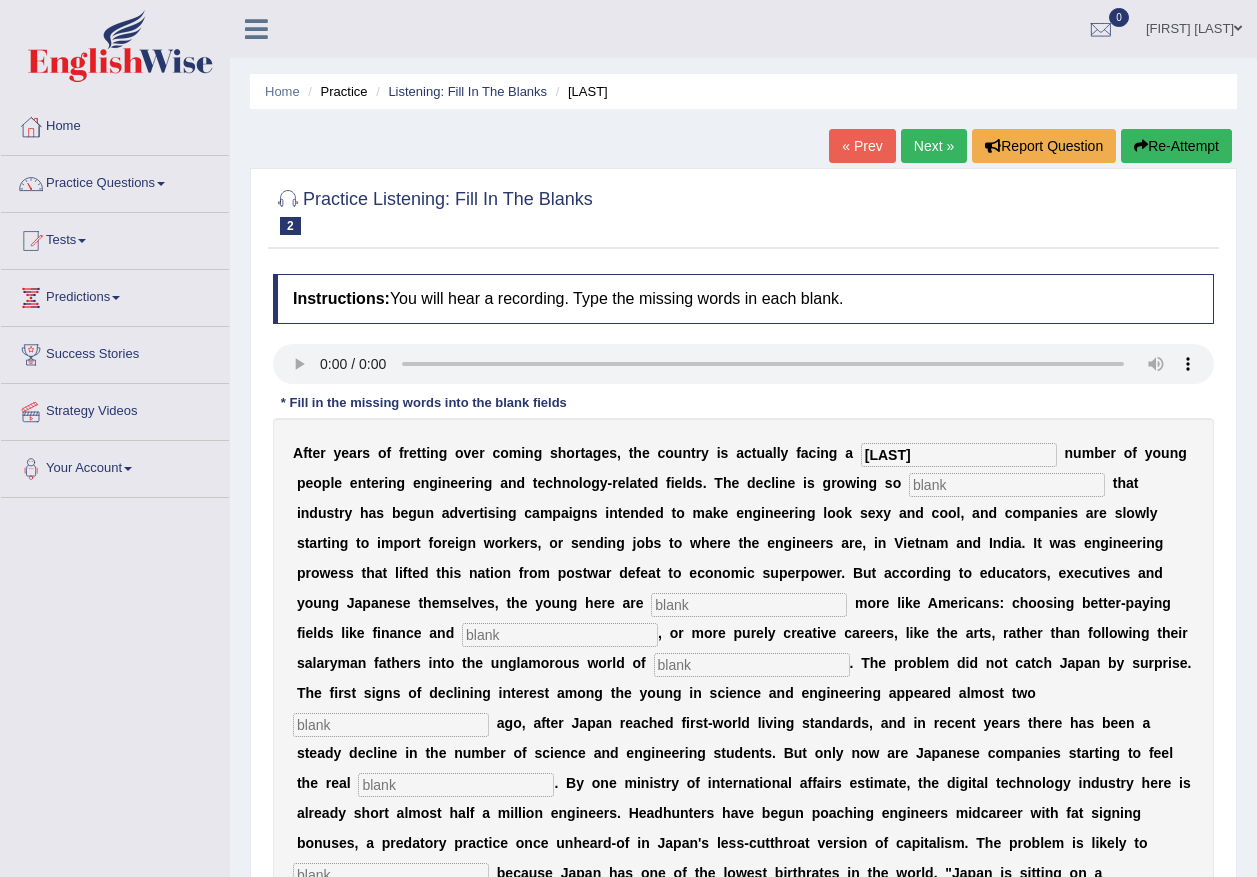type on "[LAST]" 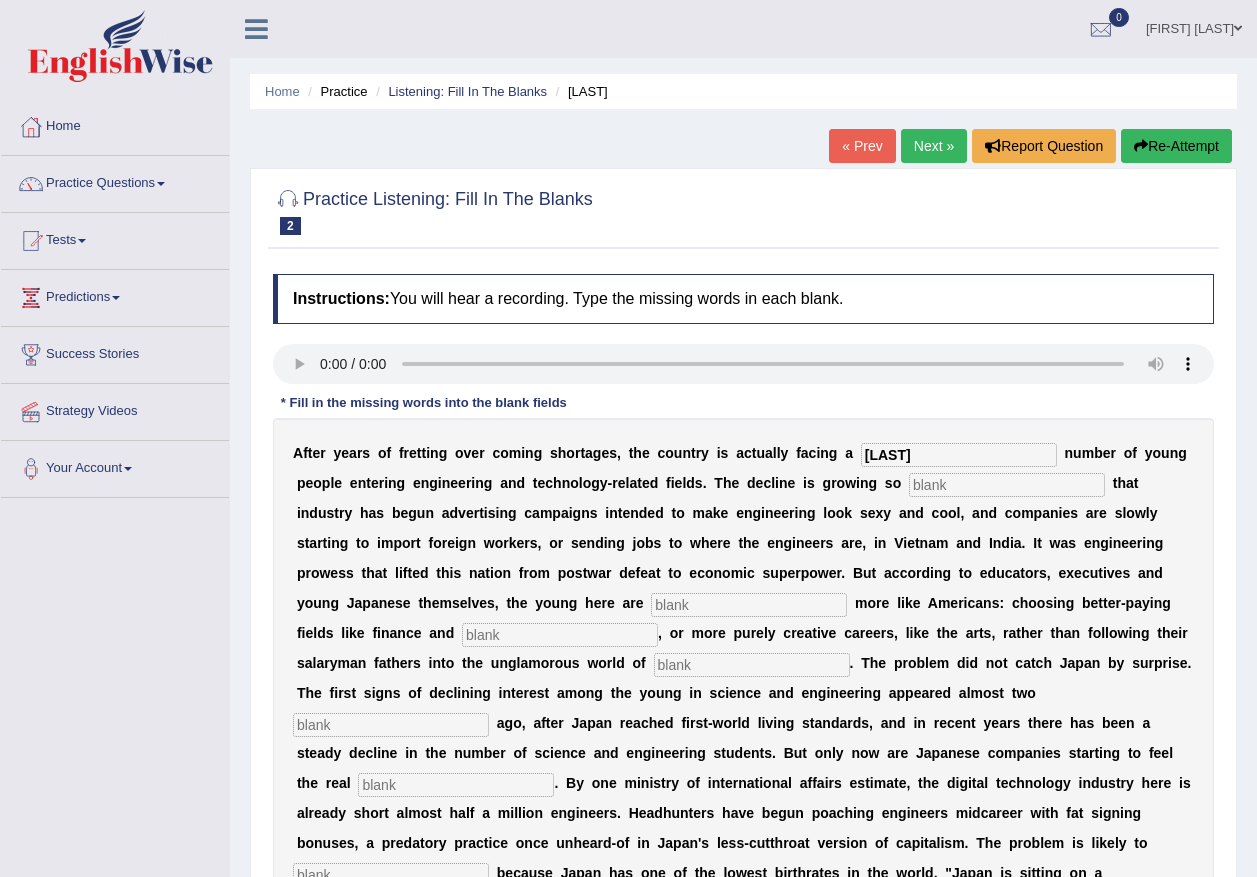 click at bounding box center (1007, 485) 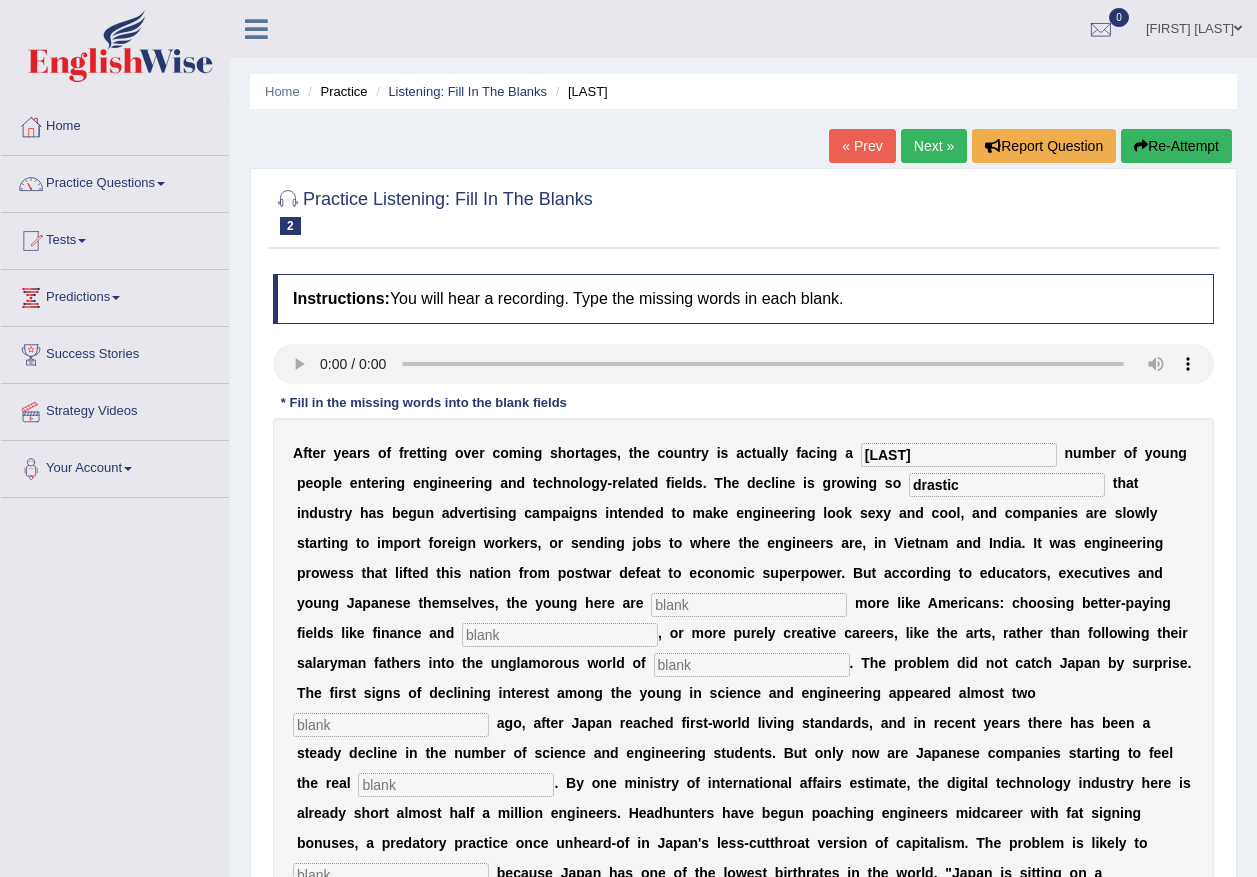 type on "drastic" 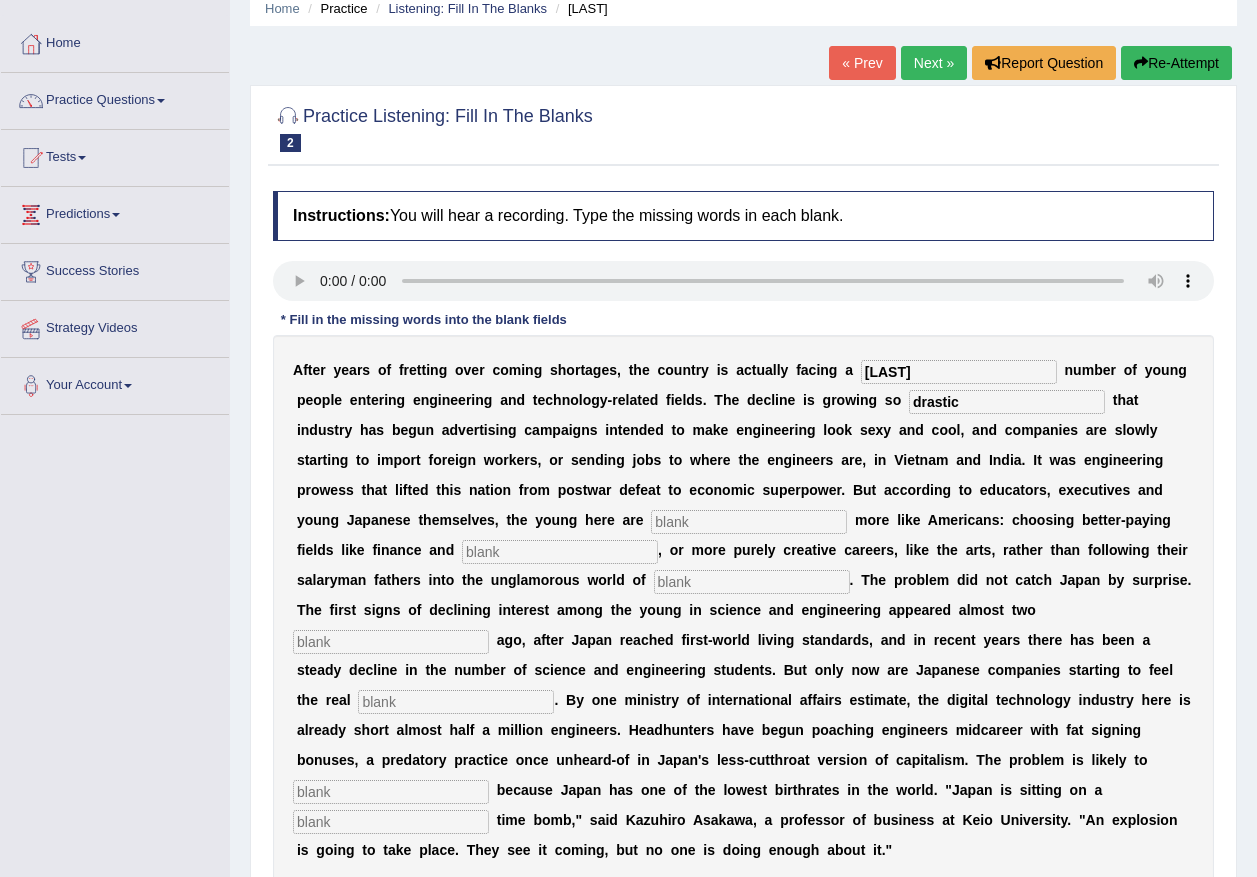scroll, scrollTop: 200, scrollLeft: 0, axis: vertical 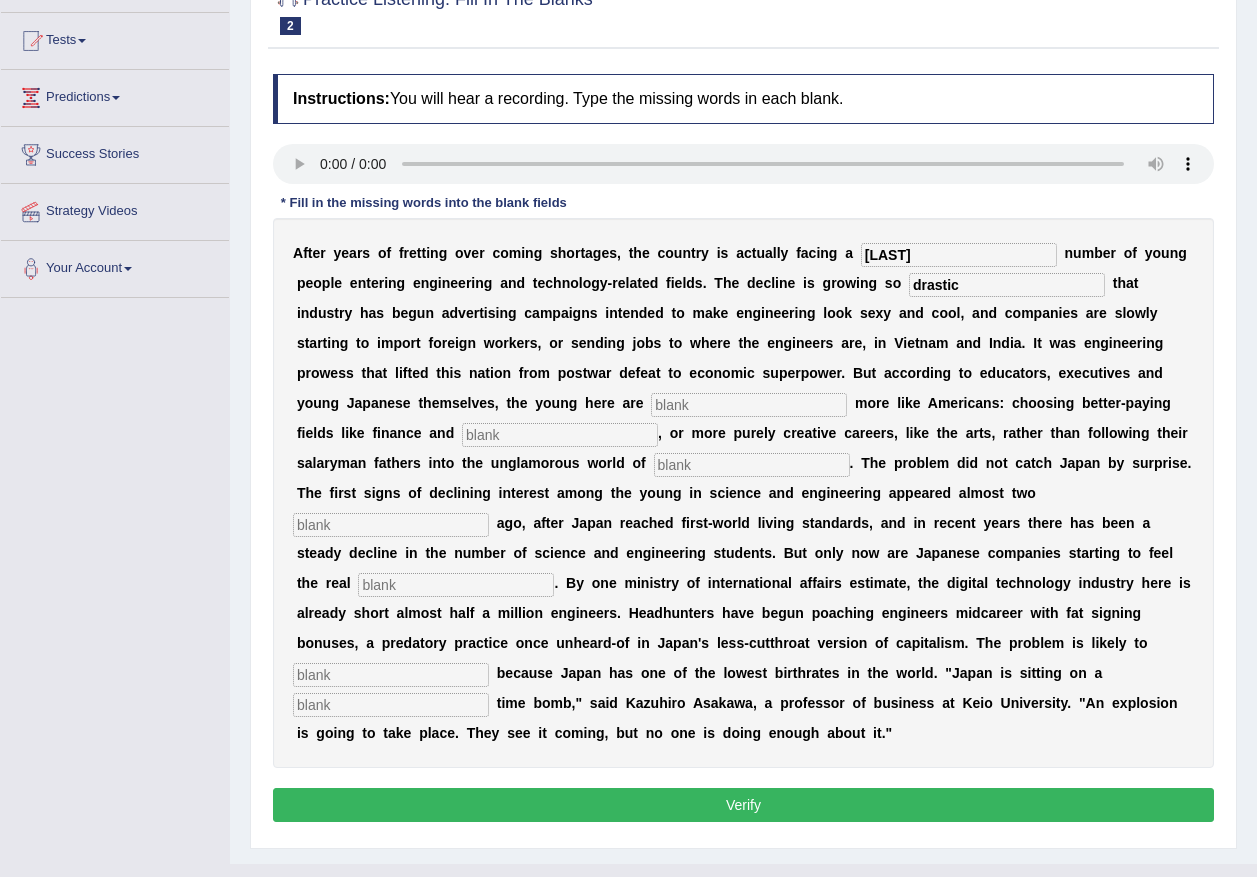 click at bounding box center [749, 405] 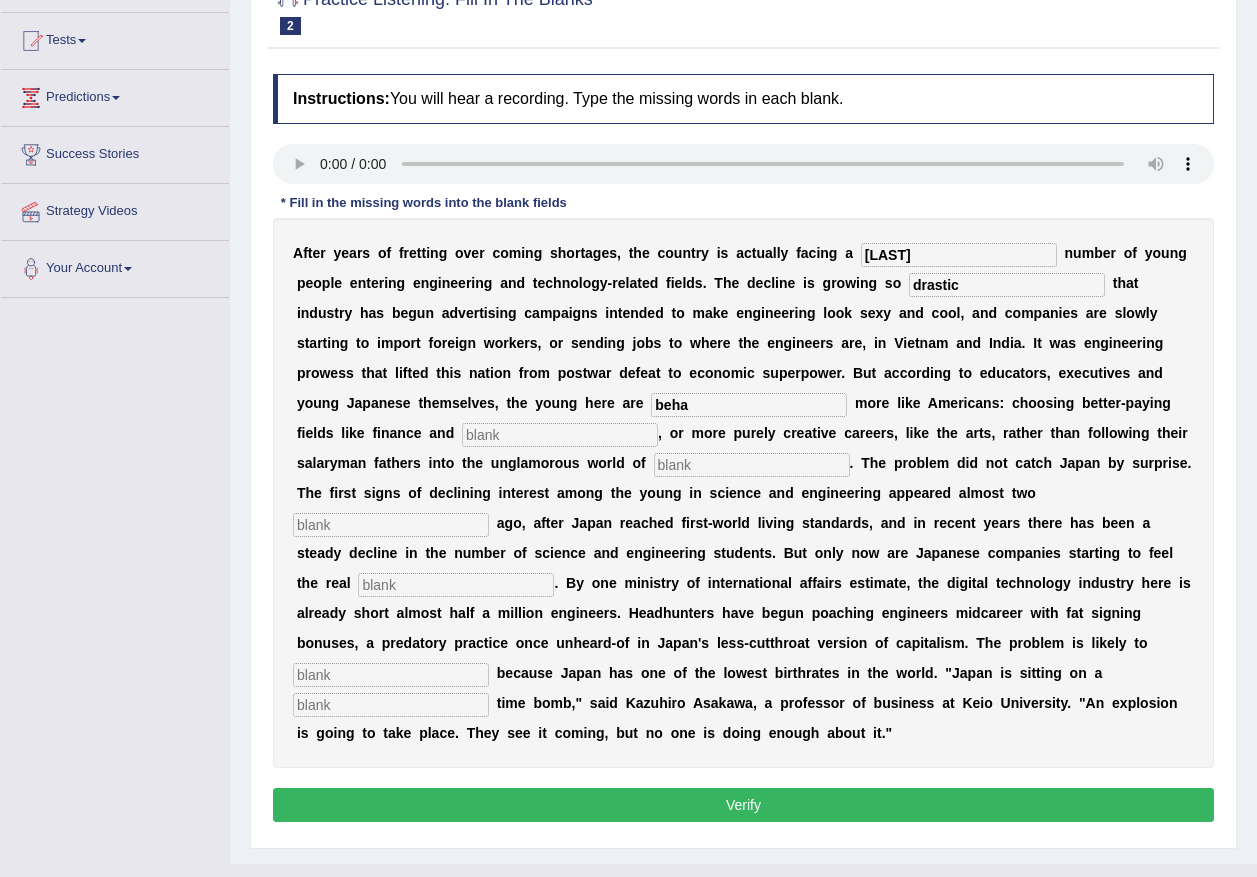 type on "beha" 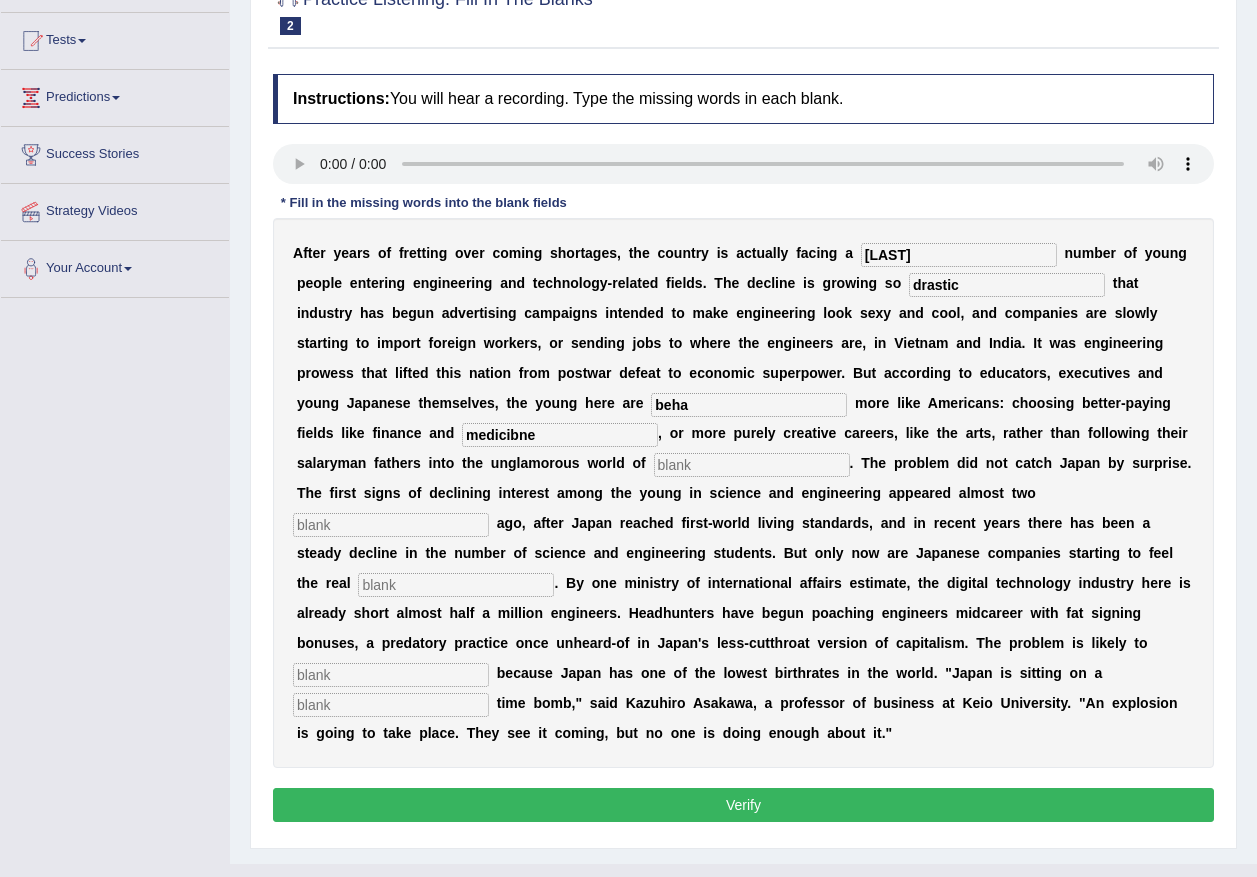 type on "medicibne" 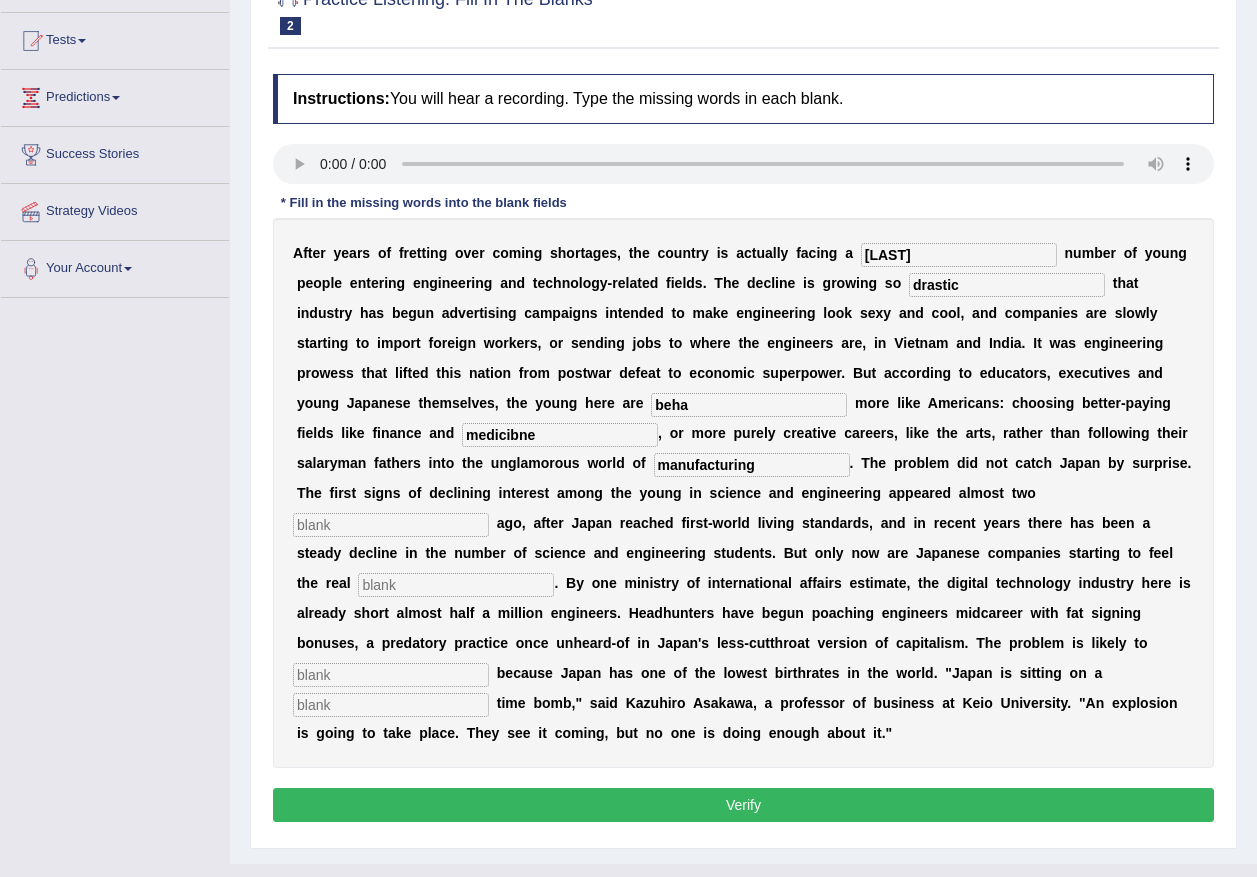 type on "manufacturing" 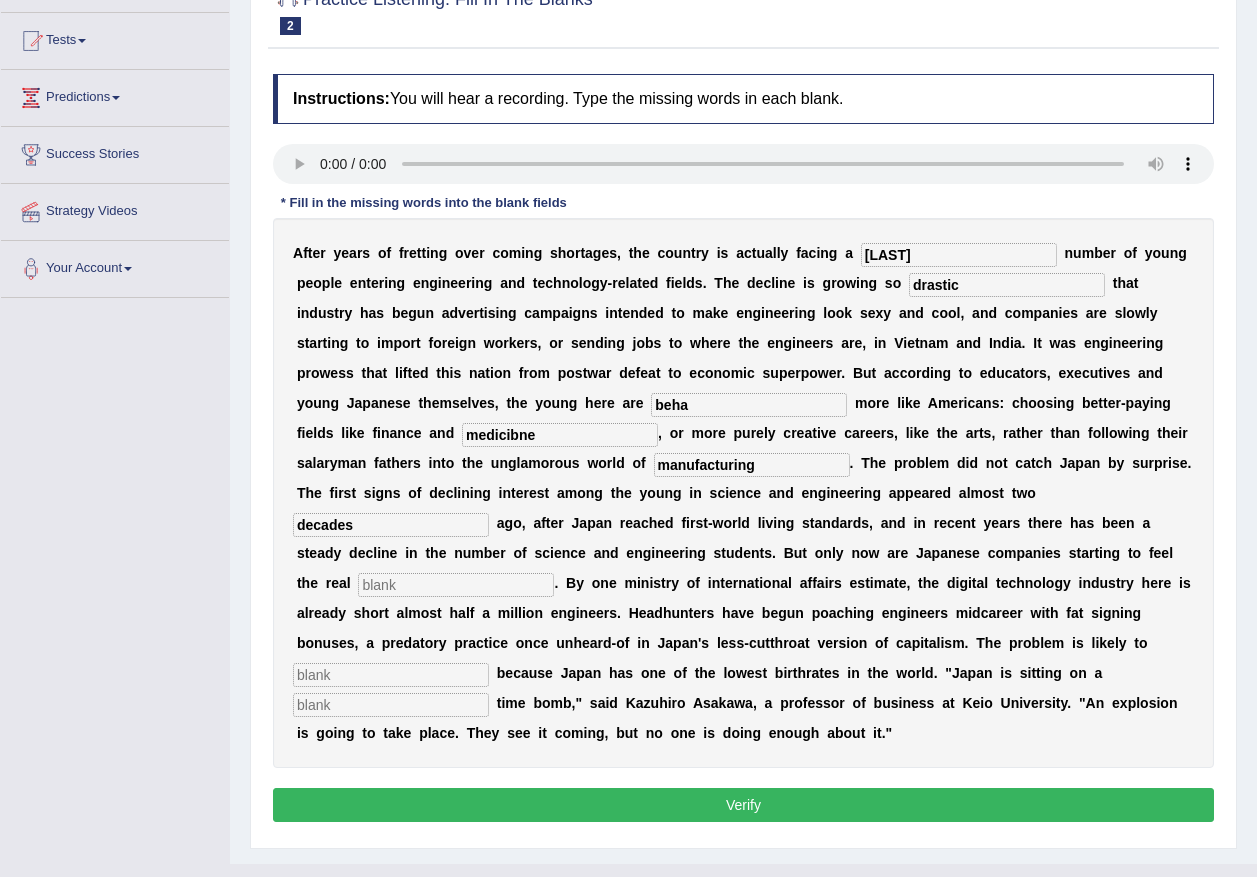 type on "decades" 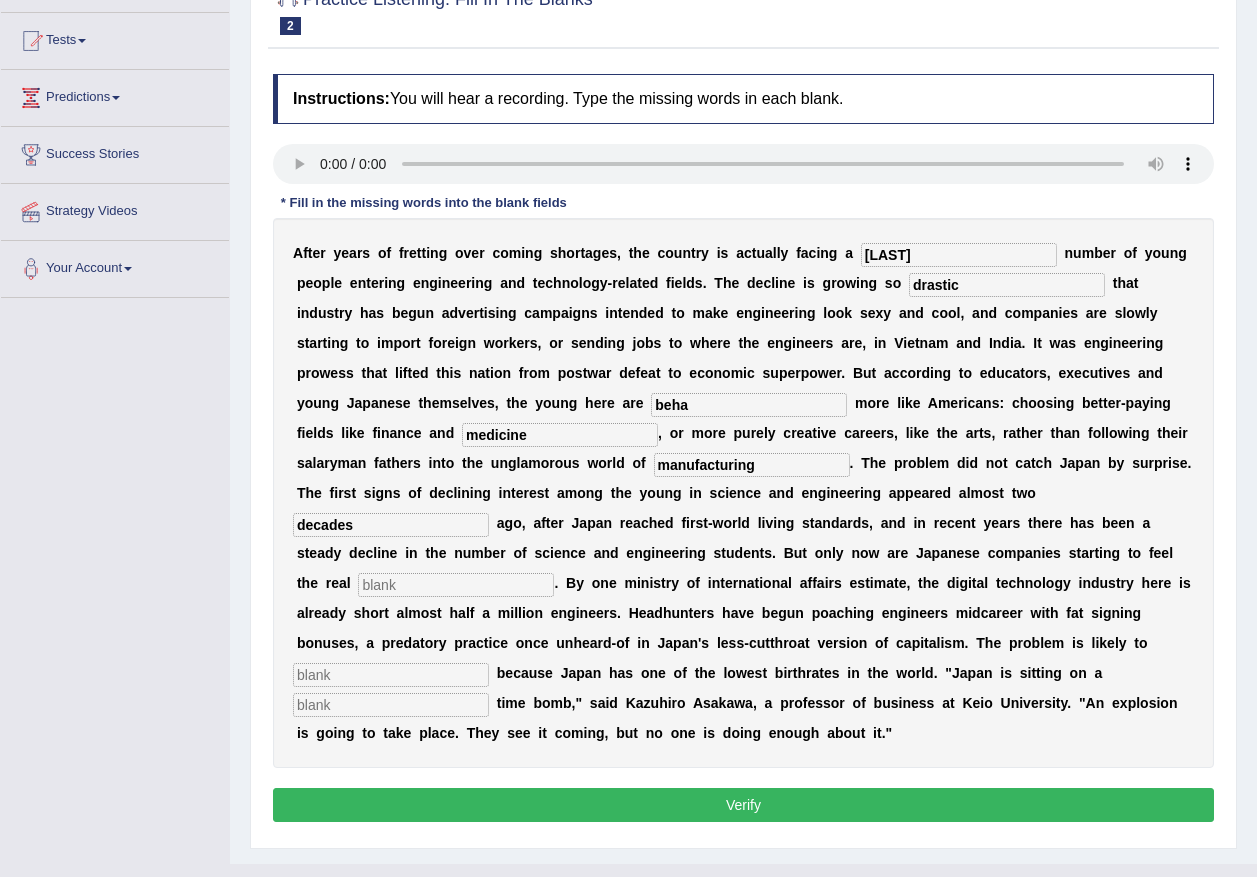type on "medicine" 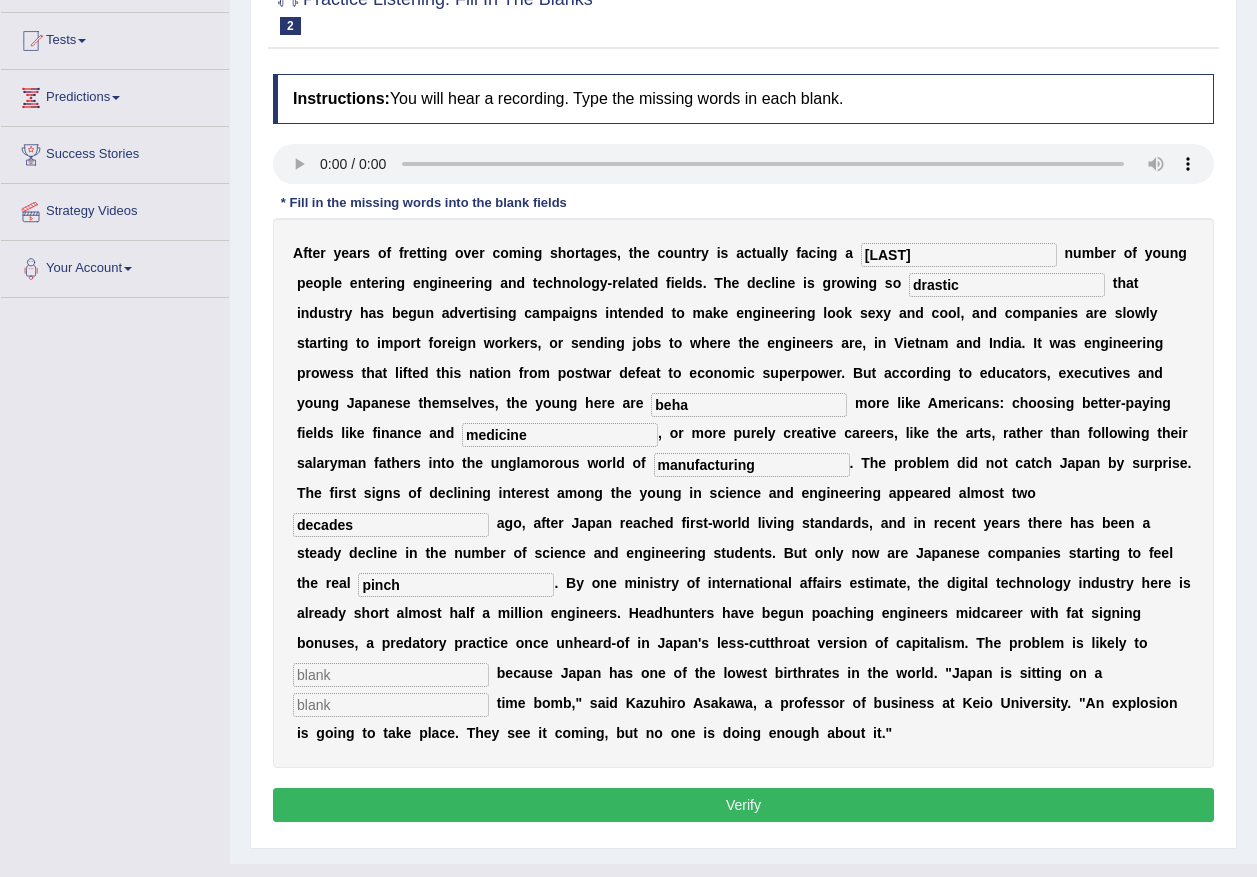 type on "pinch" 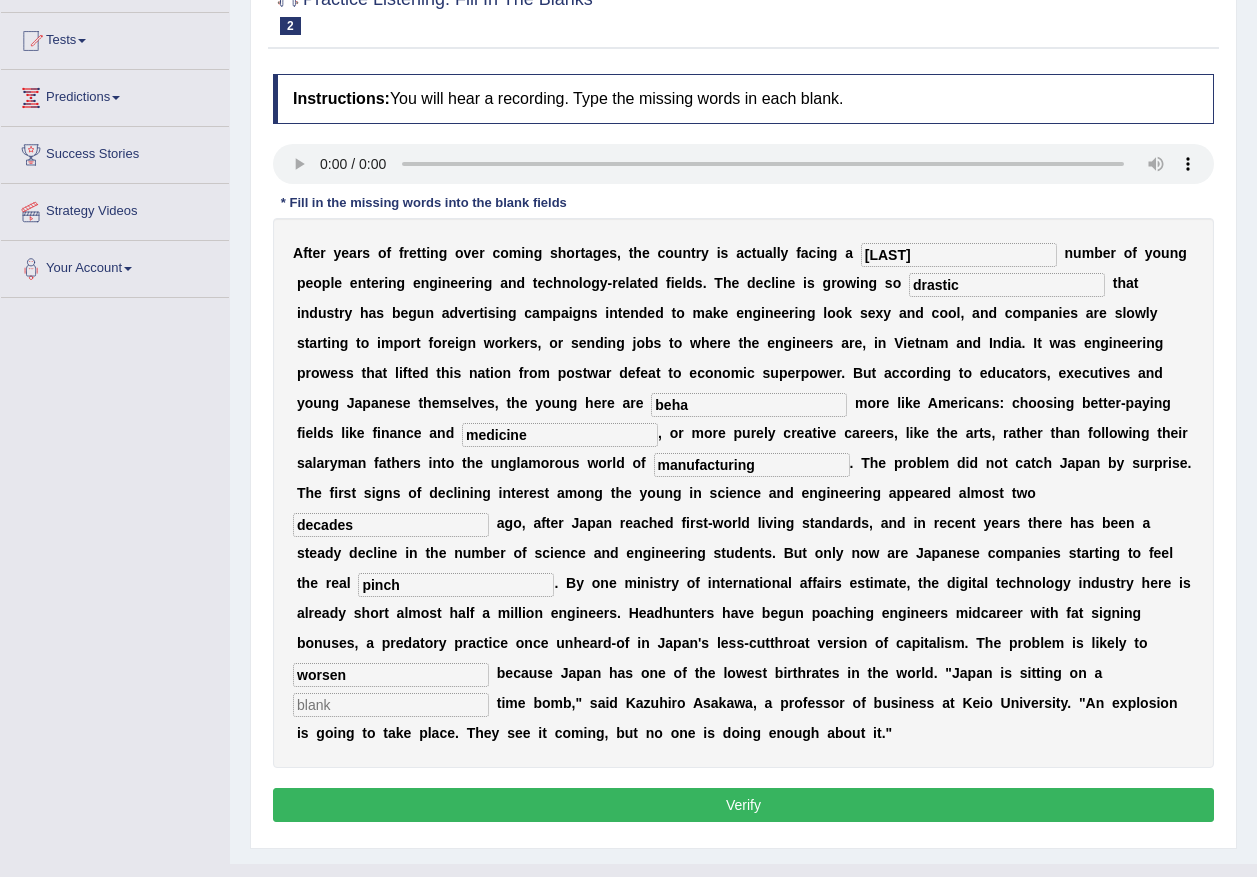 type on "worsen" 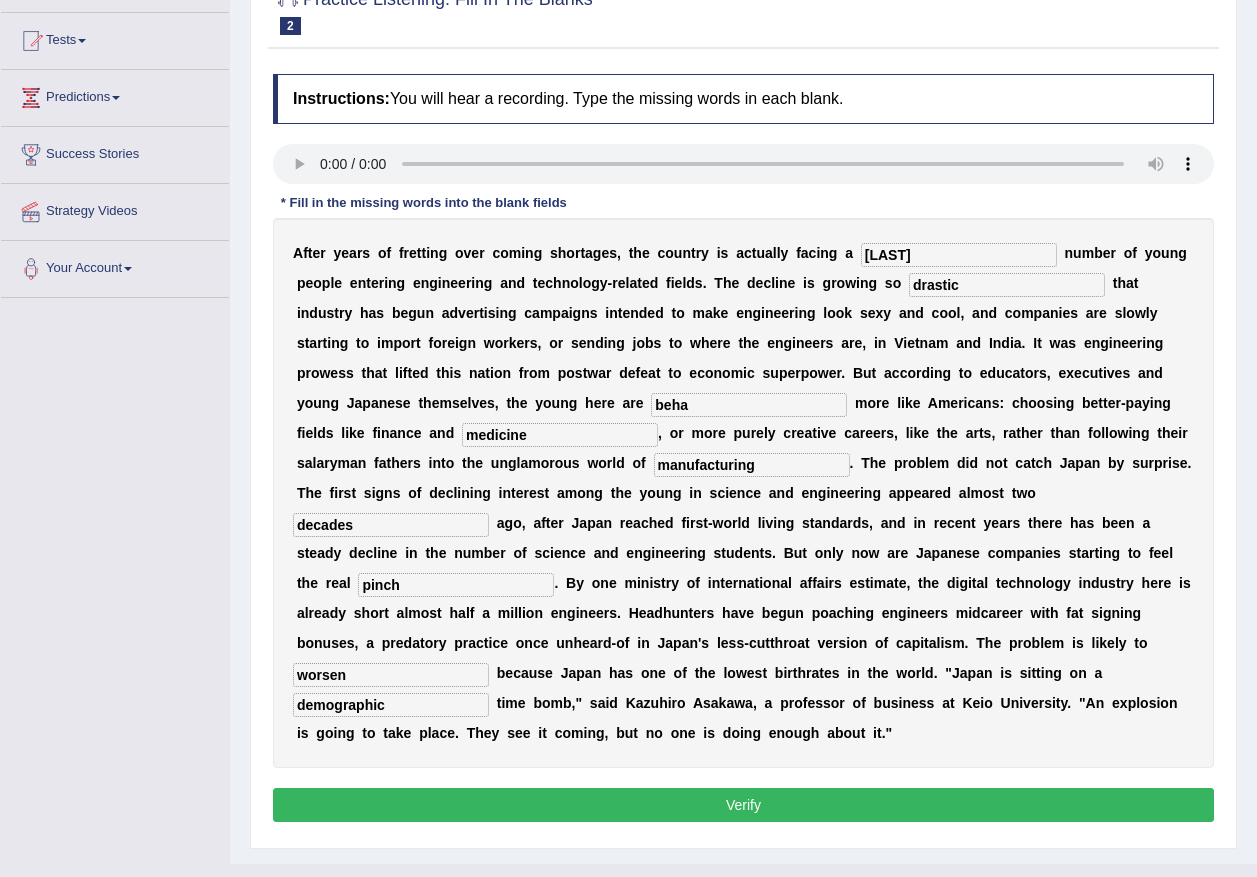 type on "demographic" 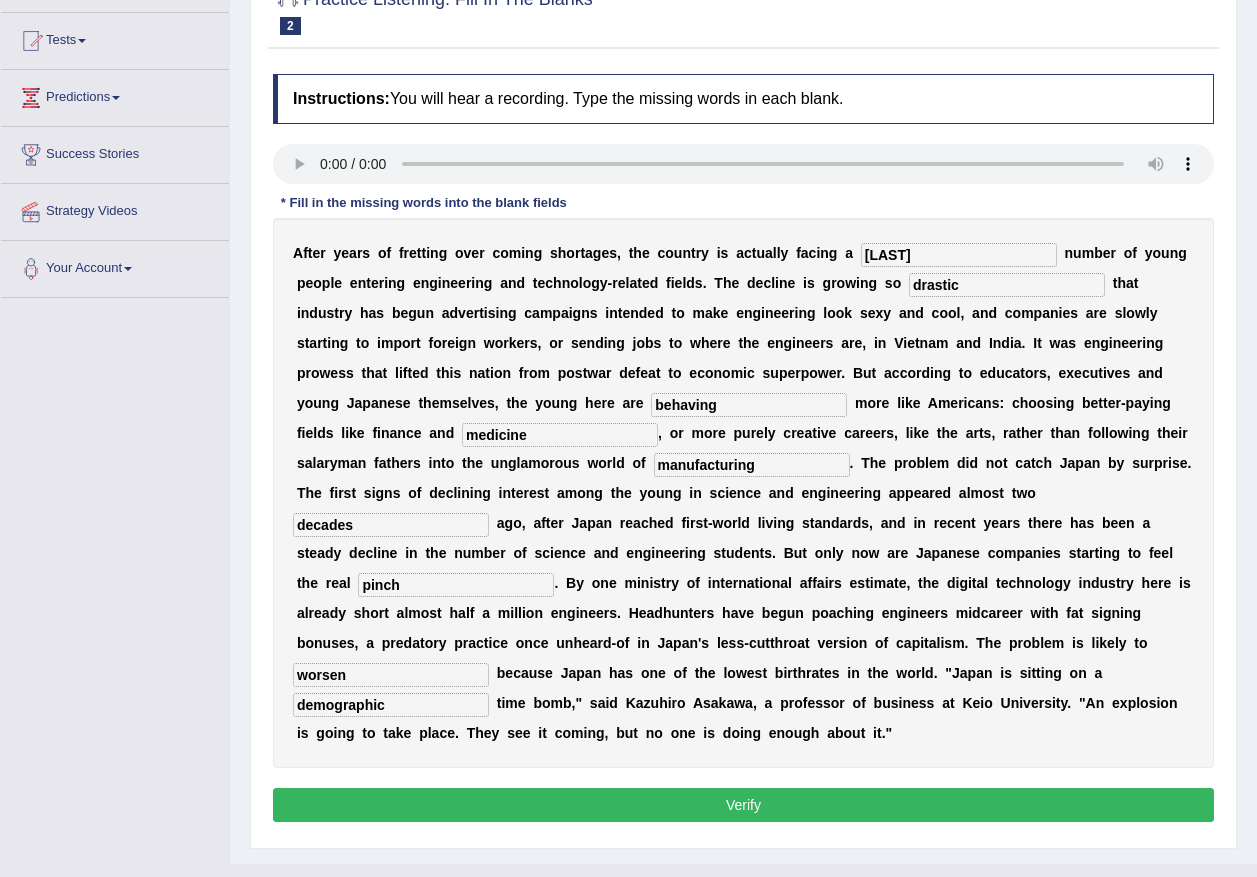 type on "behaving" 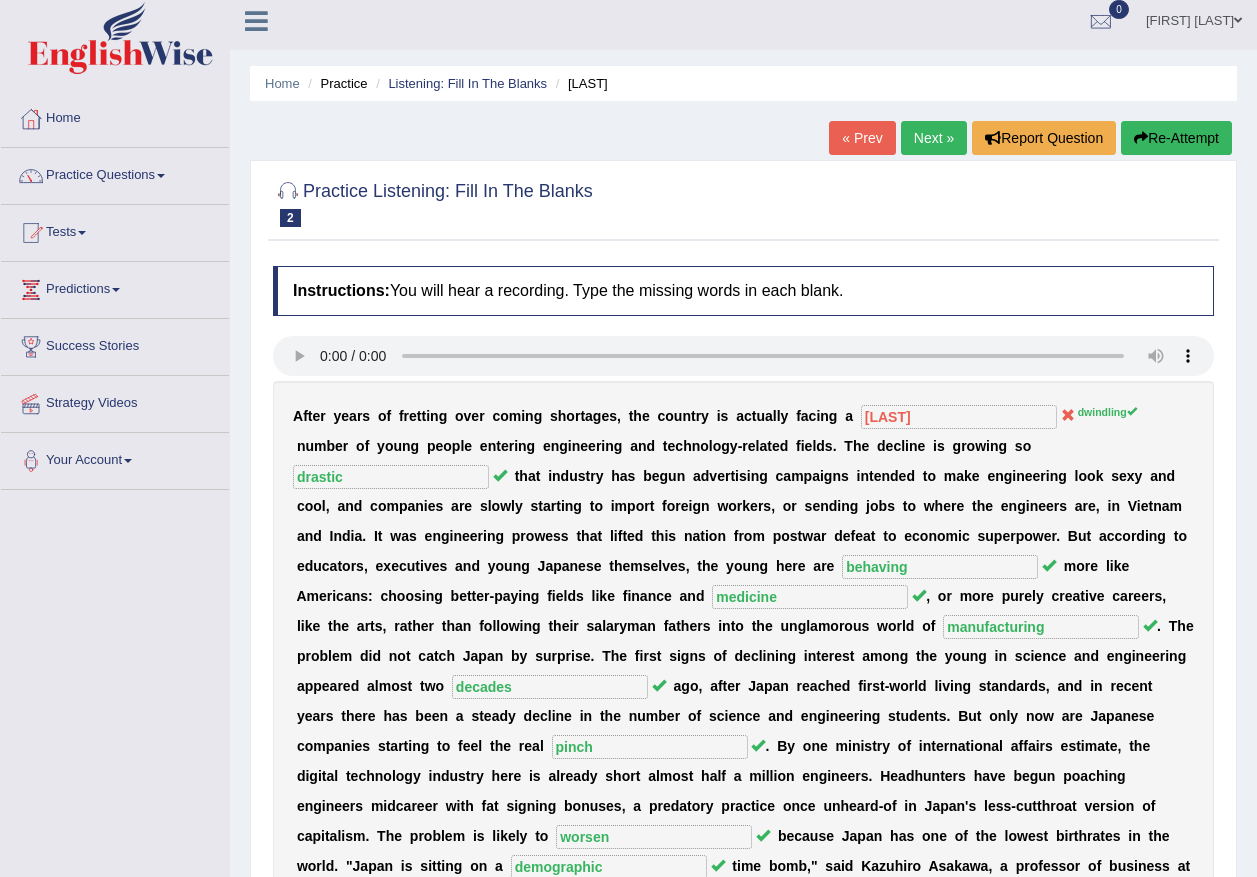 scroll, scrollTop: 0, scrollLeft: 0, axis: both 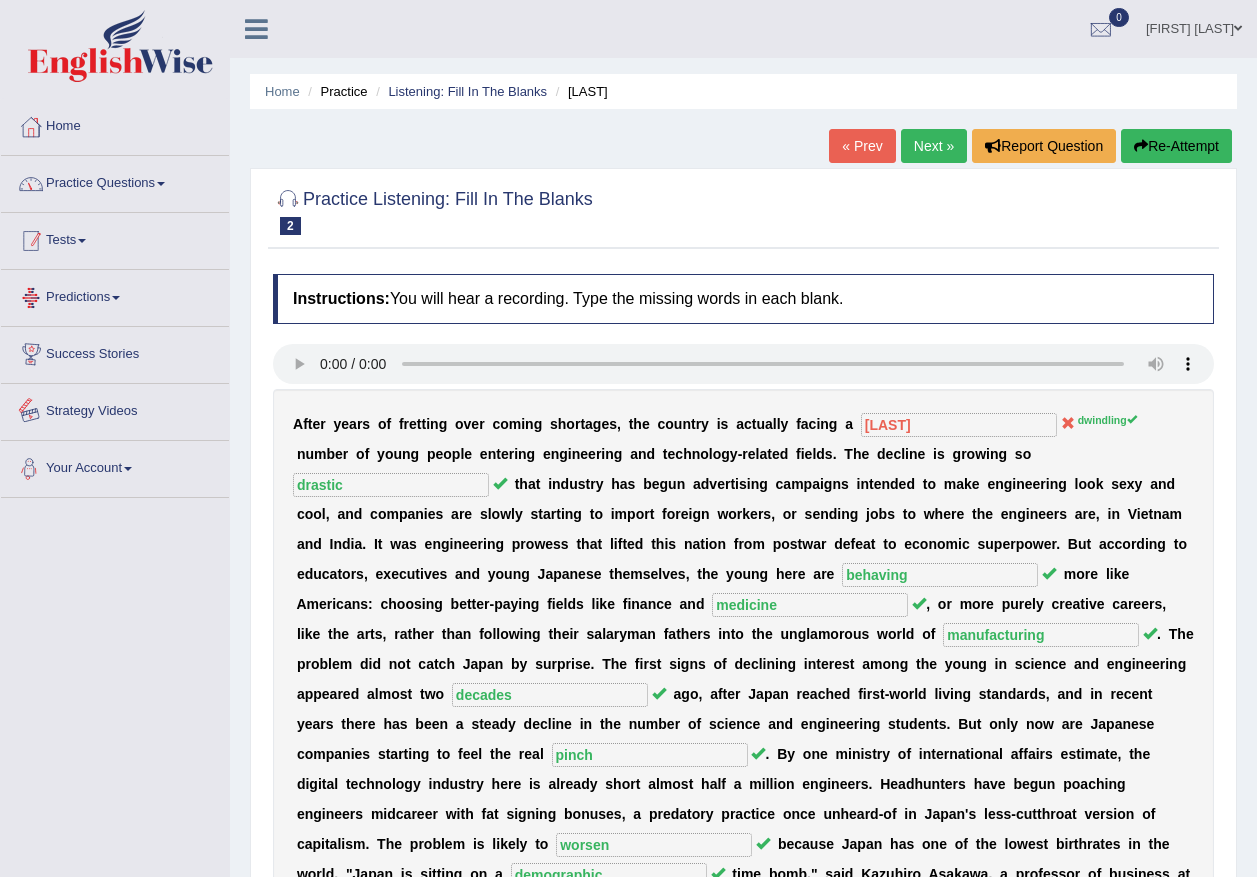 click on "Practice Questions" at bounding box center [115, 181] 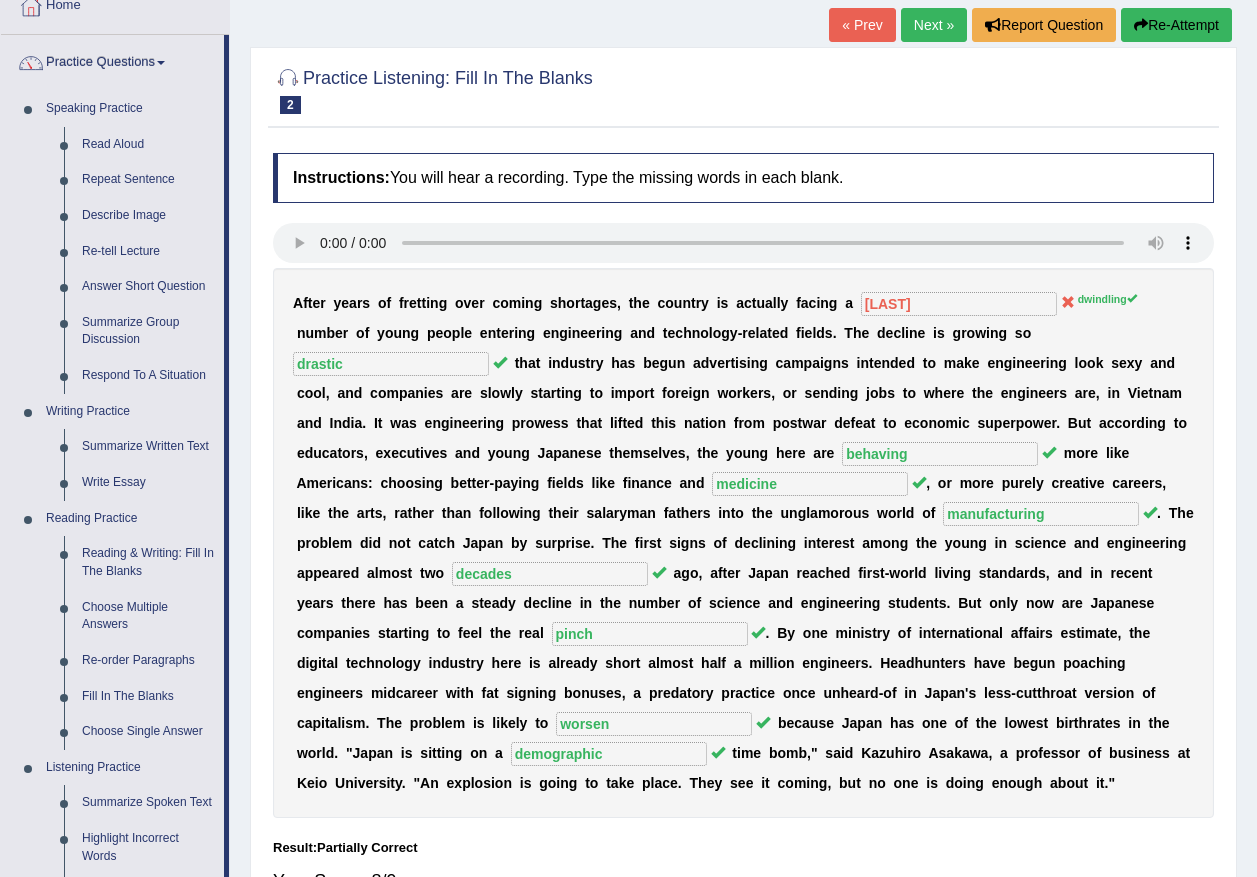 scroll, scrollTop: 0, scrollLeft: 0, axis: both 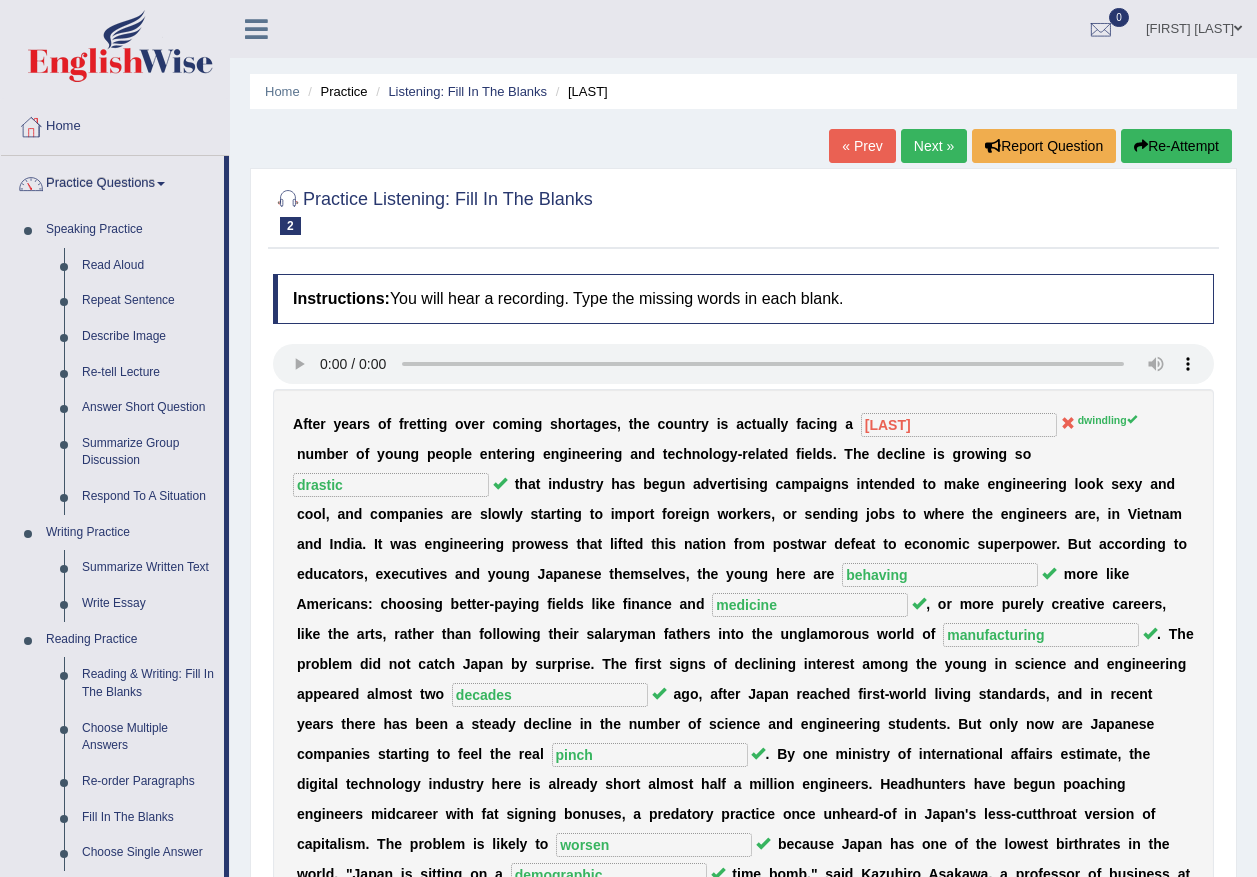 click on "Aaron Thapa" at bounding box center [1194, 26] 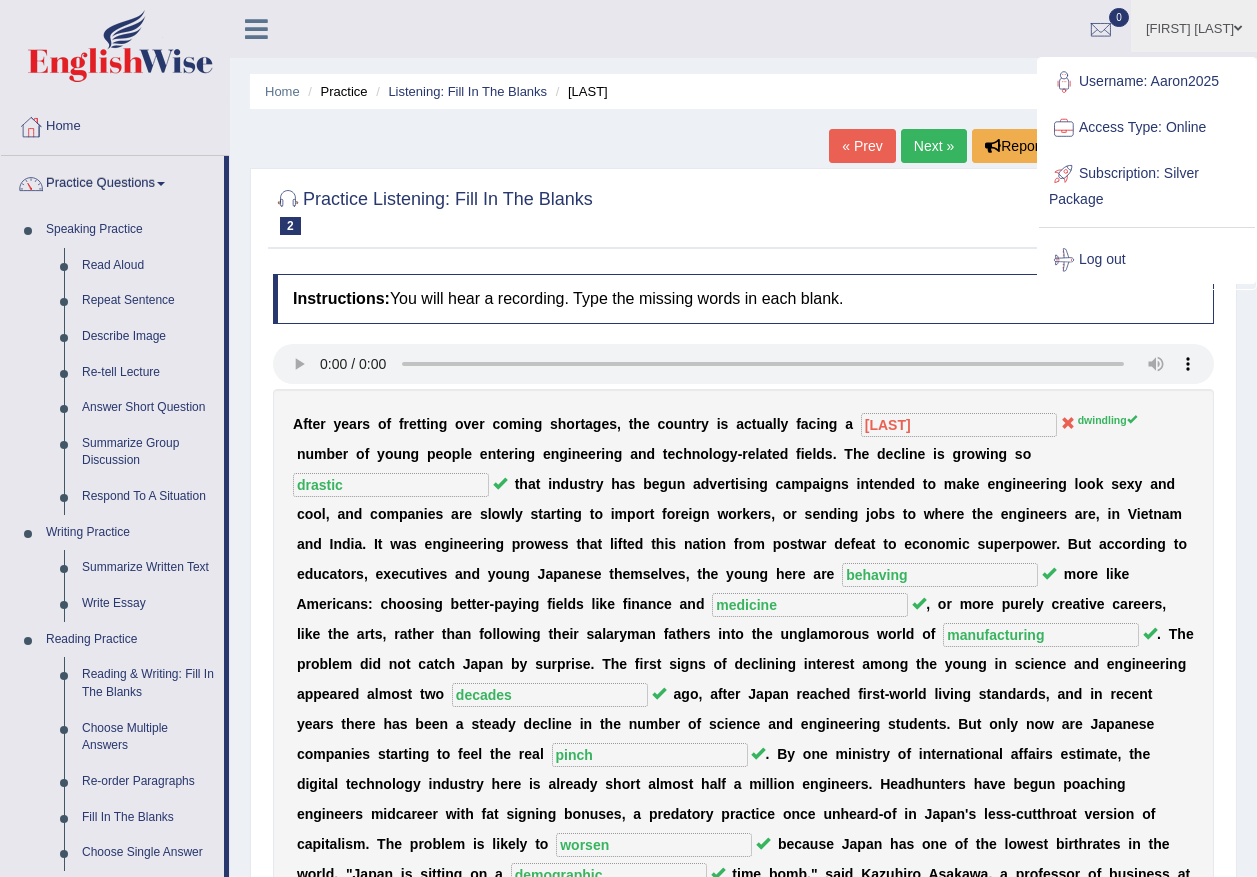 click on "Log out" at bounding box center (1147, 260) 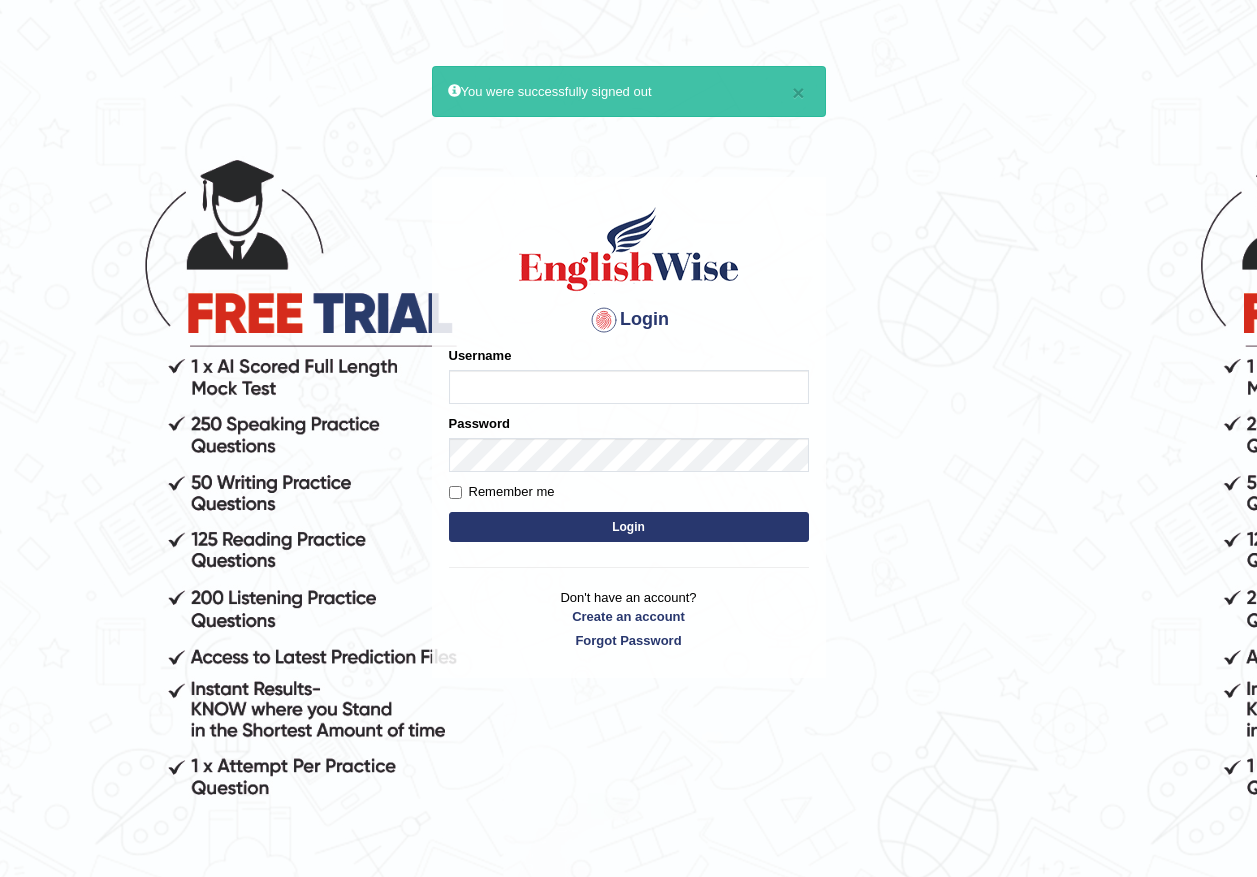scroll, scrollTop: 0, scrollLeft: 0, axis: both 